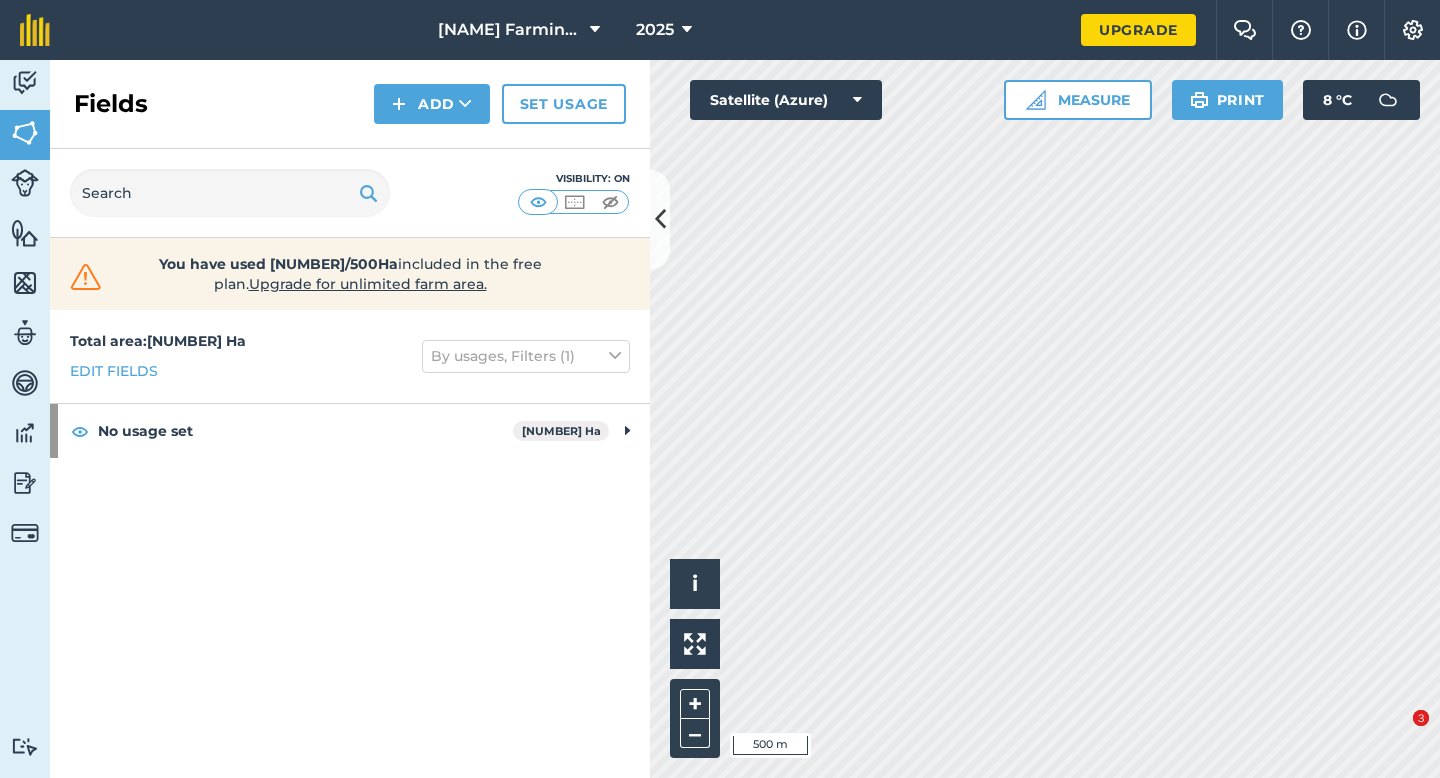 scroll, scrollTop: 0, scrollLeft: 0, axis: both 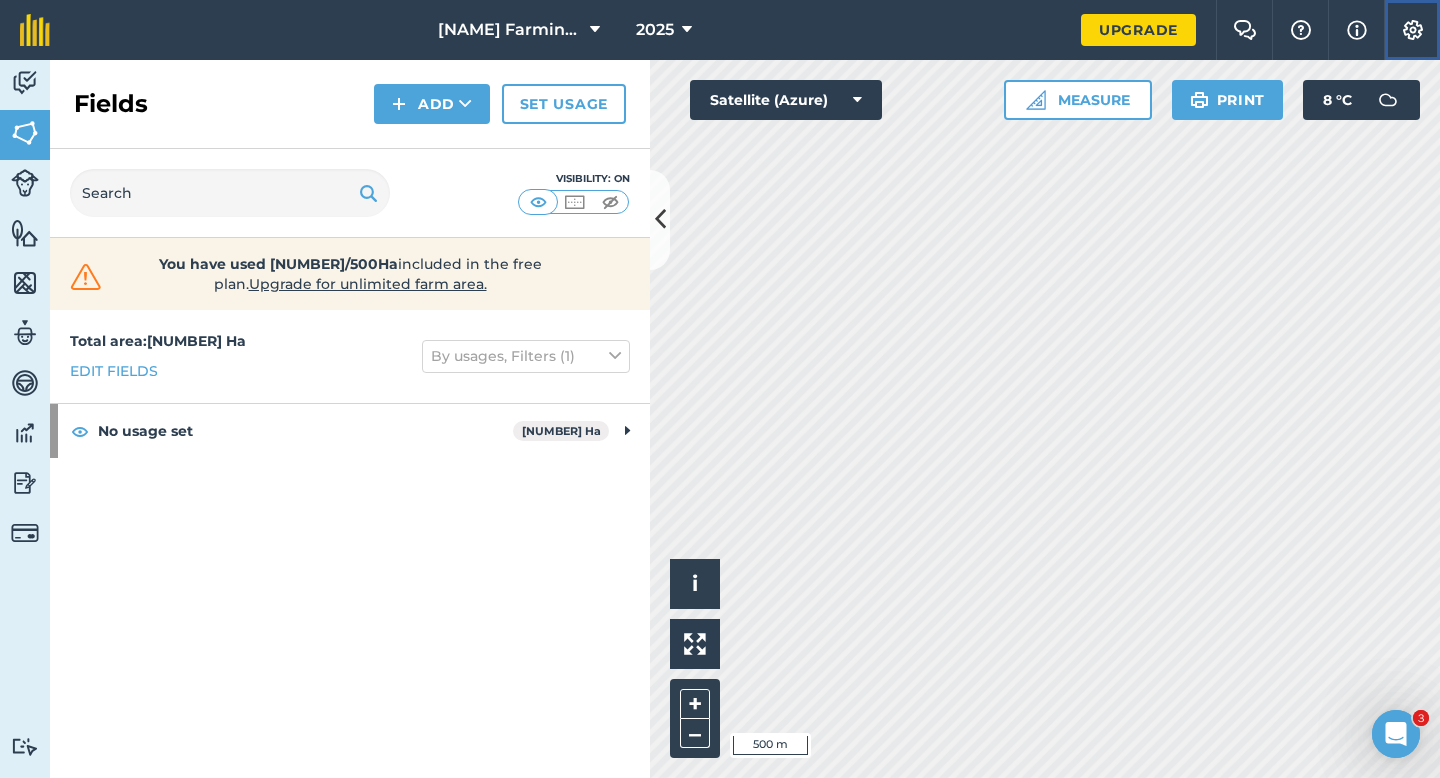click on "Settings" at bounding box center (1412, 30) 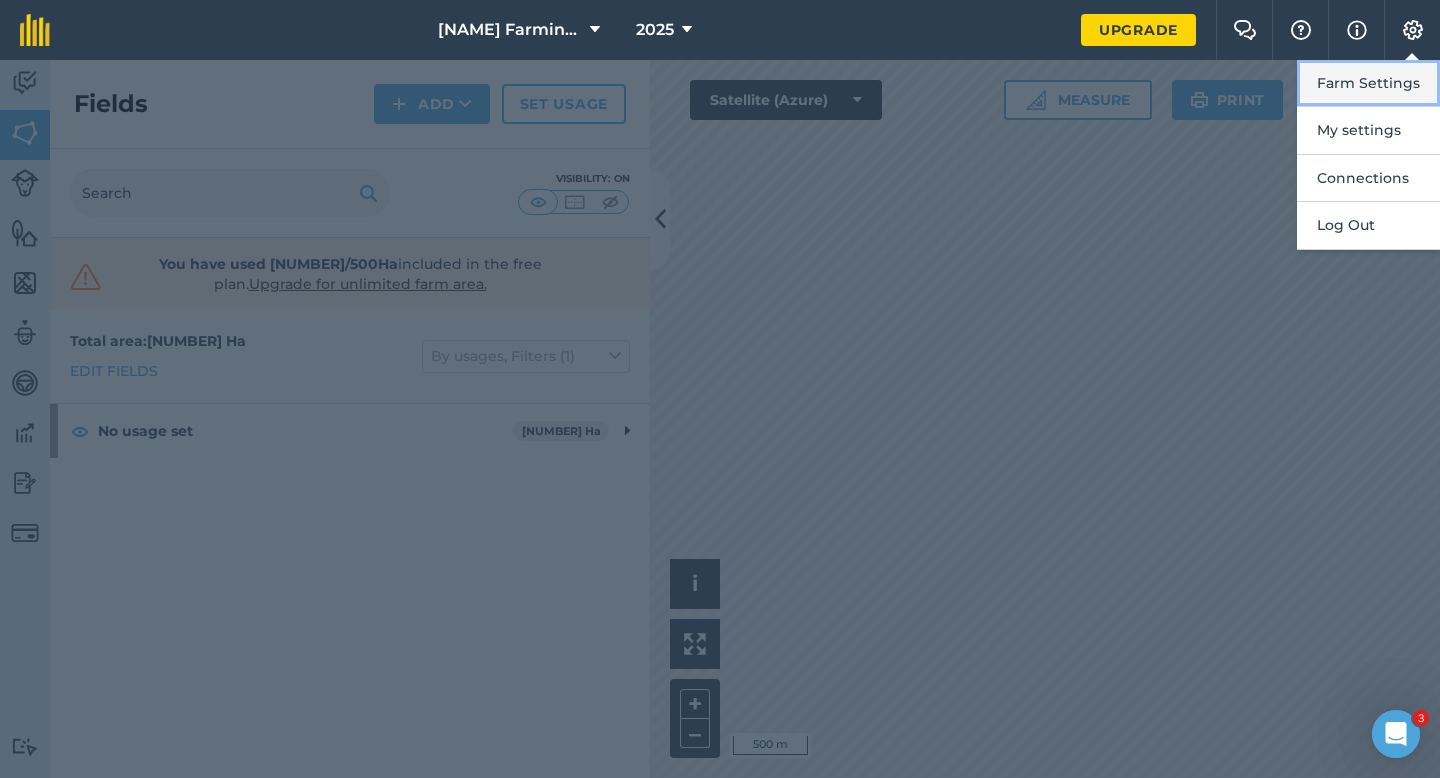 click on "Farm Settings" at bounding box center [1368, 83] 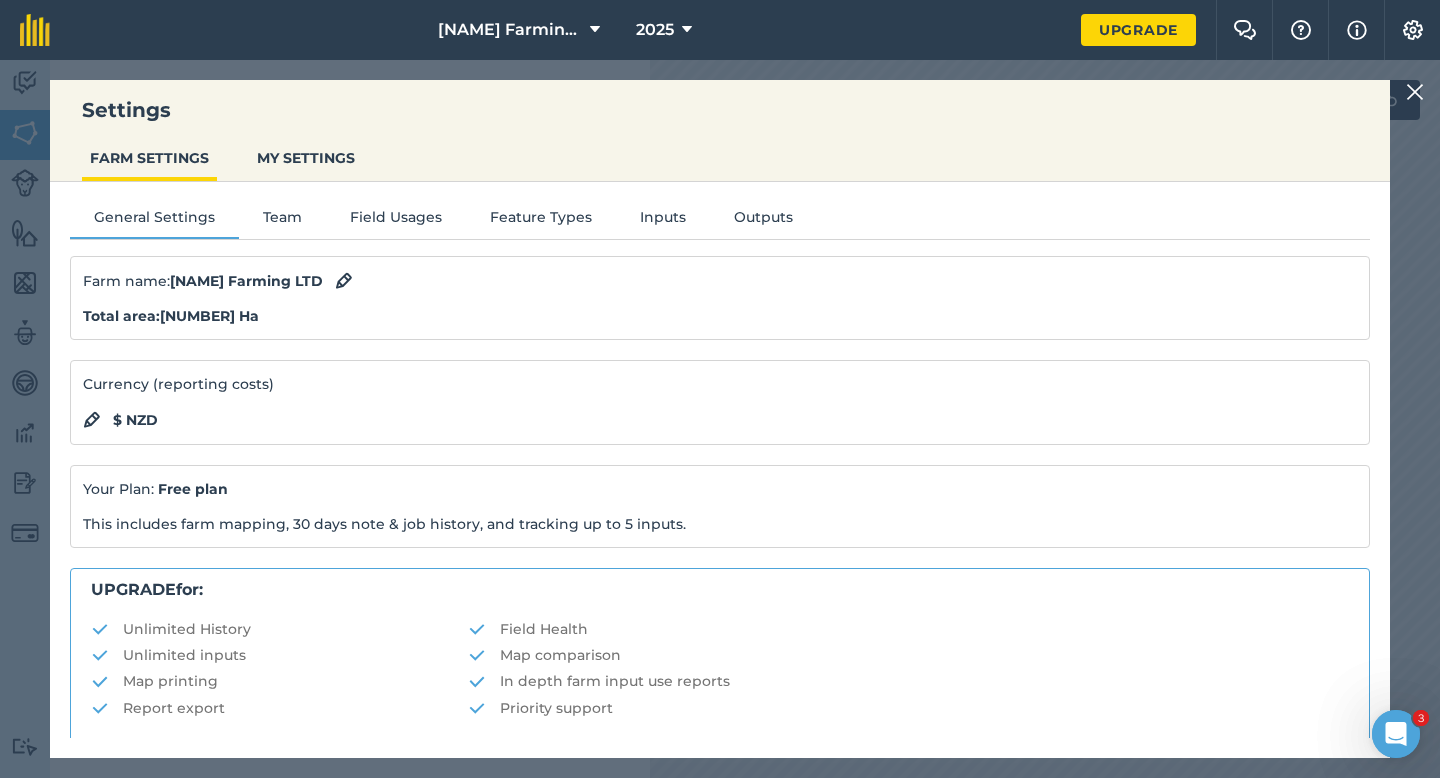 scroll, scrollTop: 384, scrollLeft: 0, axis: vertical 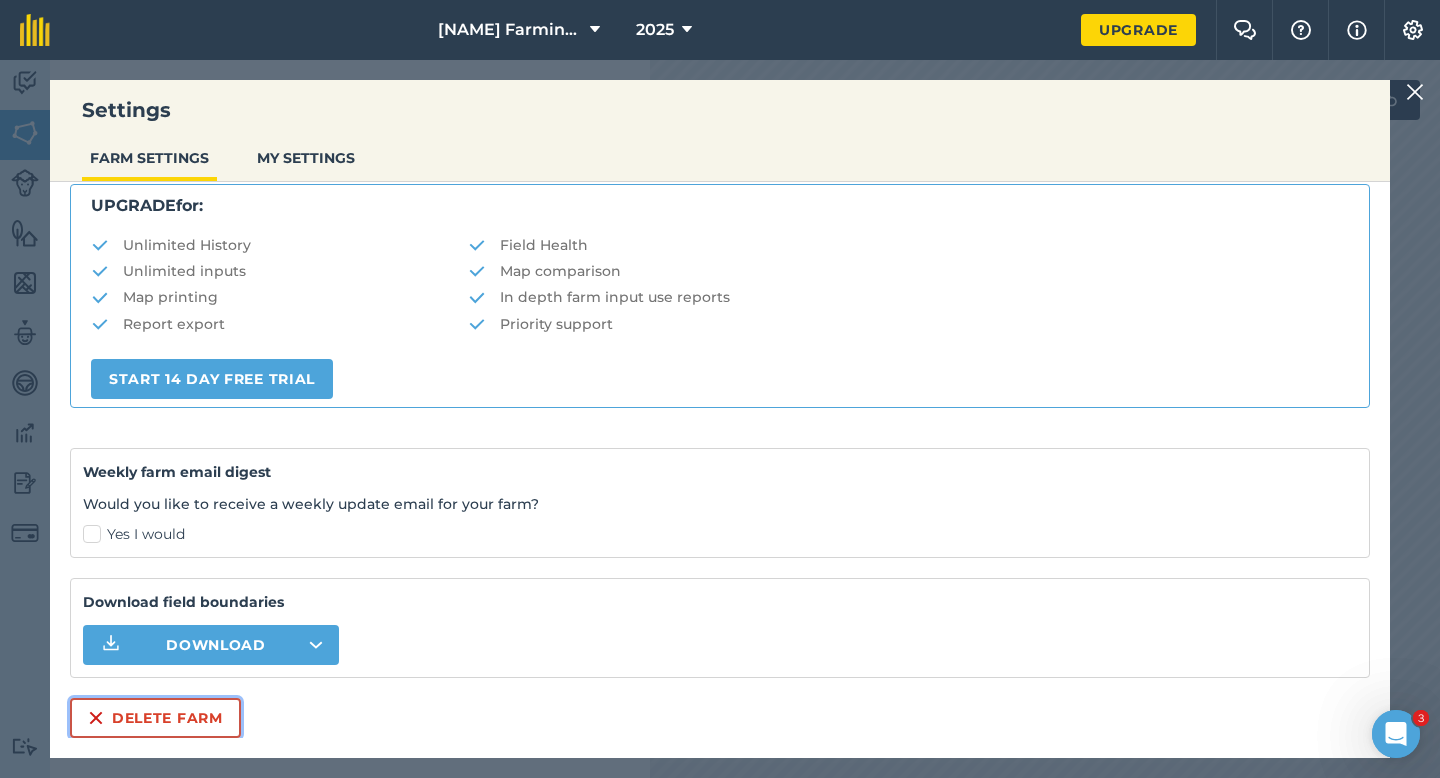 click on "Delete farm" at bounding box center [155, 718] 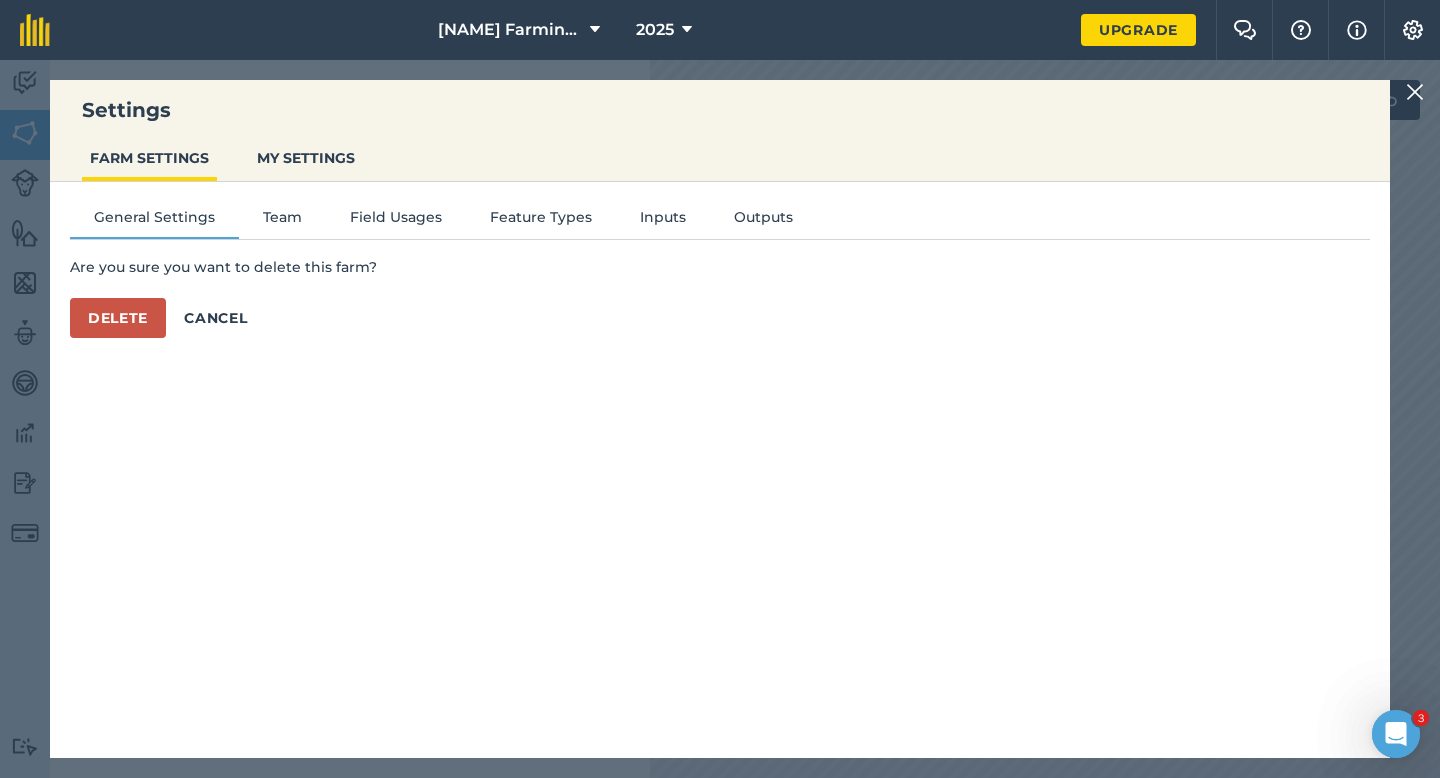 scroll, scrollTop: 0, scrollLeft: 0, axis: both 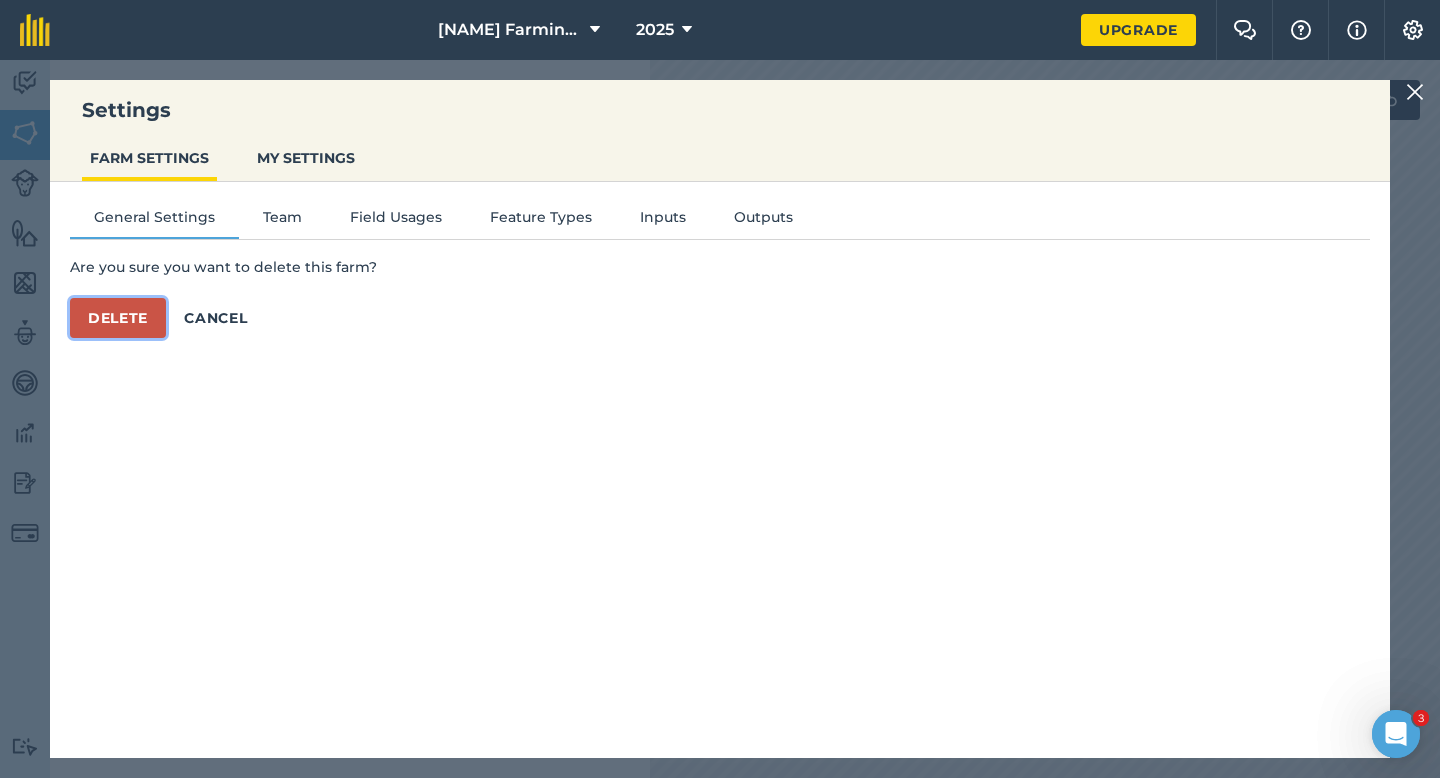 click on "Delete" at bounding box center (118, 318) 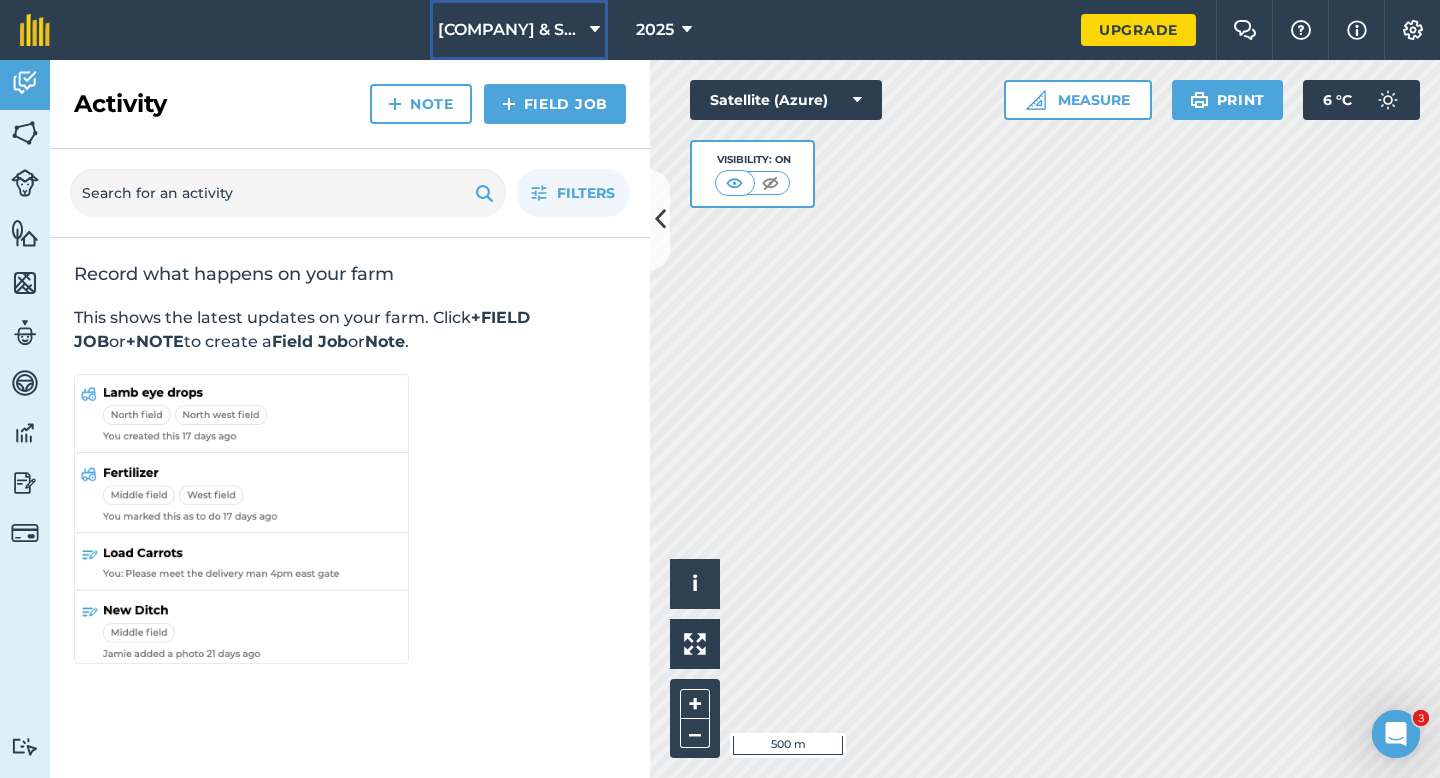click on "[COMPANY] & Sons" at bounding box center (519, 30) 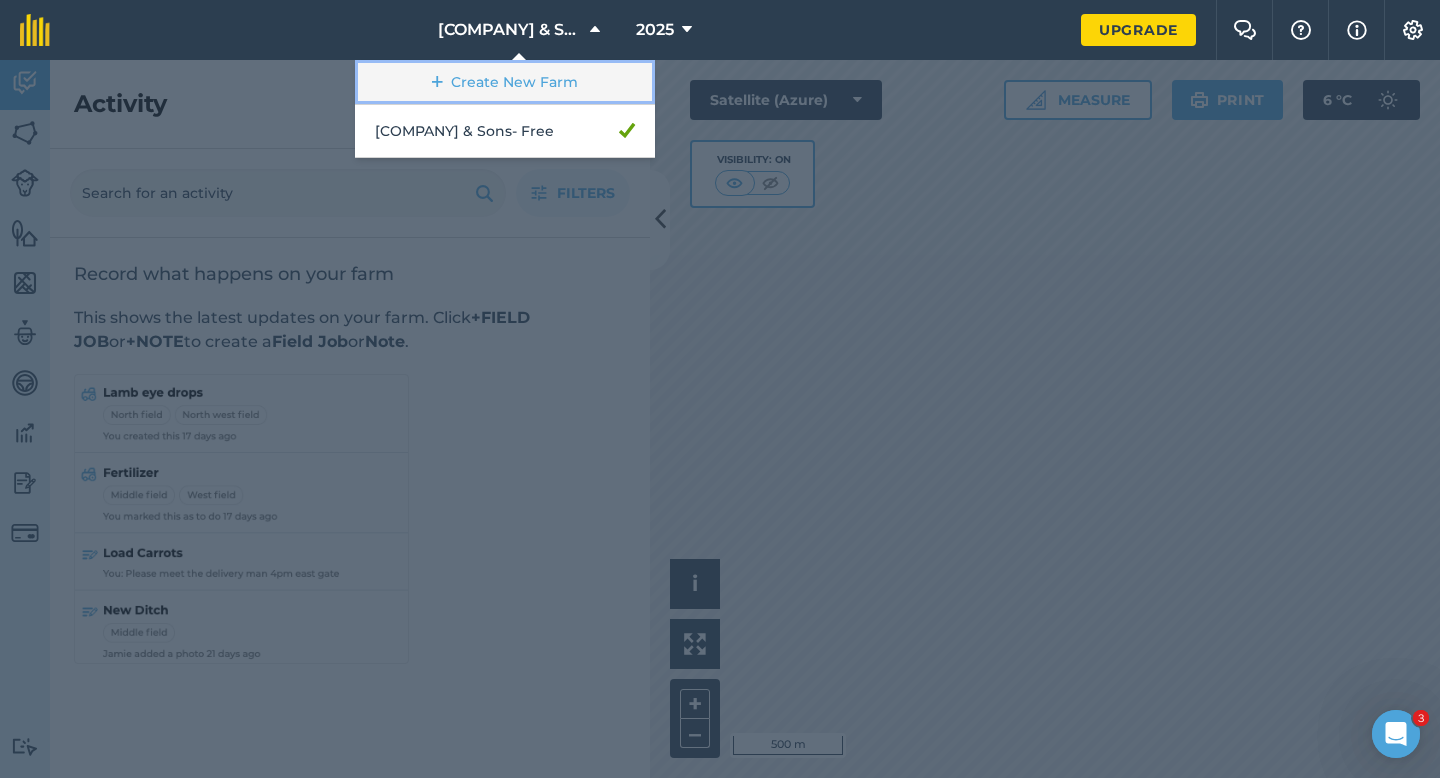 click on "Create New Farm" at bounding box center [505, 82] 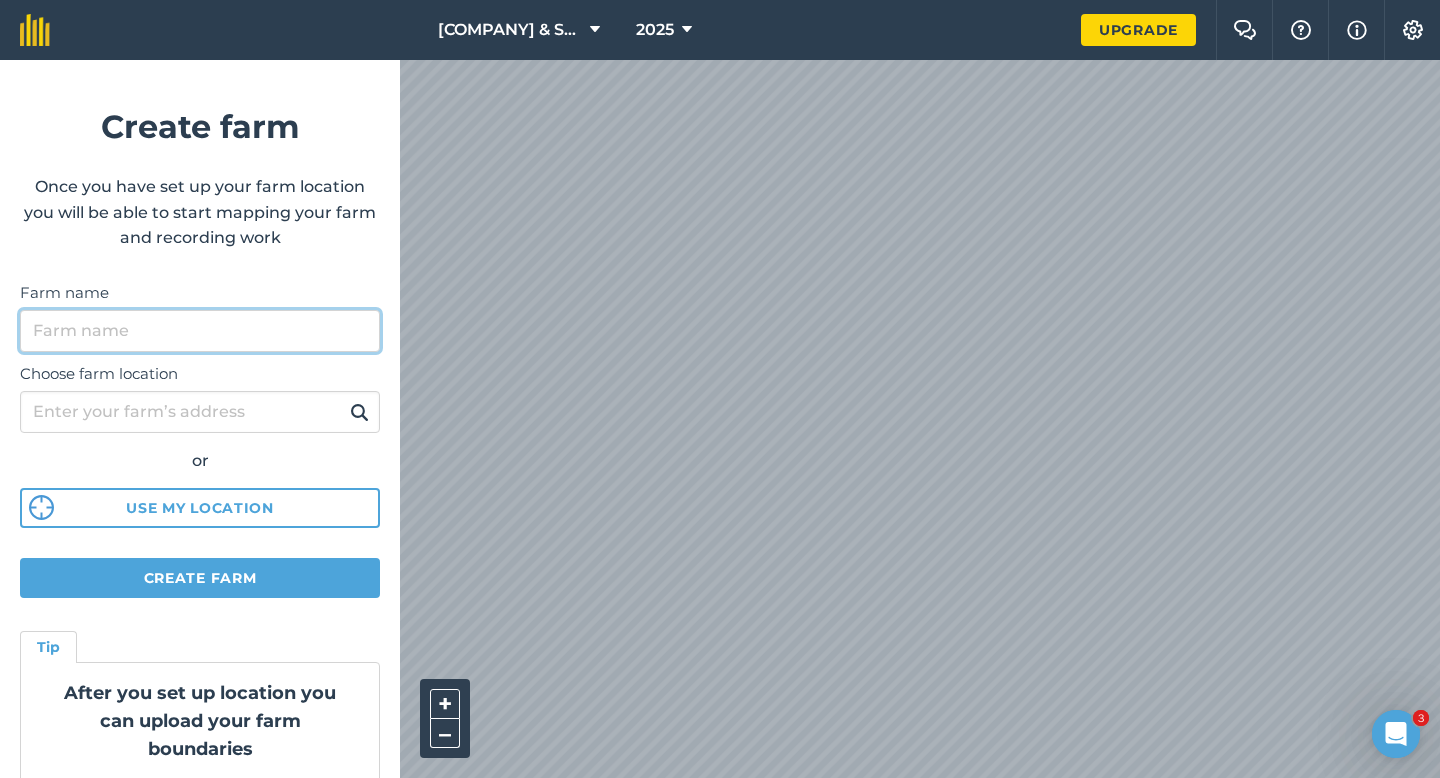 click on "Farm name" at bounding box center (200, 331) 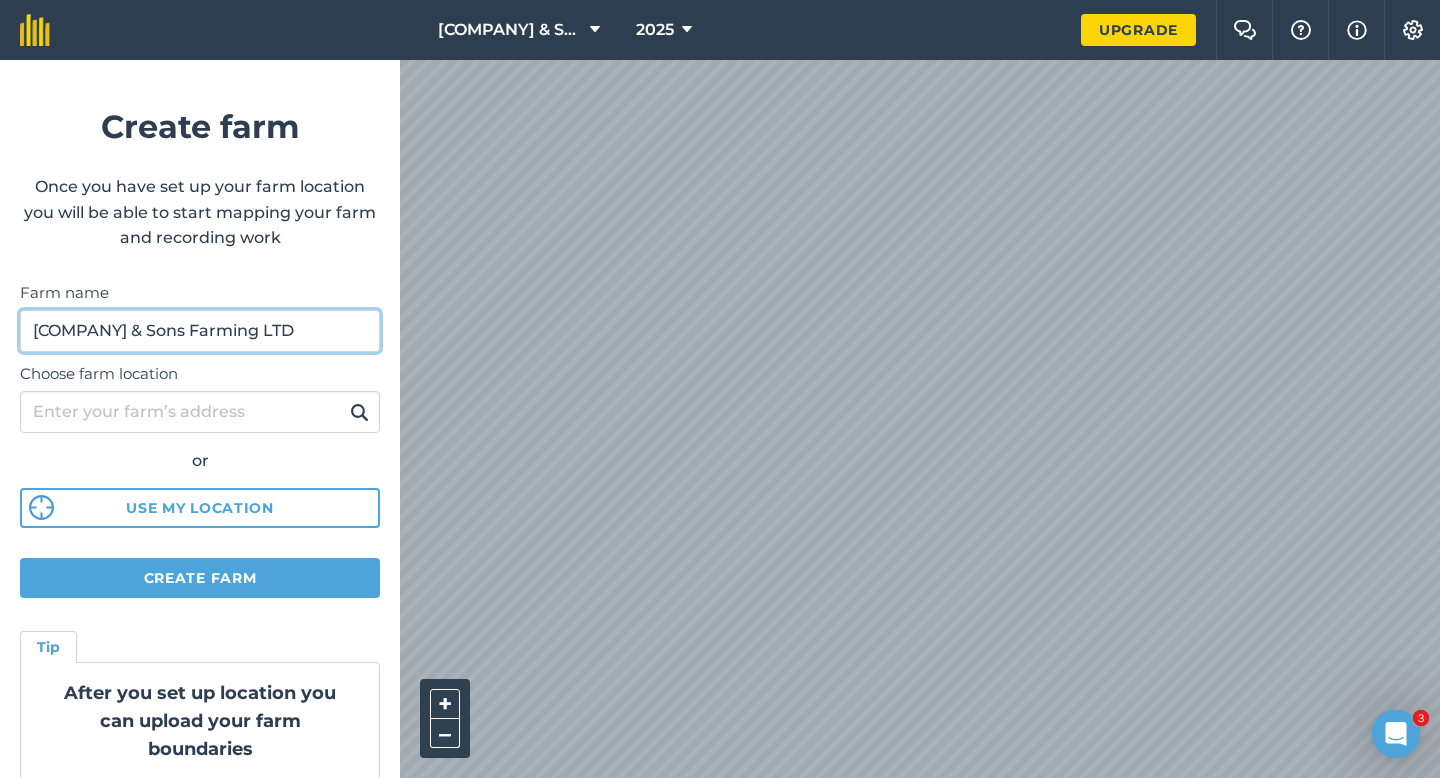 type on "[COMPANY] & Sons Farming LTD" 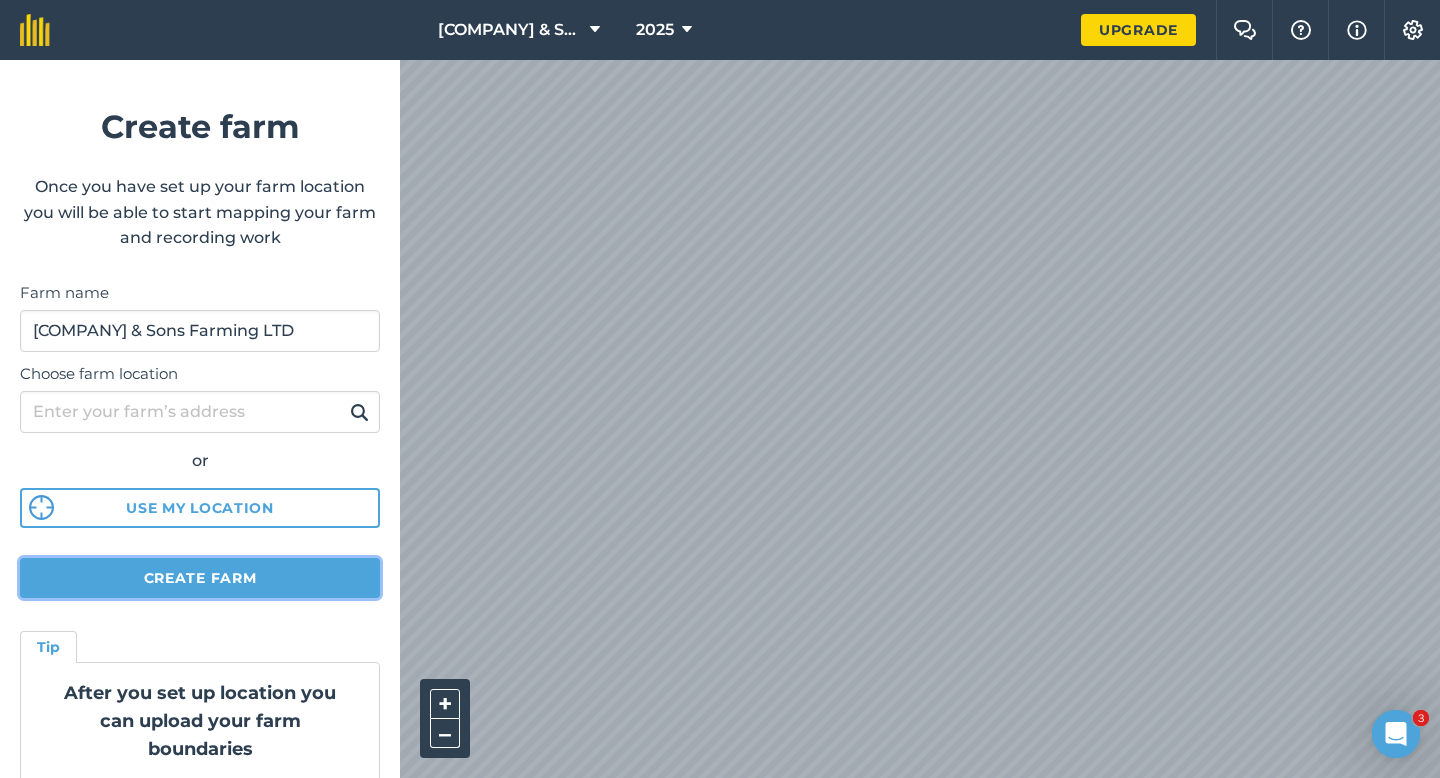 click on "Create farm" at bounding box center [200, 578] 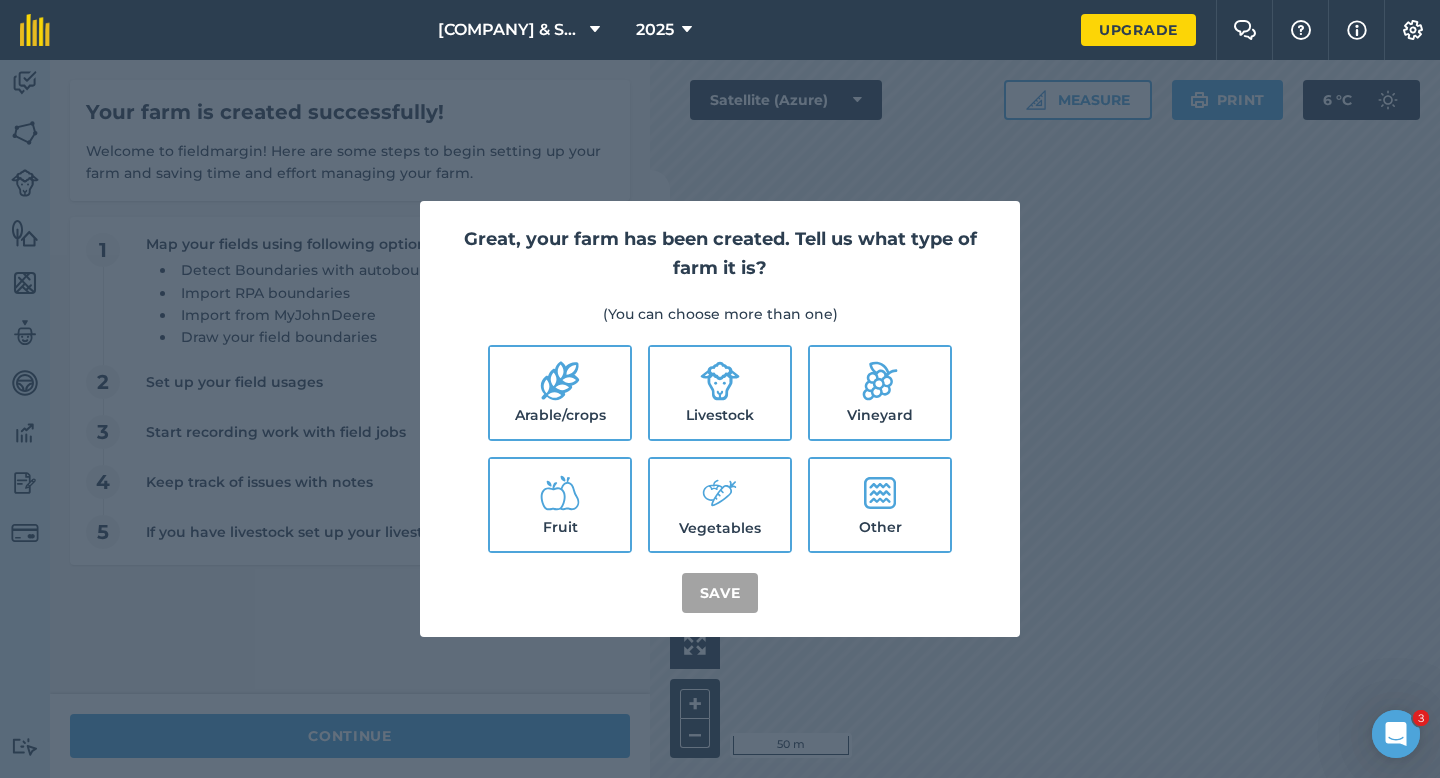 click on "Arable/crops" at bounding box center [560, 393] 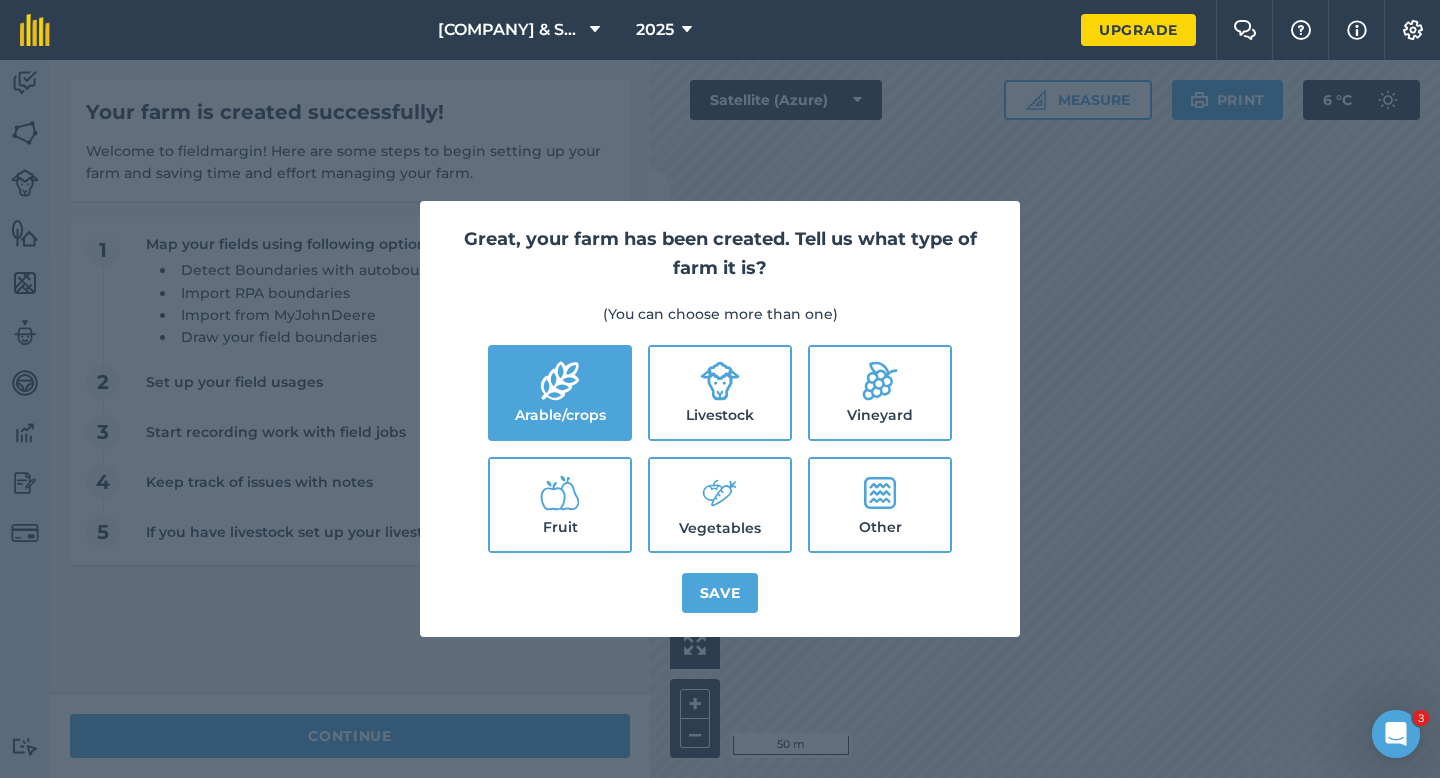 click on "Livestock" at bounding box center (720, 393) 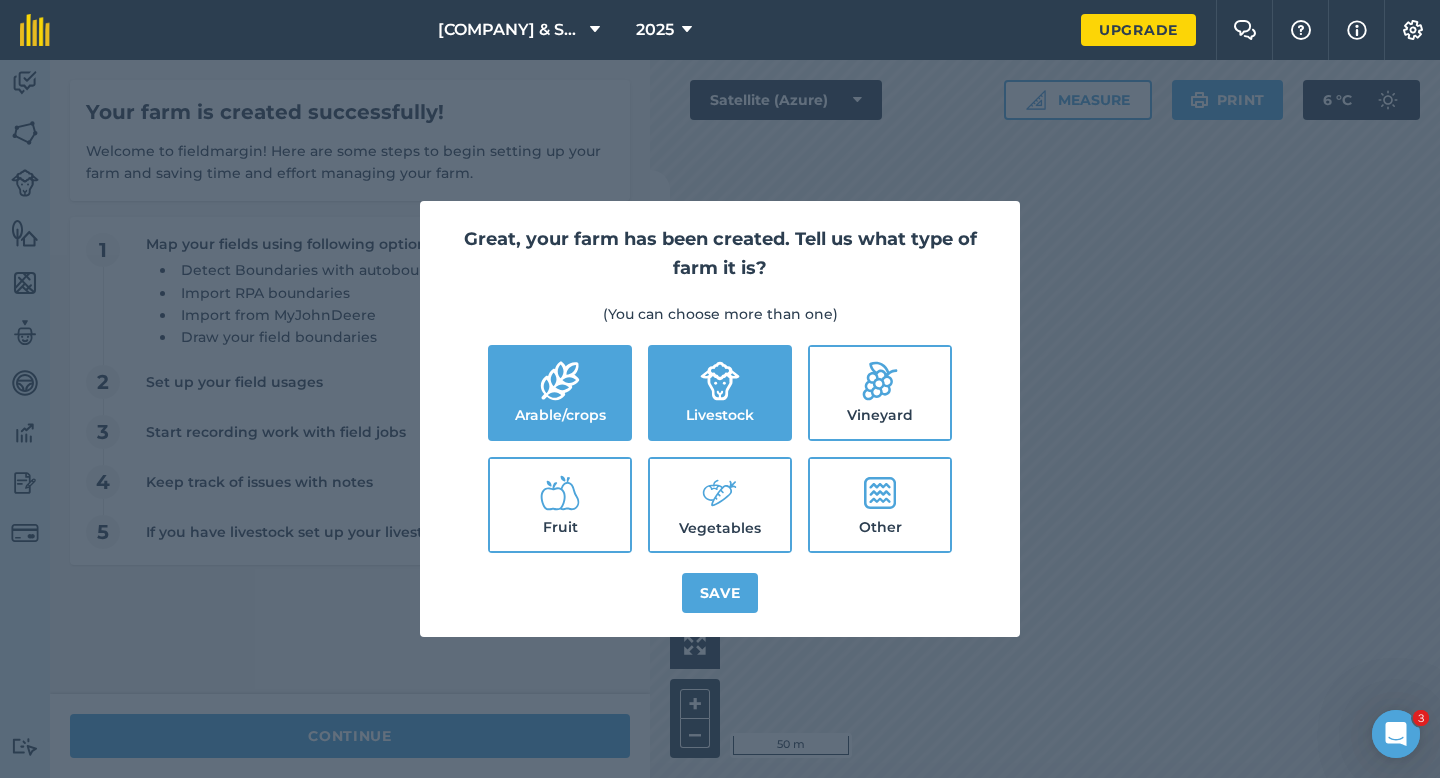 click 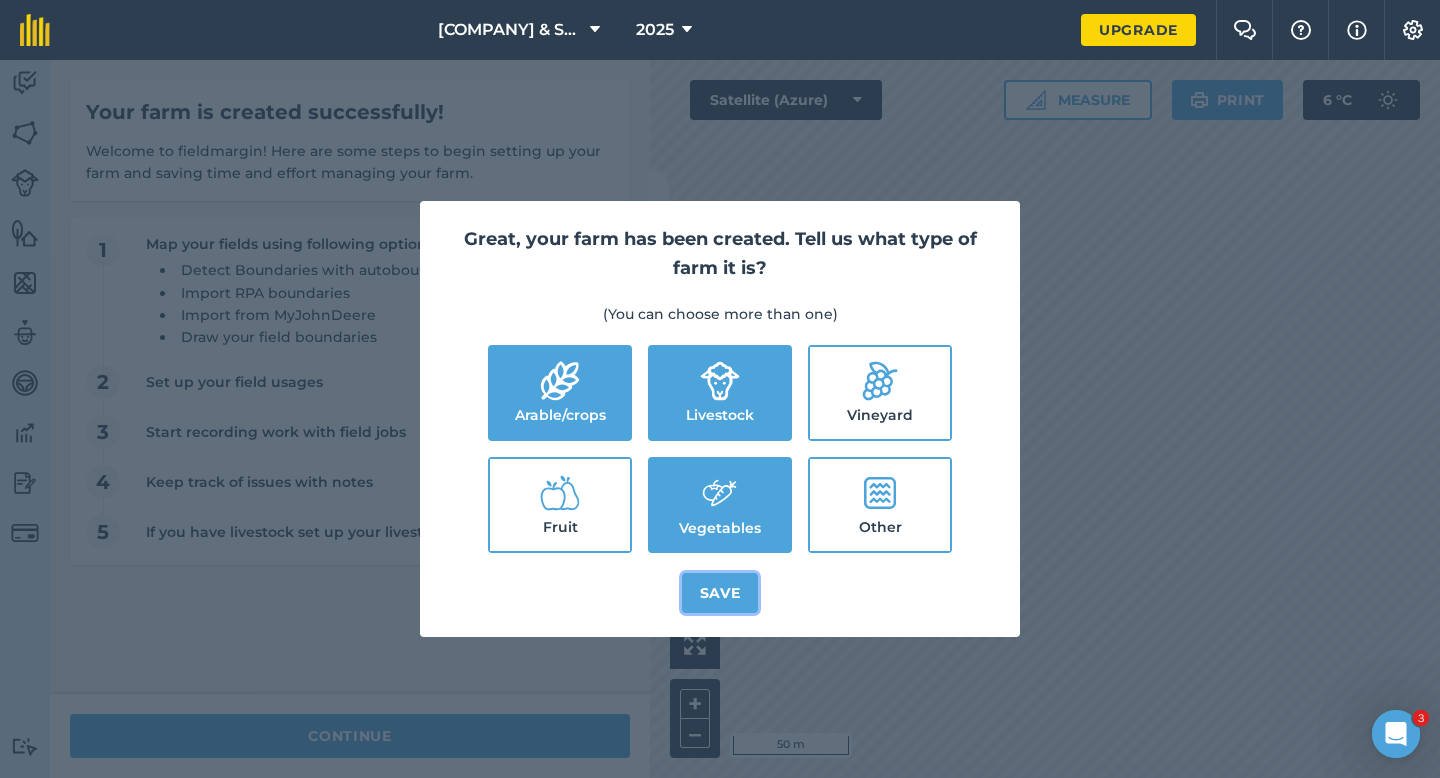 click on "Save" at bounding box center [720, 593] 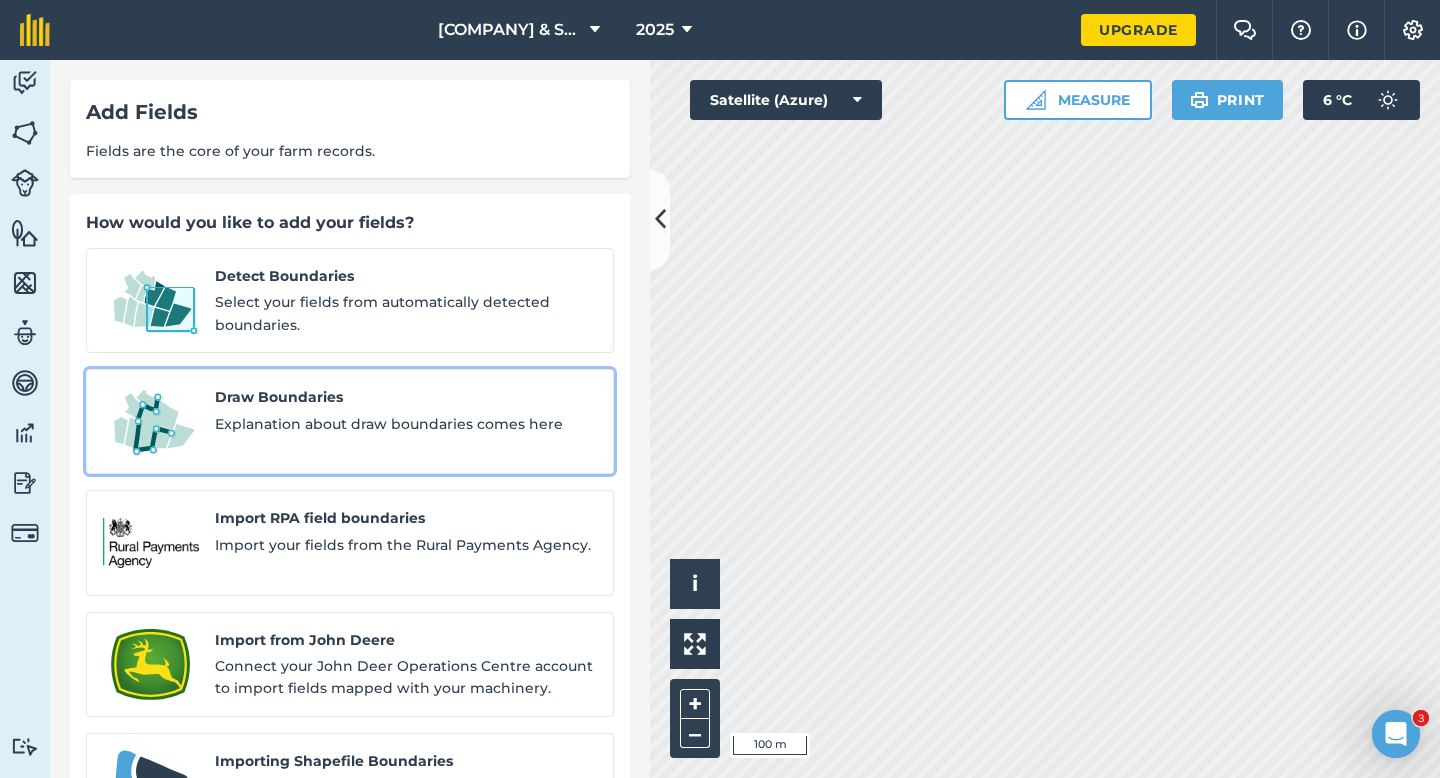 click on "Explanation about draw boundaries comes here" at bounding box center (406, 424) 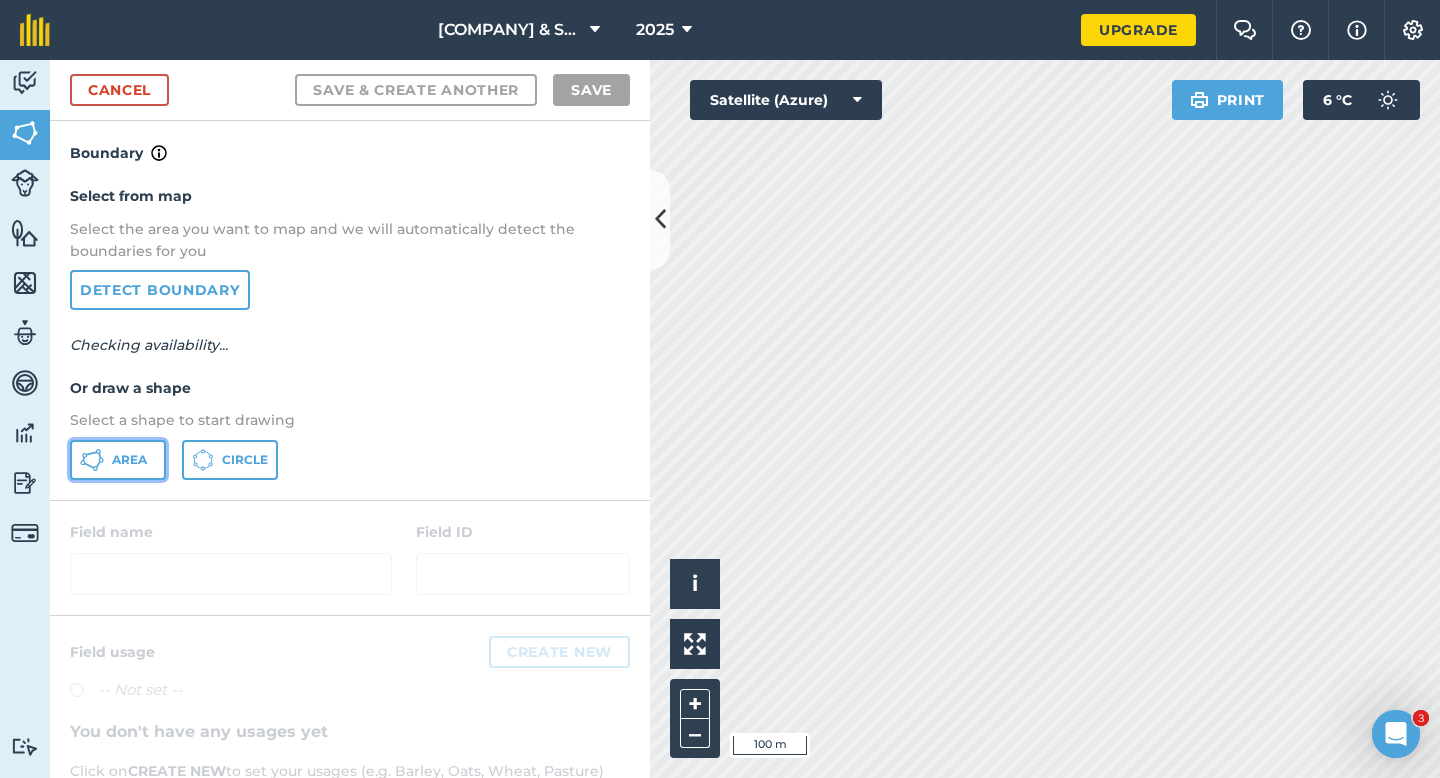 click on "Area" at bounding box center (118, 460) 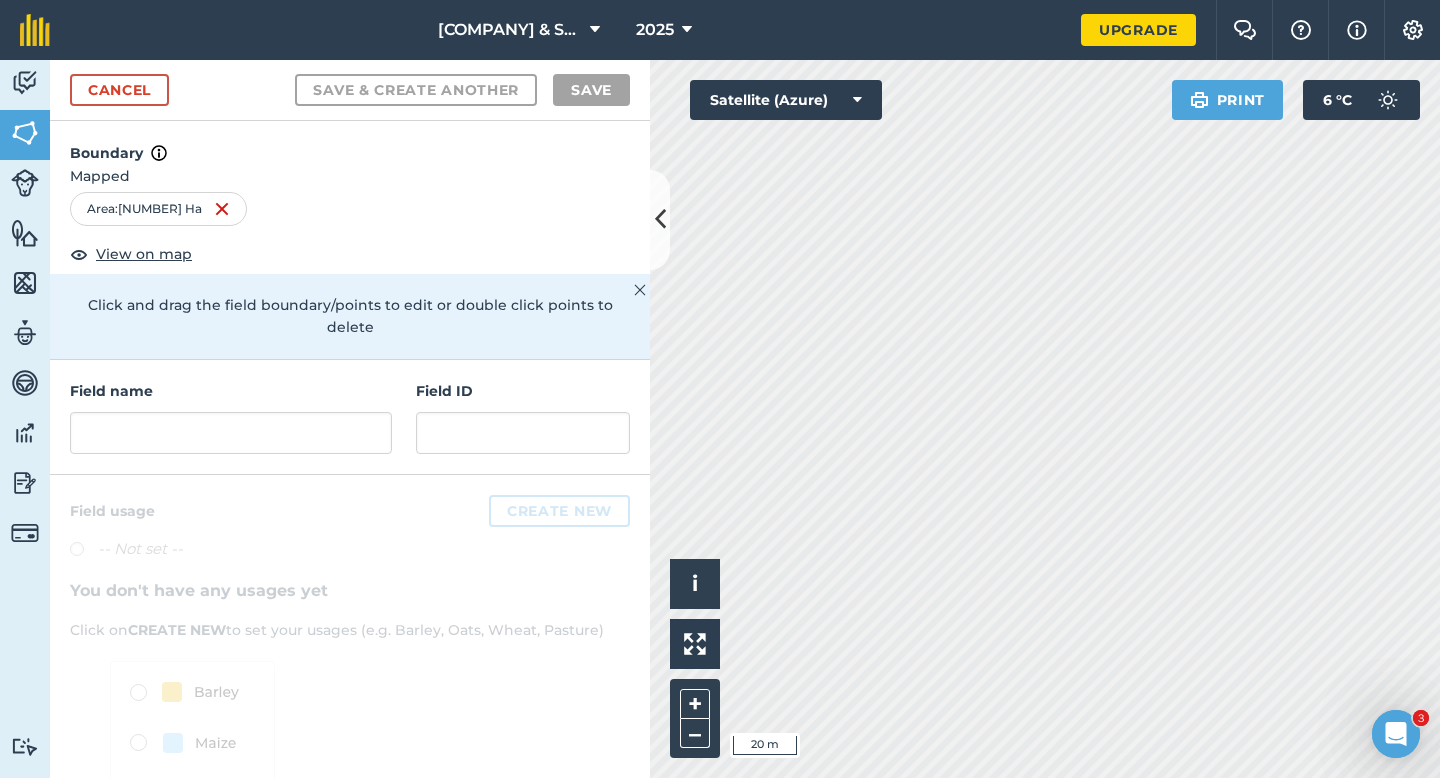 scroll, scrollTop: 108, scrollLeft: 0, axis: vertical 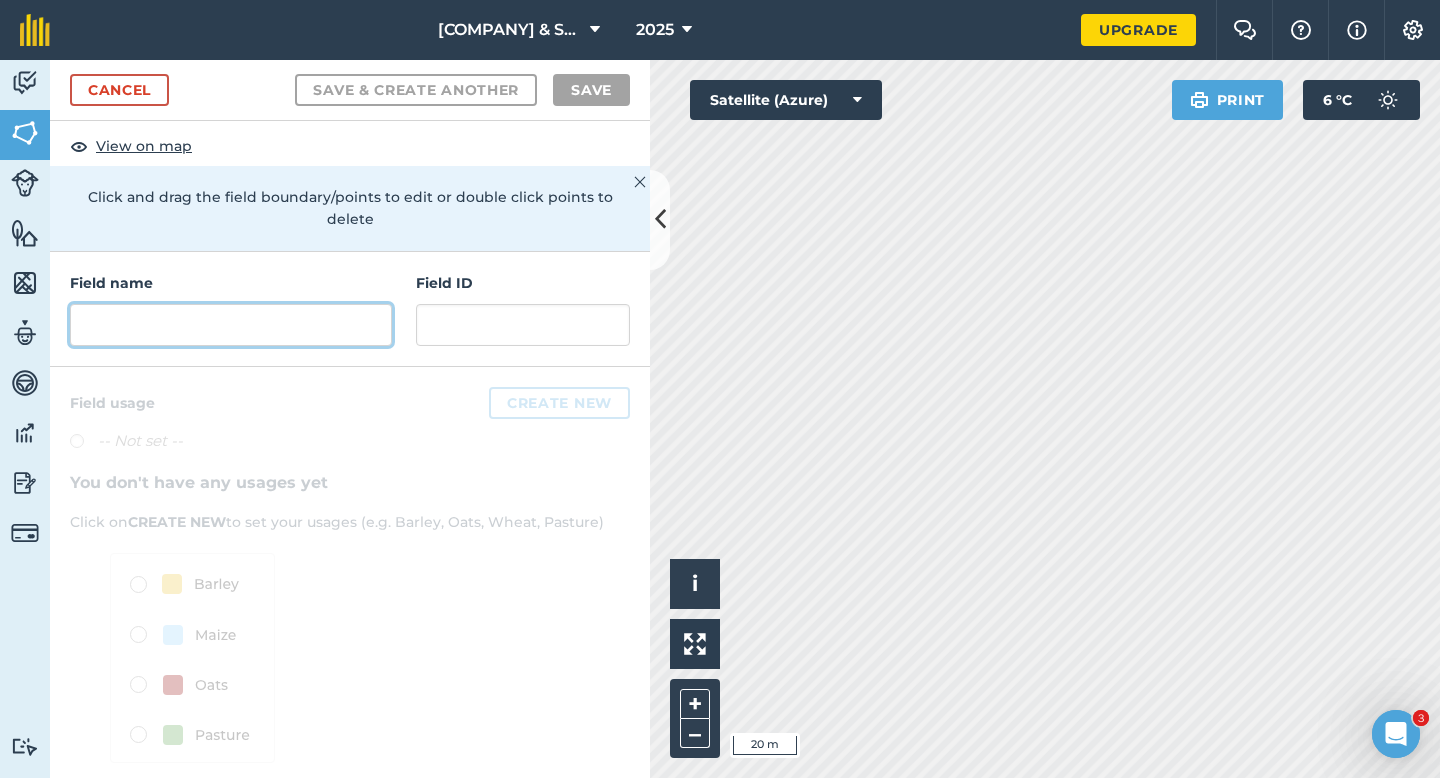 click at bounding box center (231, 325) 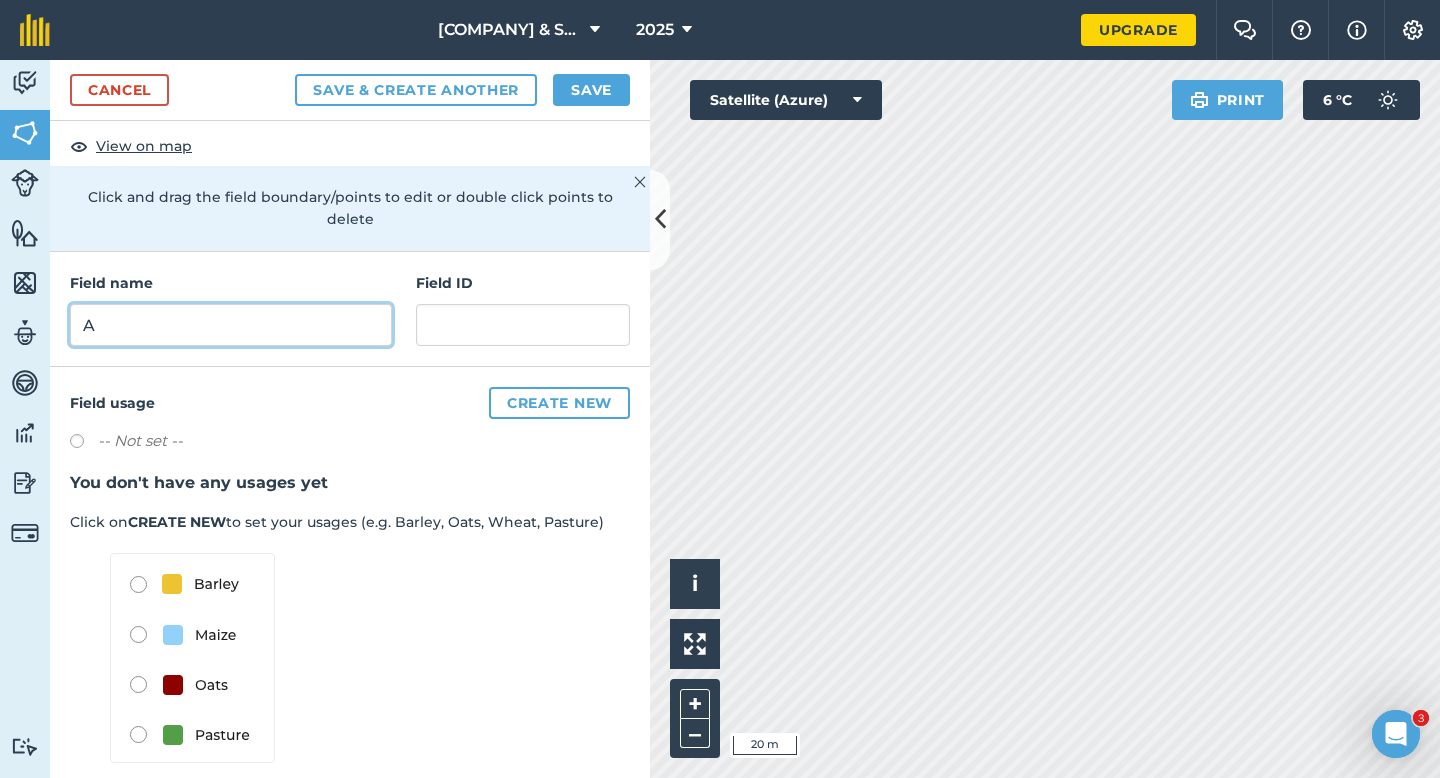 type on "A" 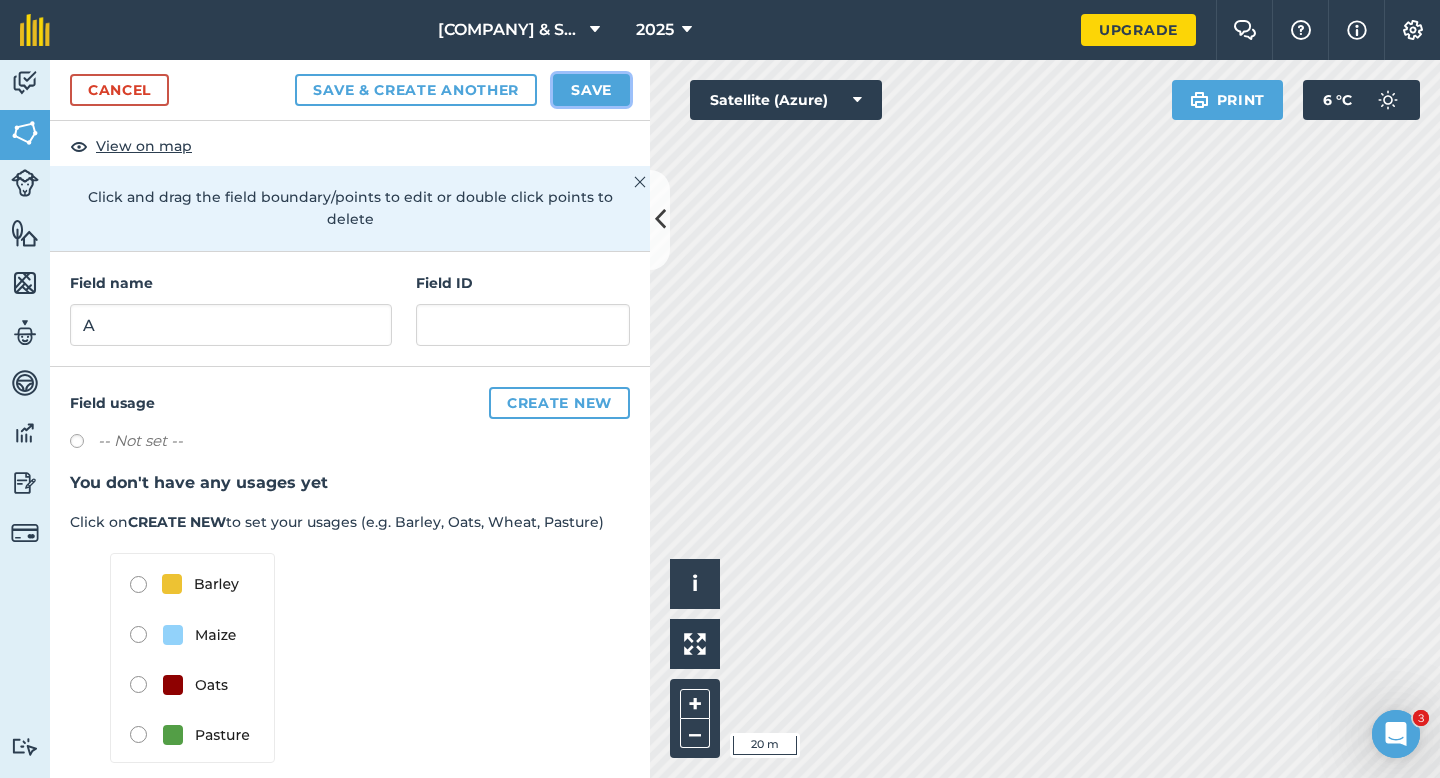 click on "Save" at bounding box center [591, 90] 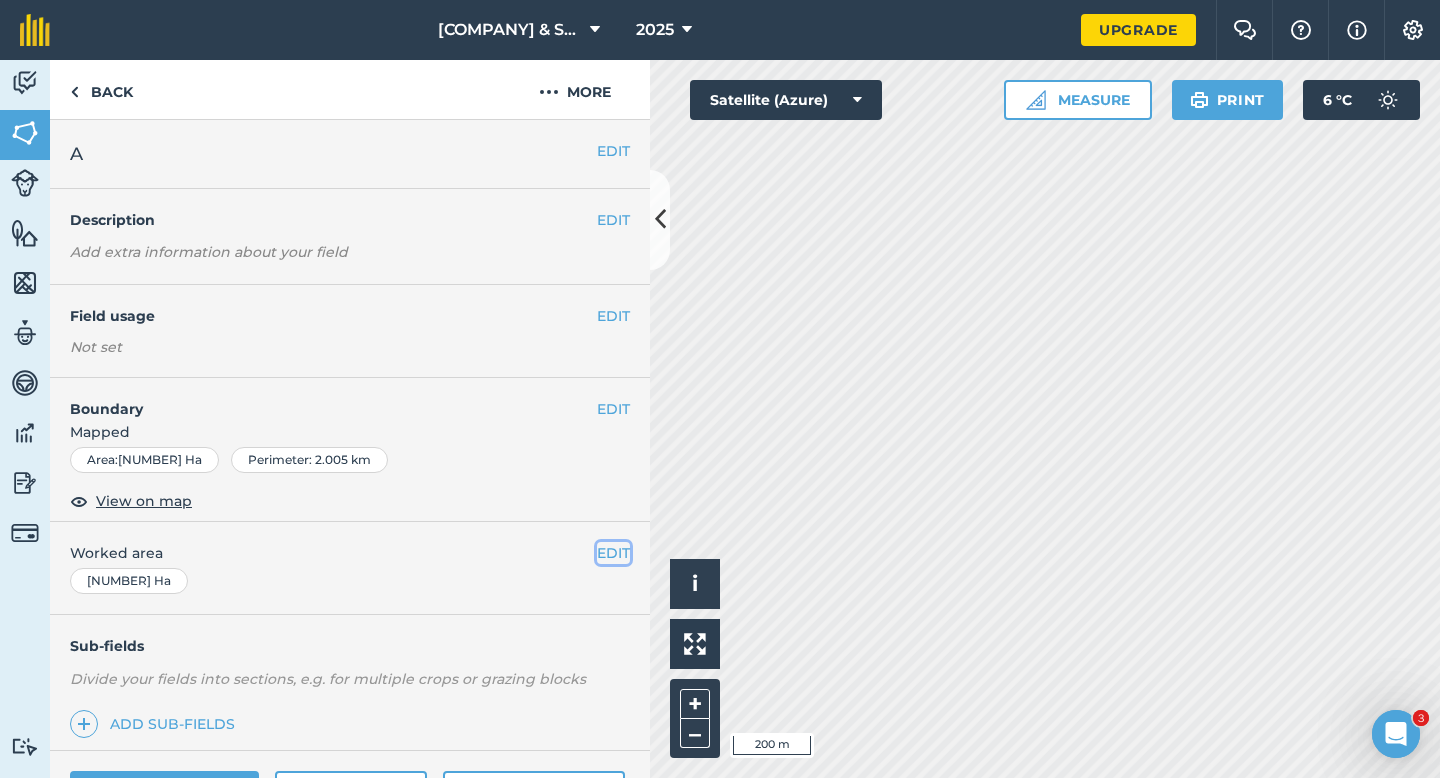click on "EDIT" at bounding box center [613, 553] 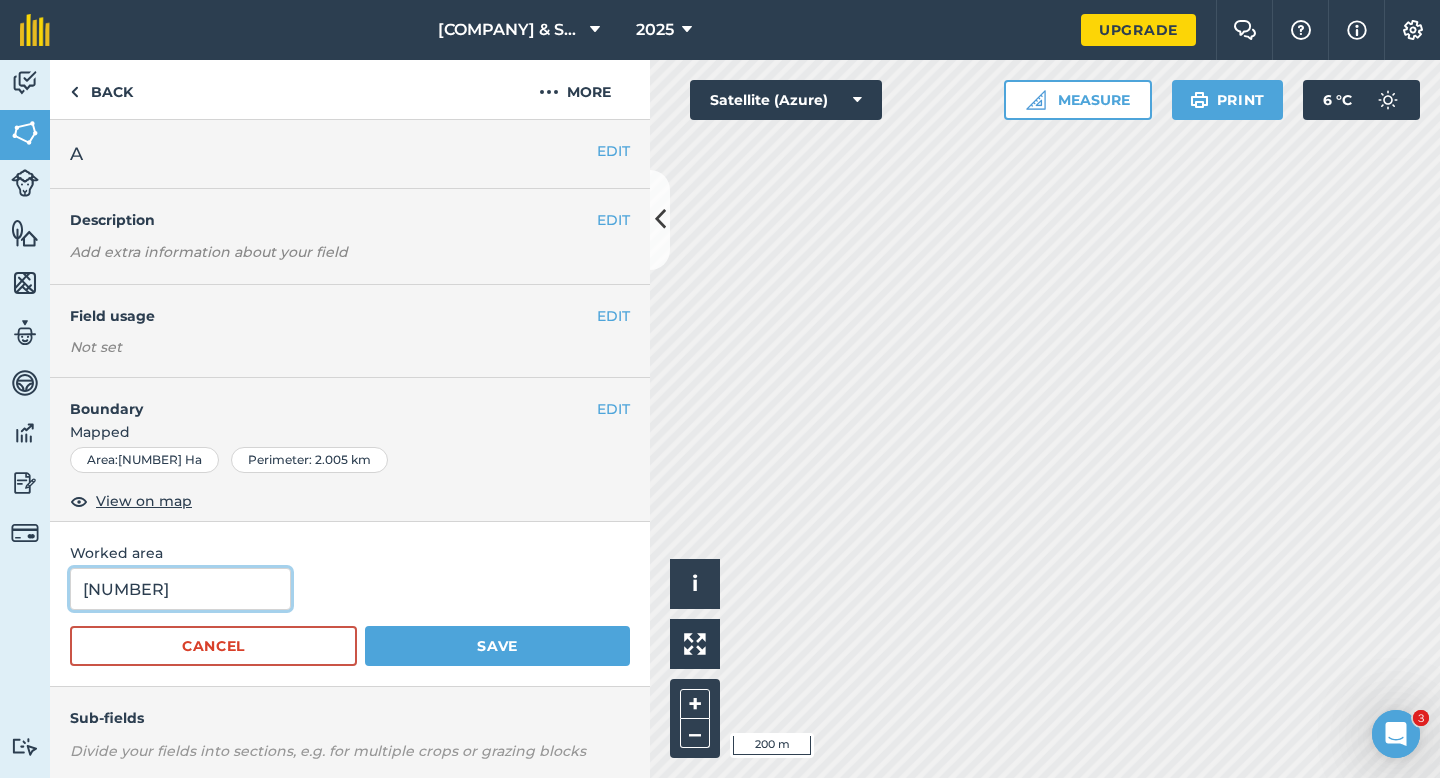 click on "[NUMBER]" at bounding box center [180, 589] 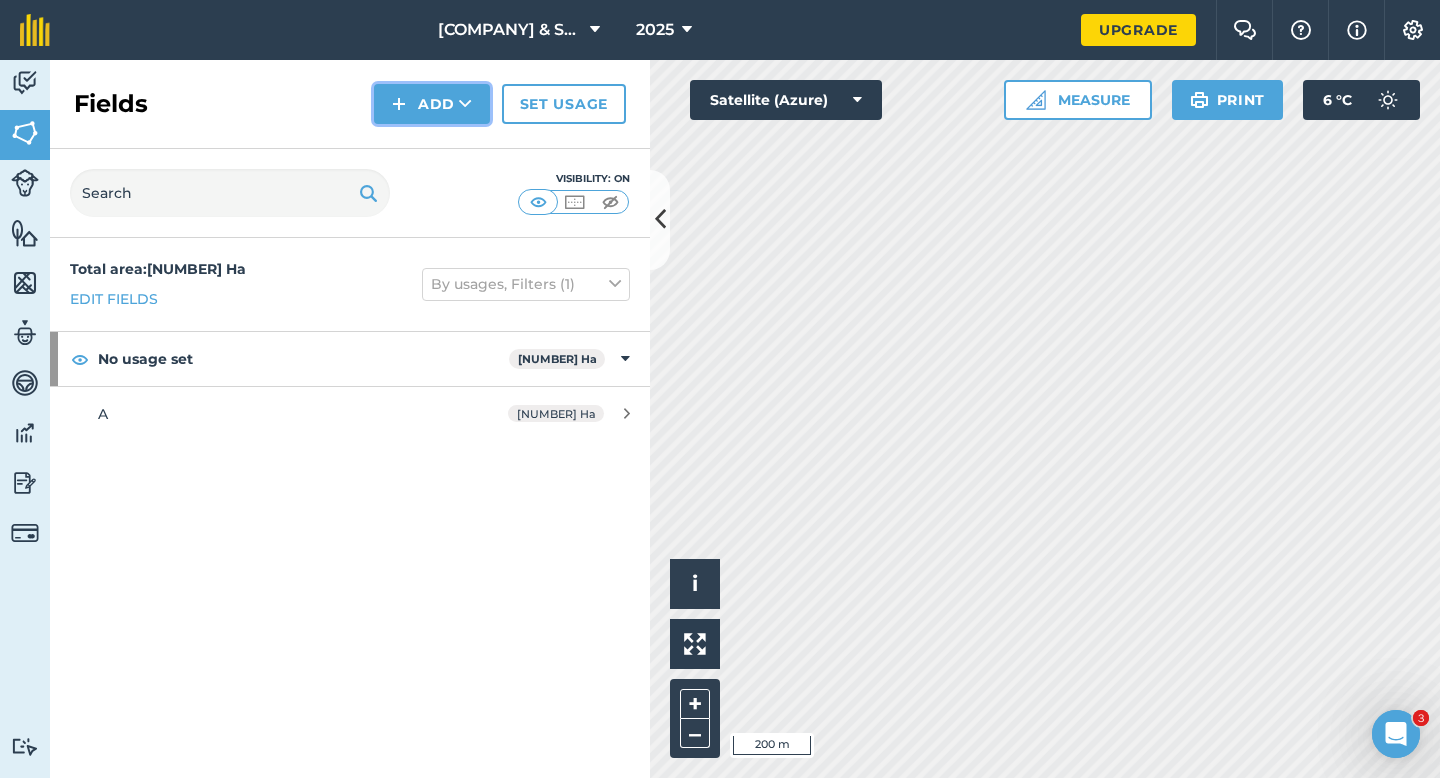 click on "Add" at bounding box center (432, 104) 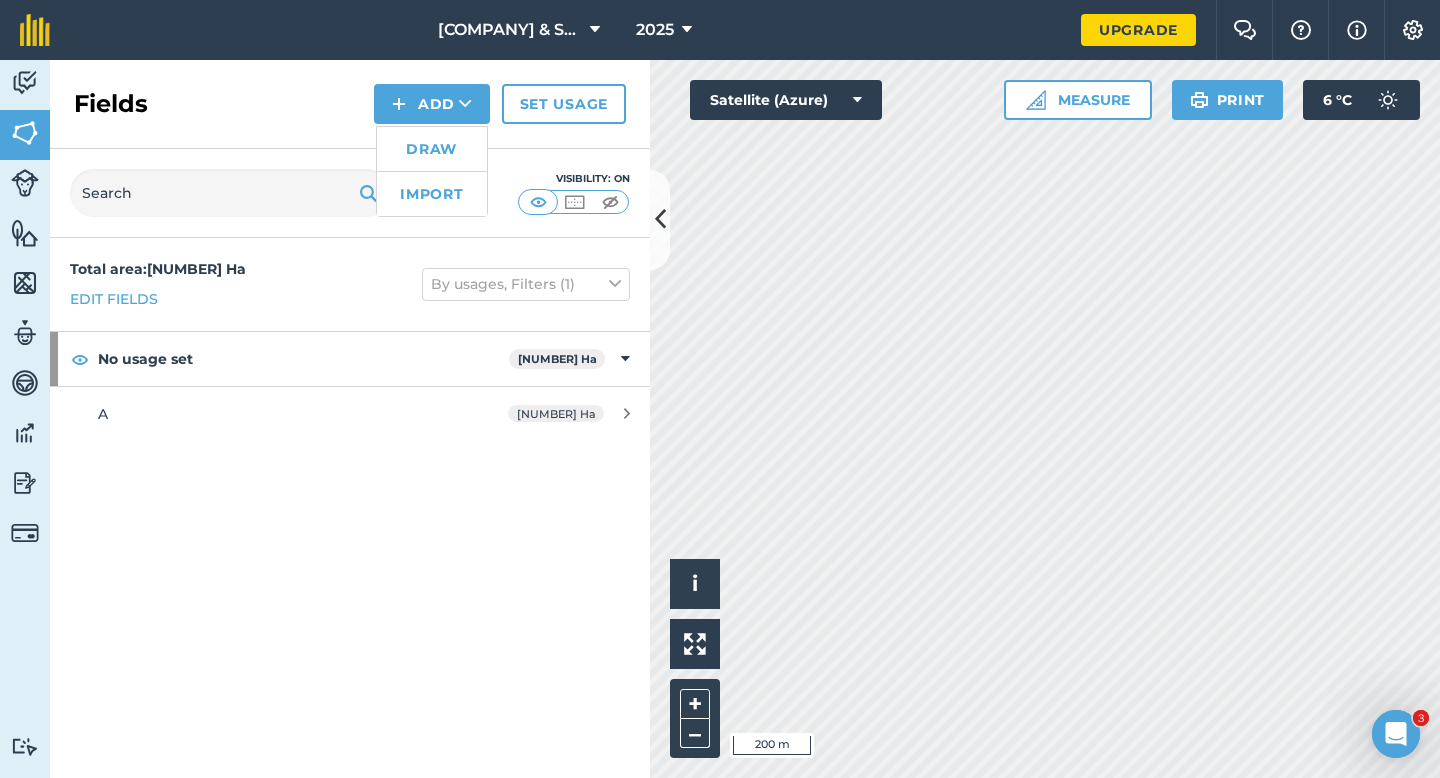 click on "Draw" at bounding box center (432, 149) 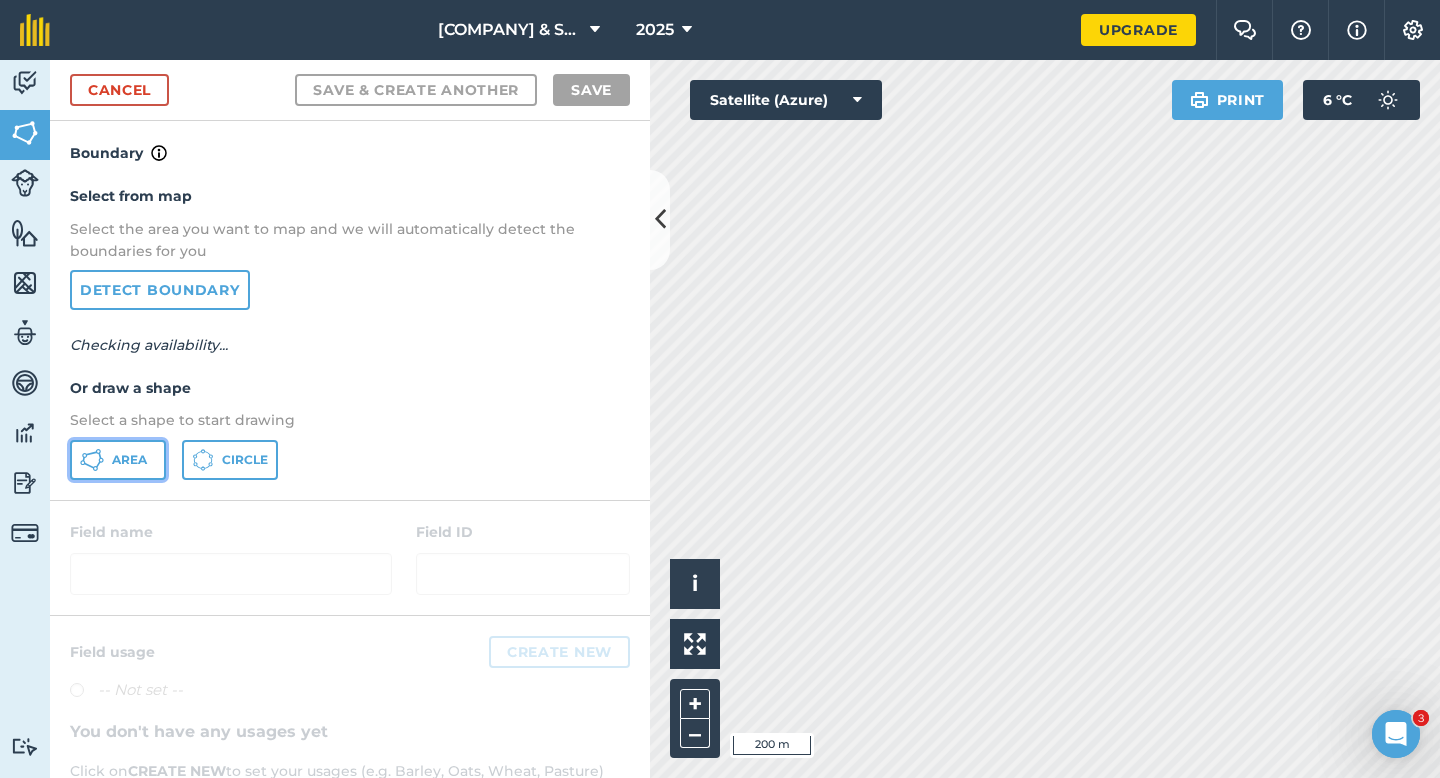 click on "Area" at bounding box center (118, 460) 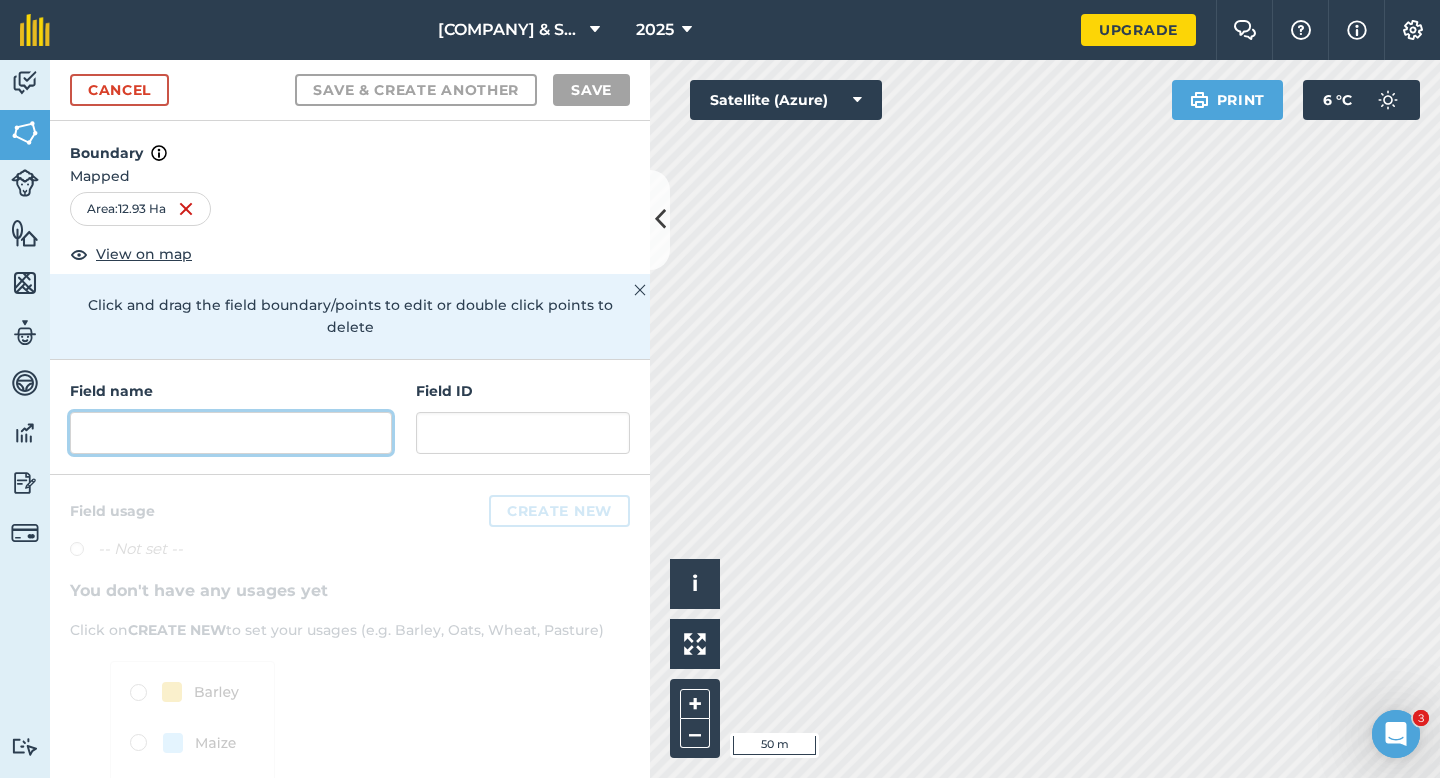 click at bounding box center (231, 433) 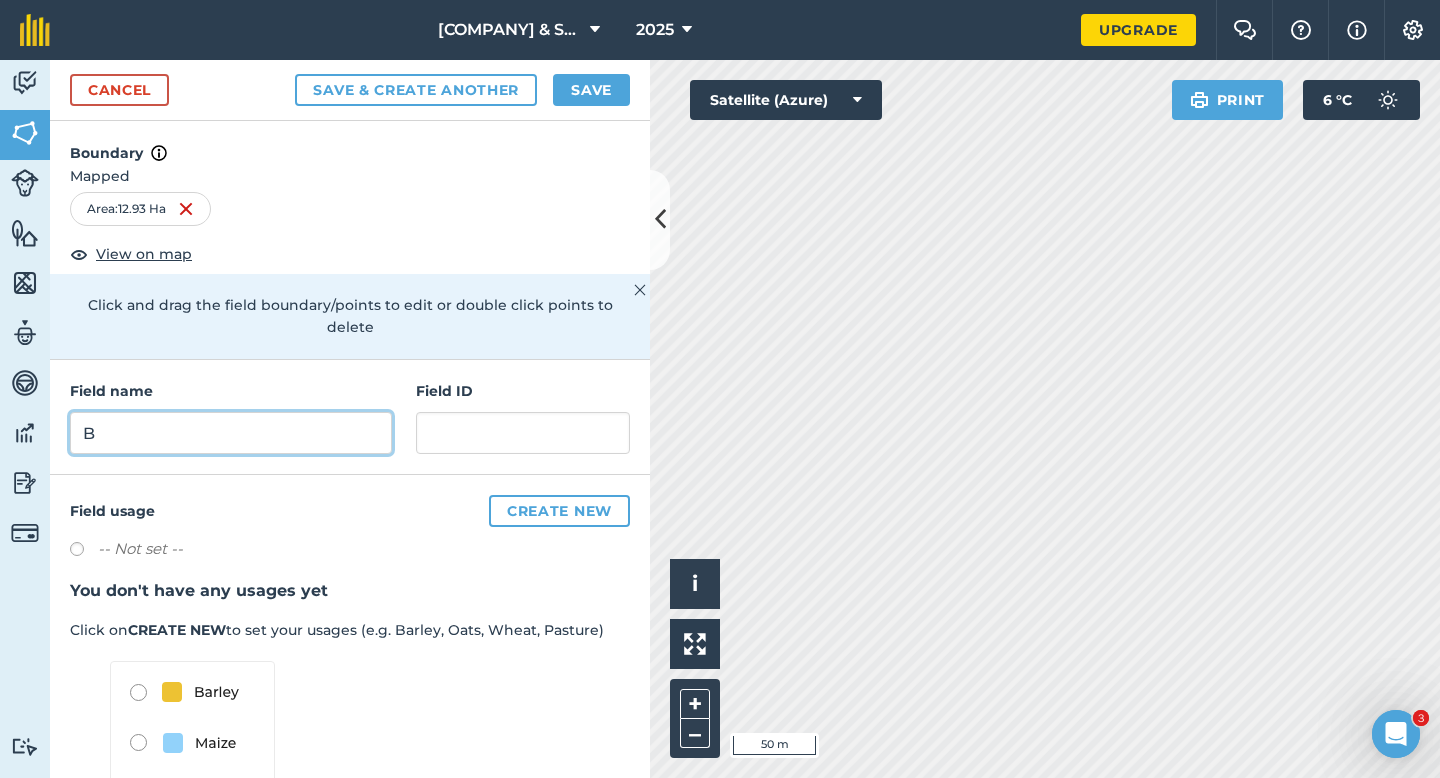 type on "B" 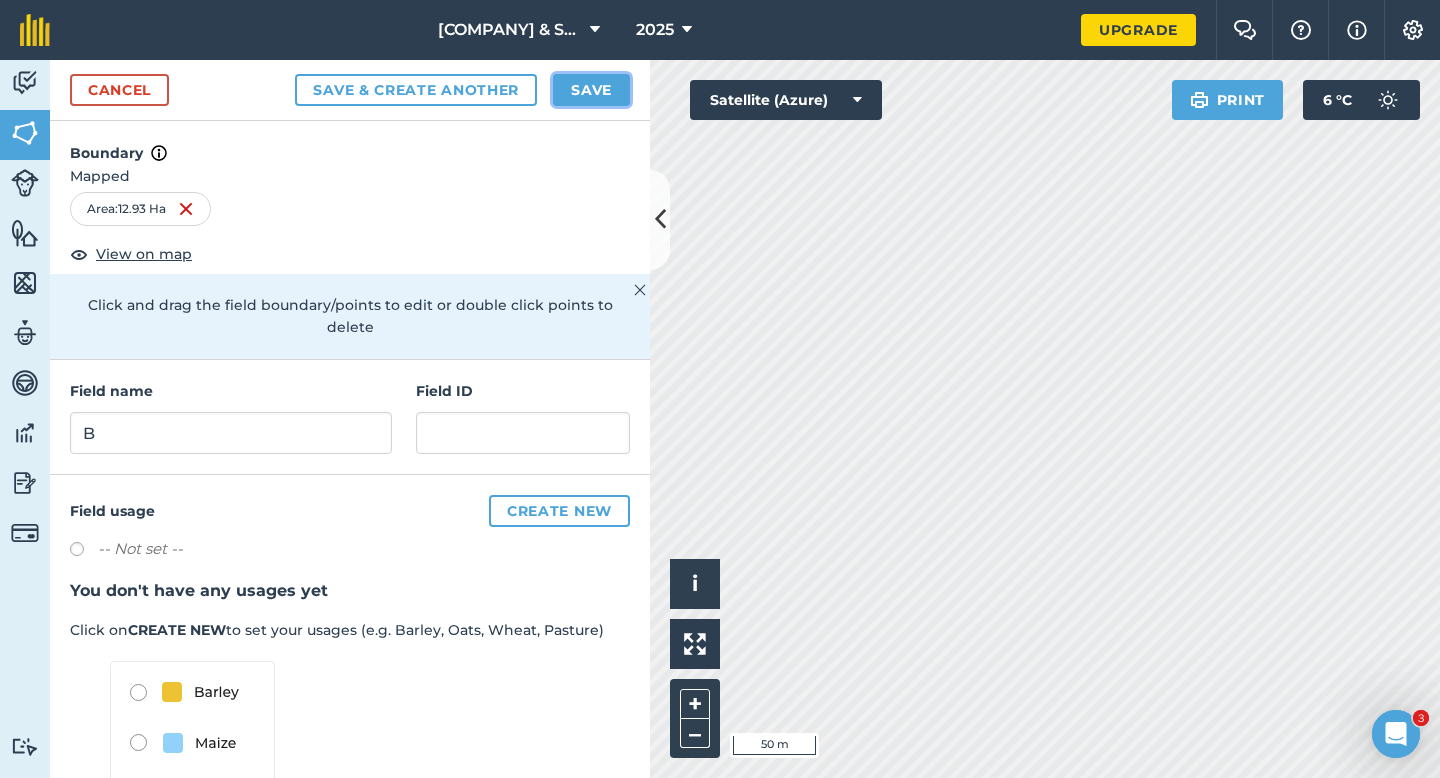click on "Save" at bounding box center (591, 90) 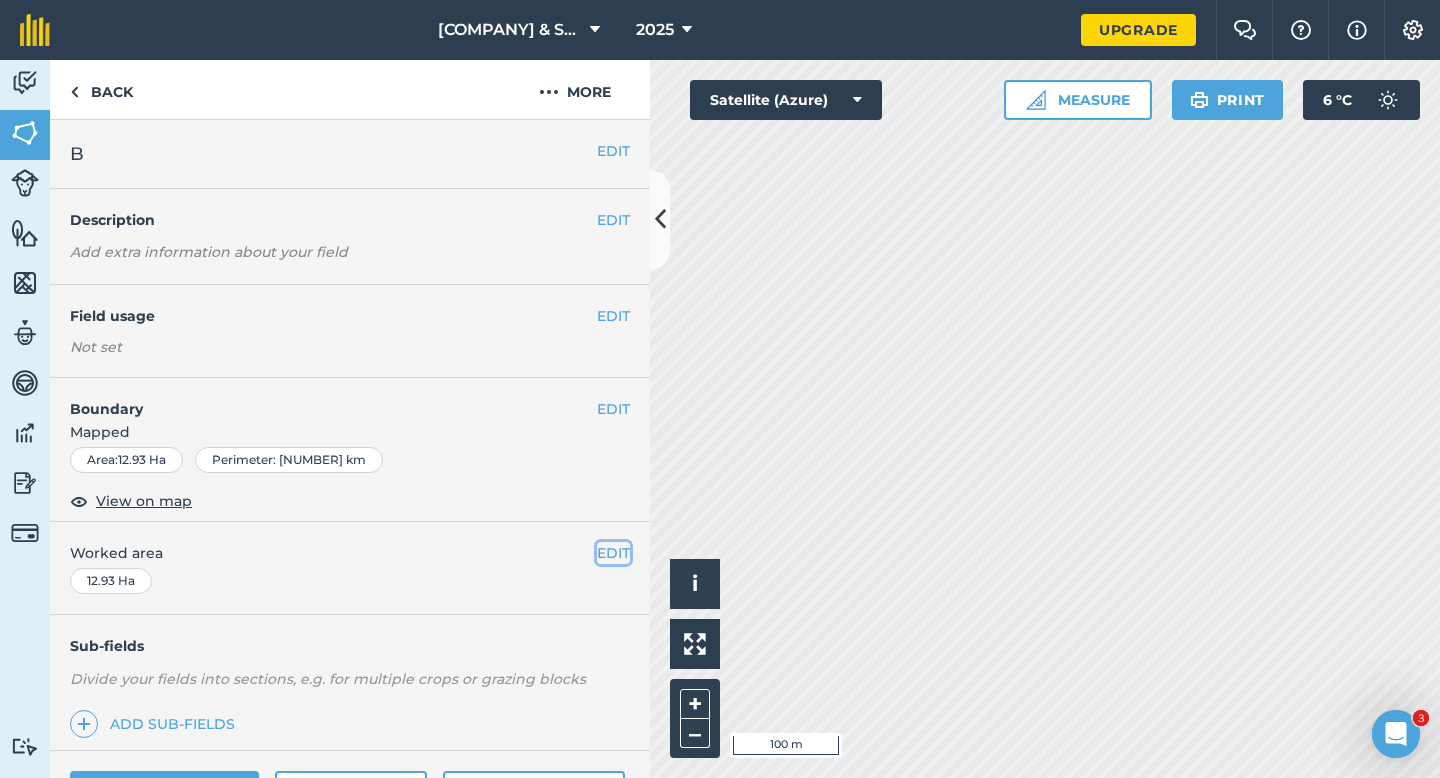 click on "EDIT" at bounding box center (613, 553) 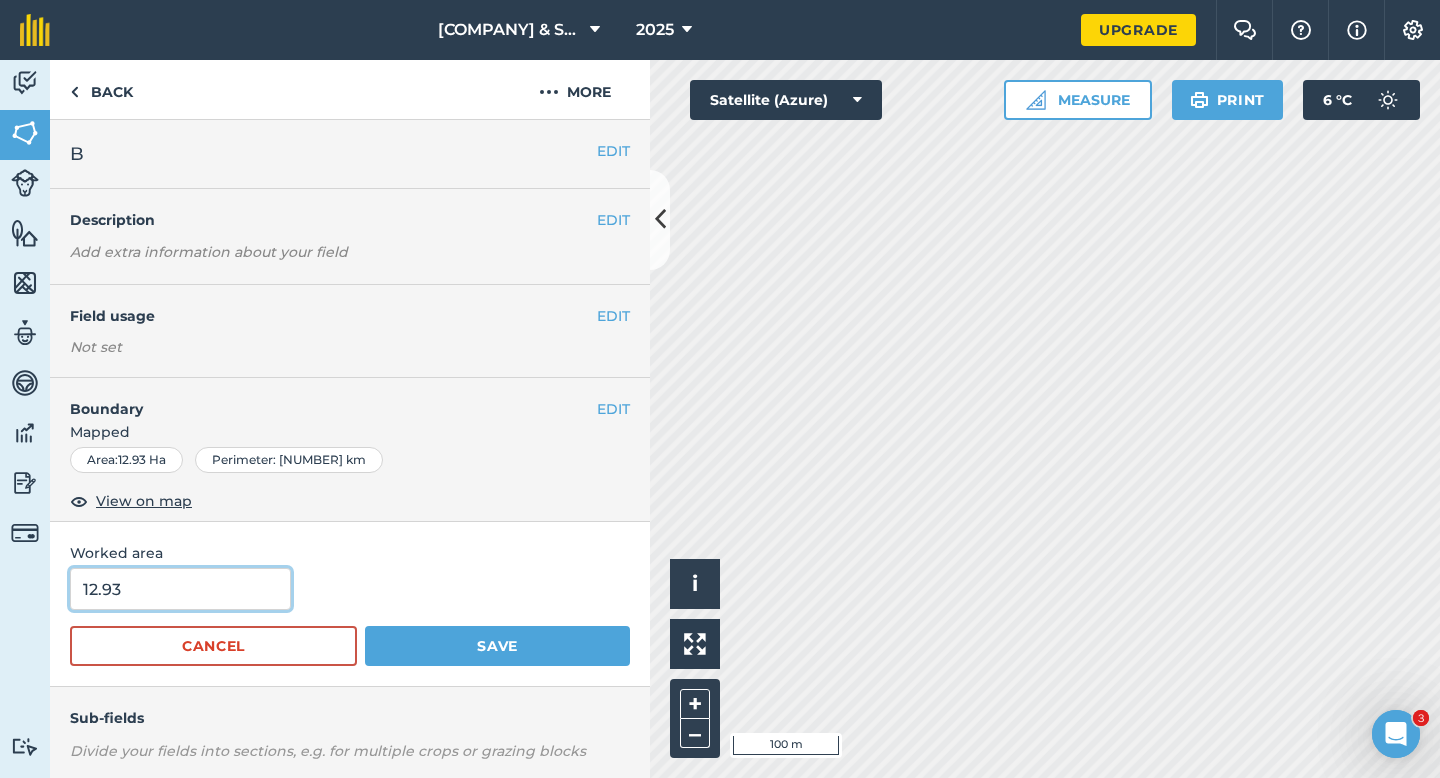 click on "12.93" at bounding box center [180, 589] 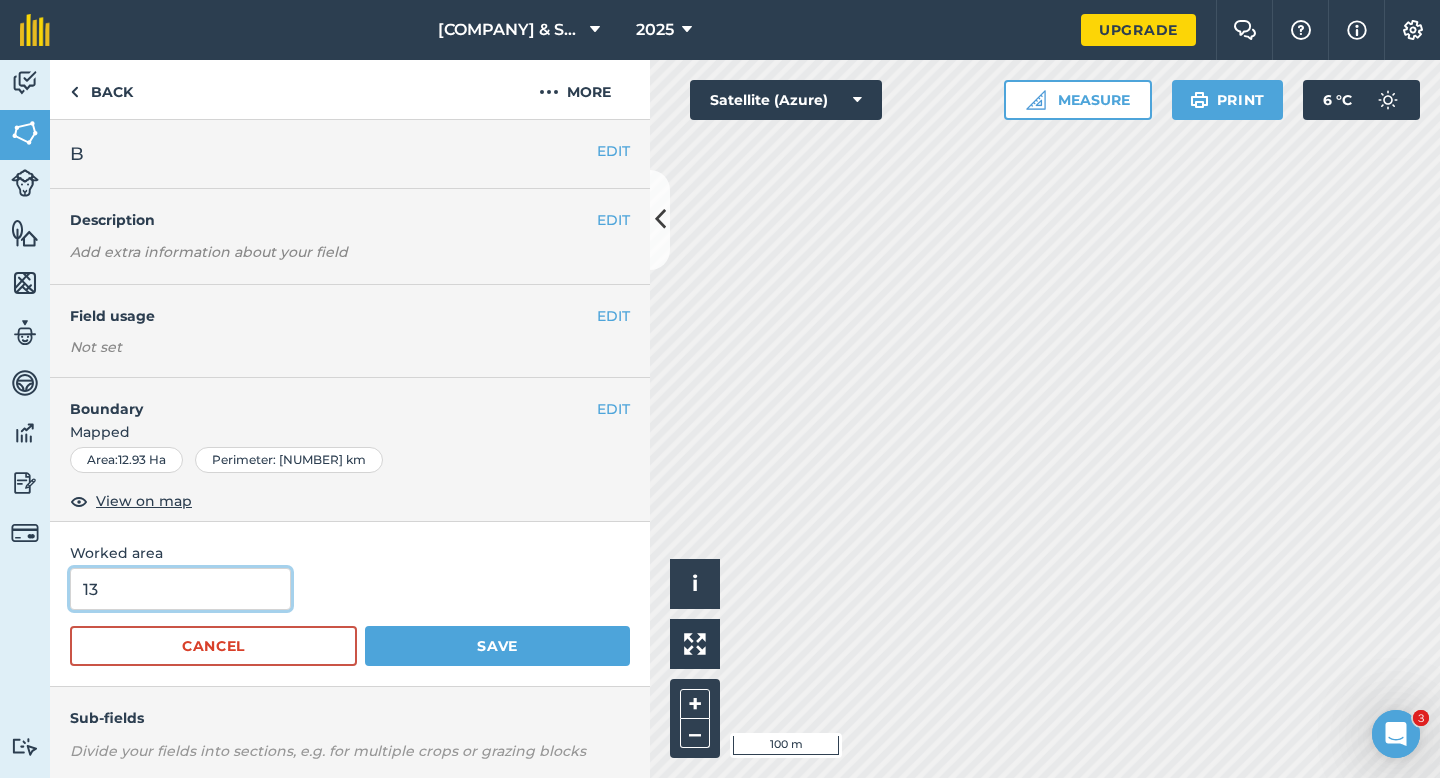 click on "Save" at bounding box center (497, 646) 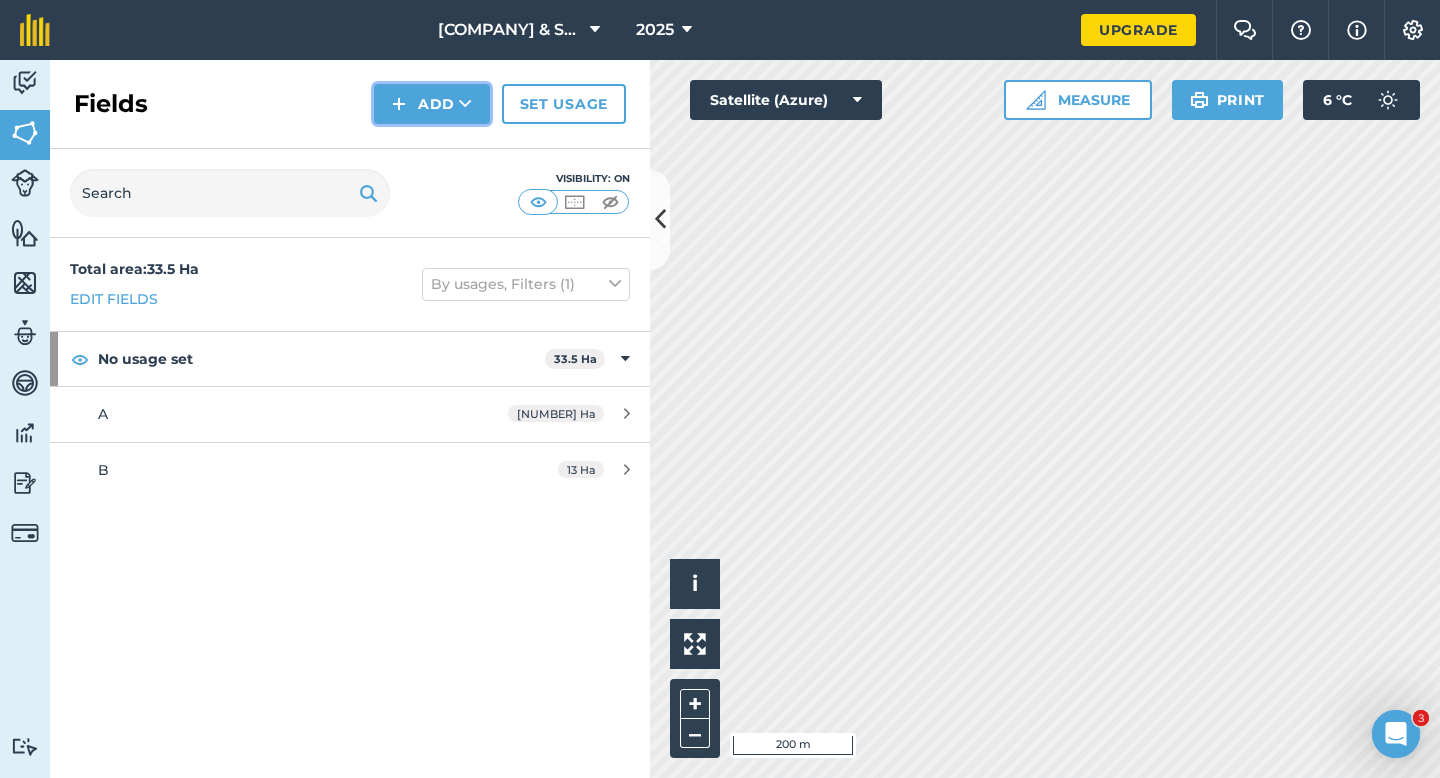 click on "Add" at bounding box center [432, 104] 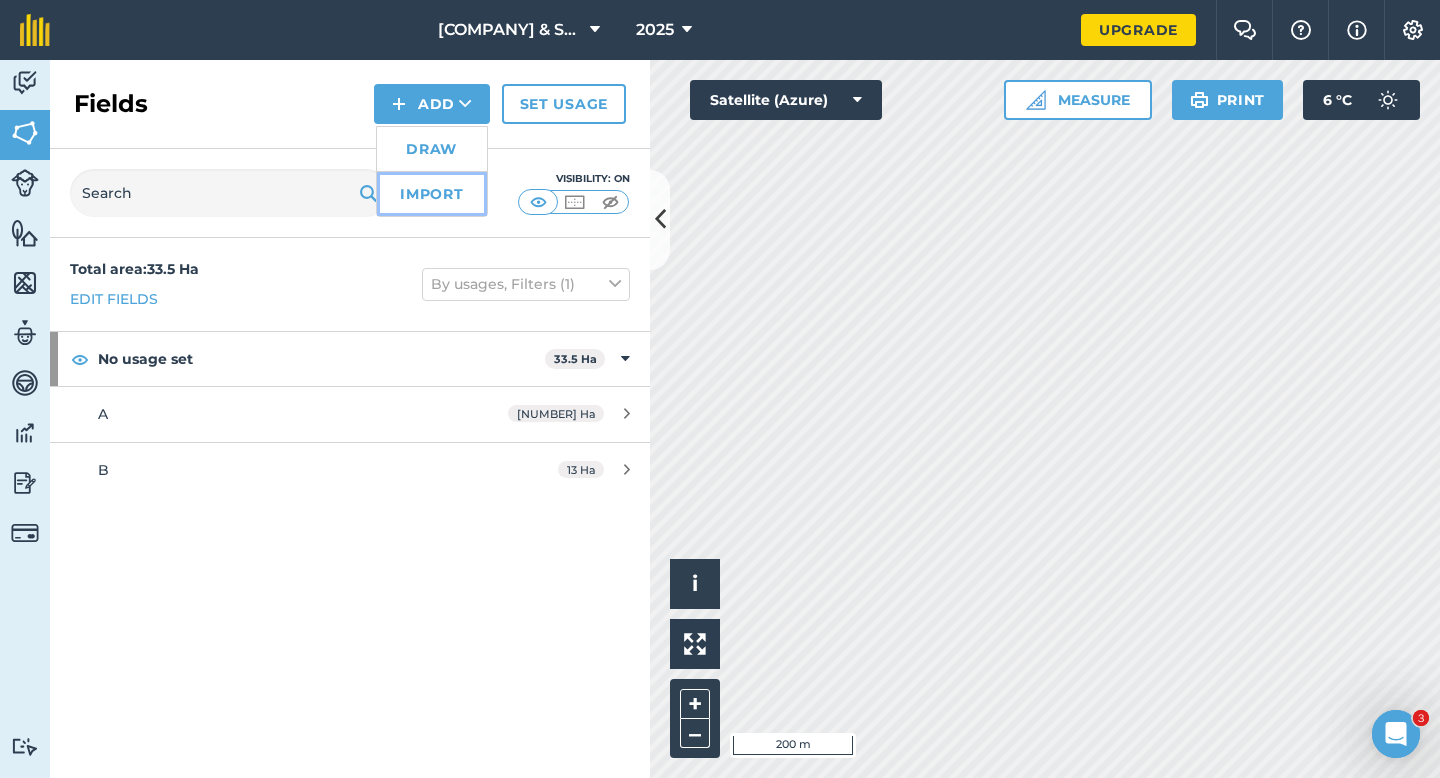 click on "Import" at bounding box center [432, 194] 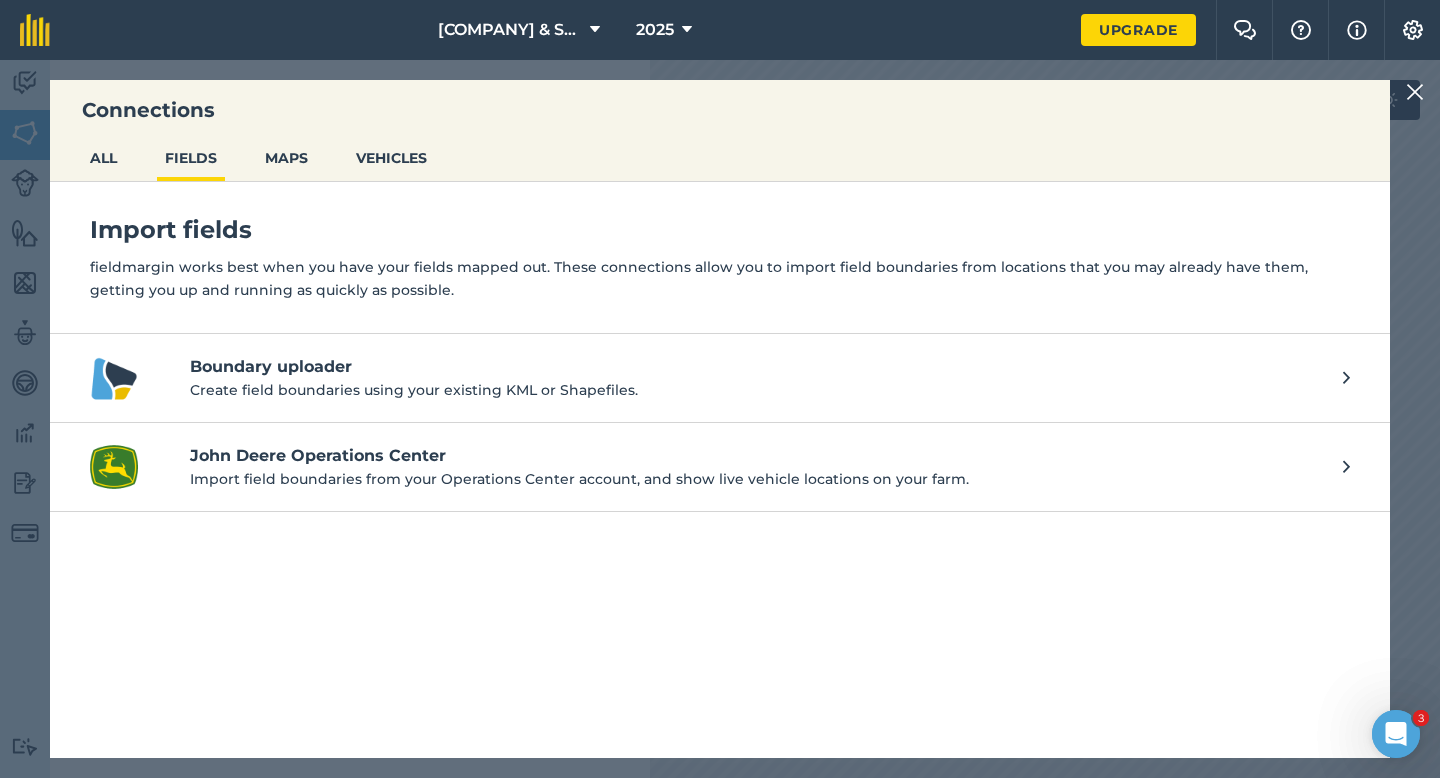 click at bounding box center [1415, 92] 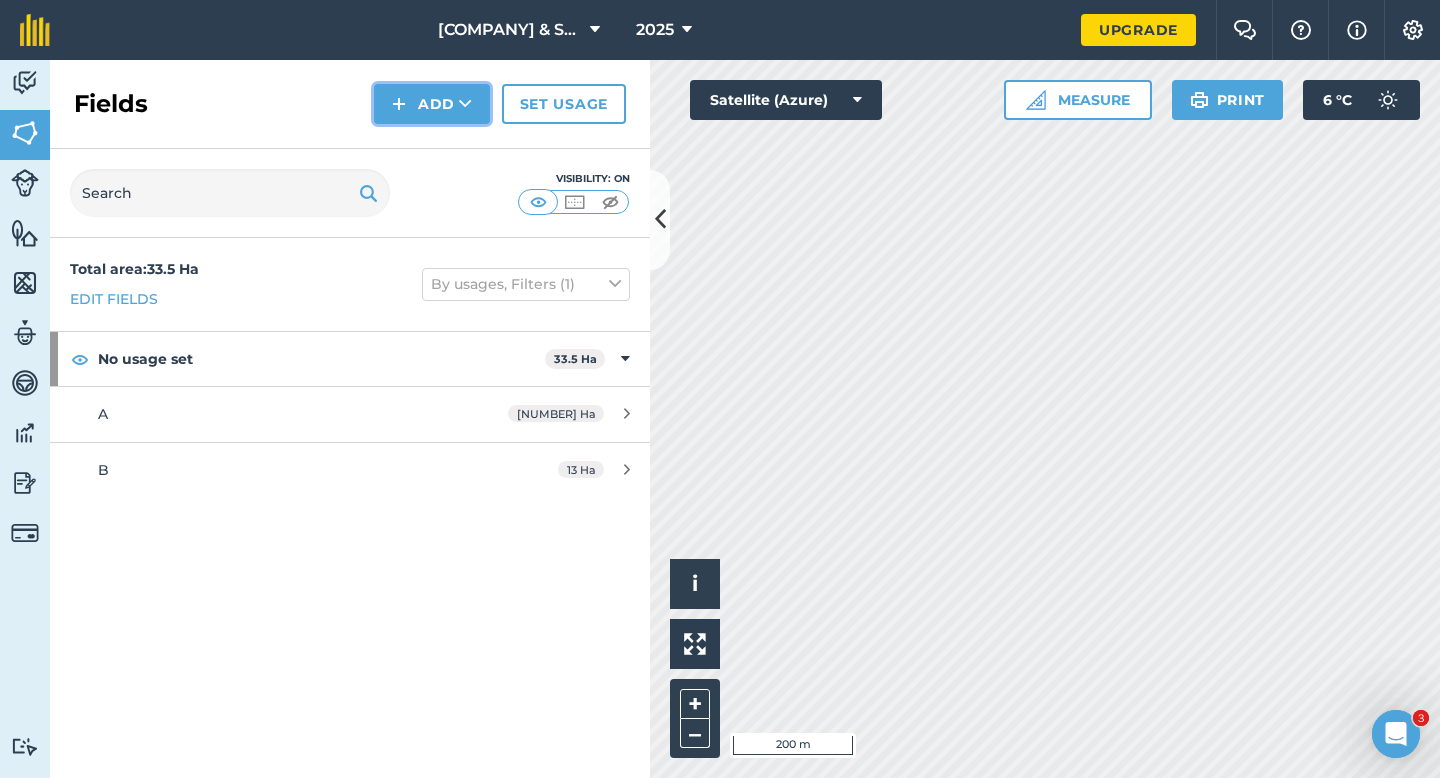 click on "Add" at bounding box center [432, 104] 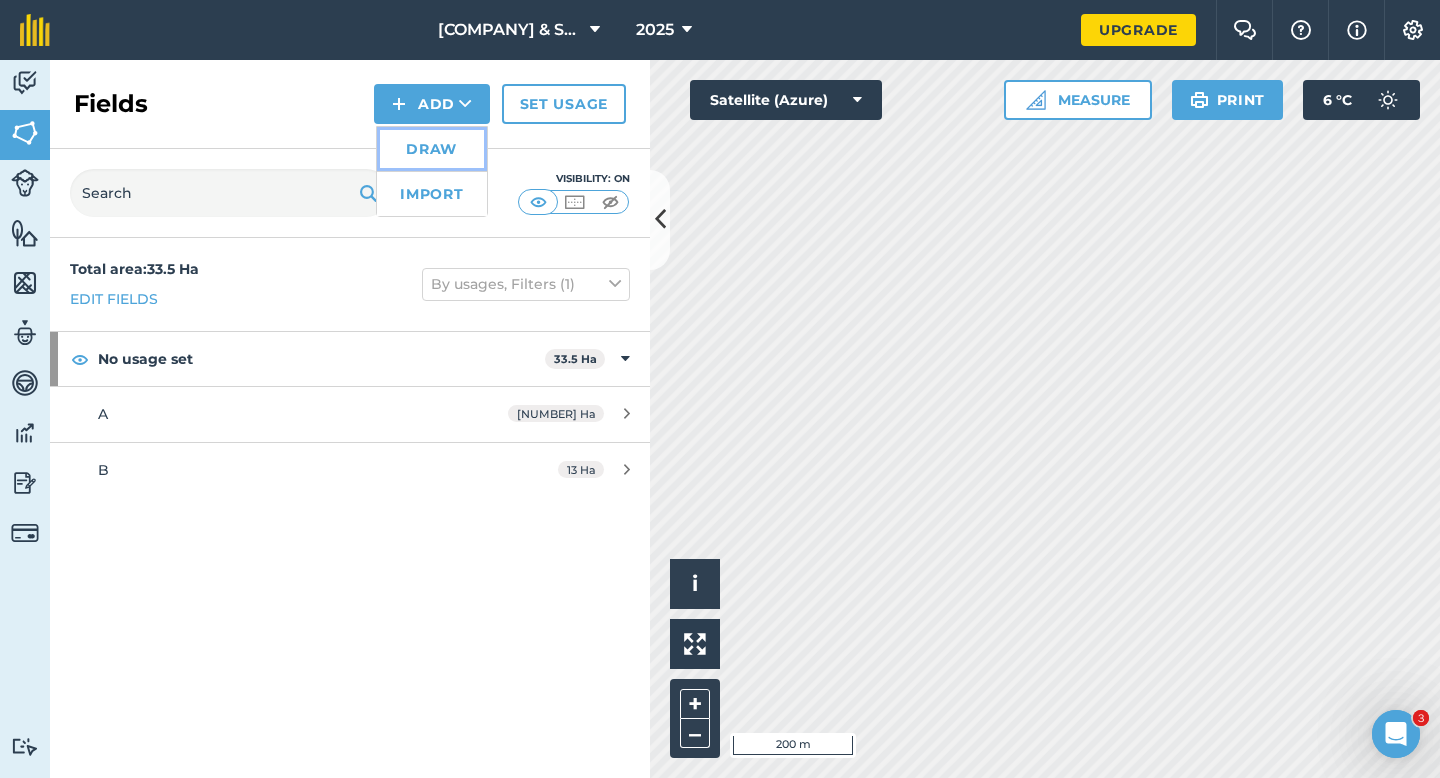 click on "Draw" at bounding box center (432, 149) 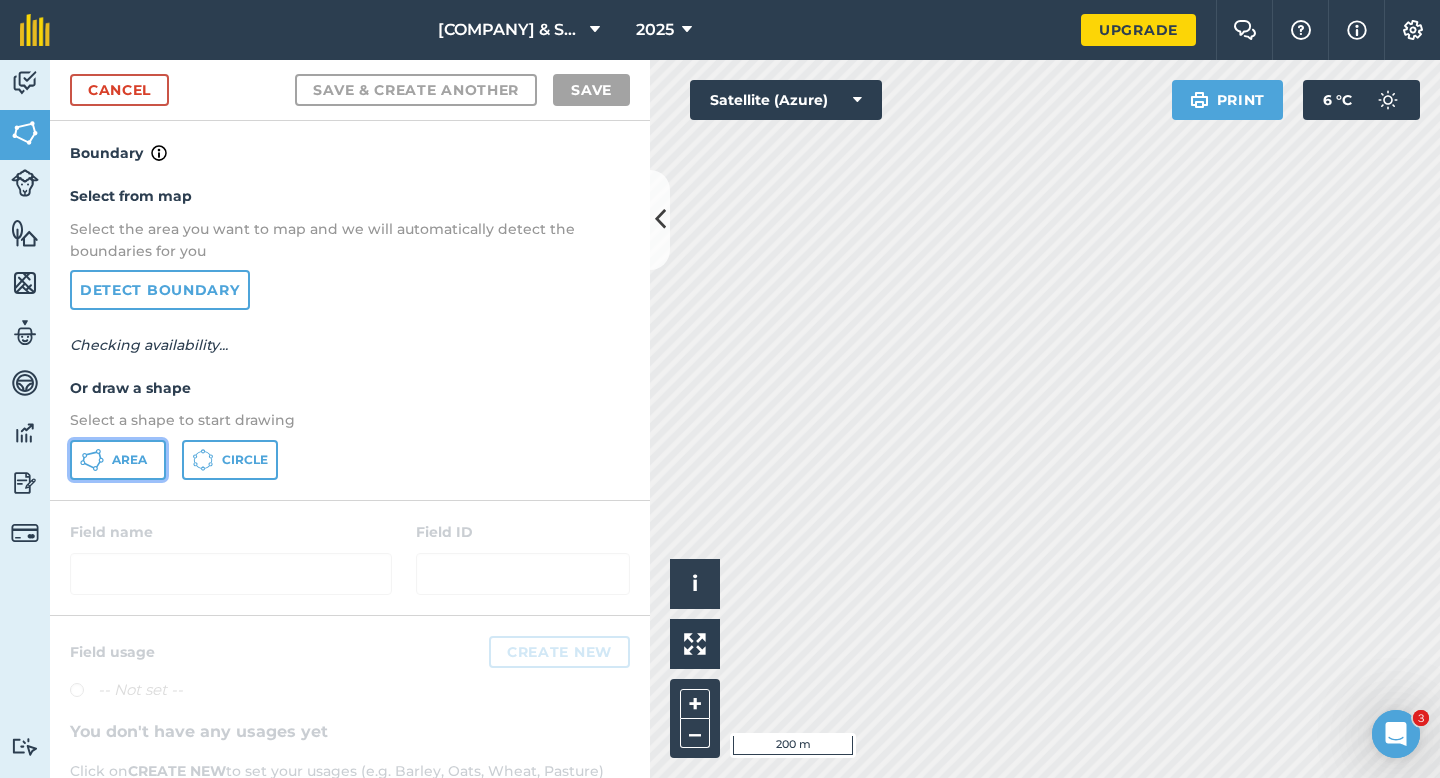 click on "Area" at bounding box center [118, 460] 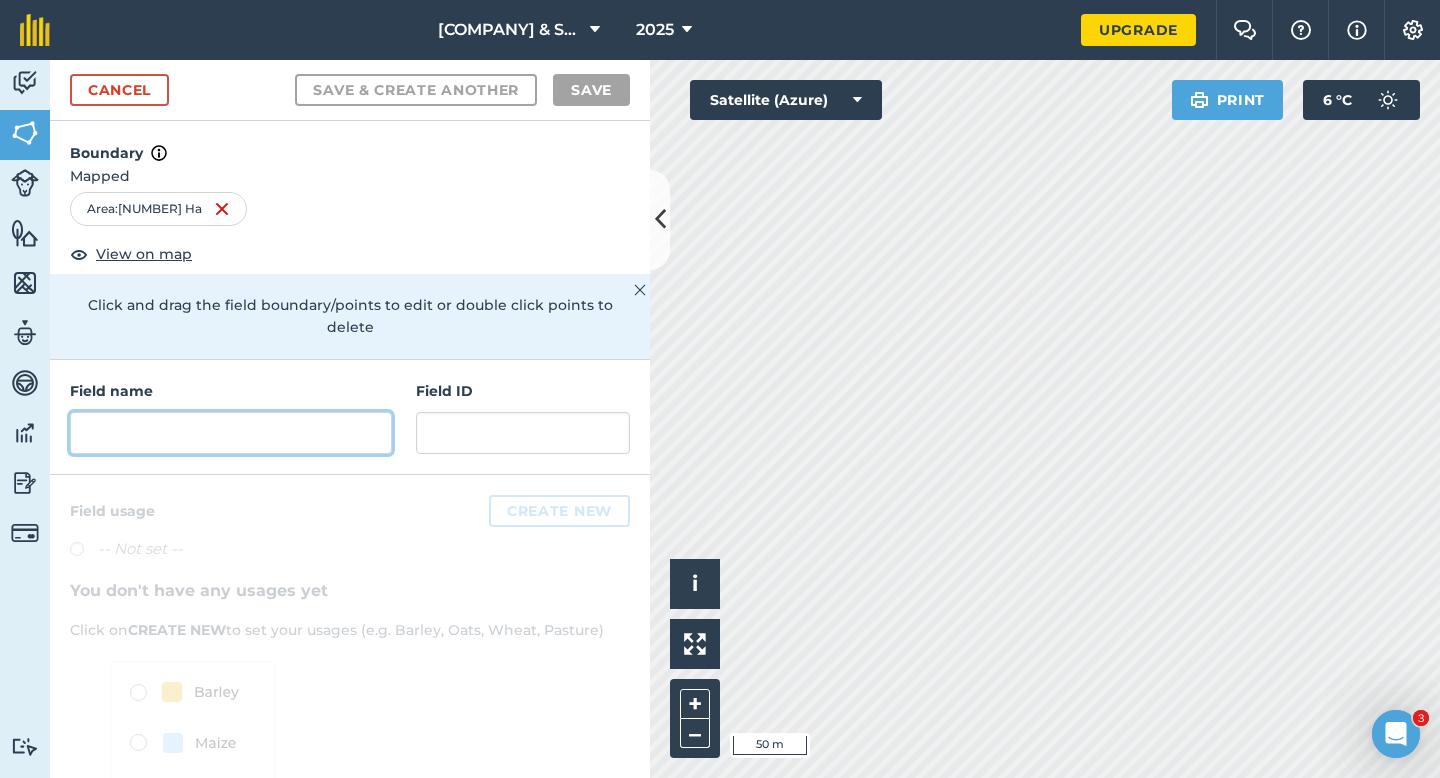 click at bounding box center (231, 433) 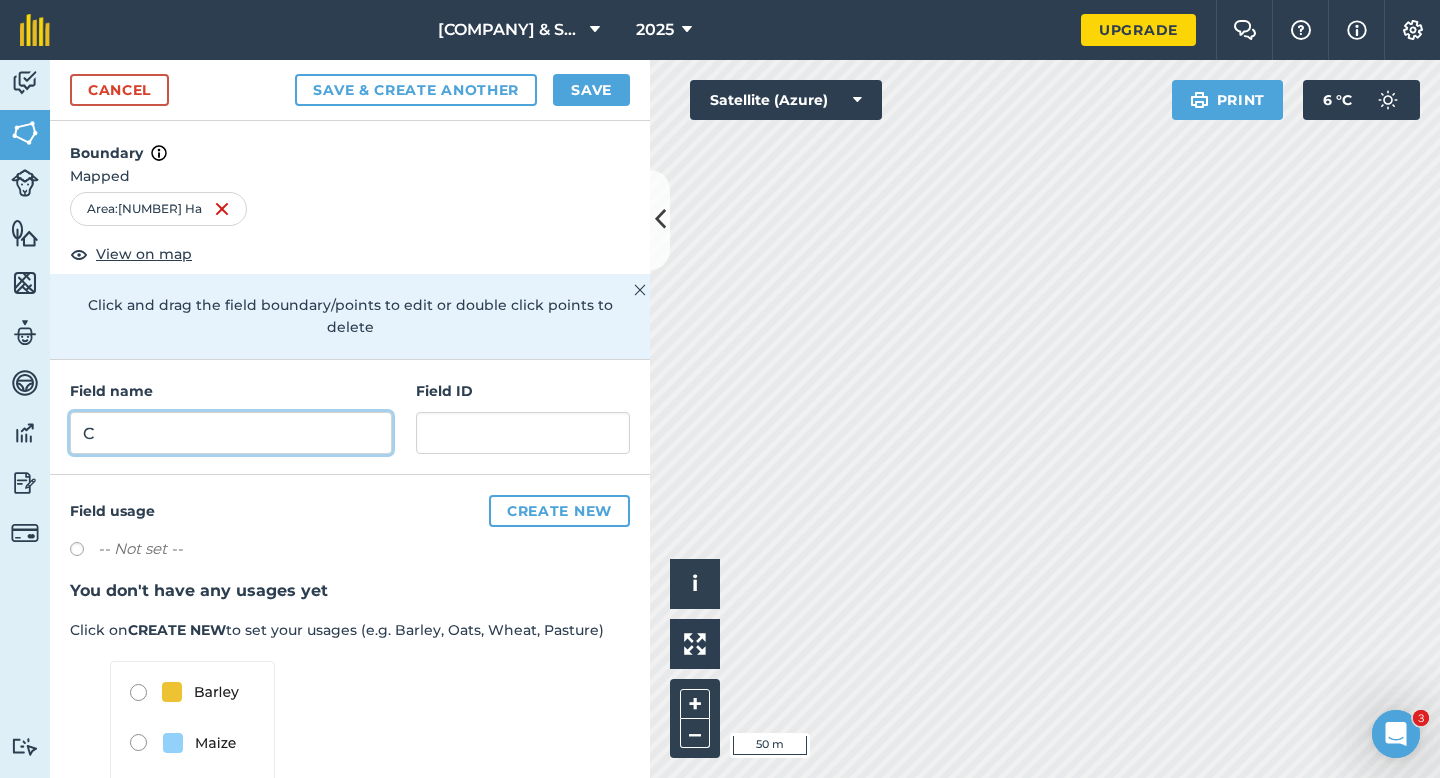type on "C" 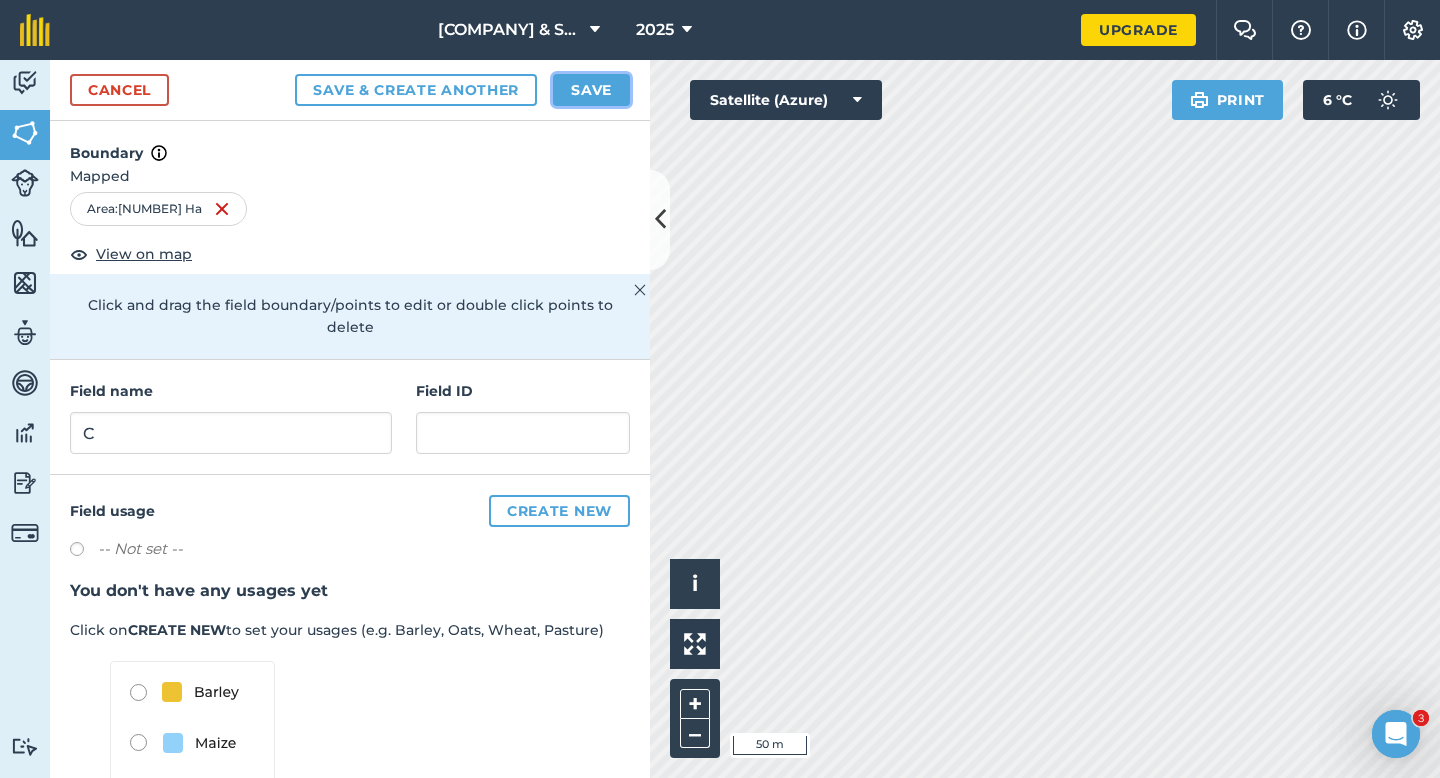 click on "Save" at bounding box center [591, 90] 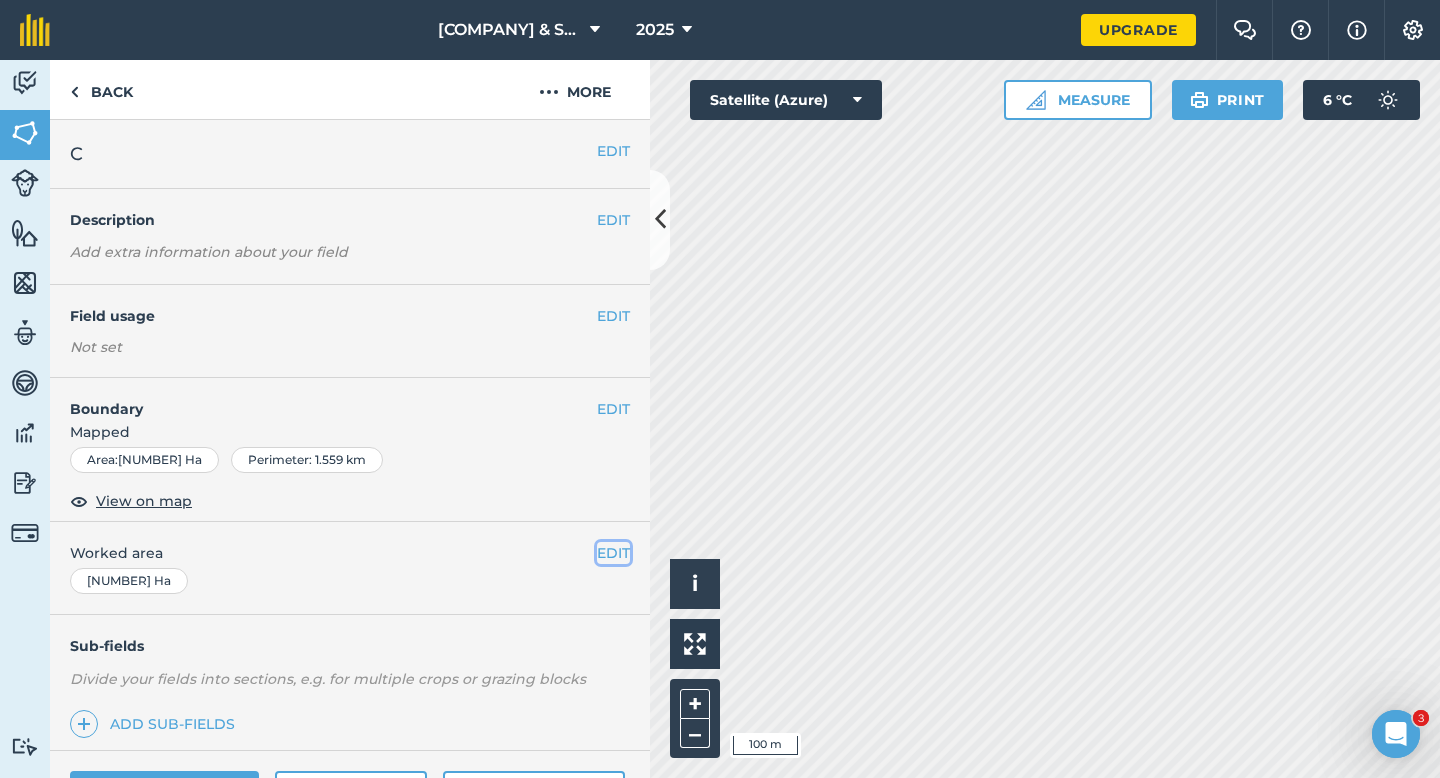 click on "EDIT" at bounding box center [613, 553] 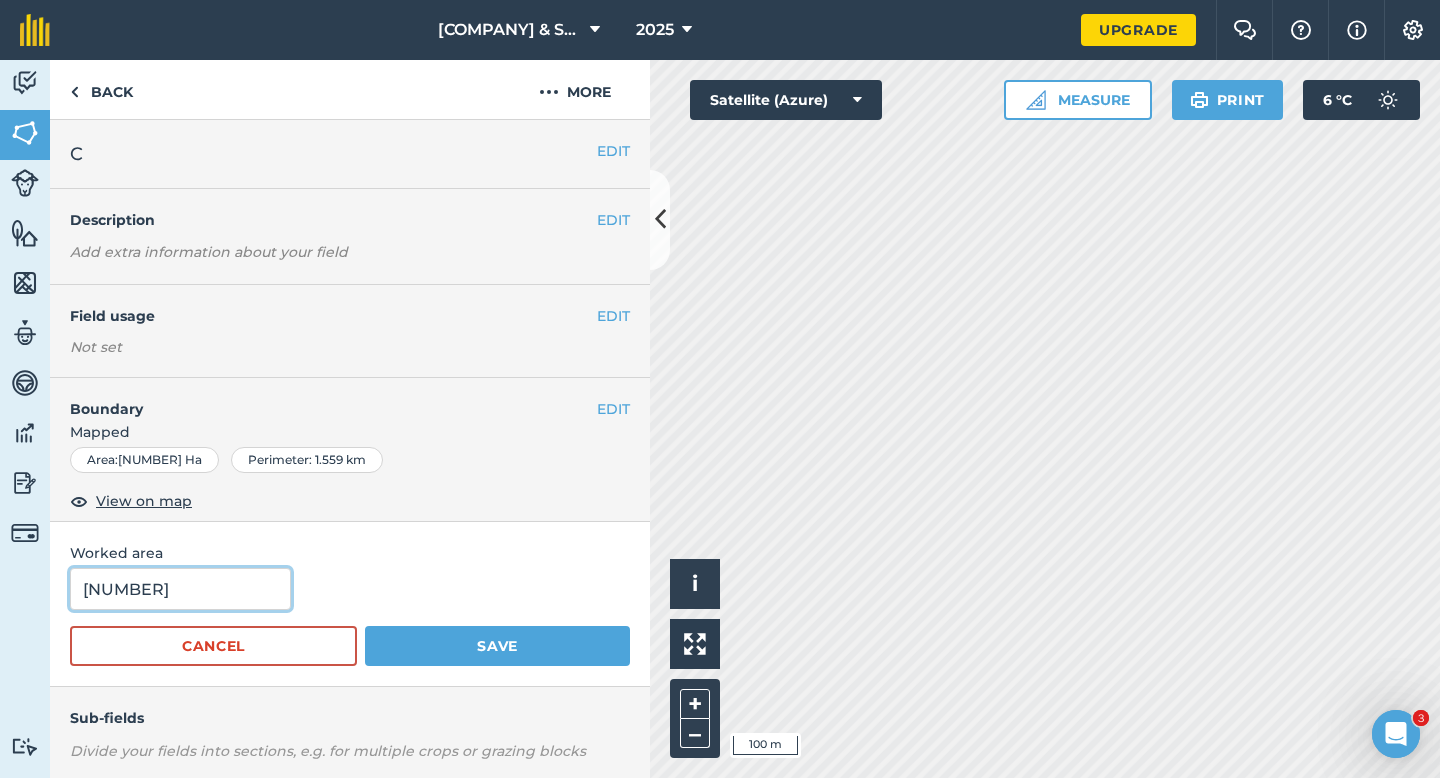 click on "[NUMBER]" at bounding box center (180, 589) 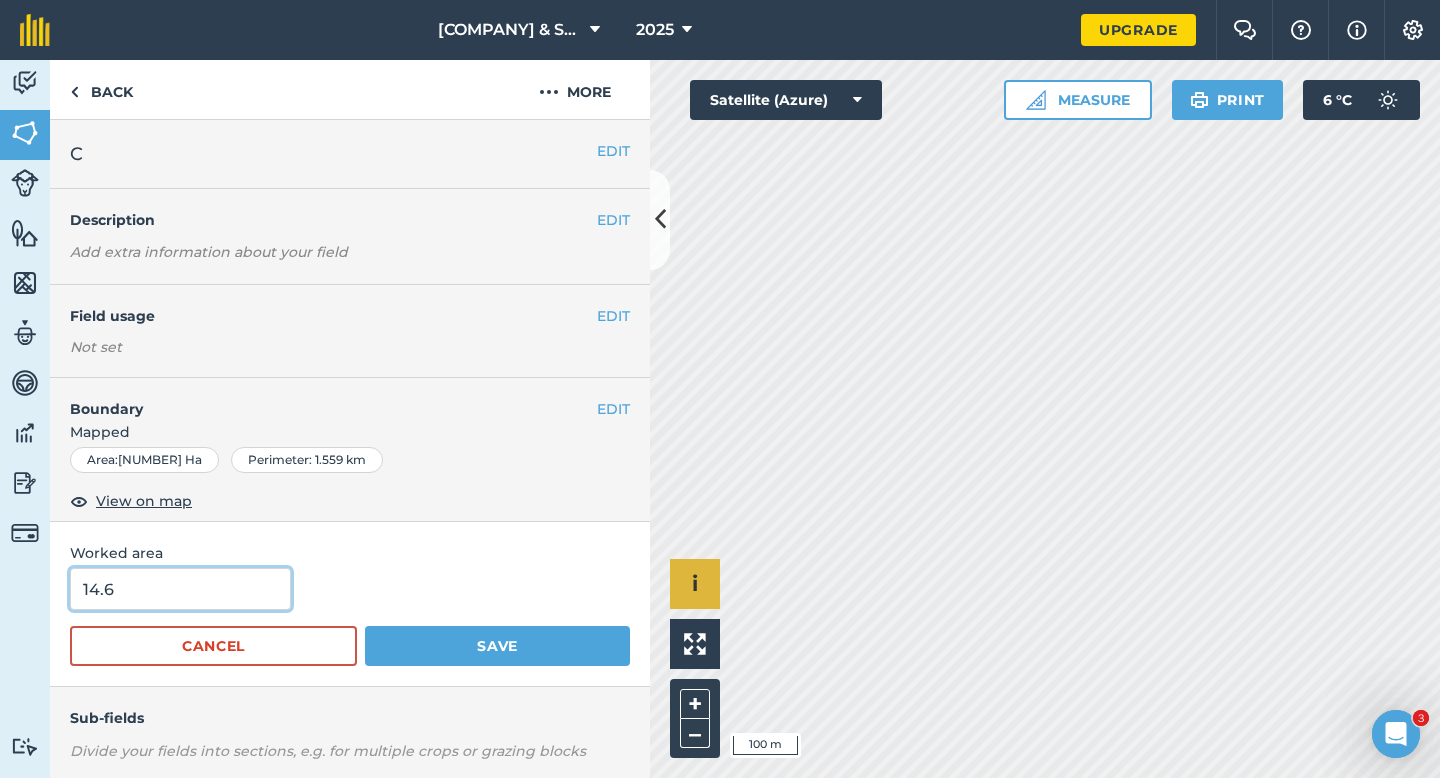 type on "14.6" 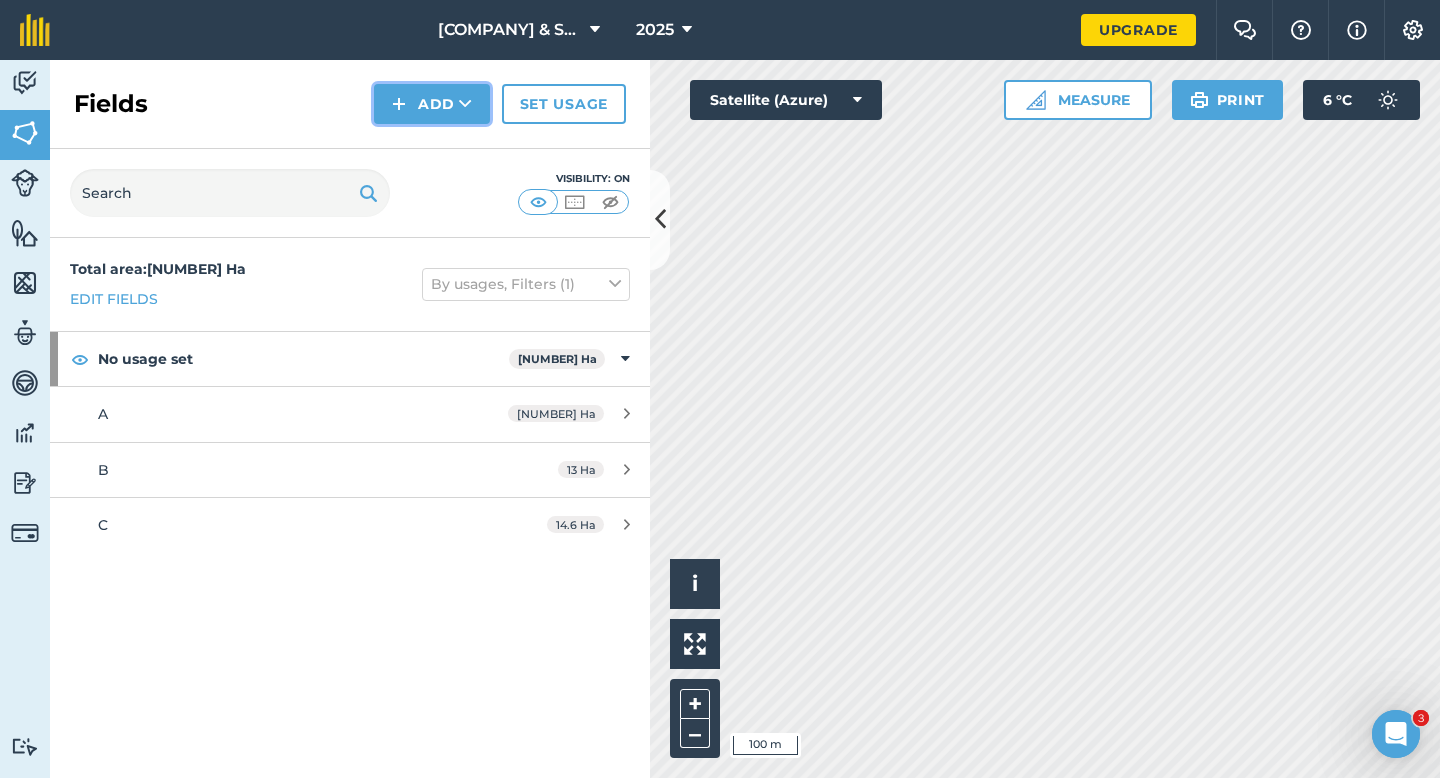 click on "Add" at bounding box center (432, 104) 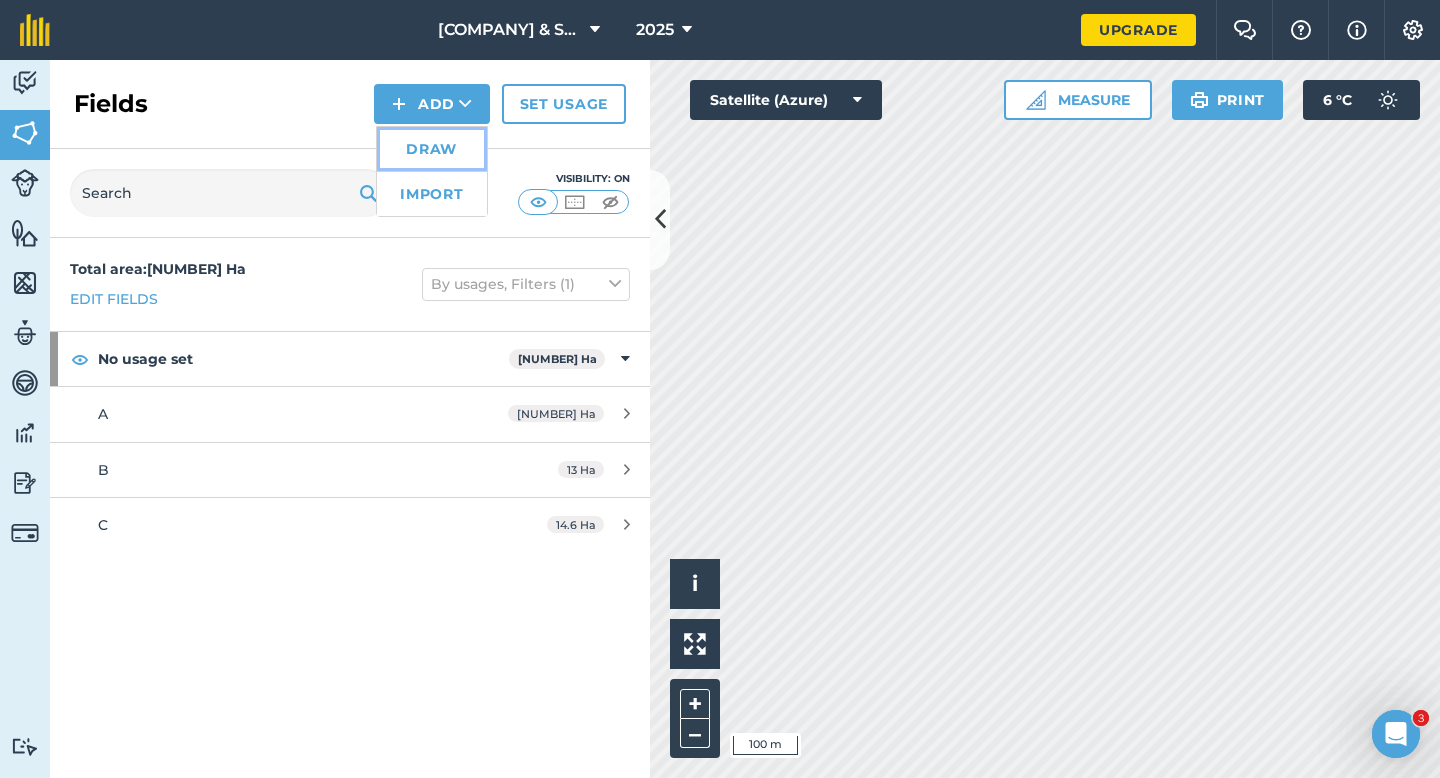 click on "Draw" at bounding box center (432, 149) 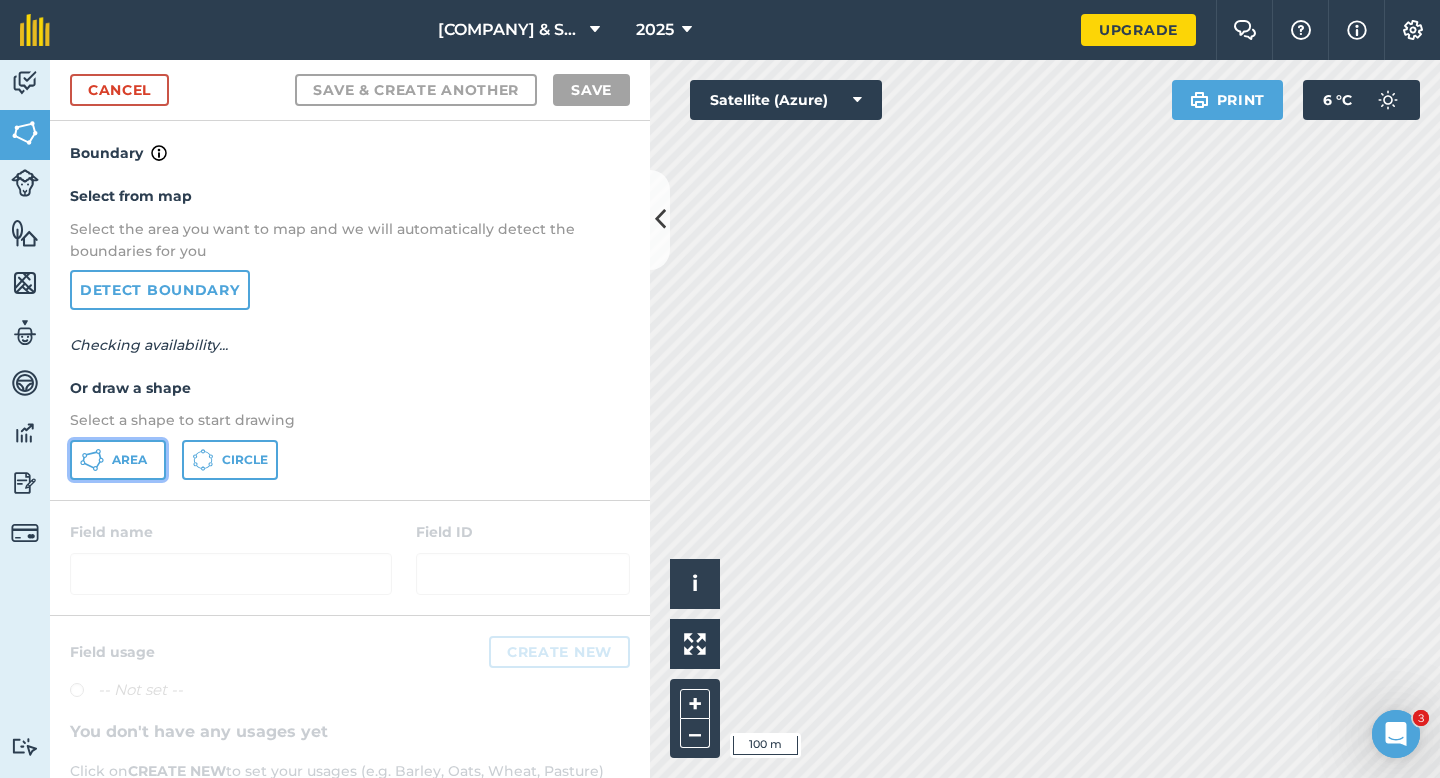 click on "Area" at bounding box center [118, 460] 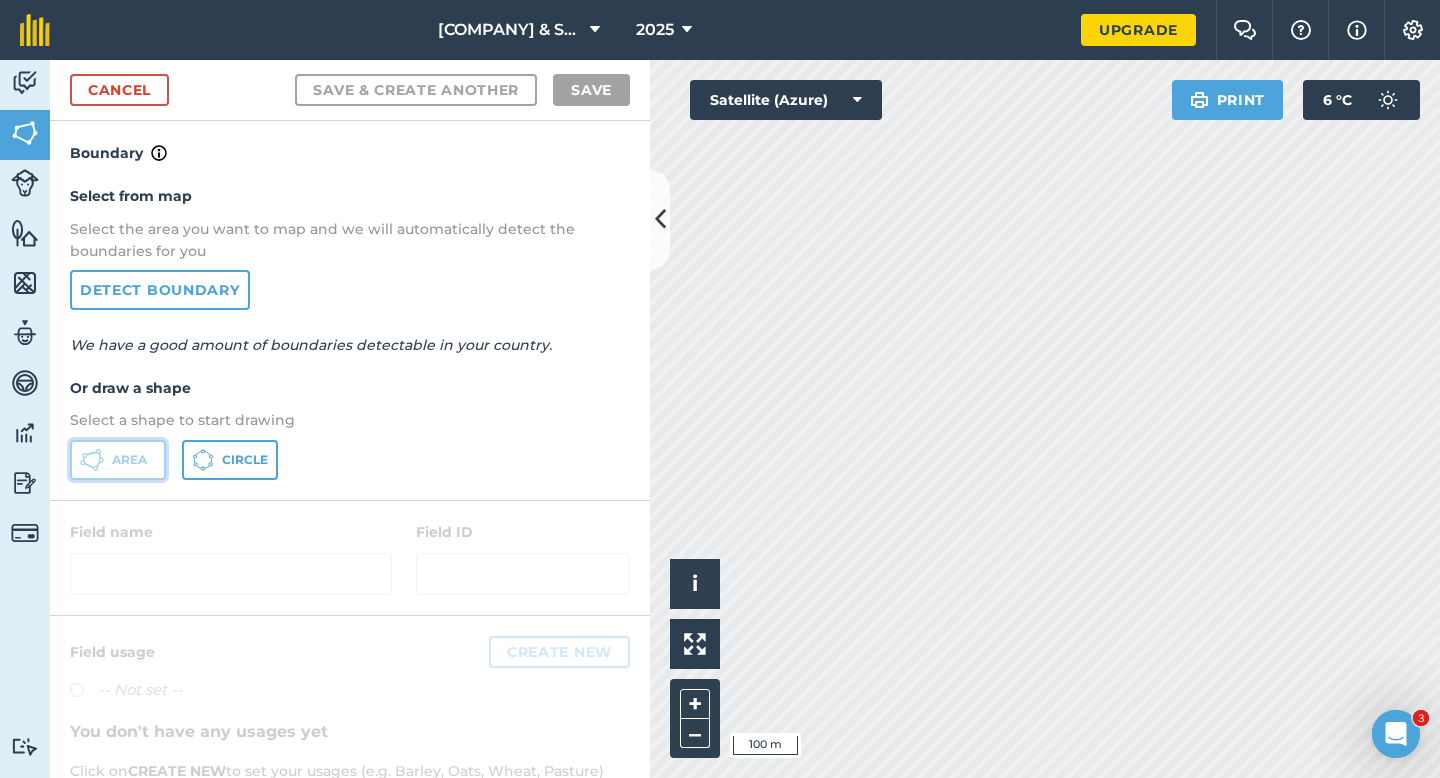 click on "Area" at bounding box center [129, 460] 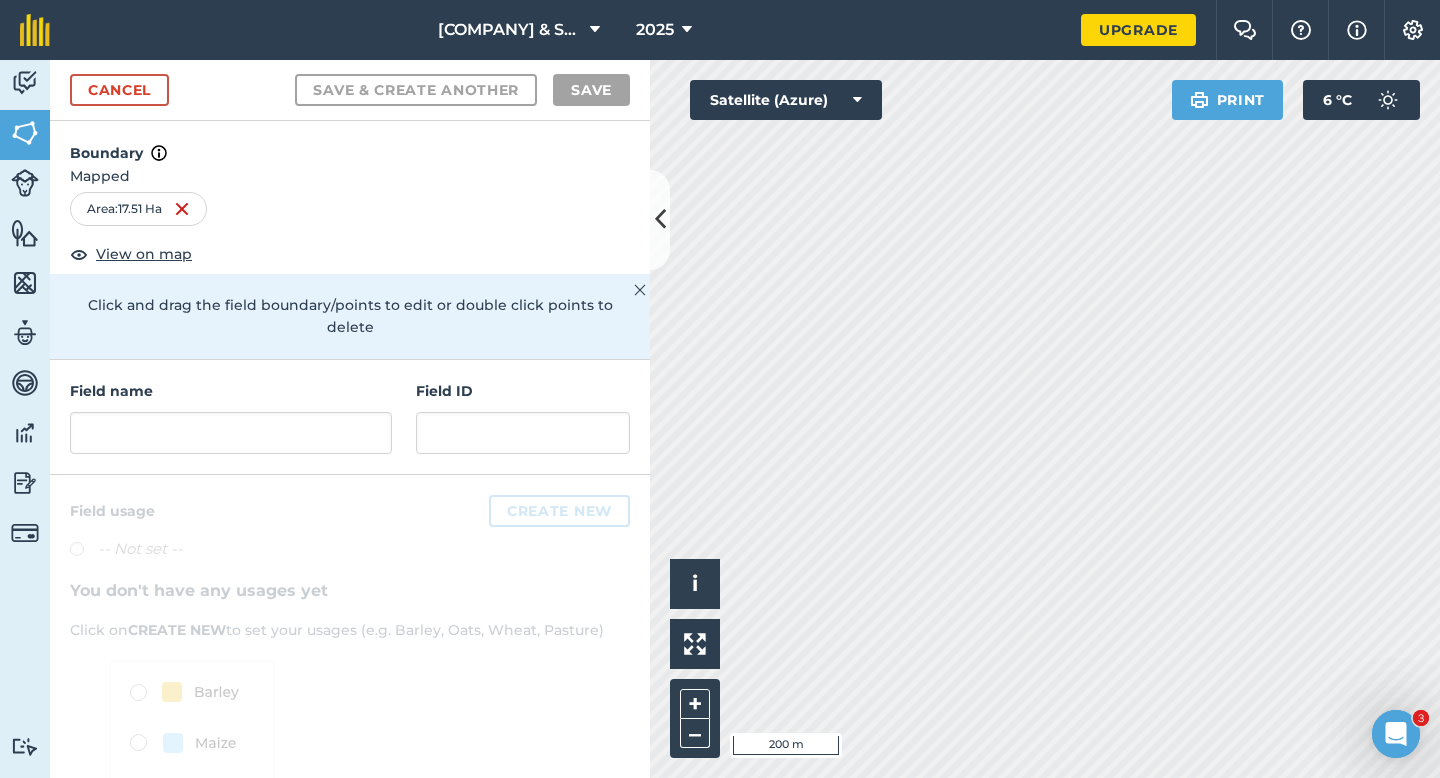 click on "Field name" at bounding box center [231, 417] 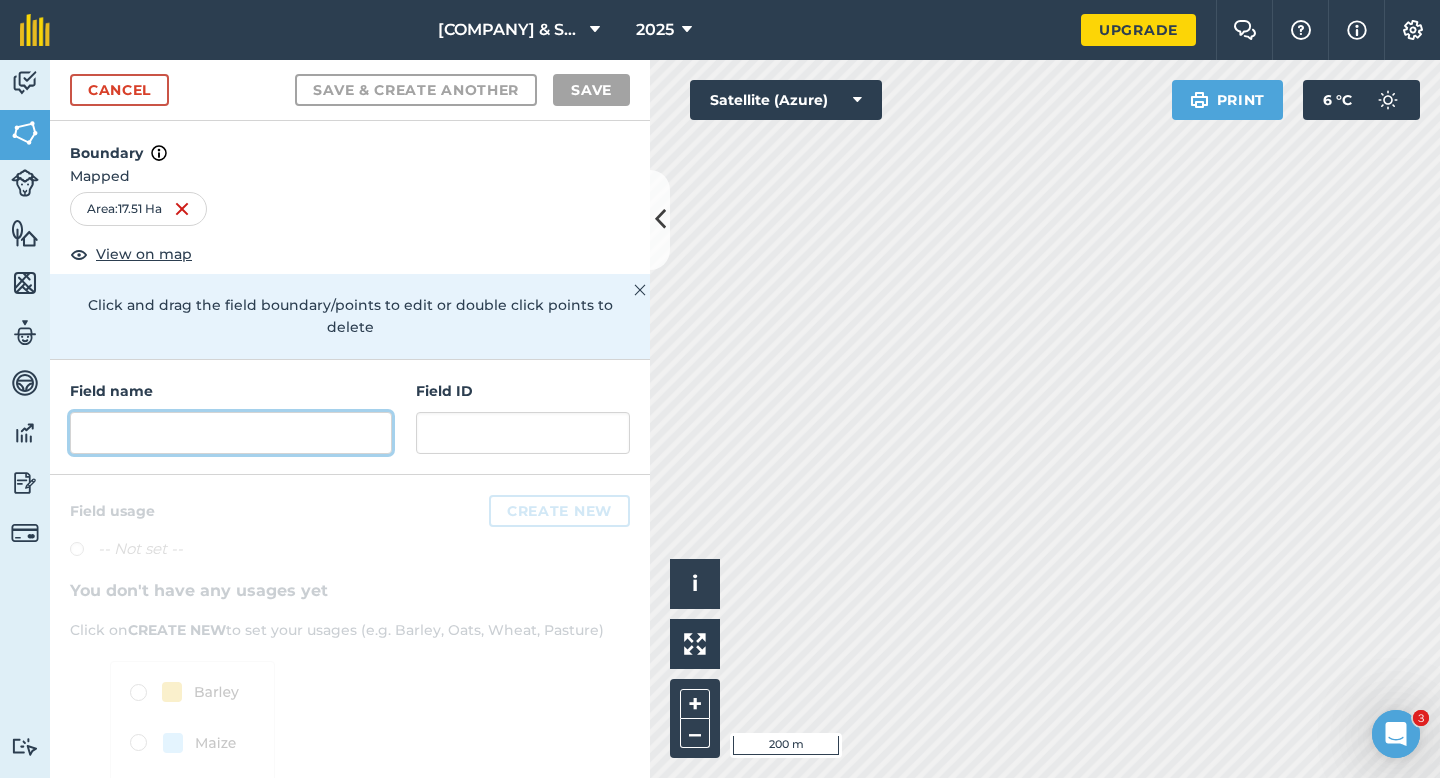 click at bounding box center (231, 433) 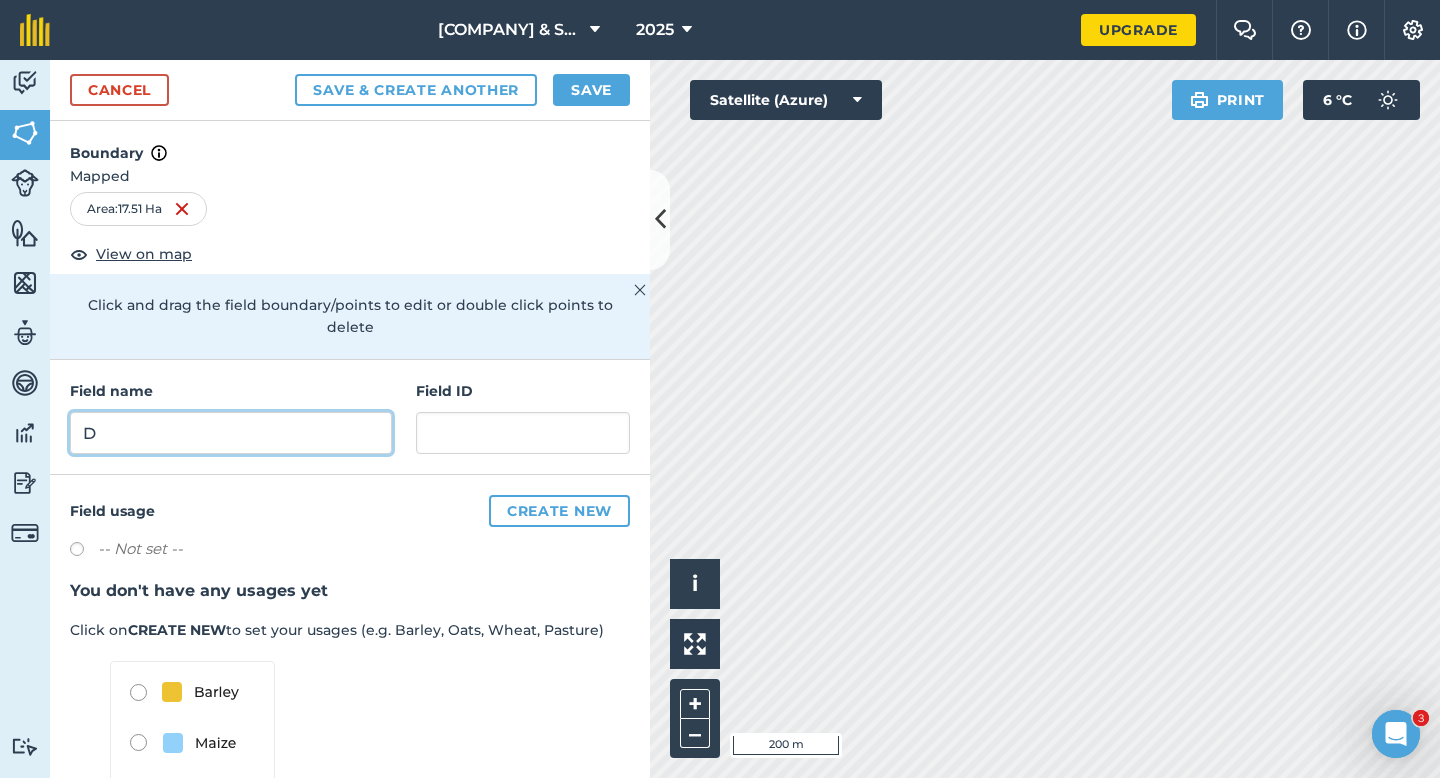 type on "D" 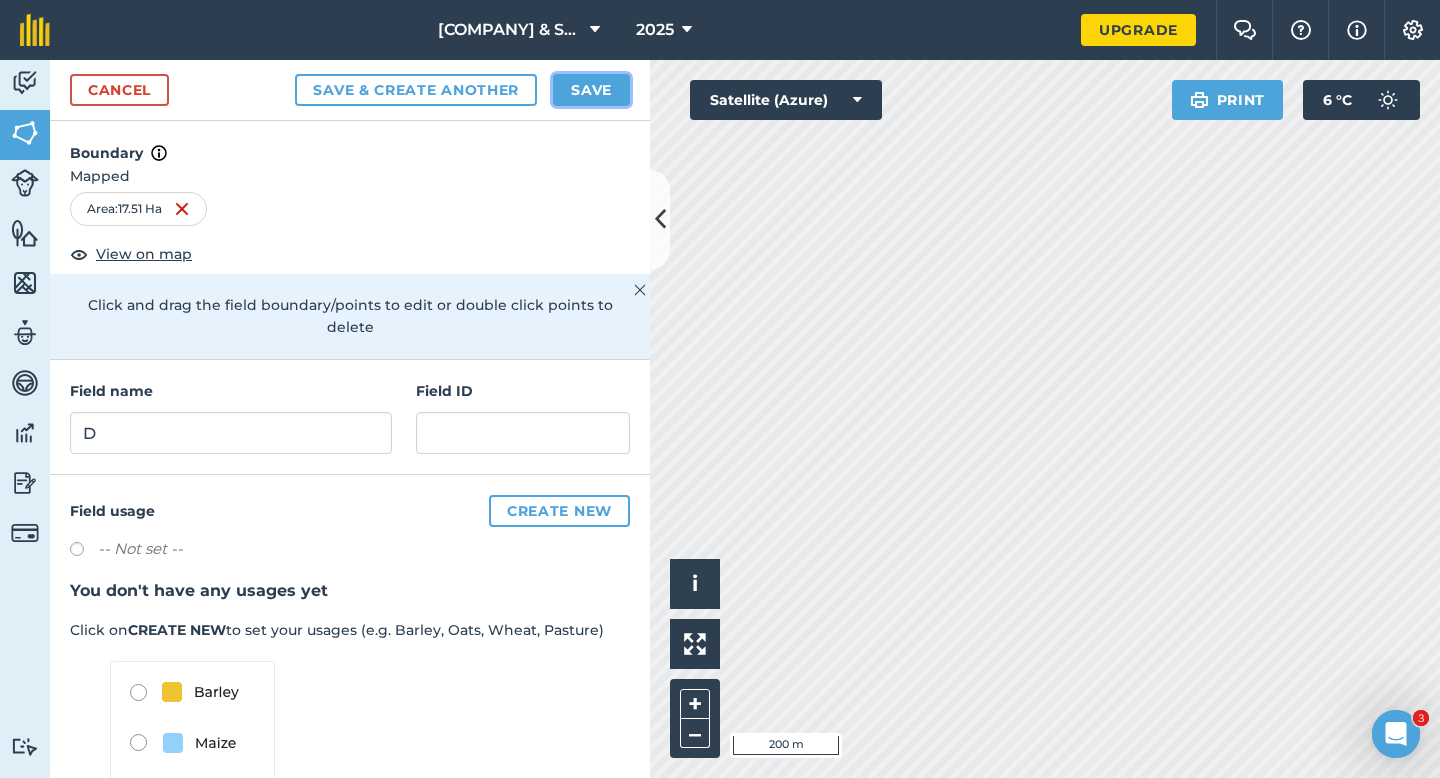 click on "Save" at bounding box center (591, 90) 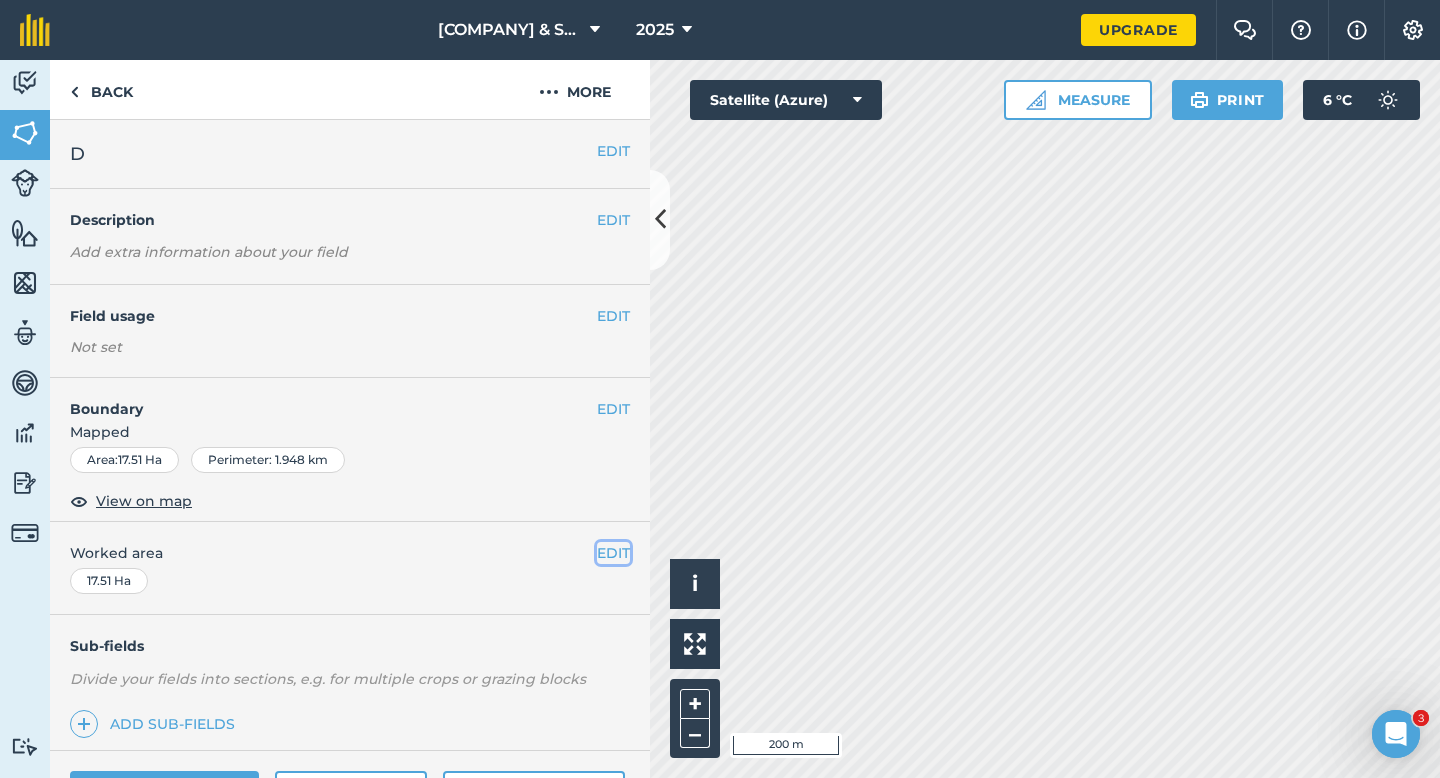 click on "EDIT" at bounding box center (613, 553) 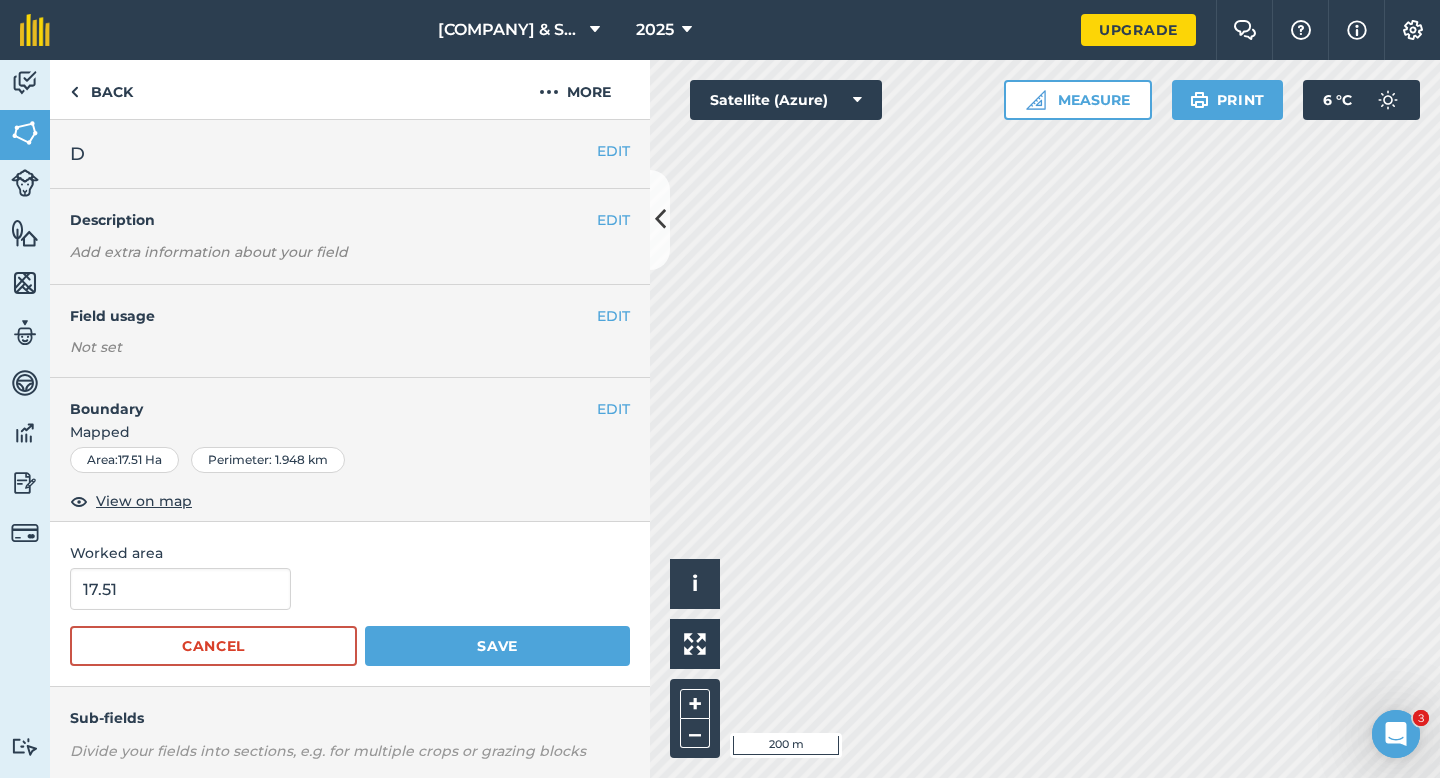 click on "17.51 Cancel Save" at bounding box center [350, 617] 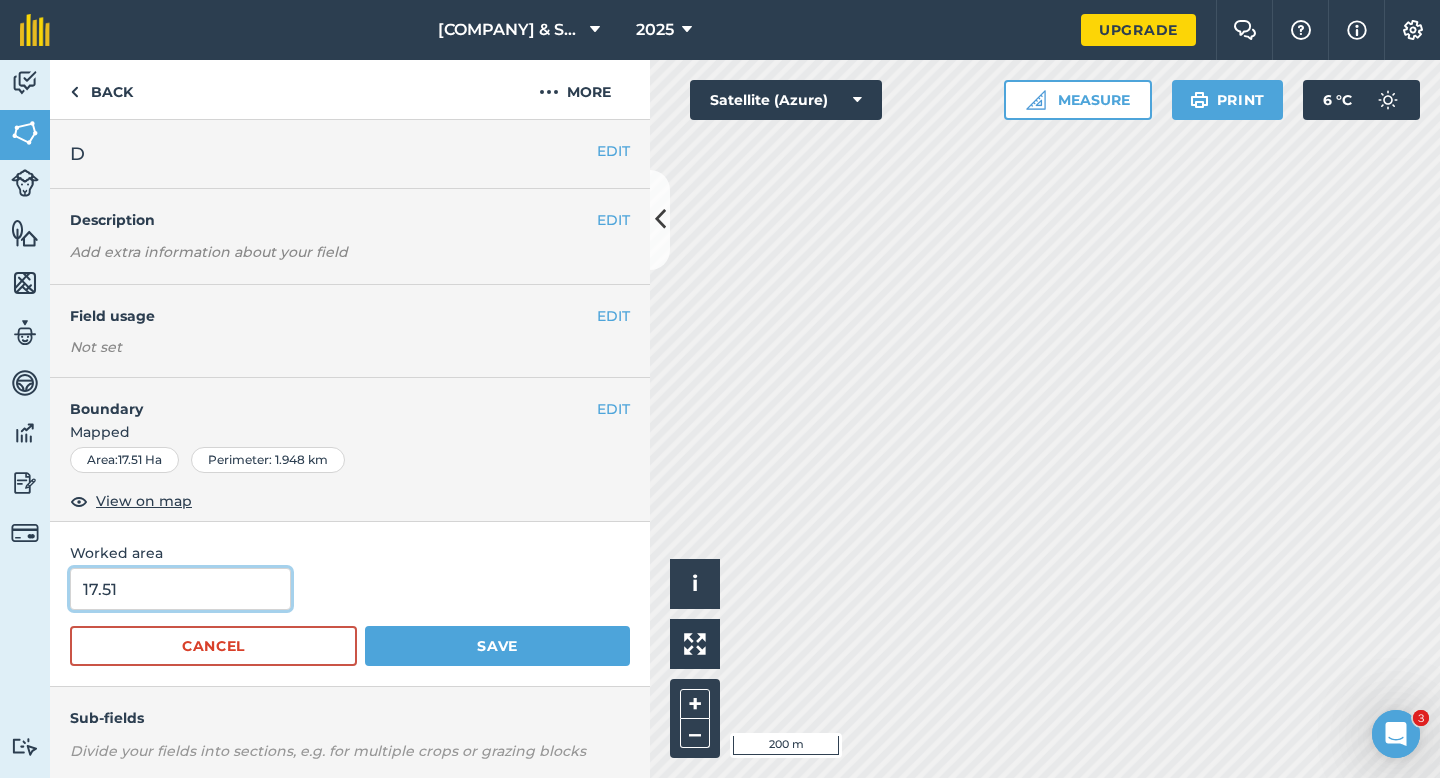 click on "17.51" at bounding box center (180, 589) 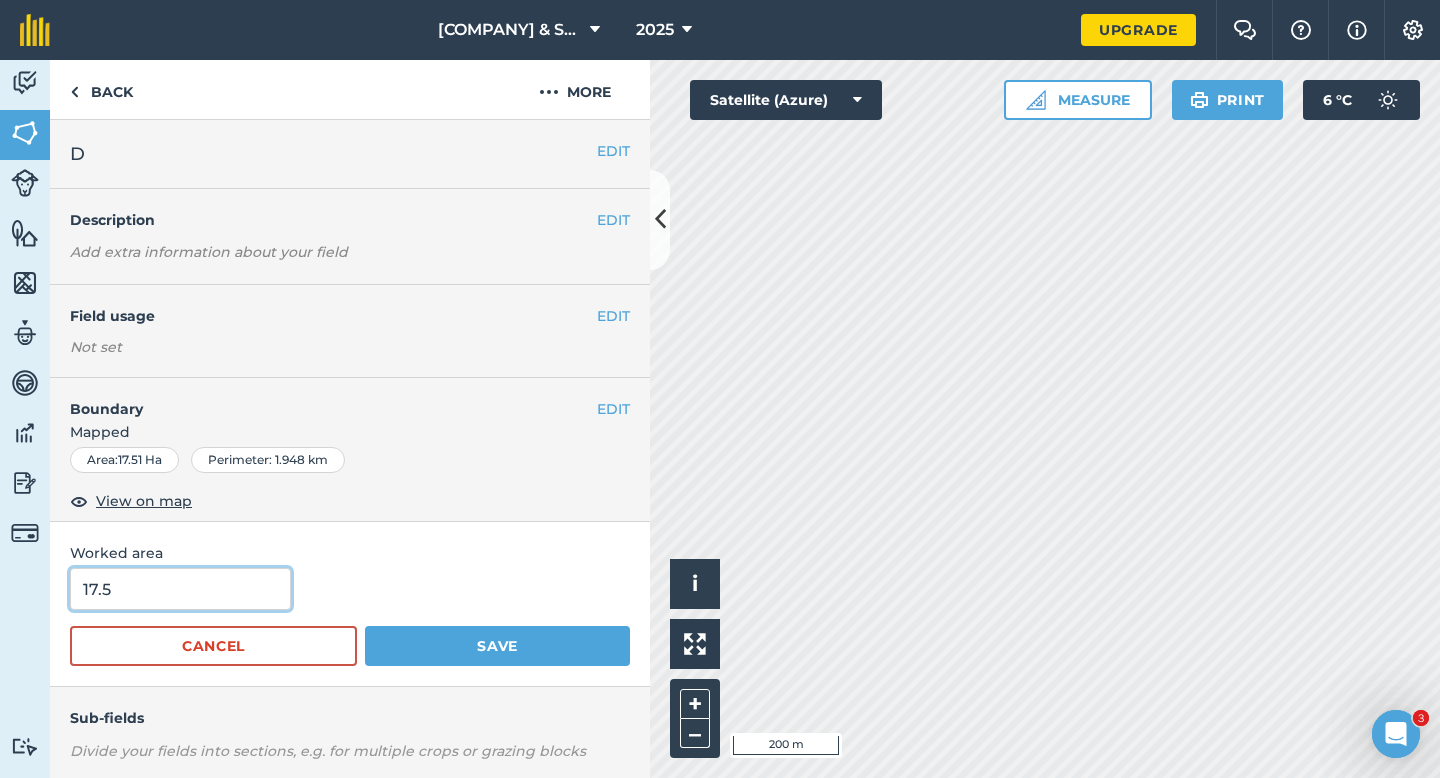 type on "17.5" 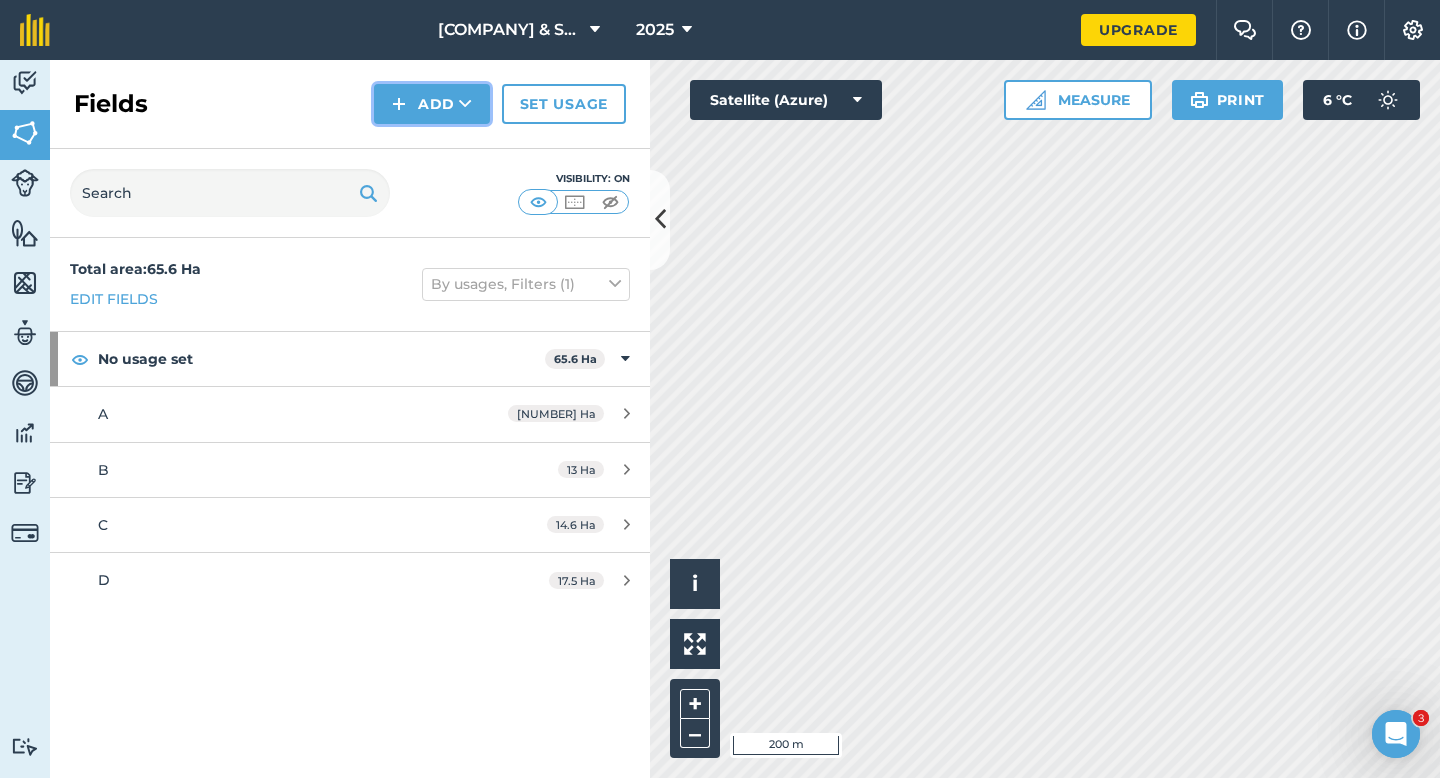 click on "Add" at bounding box center (432, 104) 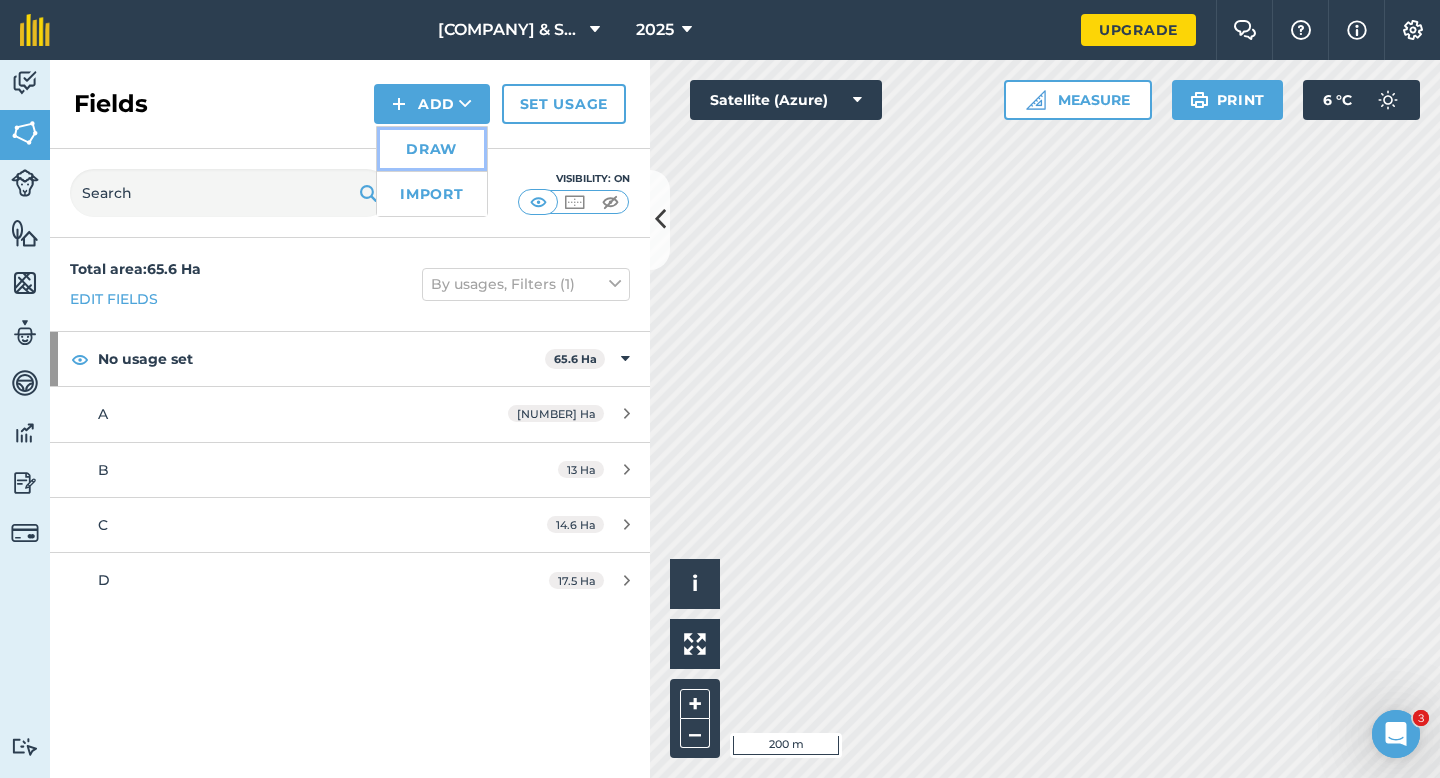 click on "Draw" at bounding box center (432, 149) 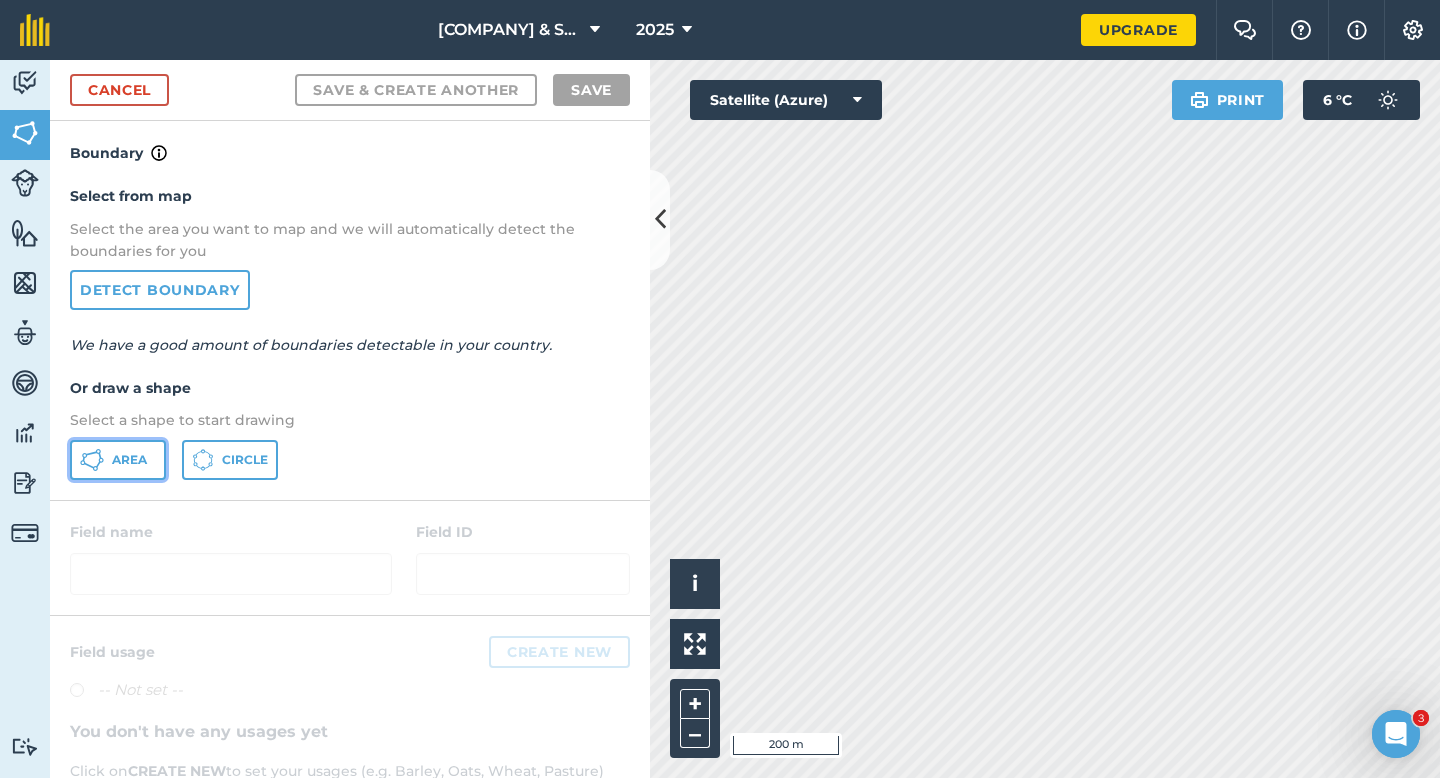 click on "Area" at bounding box center [118, 460] 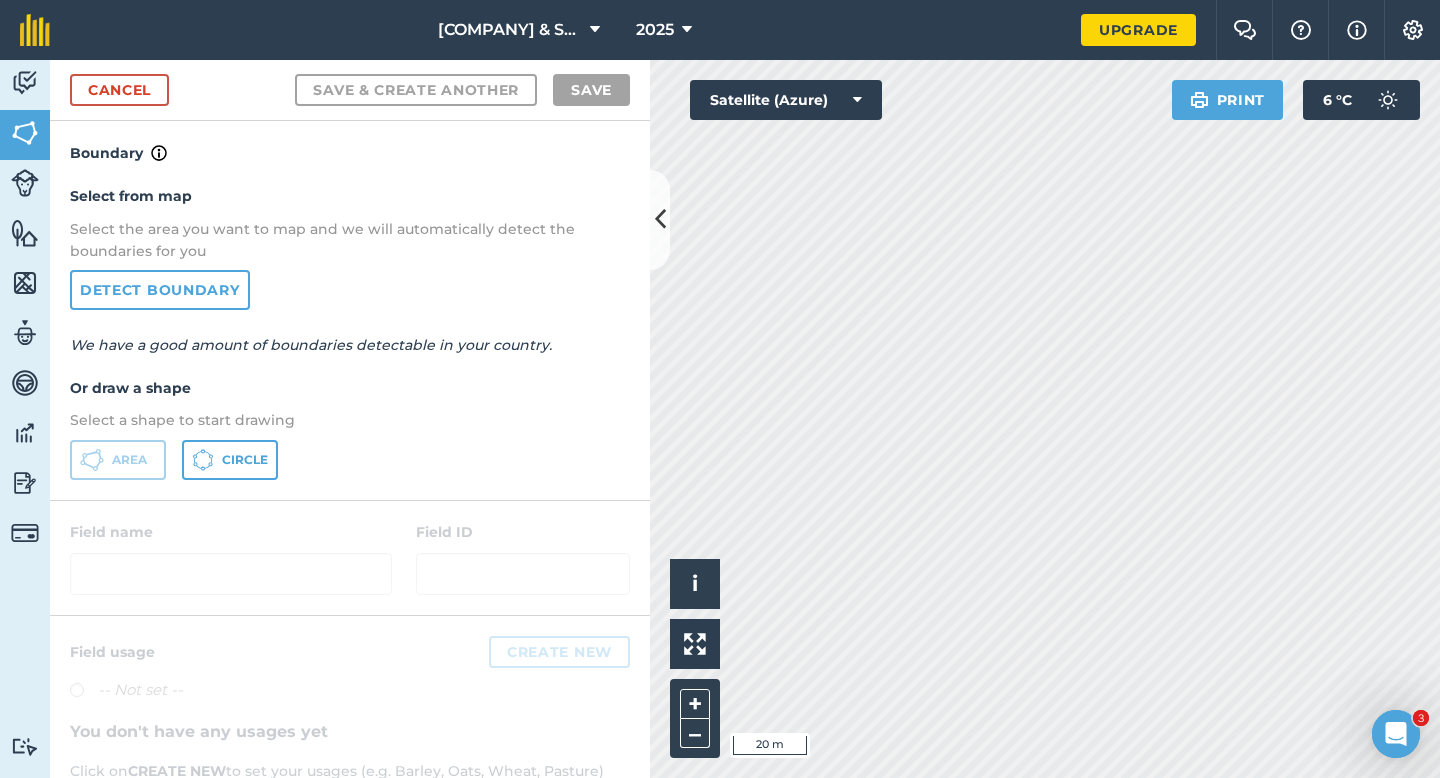 click on "Activity Fields Livestock Features Maps Team Vehicles Data Reporting Billing Tutorials Tutorials Cancel Save & Create Another Save Boundary Select from map Select the area you want to map and we will automatically detect the boundaries for you Detect boundary We have a good amount of boundaries detectable in your country. Or draw a shape Select a shape to start drawing Area Circle Field name Field ID Field usage Create new -- Not set -- You don't have any usages yet Click on CREATE NEW to set your usages (e.g. Barley, Oats, Wheat, Pasture) Click to start drawing i © [YEAR] TomTom, Microsoft 20 m + – Satellite (Azure) Print 6 ° C" at bounding box center [720, 419] 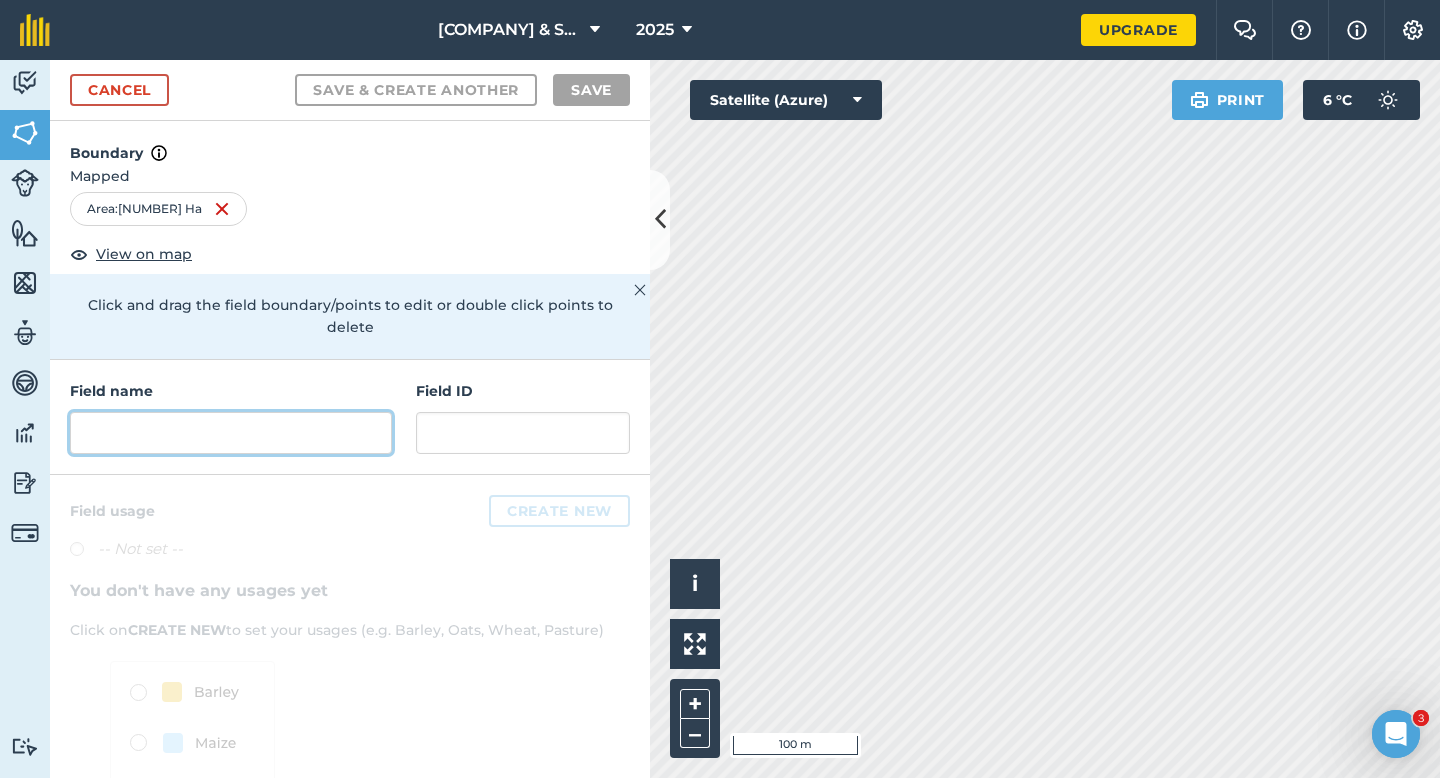 click at bounding box center [231, 433] 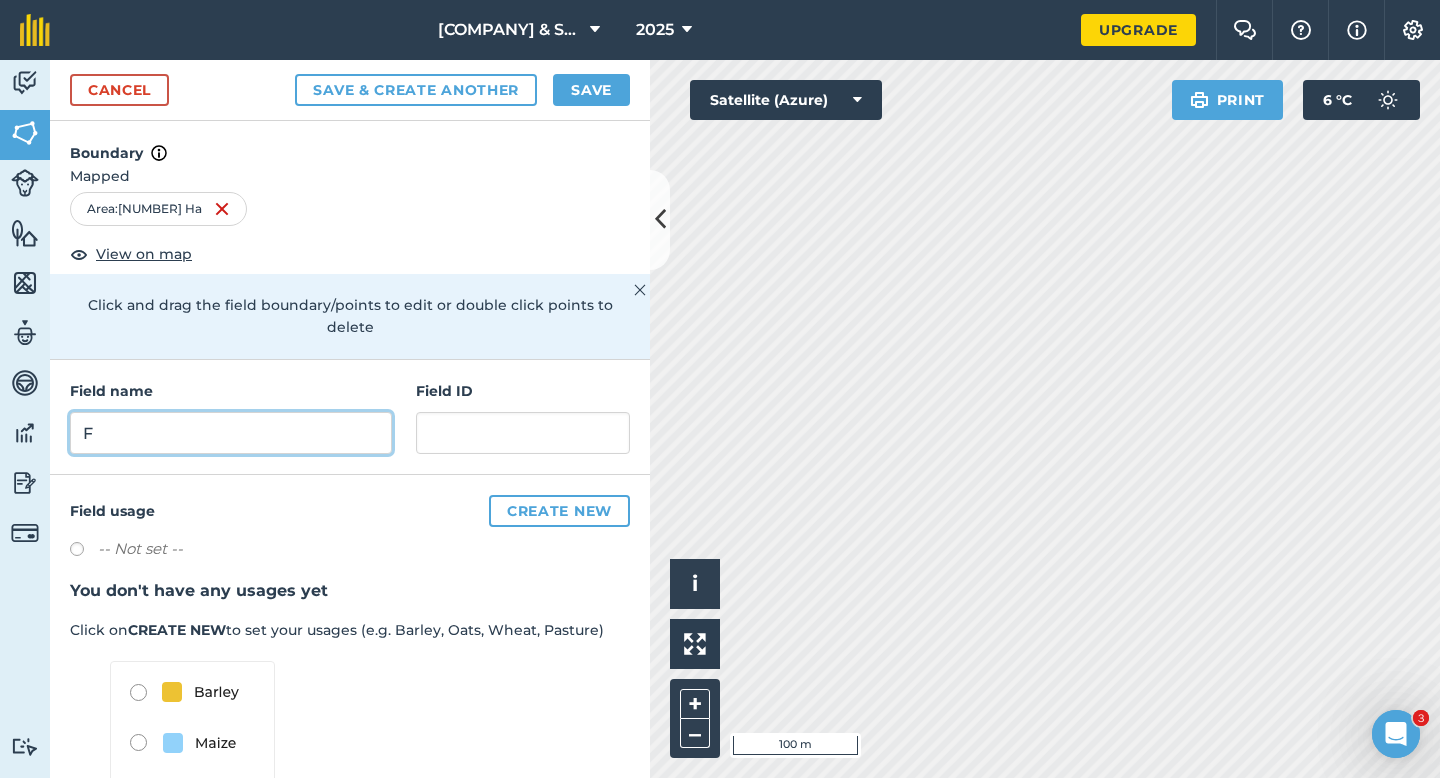 type on "F" 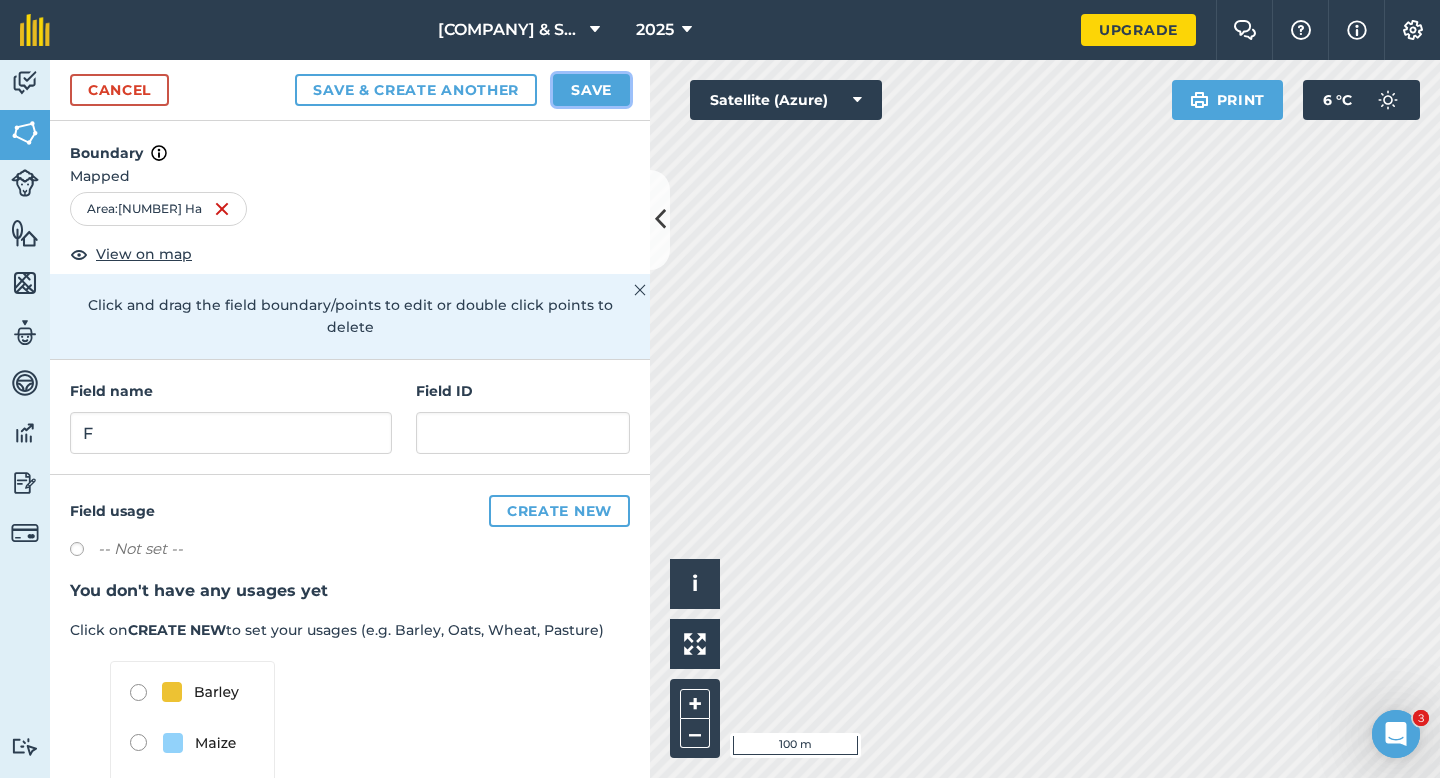 click on "Save" at bounding box center [591, 90] 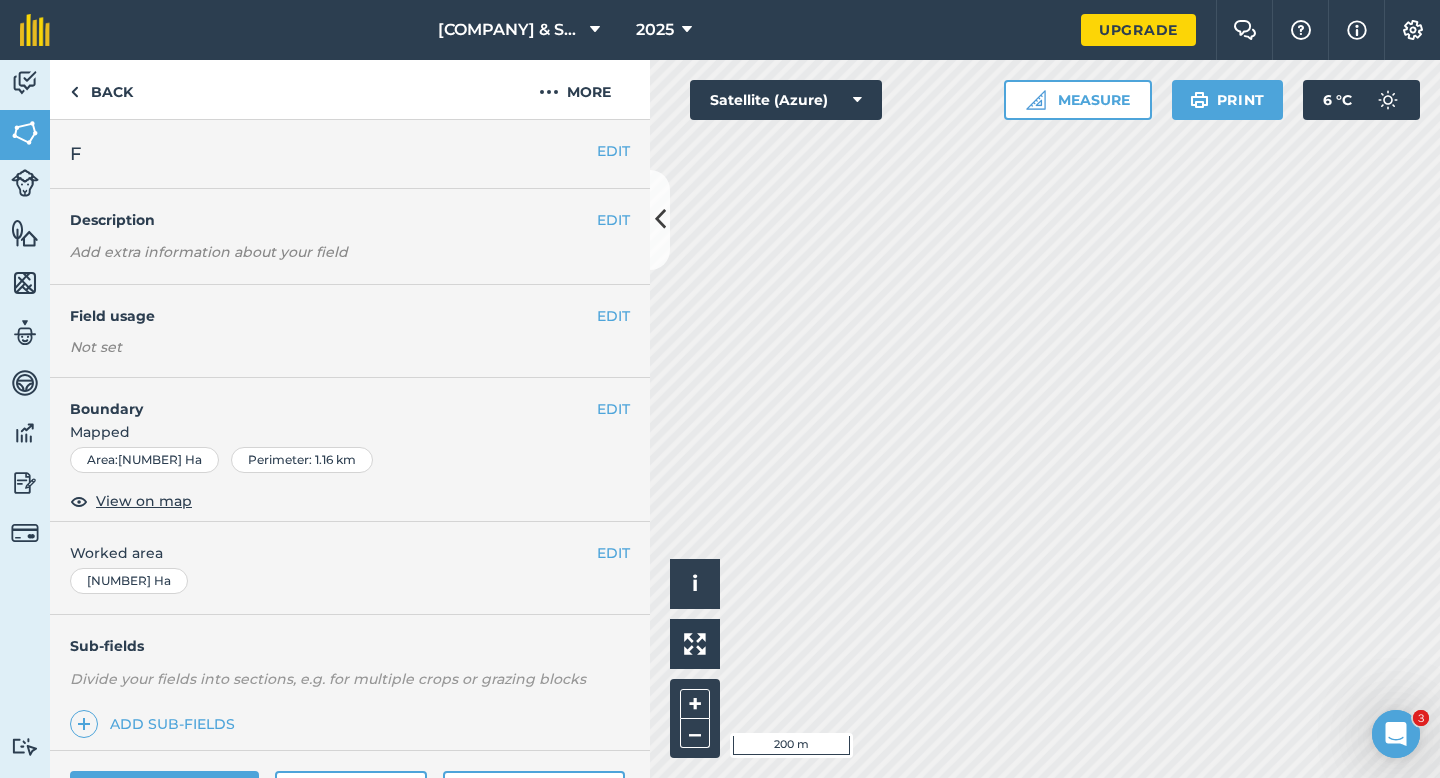 click on "EDIT Worked area 5.953   Ha" at bounding box center (350, 568) 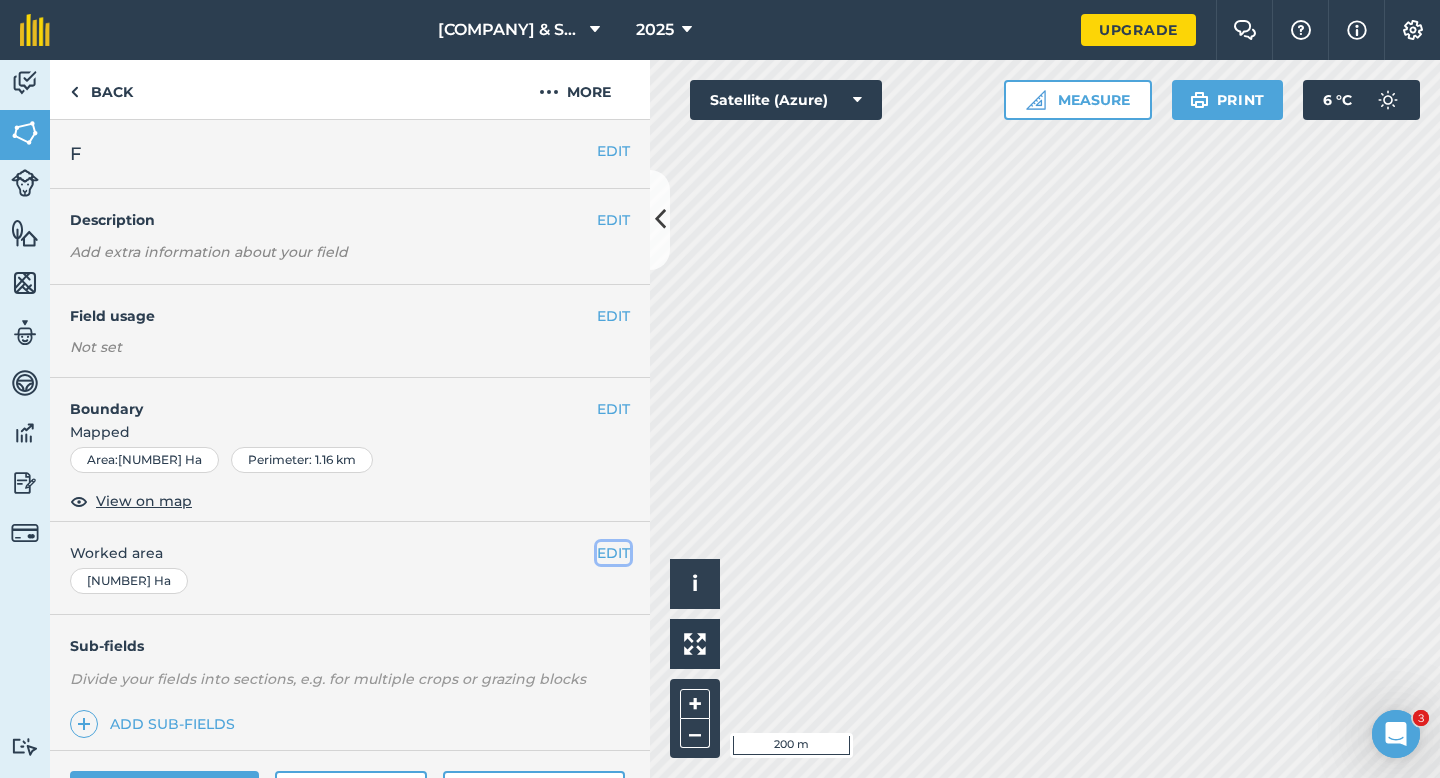 click on "EDIT" at bounding box center (613, 553) 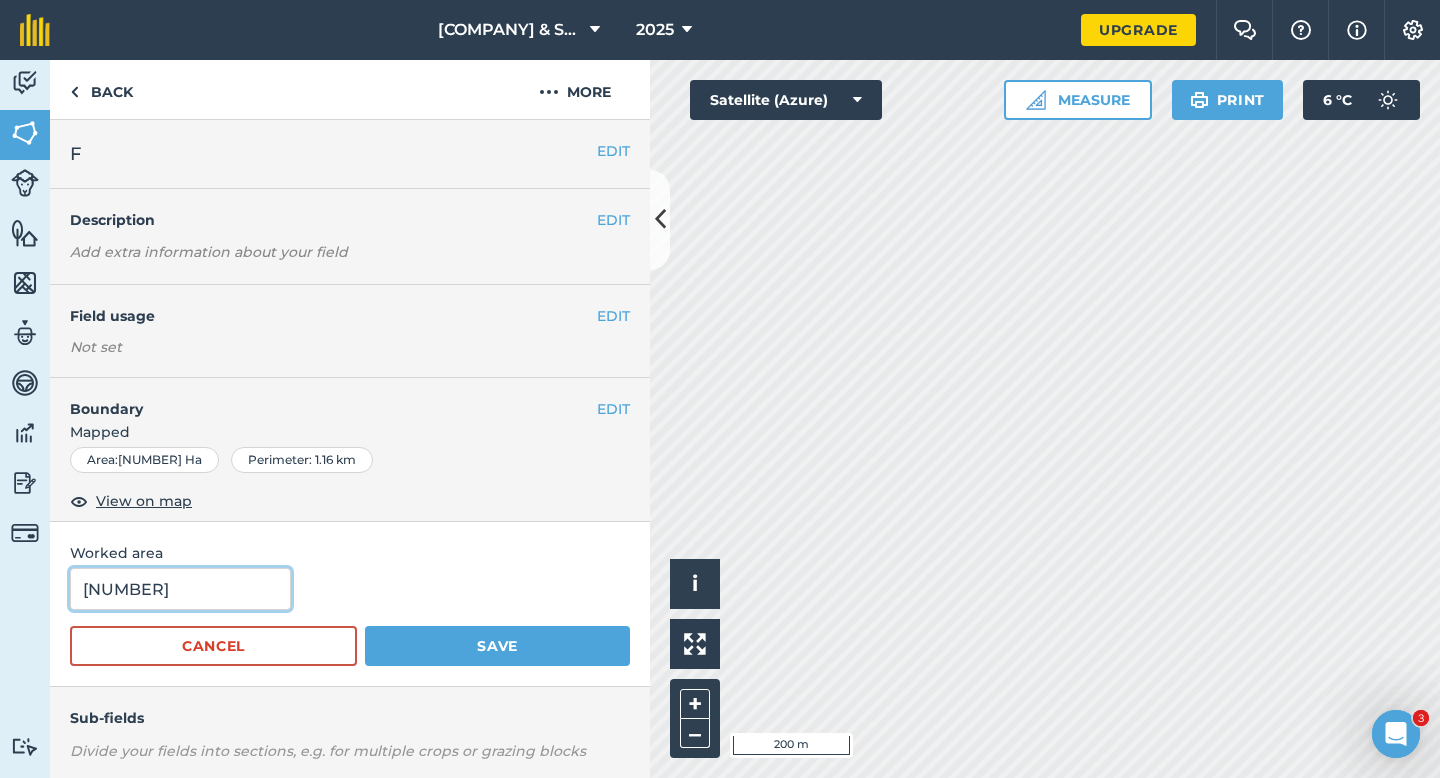 click on "[NUMBER]" at bounding box center [180, 589] 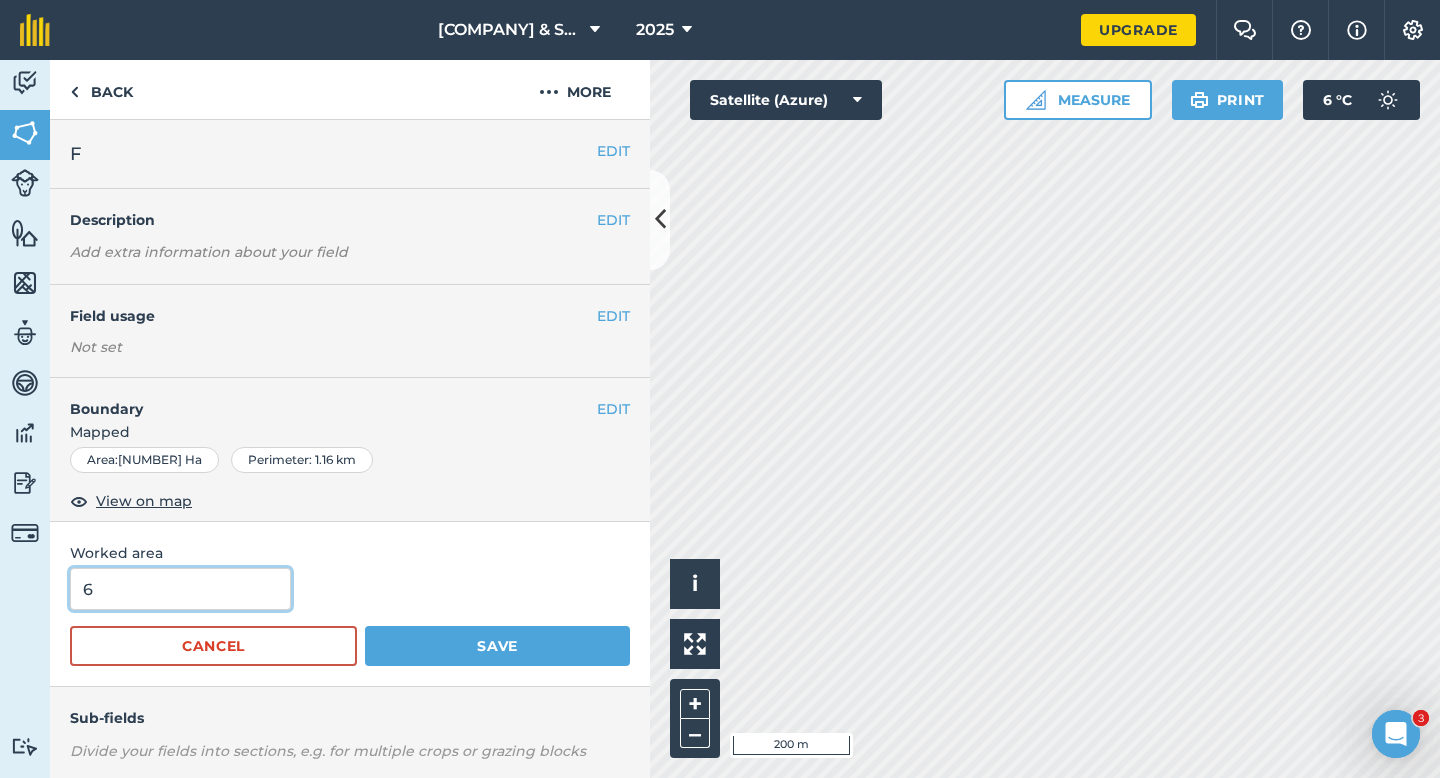 click on "Save" at bounding box center (497, 646) 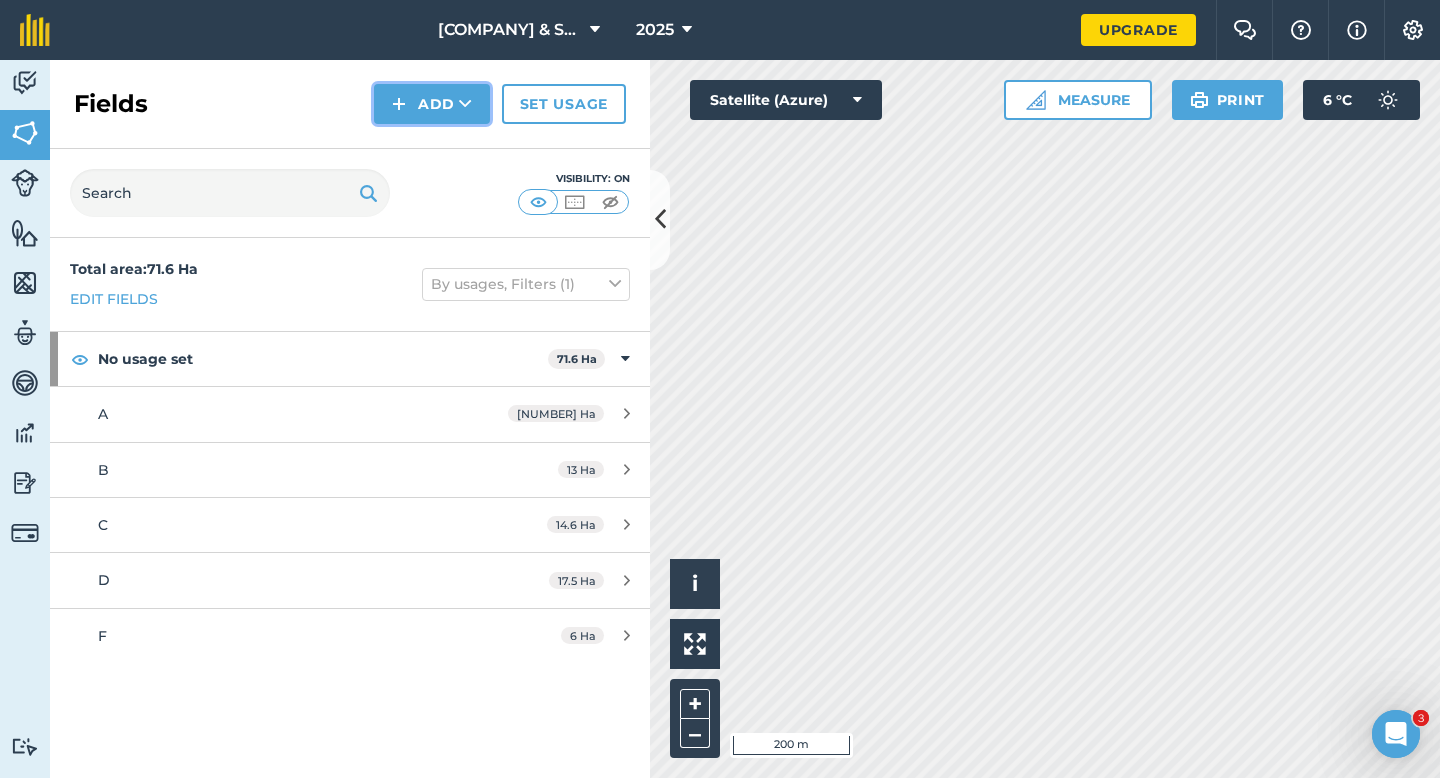 click on "Add" at bounding box center (432, 104) 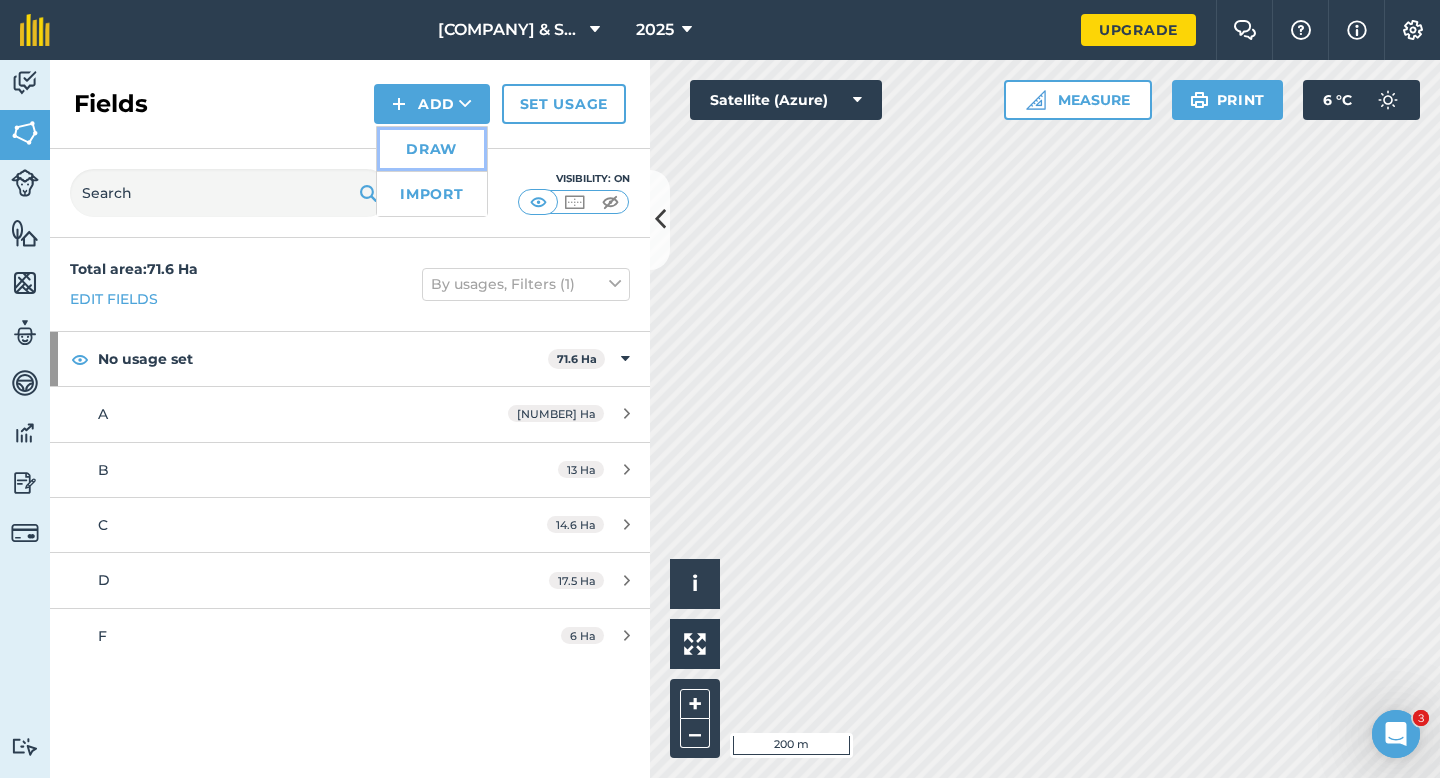click on "Draw" at bounding box center (432, 149) 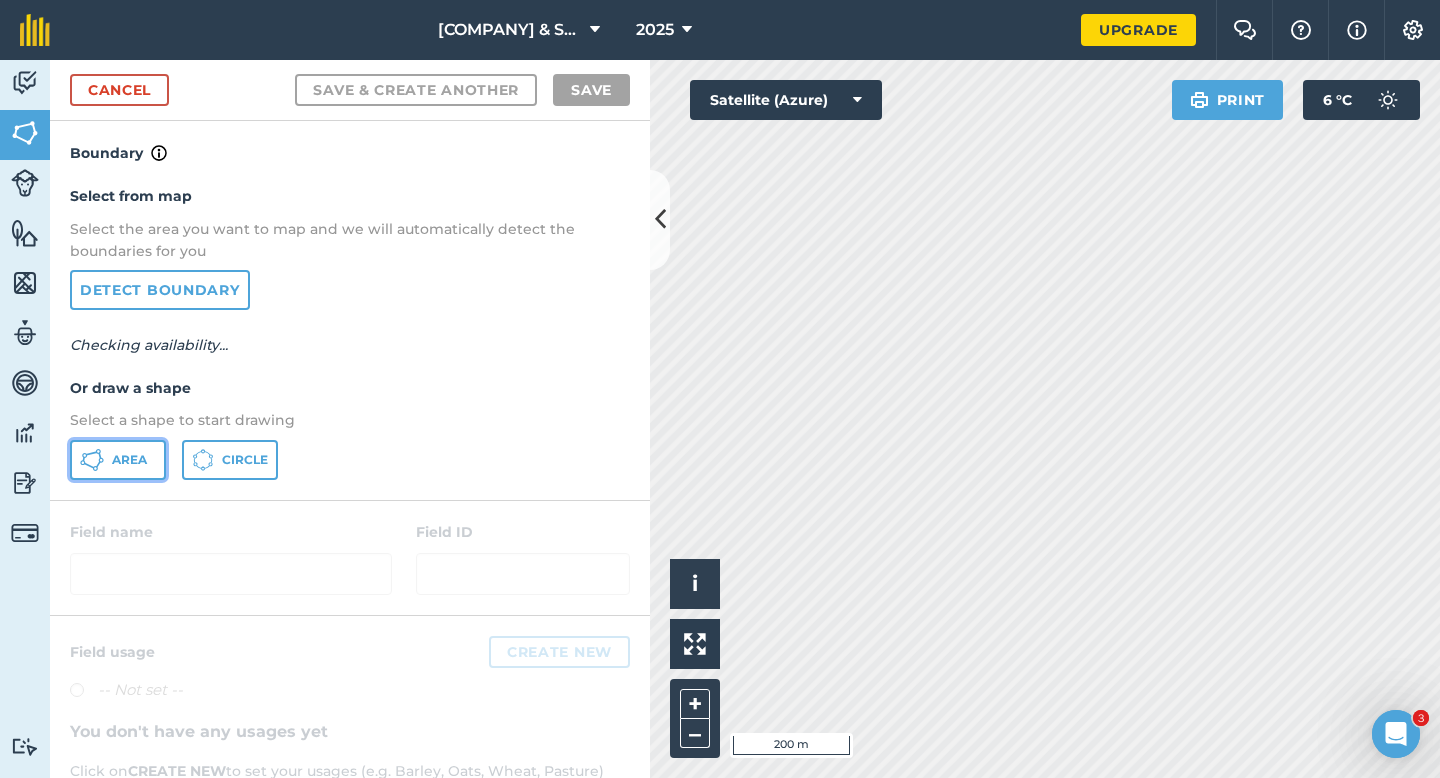 click on "Area" at bounding box center (118, 460) 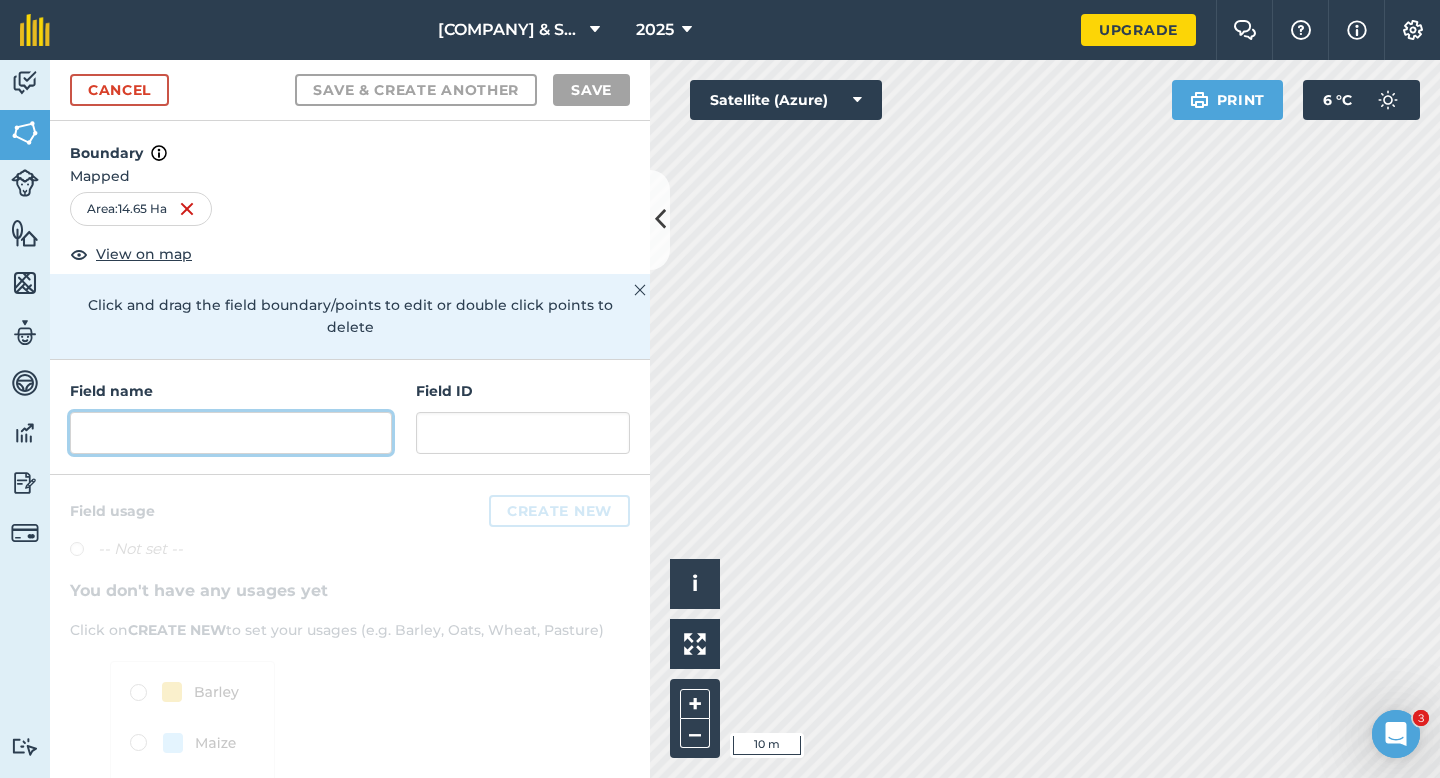 click at bounding box center [231, 433] 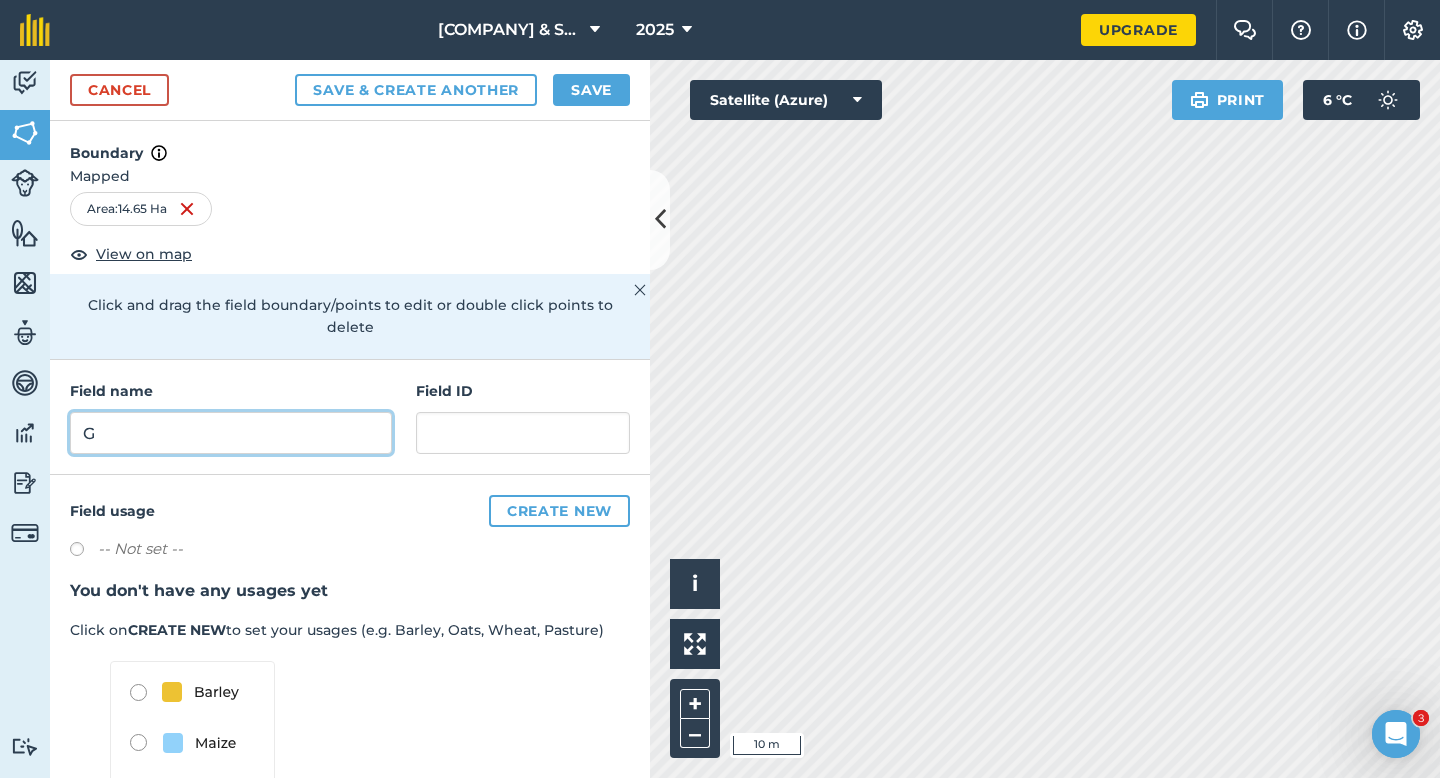 type on "G" 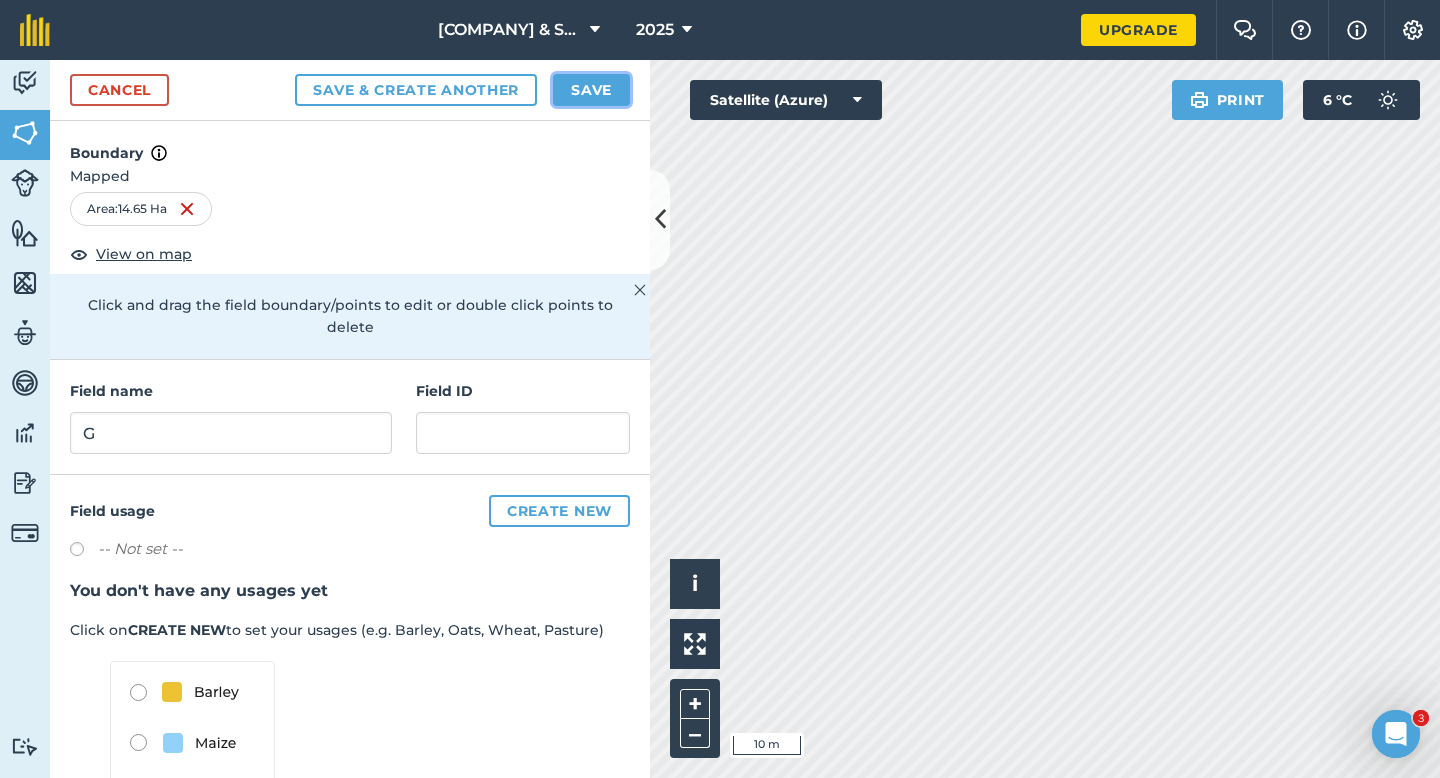click on "Save" at bounding box center [591, 90] 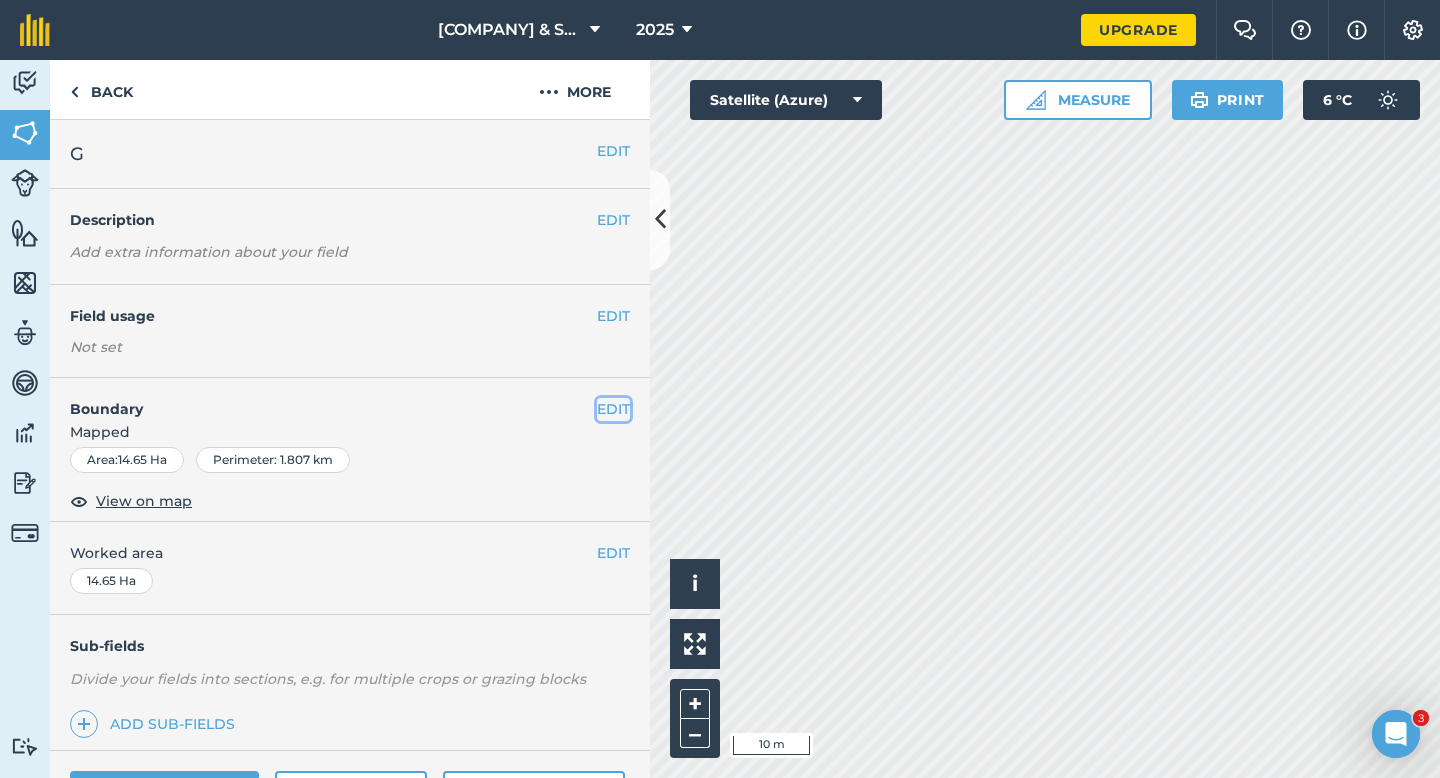 click on "EDIT" at bounding box center (613, 409) 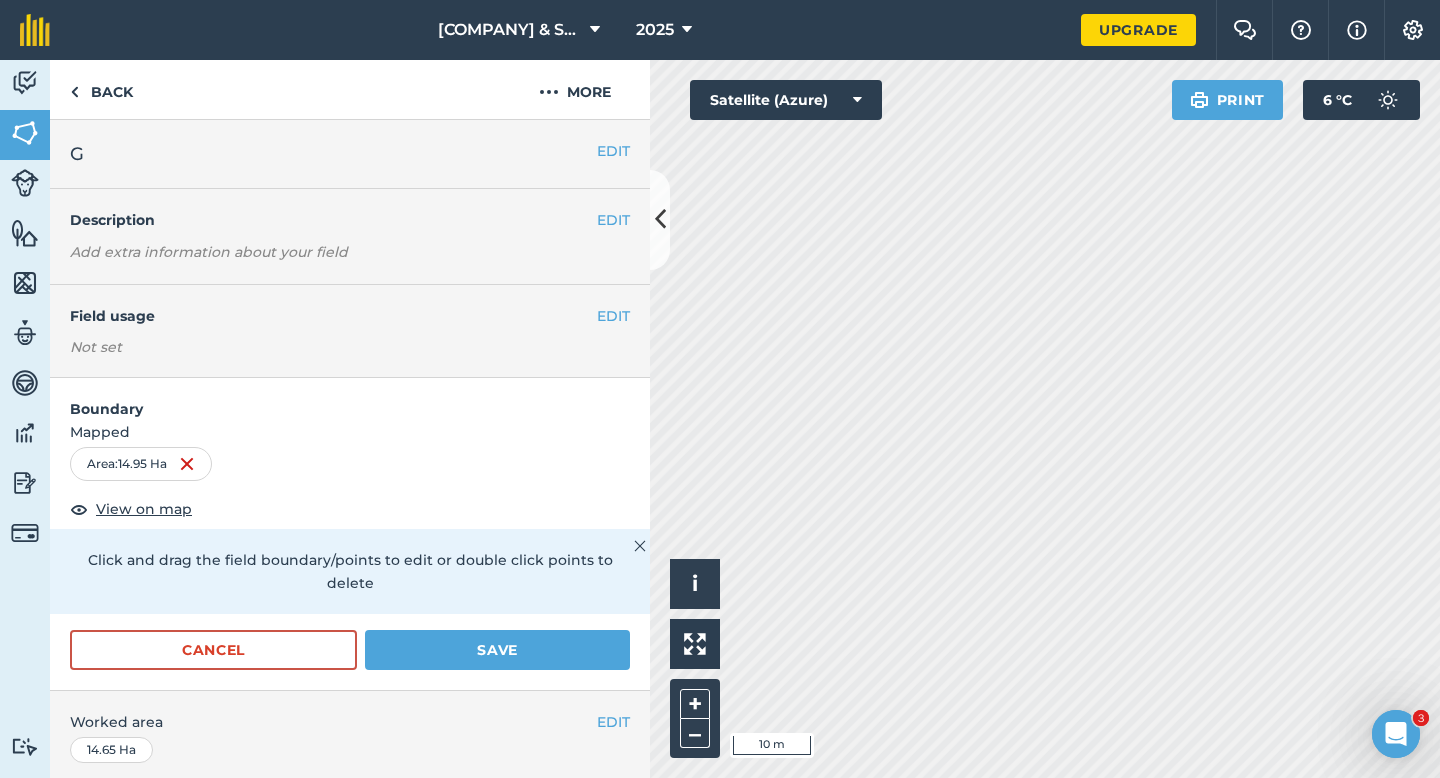 click on "Boundary   Mapped Area :  14.95   Ha   View on map Click and drag the field boundary/points to edit or double click points to delete Cancel Save" at bounding box center (350, 534) 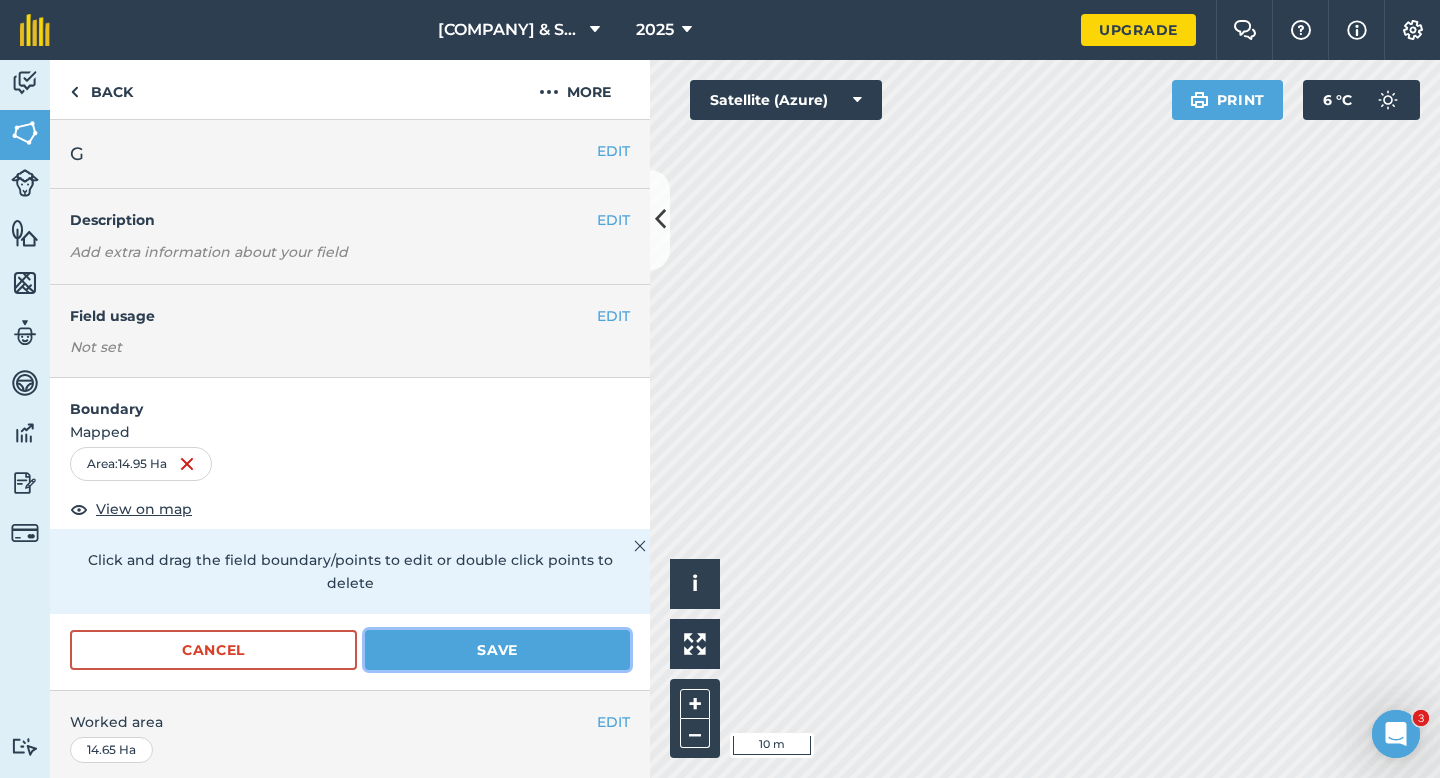 click on "Save" at bounding box center (497, 650) 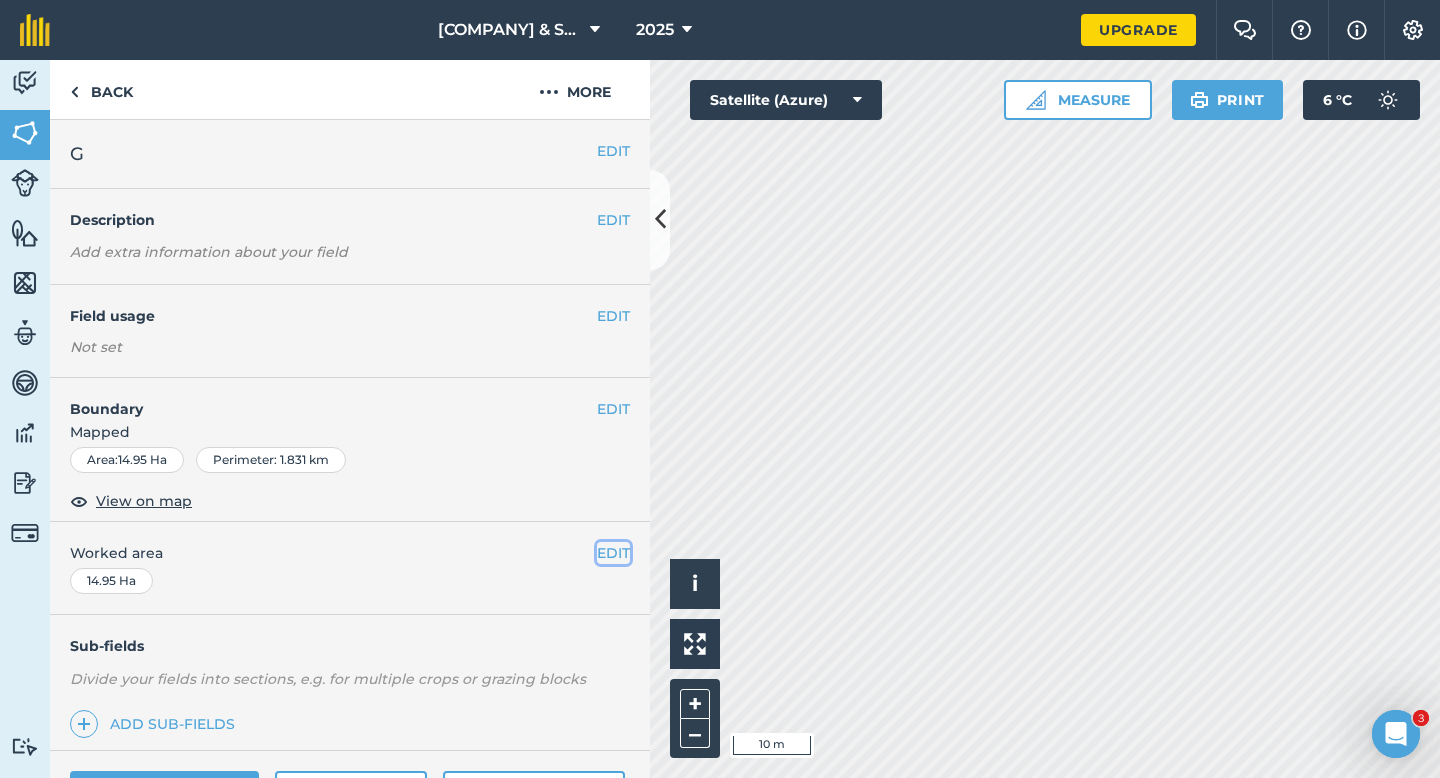 click on "EDIT" at bounding box center (613, 553) 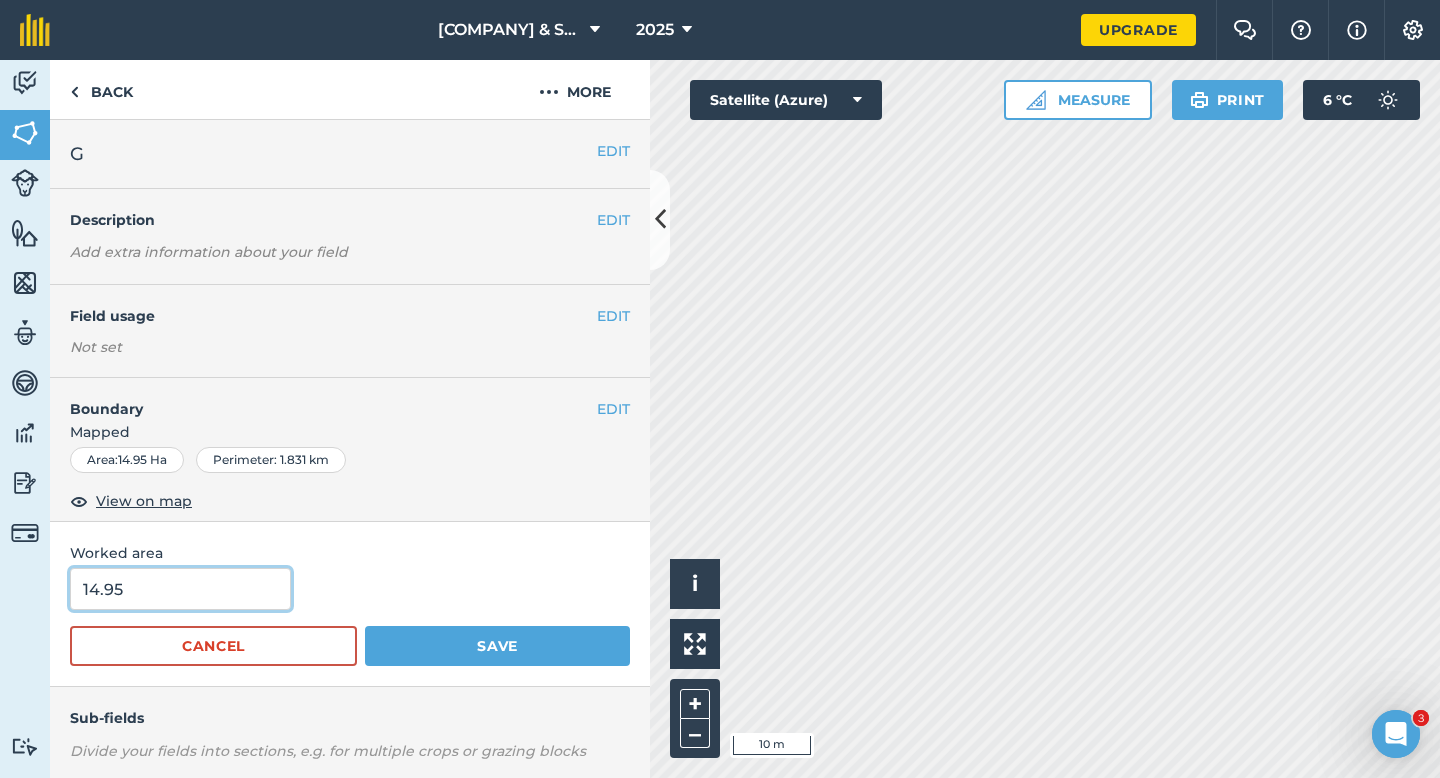 click on "14.95" at bounding box center [180, 589] 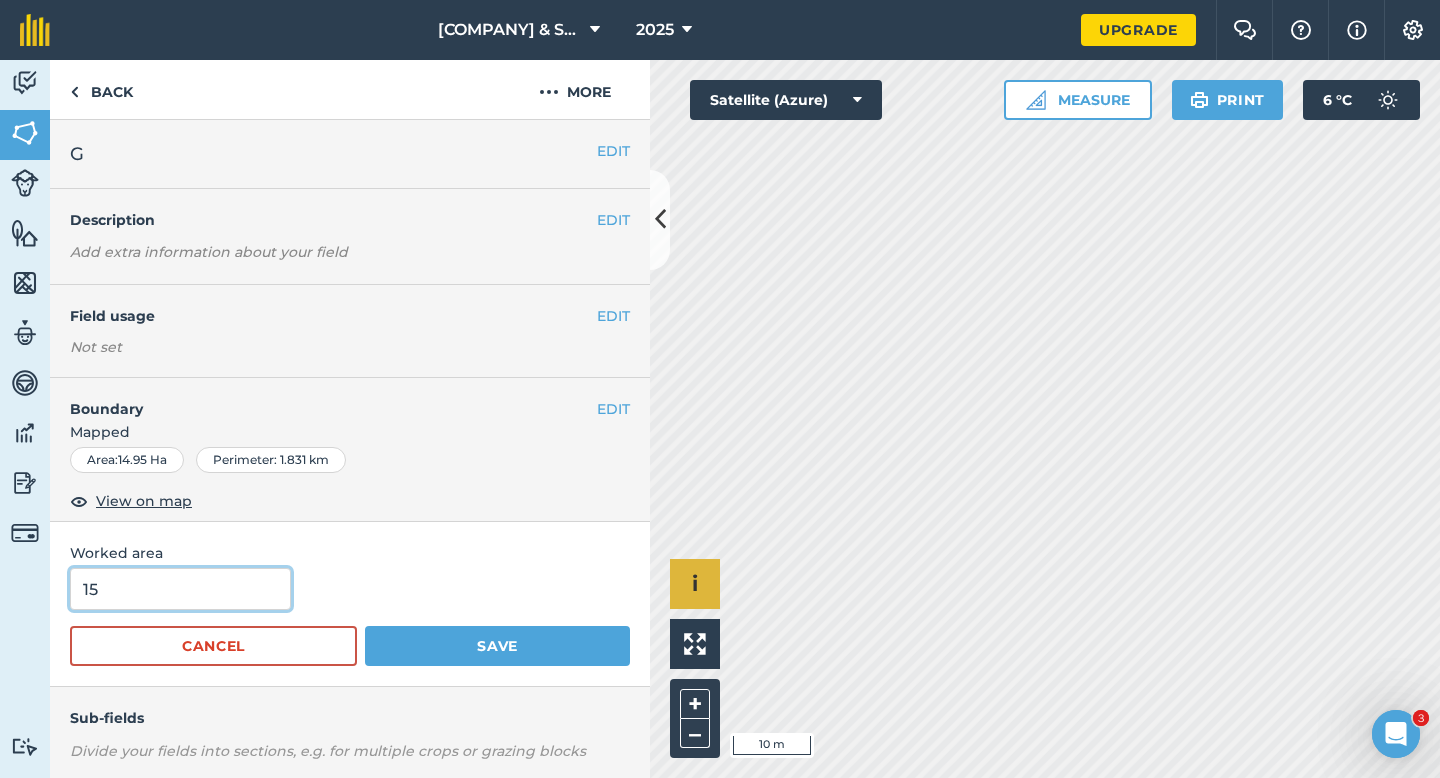 click on "Save" at bounding box center (497, 646) 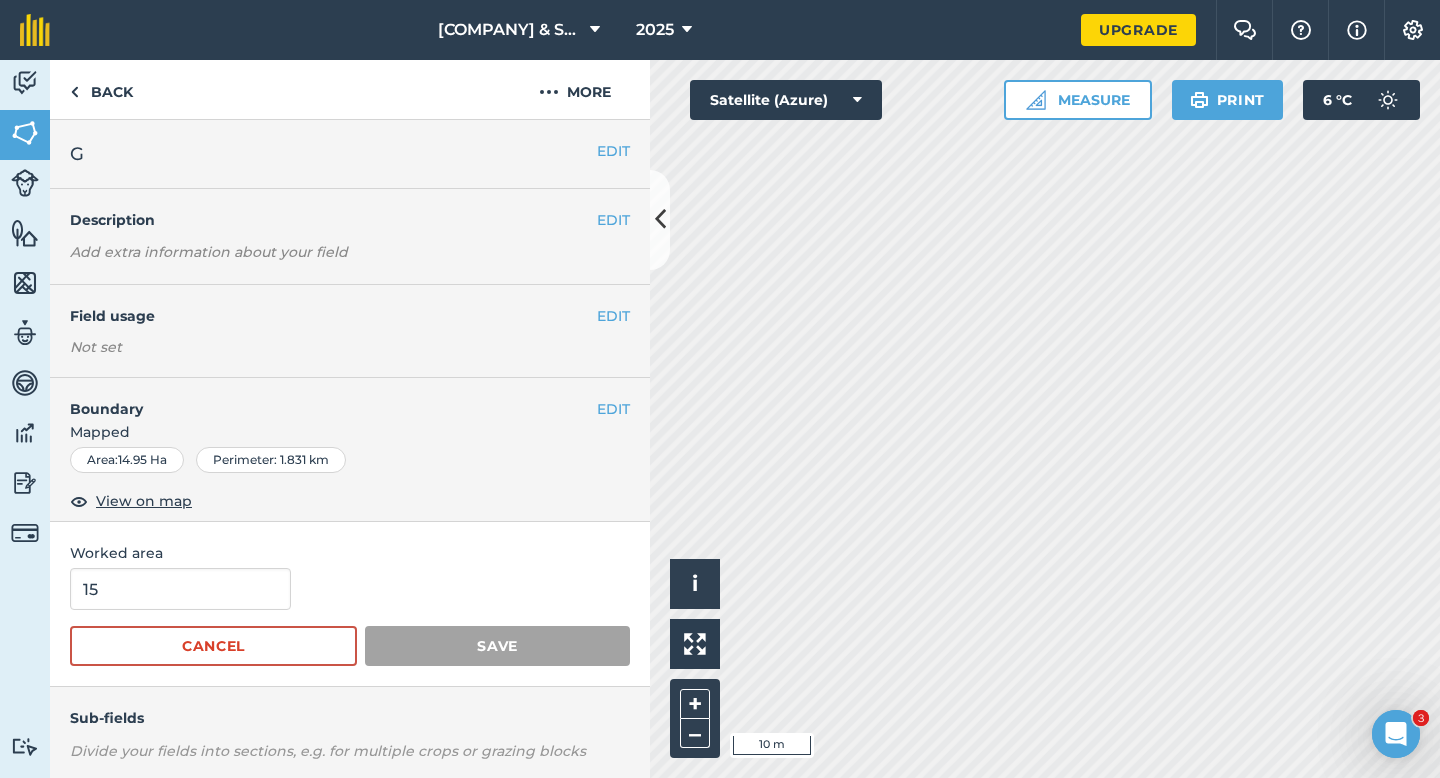 click on "Activity Fields Livestock Features Maps Team Vehicles Data Reporting Billing Tutorials Tutorials Back More EDIT G EDIT Description Add extra information about your field EDIT Field usage Not set EDIT Boundary Mapped Area : 14.95 Ha Perimeter : 1.831 km View on map Worked area 15 Cancel Save Sub-fields Divide your fields into sections, e.g. for multiple crops or grazing blocks Add sub-fields Add field job Add note Field Health To-Do Field History Reports There are no outstanding tasks for this field. Click to start drawing i © 2025 TomTom, Microsoft 10 m + – Satellite (Azure) Measure Print 6 ° C" at bounding box center (720, 419) 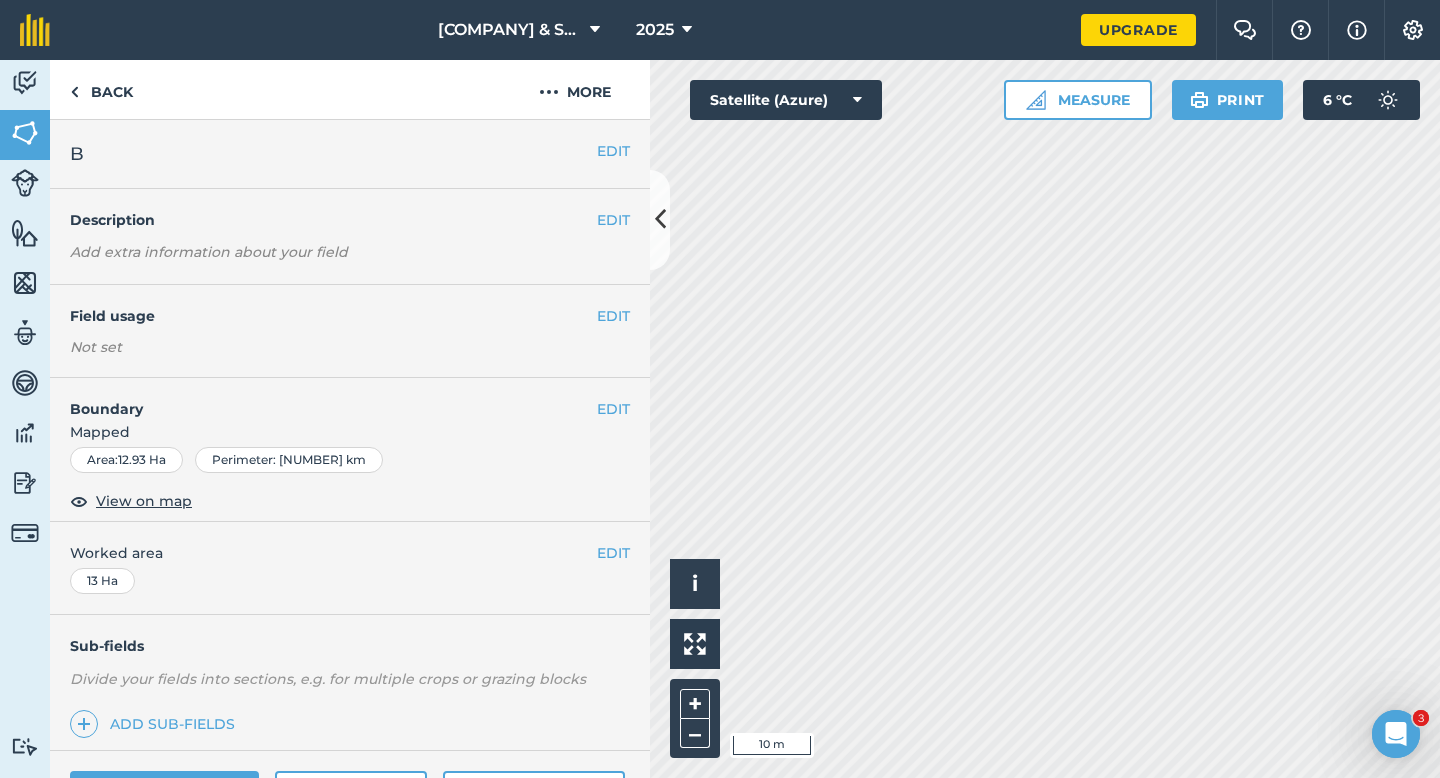 click on "Boundary" at bounding box center (323, 399) 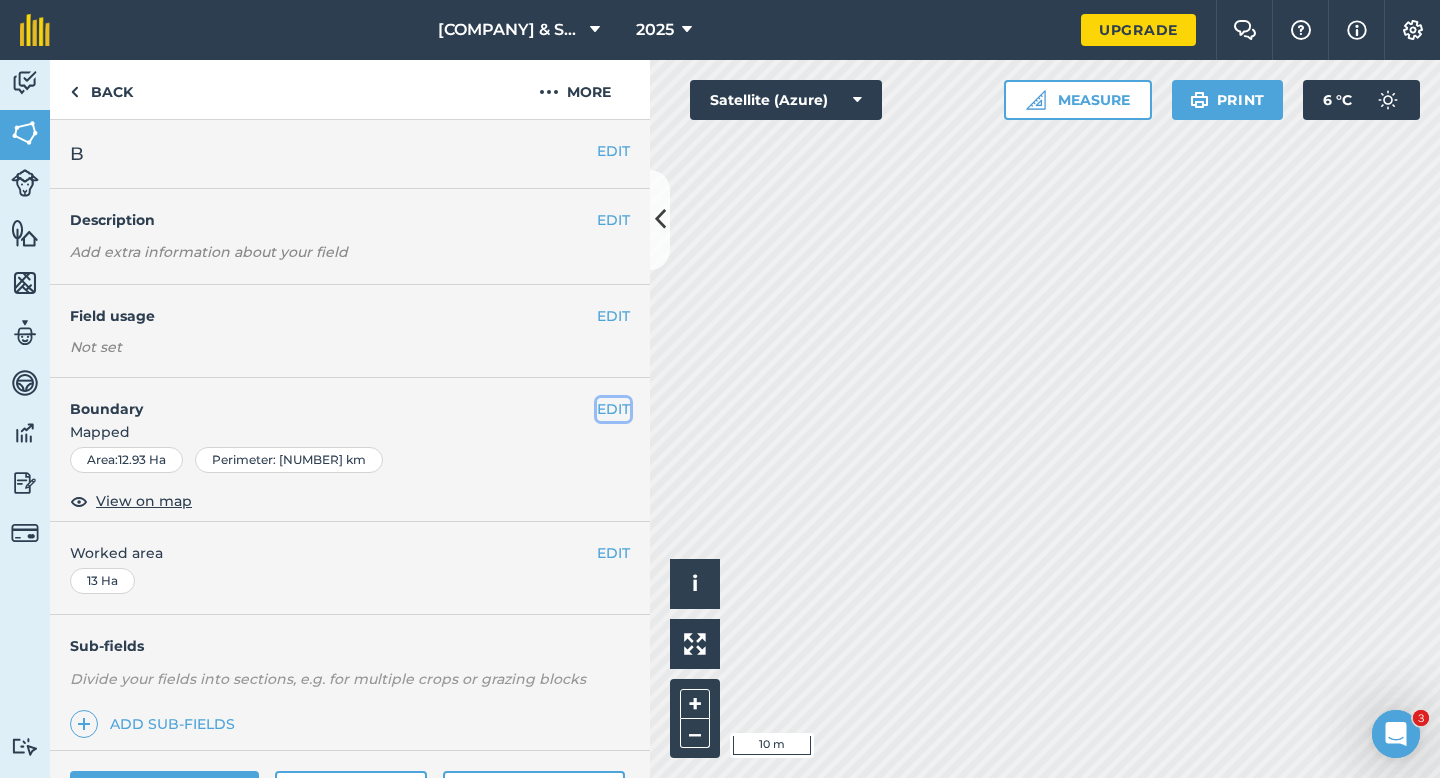 click on "EDIT" at bounding box center [613, 409] 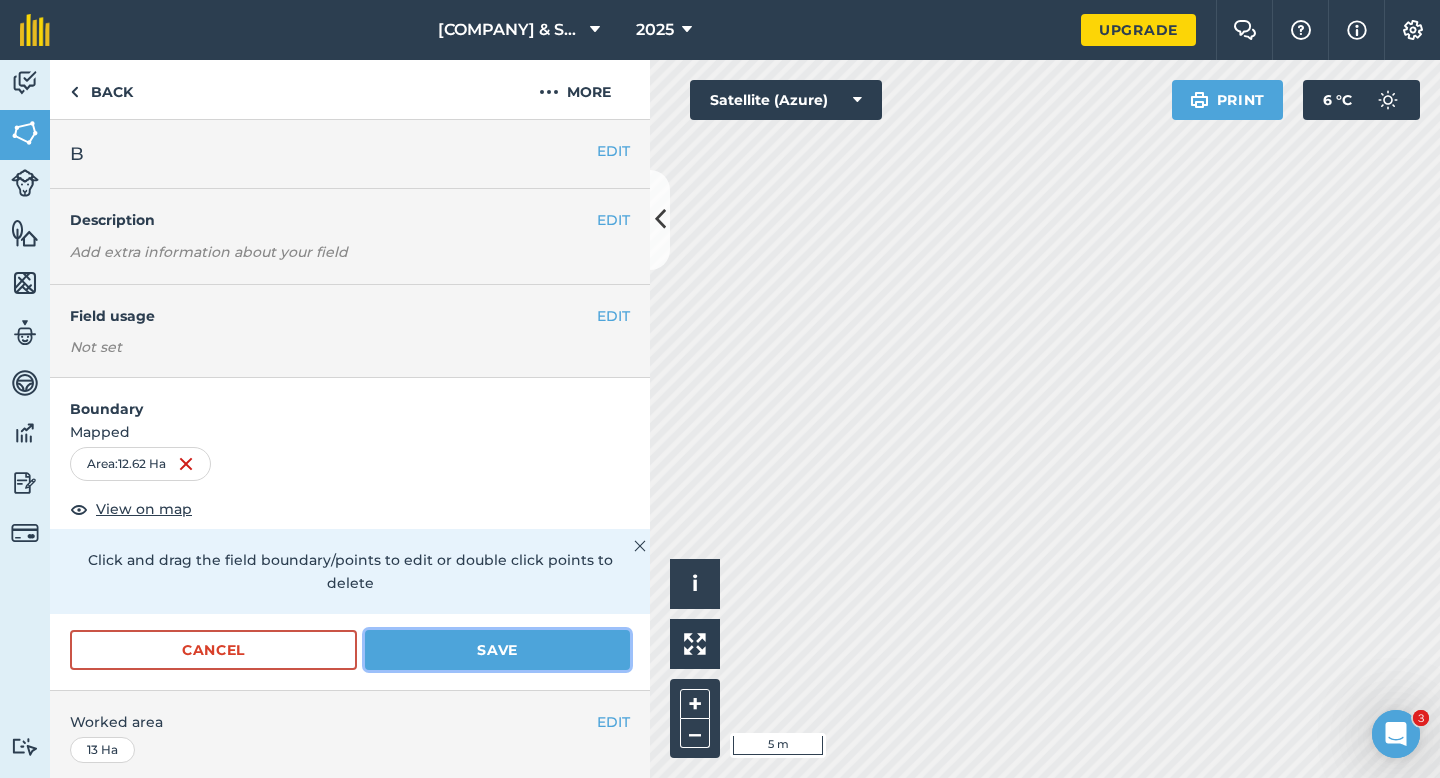 click on "Save" at bounding box center [497, 650] 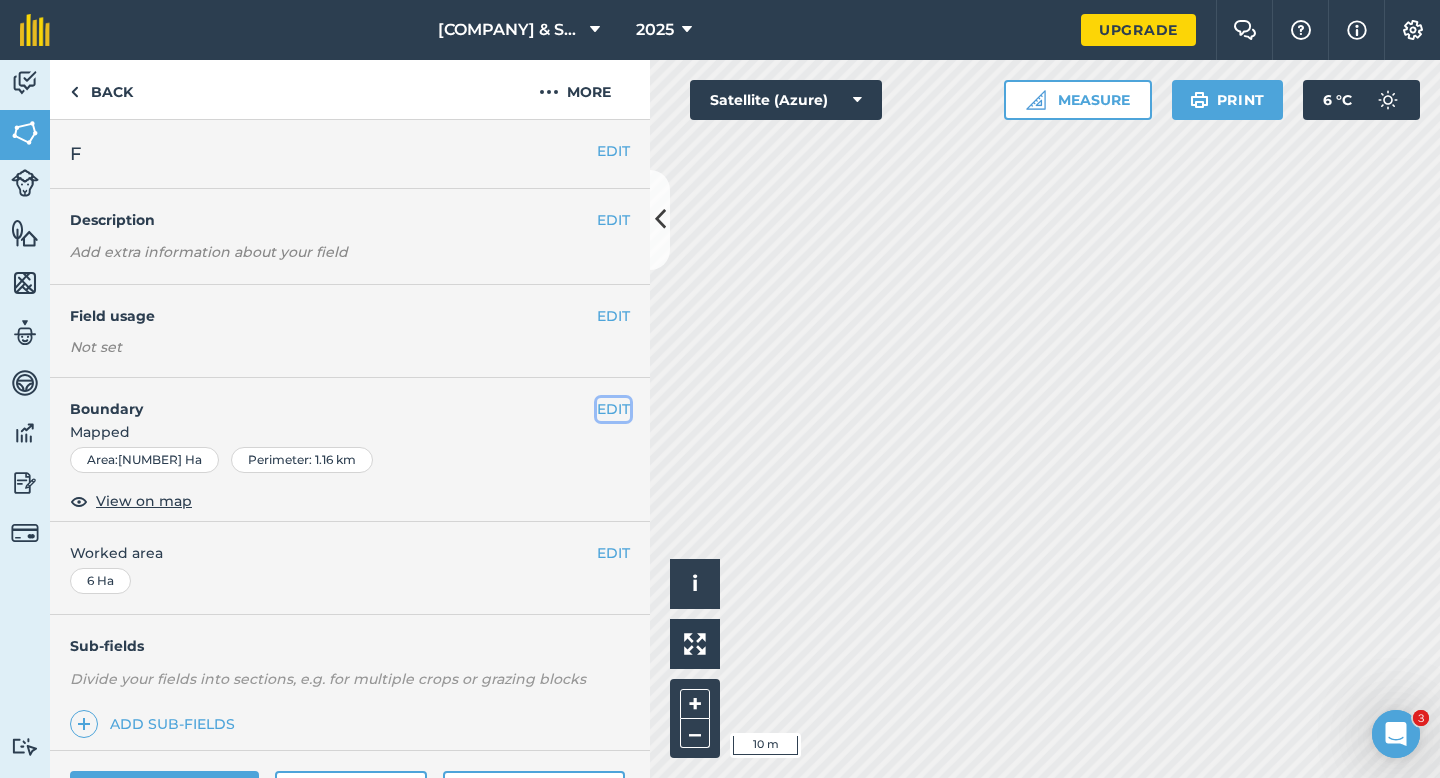 click on "EDIT" at bounding box center (613, 409) 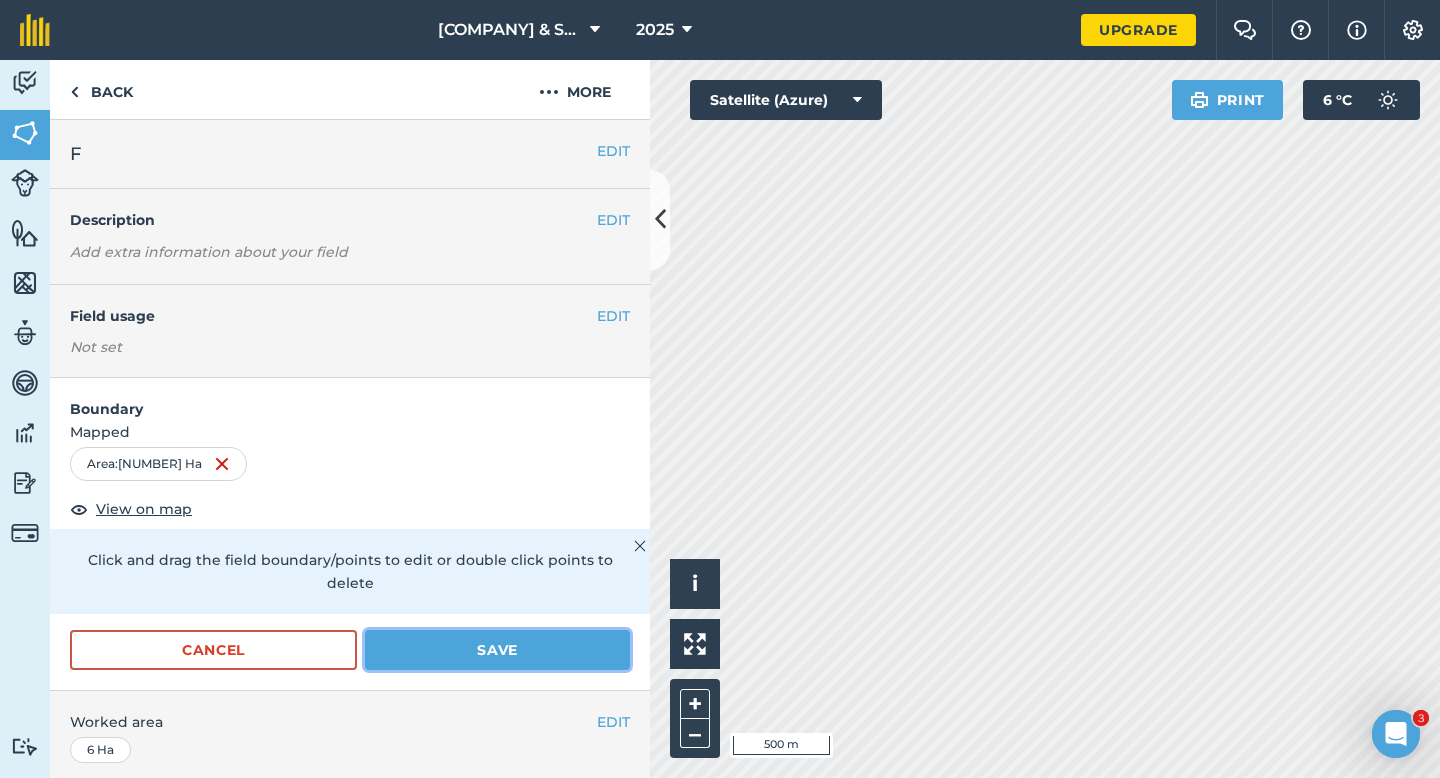 click on "Save" at bounding box center [497, 650] 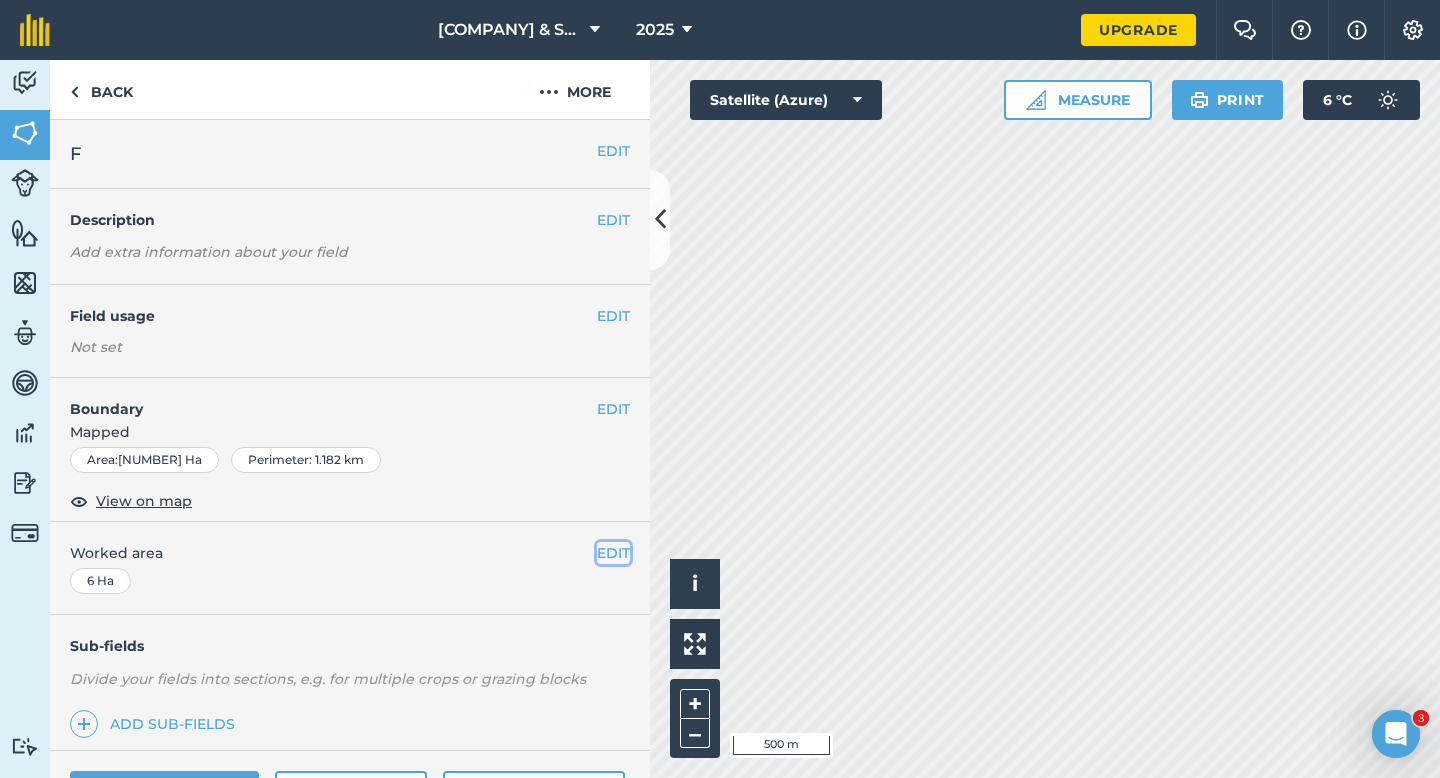 click on "EDIT" at bounding box center (613, 553) 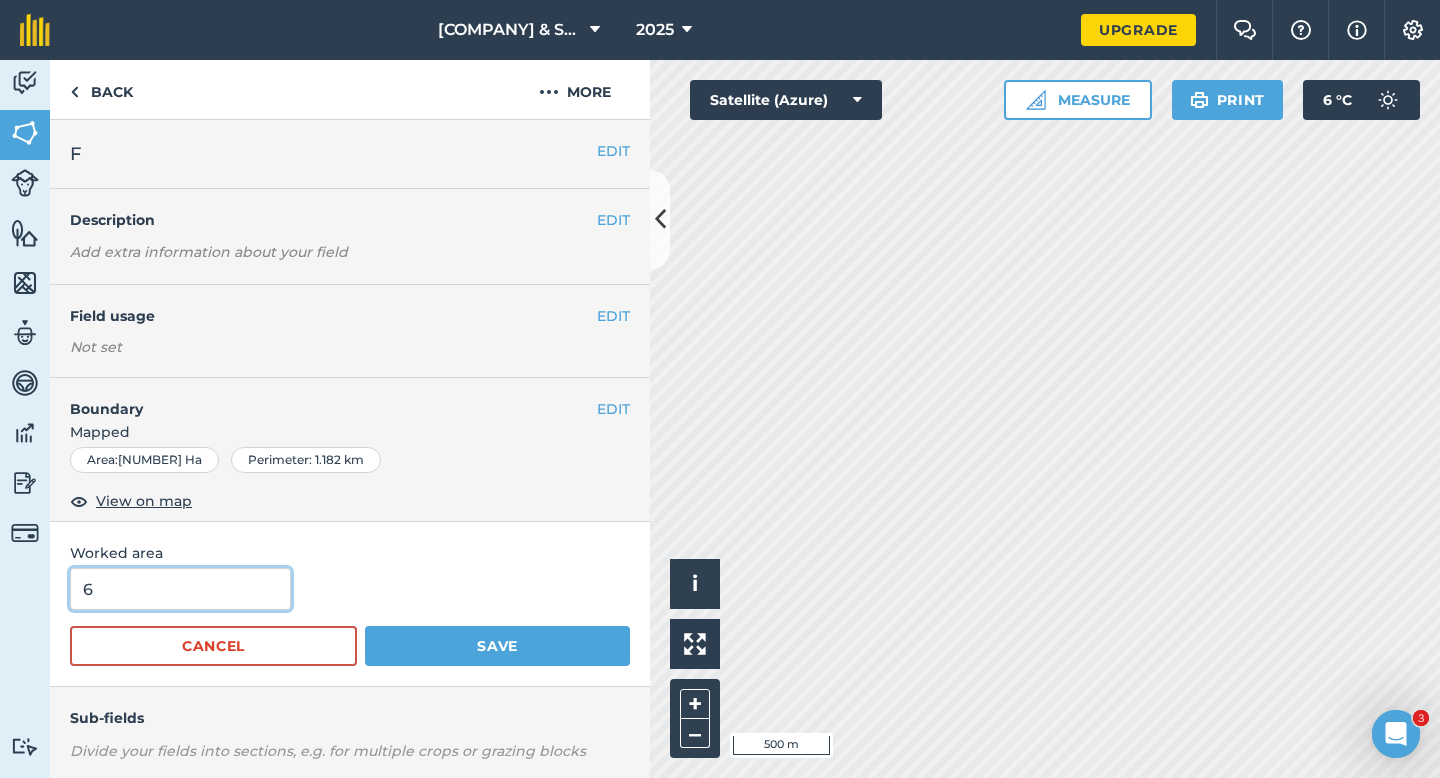 click on "6" at bounding box center [180, 589] 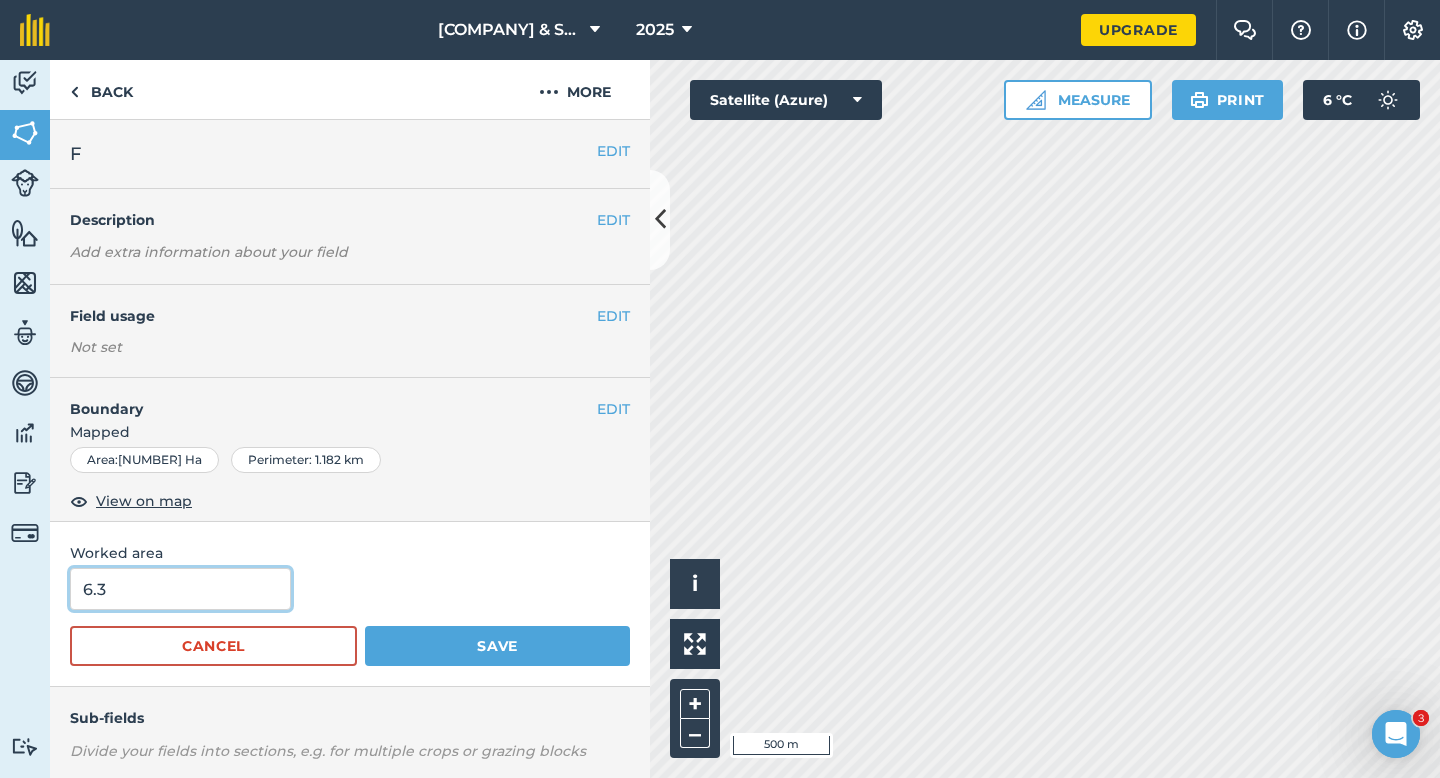 type on "6.3" 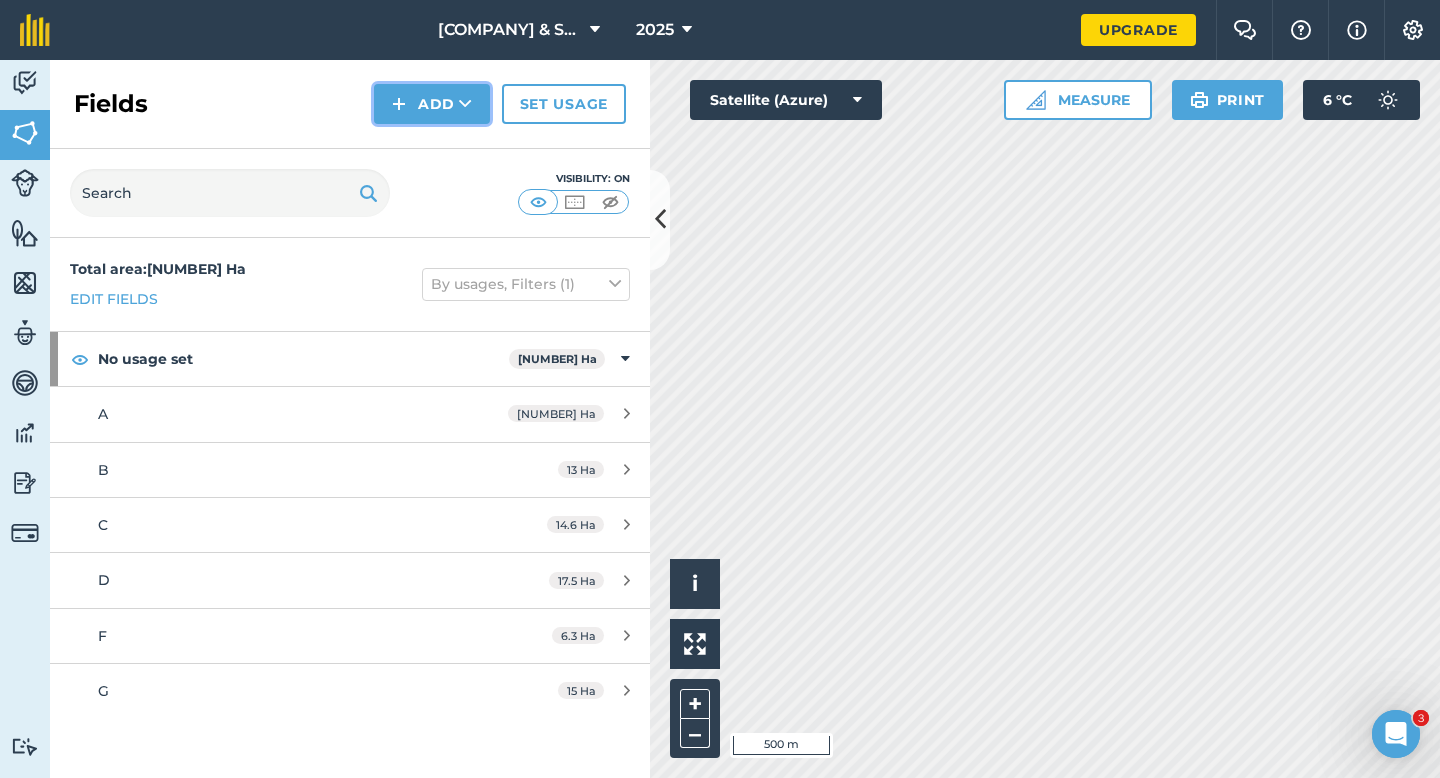 click on "Add" at bounding box center [432, 104] 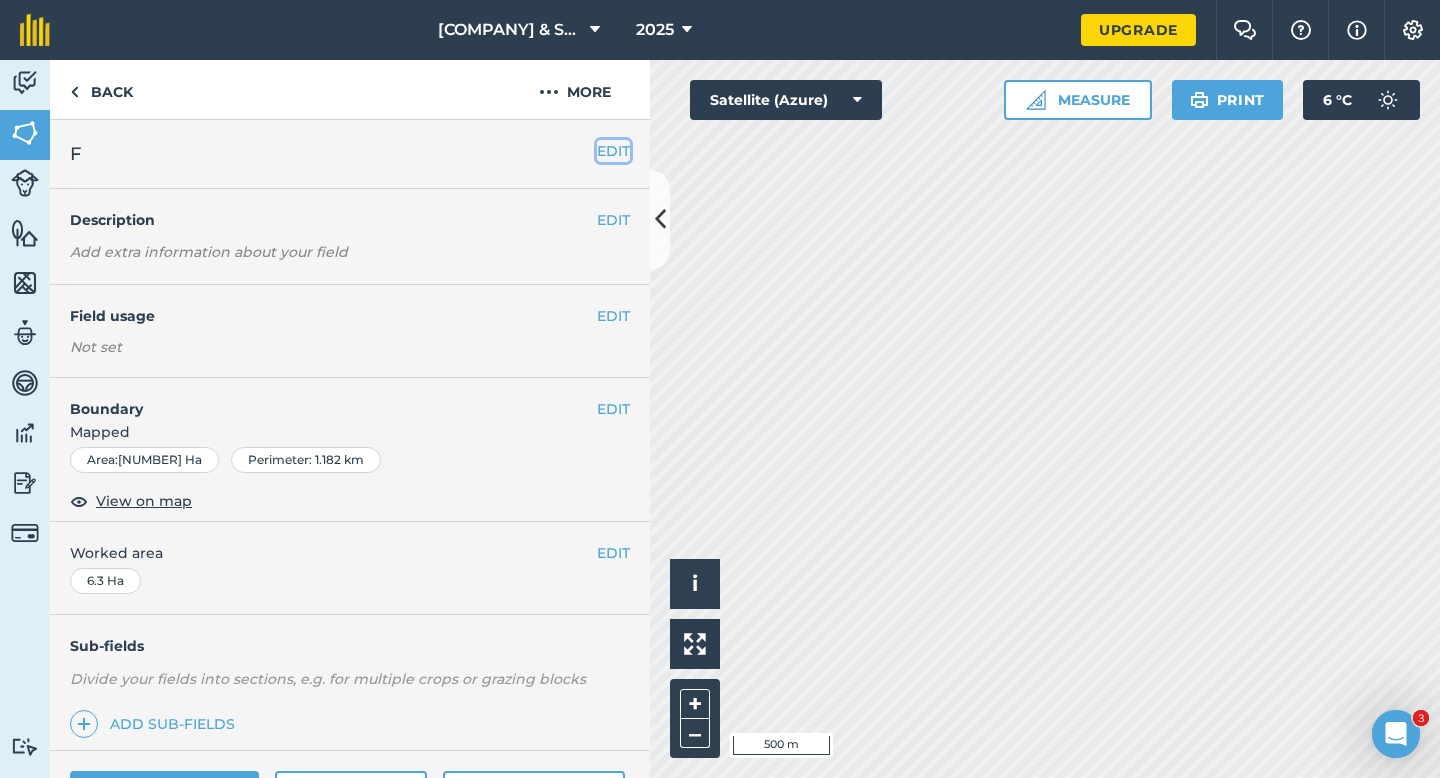 click on "EDIT" at bounding box center [613, 151] 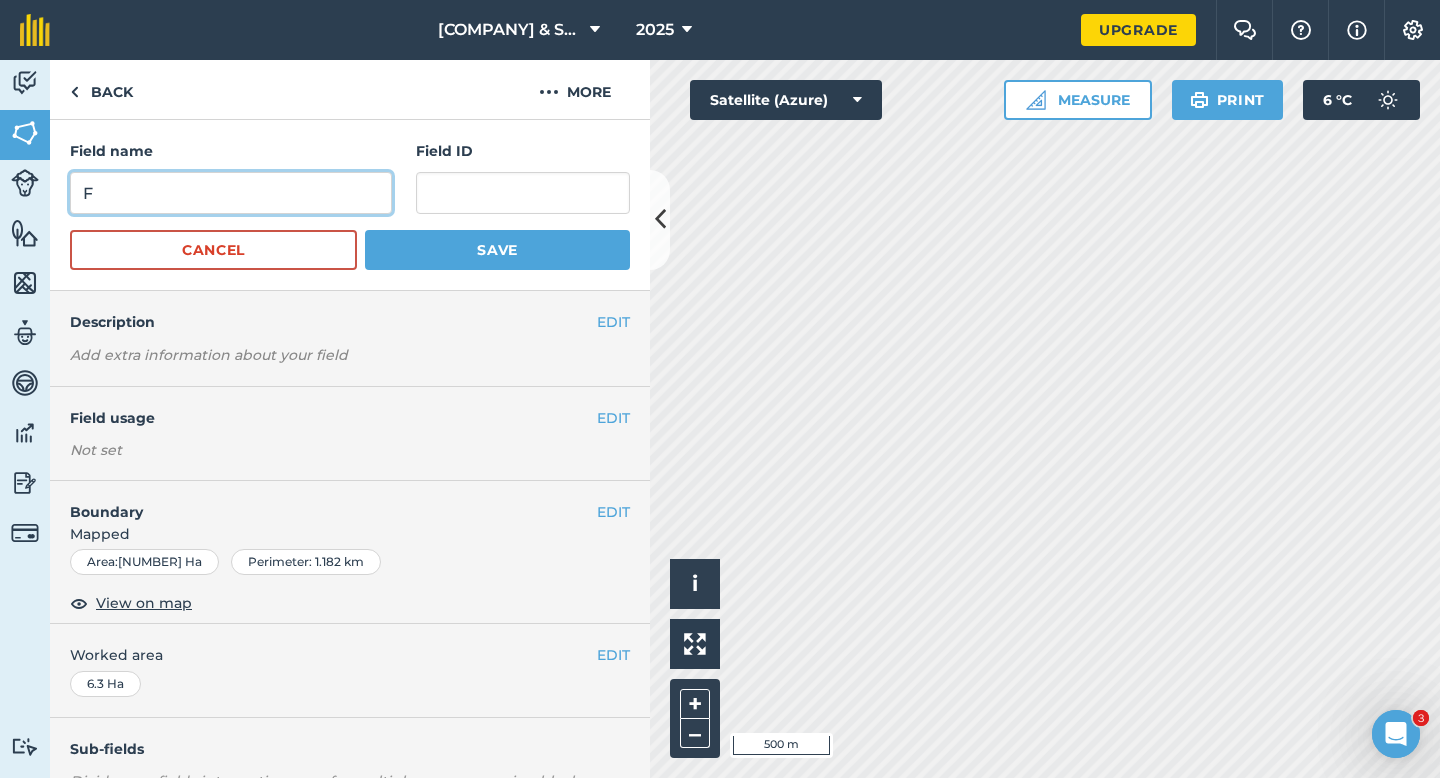 click on "F" at bounding box center (231, 193) 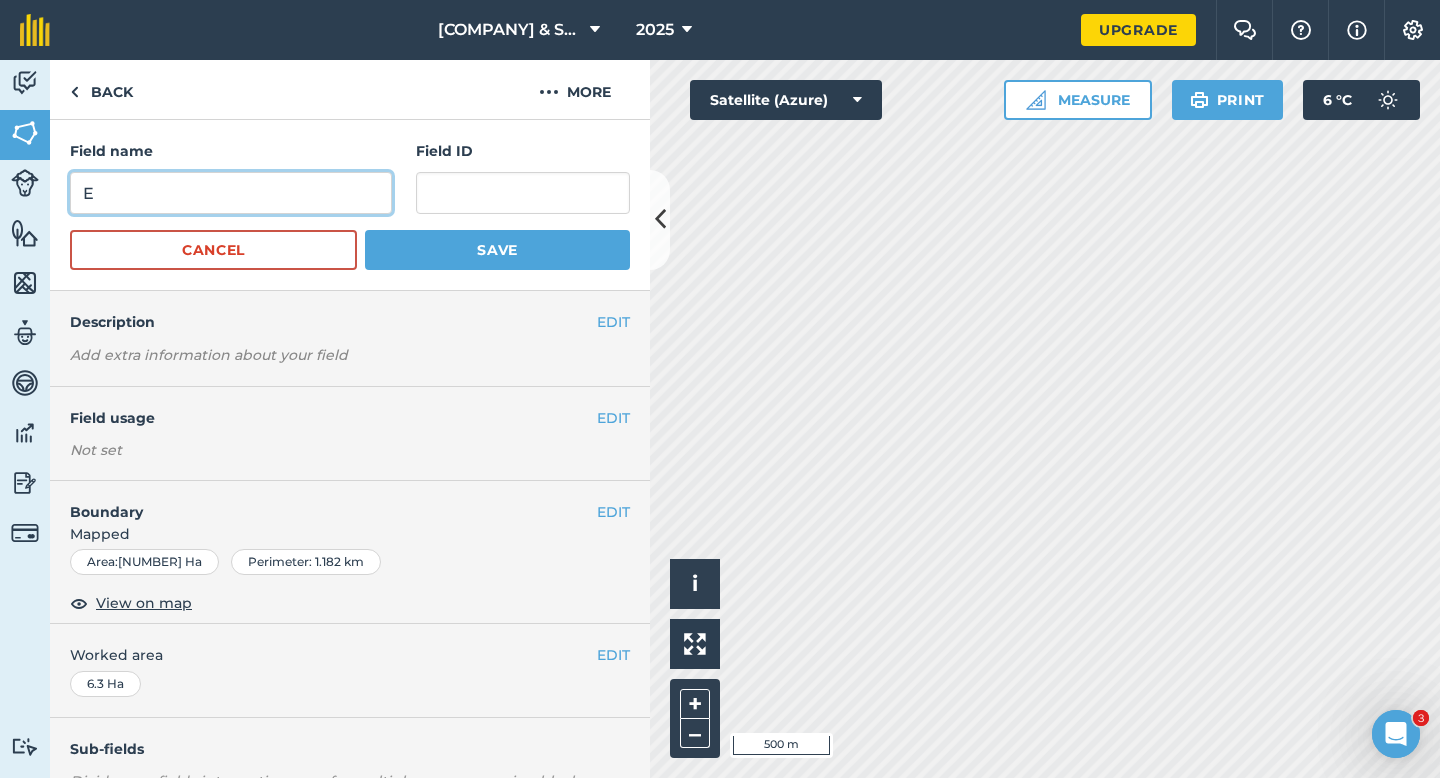 type on "E" 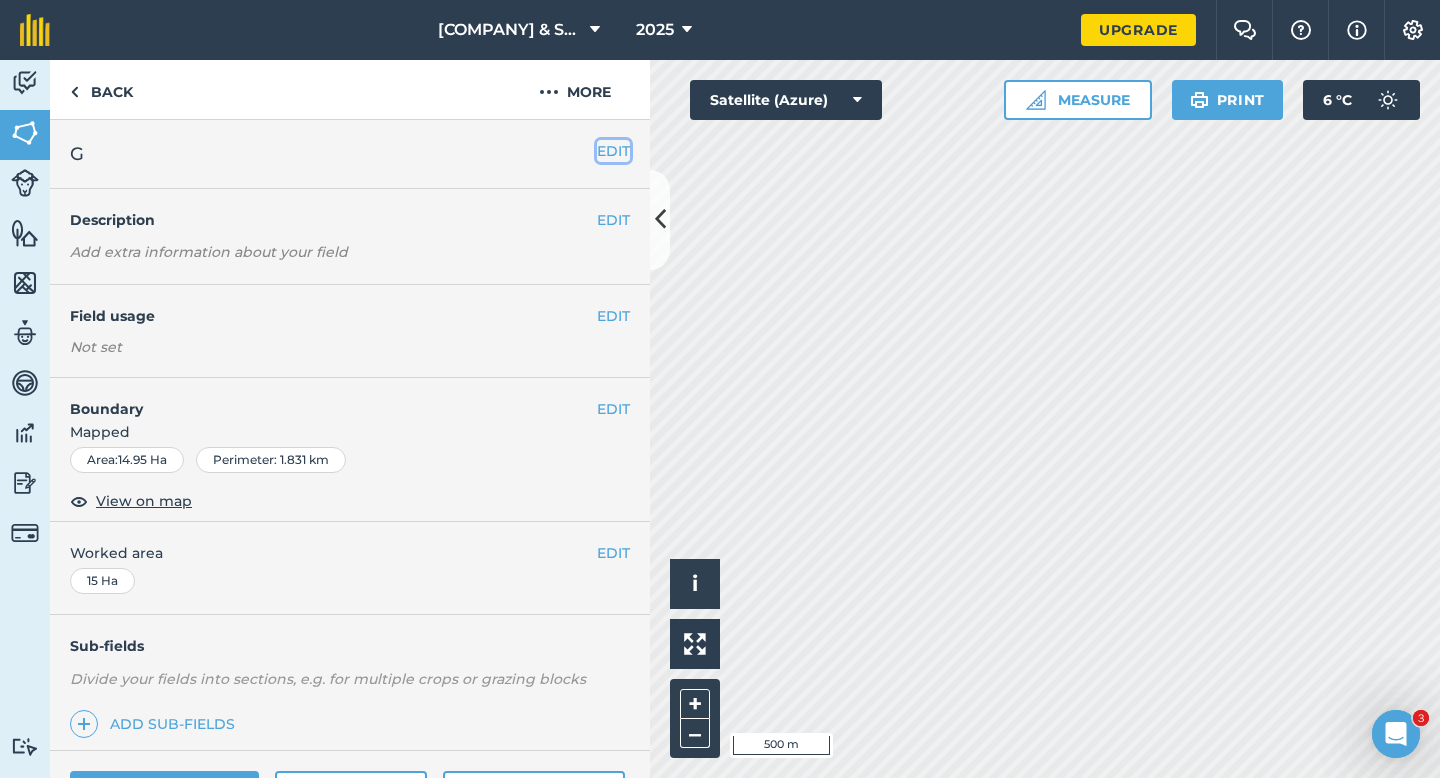 click on "EDIT" at bounding box center (613, 151) 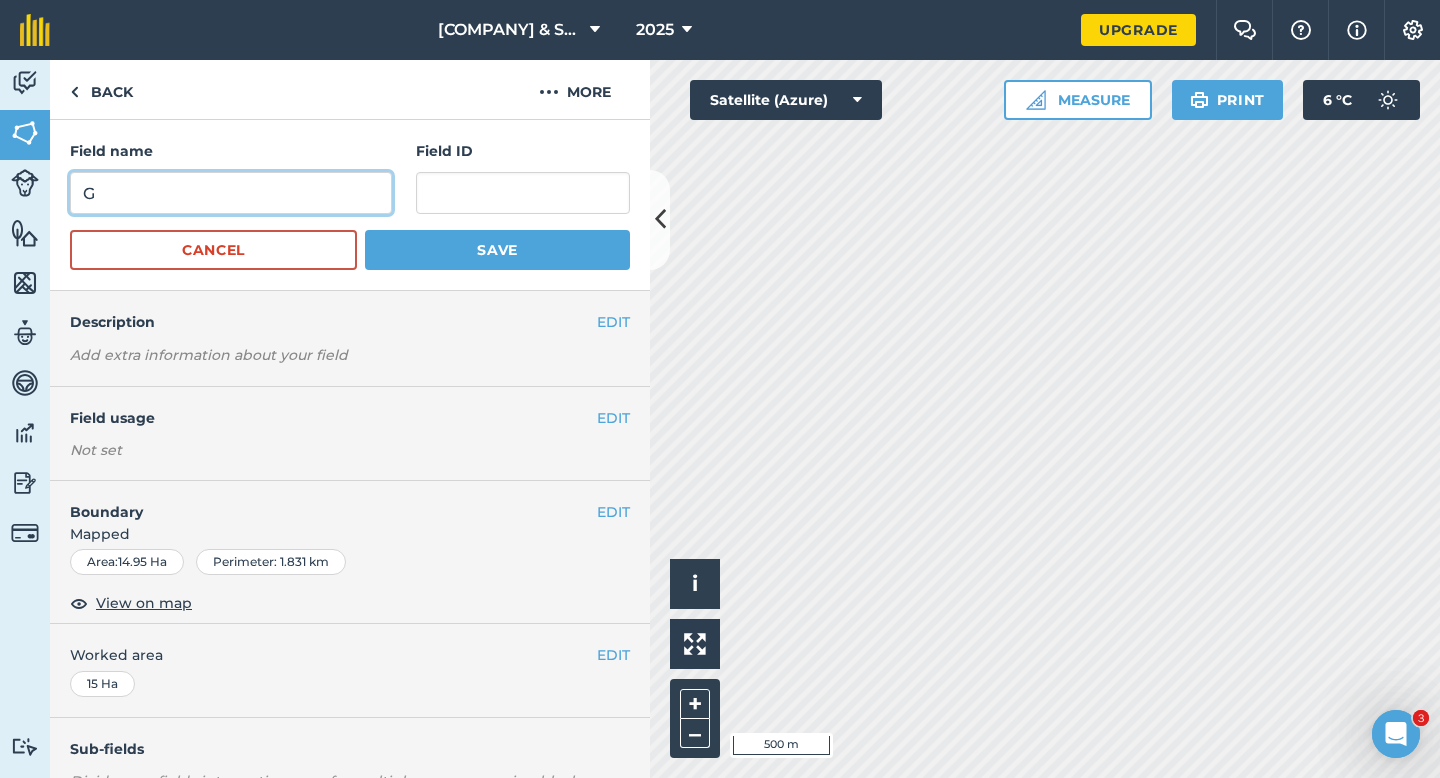 click on "G" at bounding box center (231, 193) 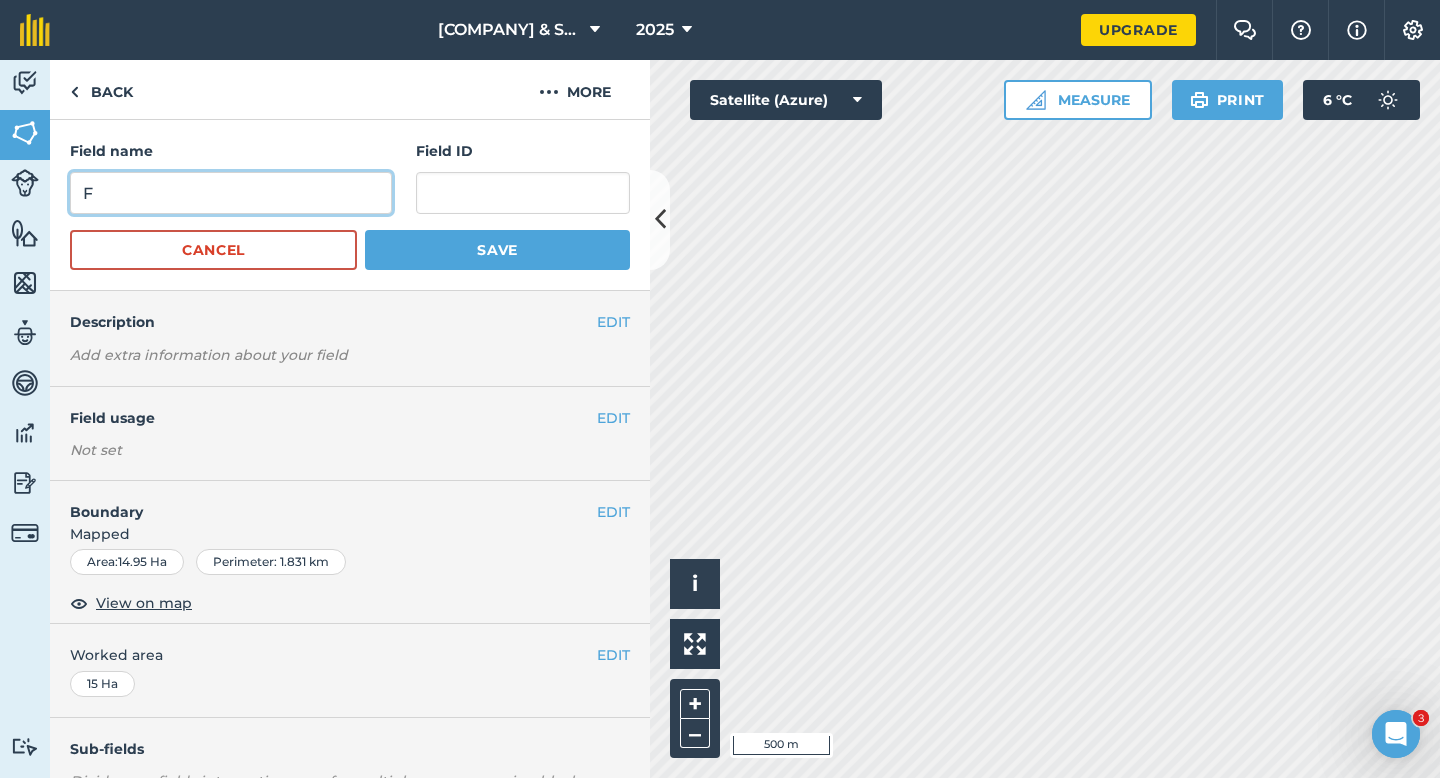 type on "F" 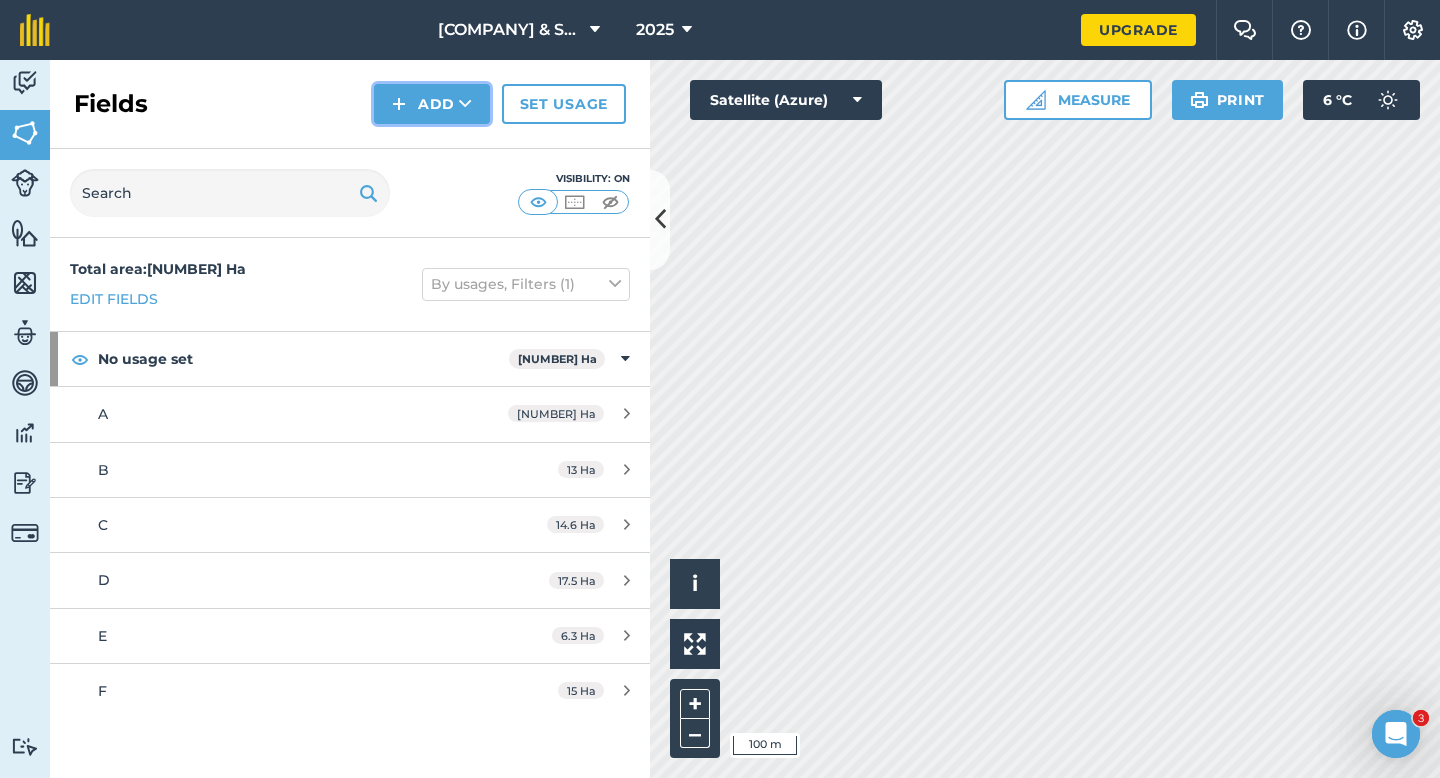 click at bounding box center [399, 104] 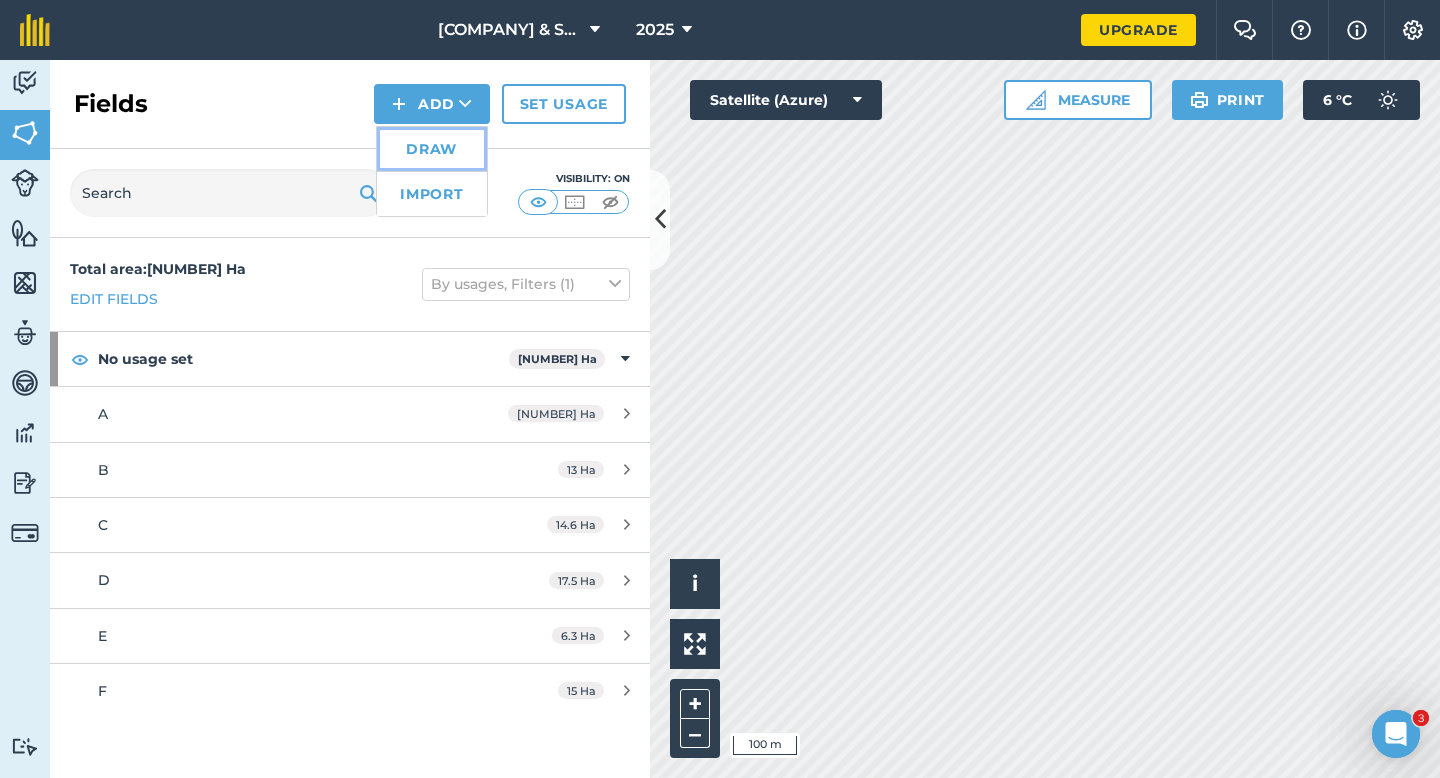 click on "Draw" at bounding box center (432, 149) 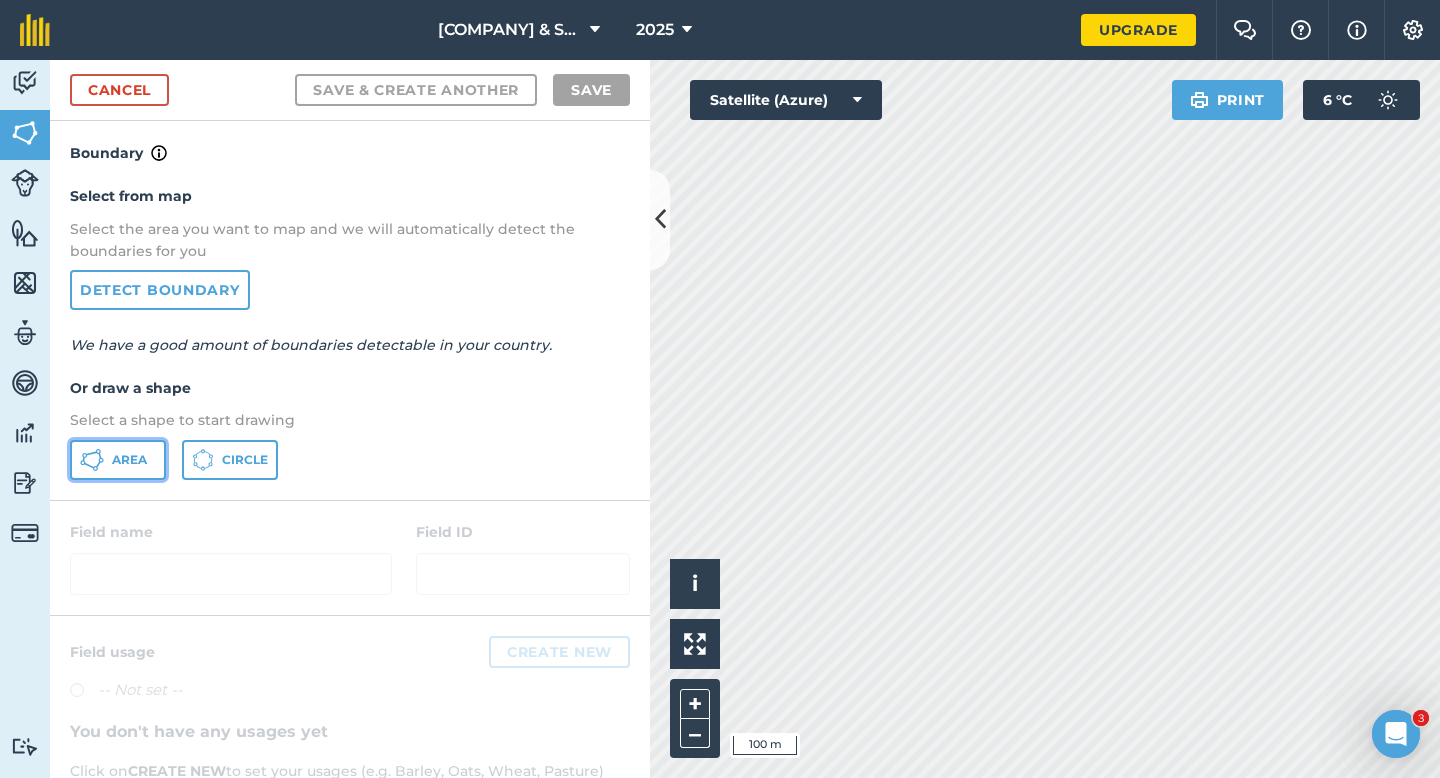 click 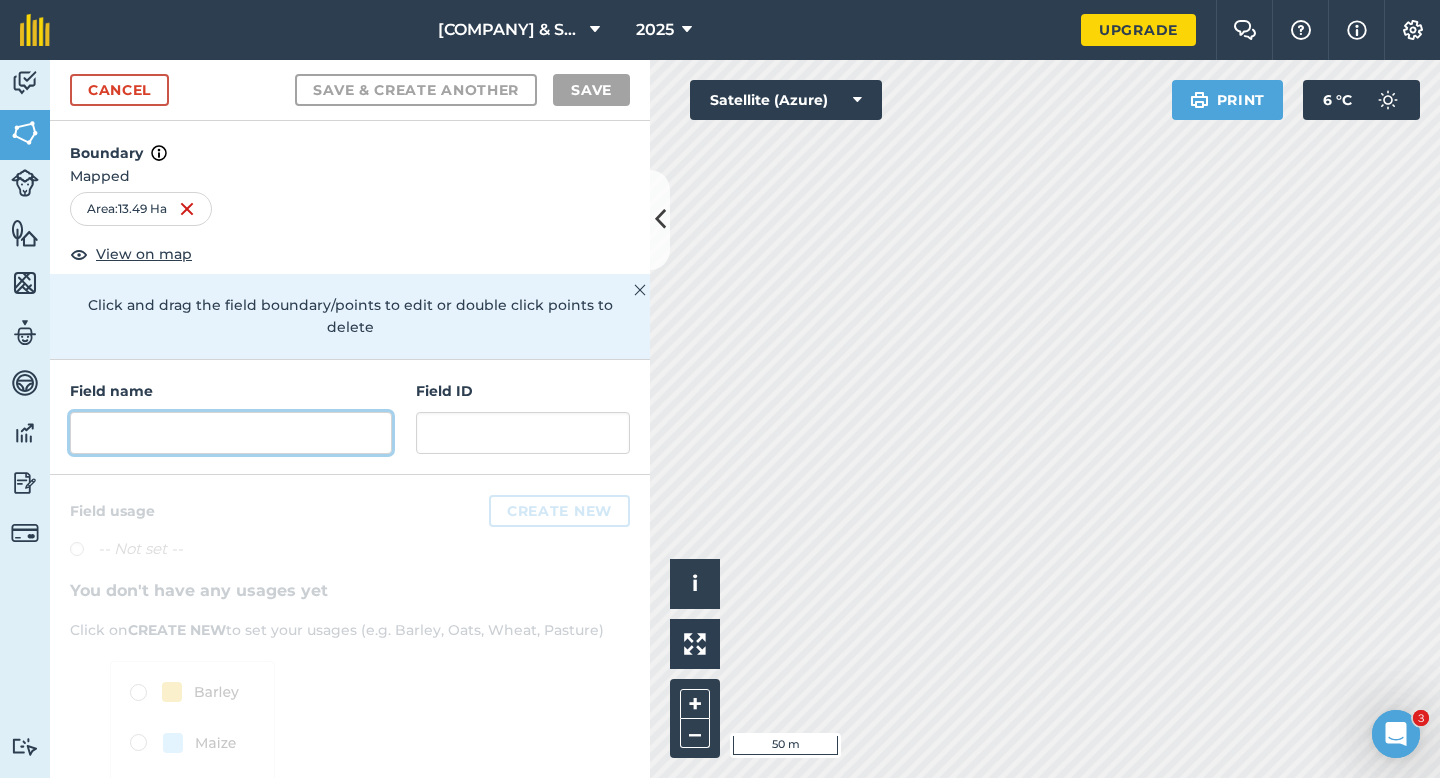 click at bounding box center [231, 433] 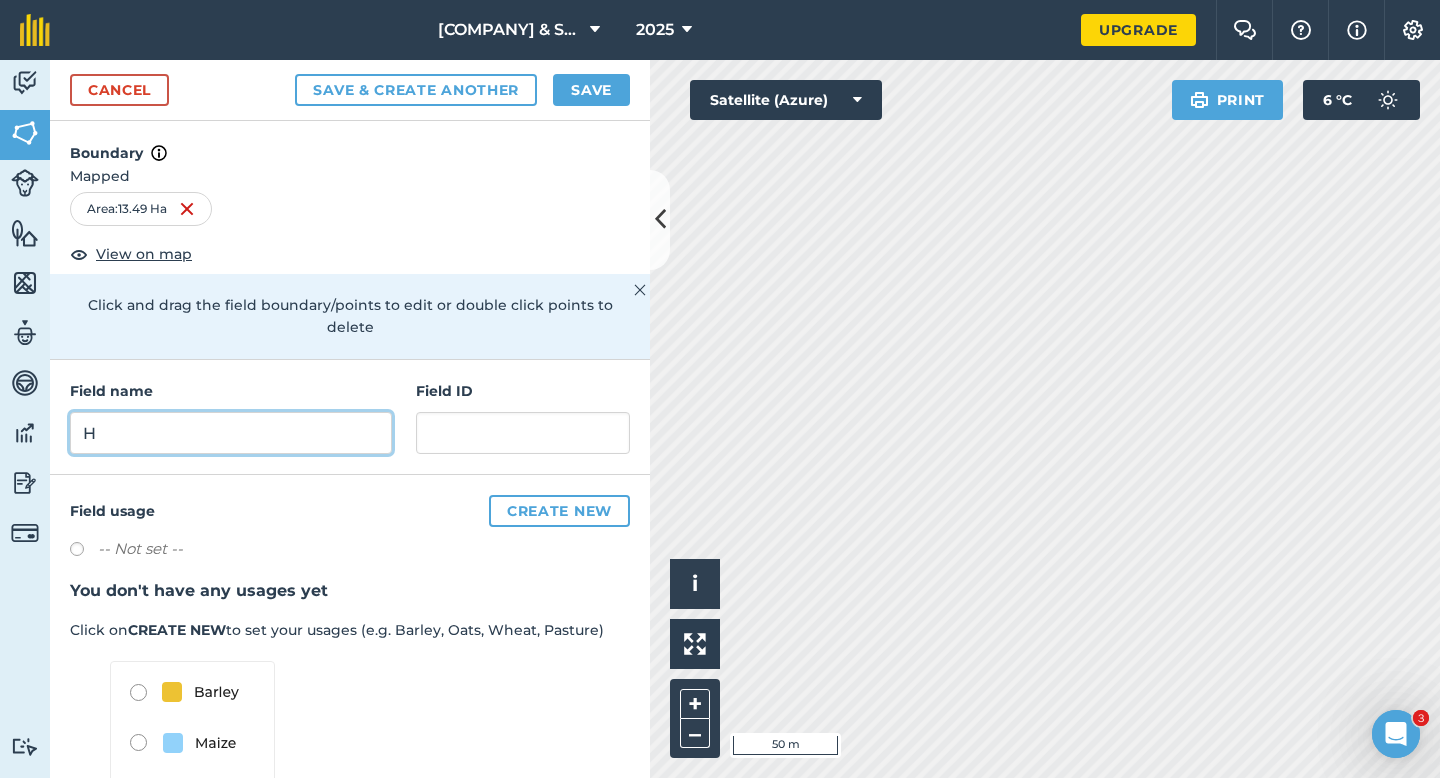 type on "H" 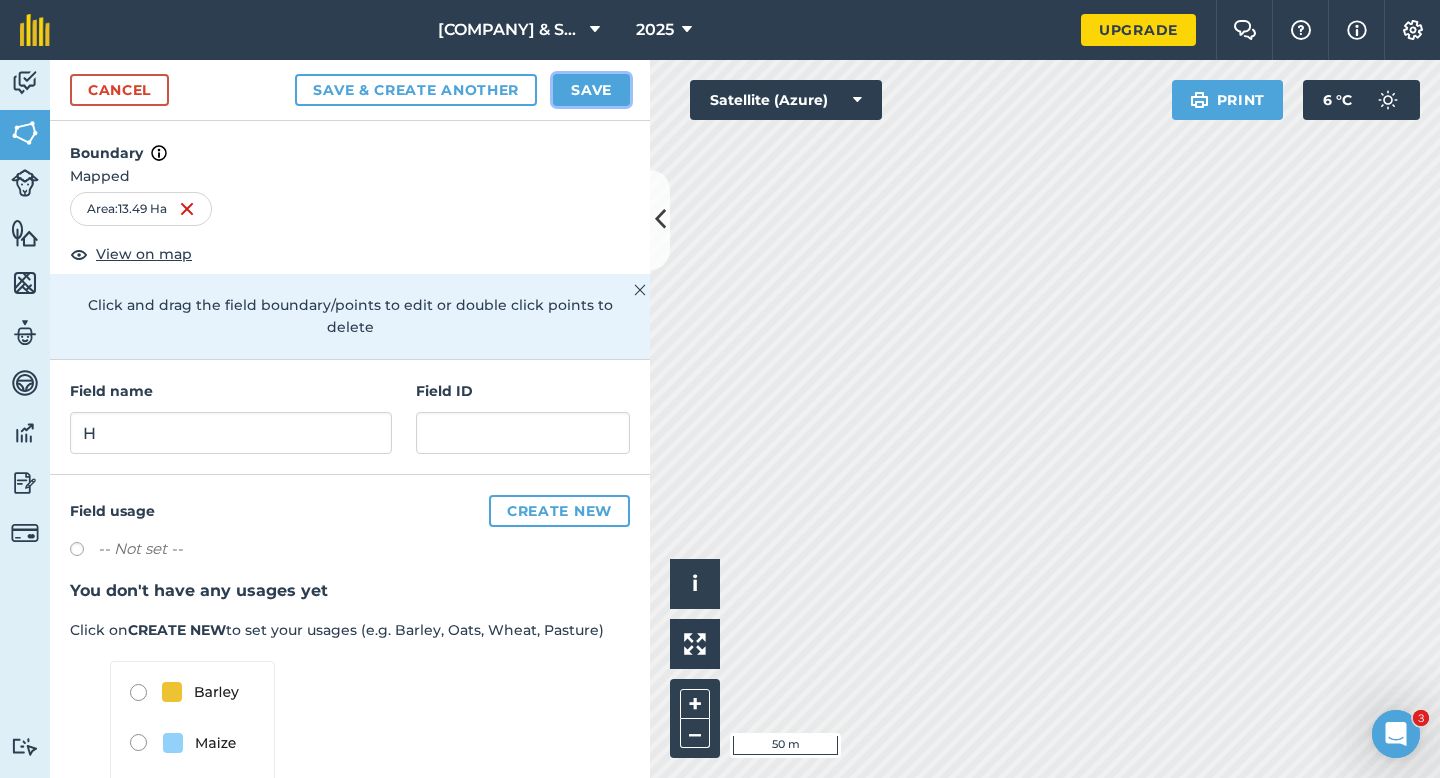 click on "Save" at bounding box center [591, 90] 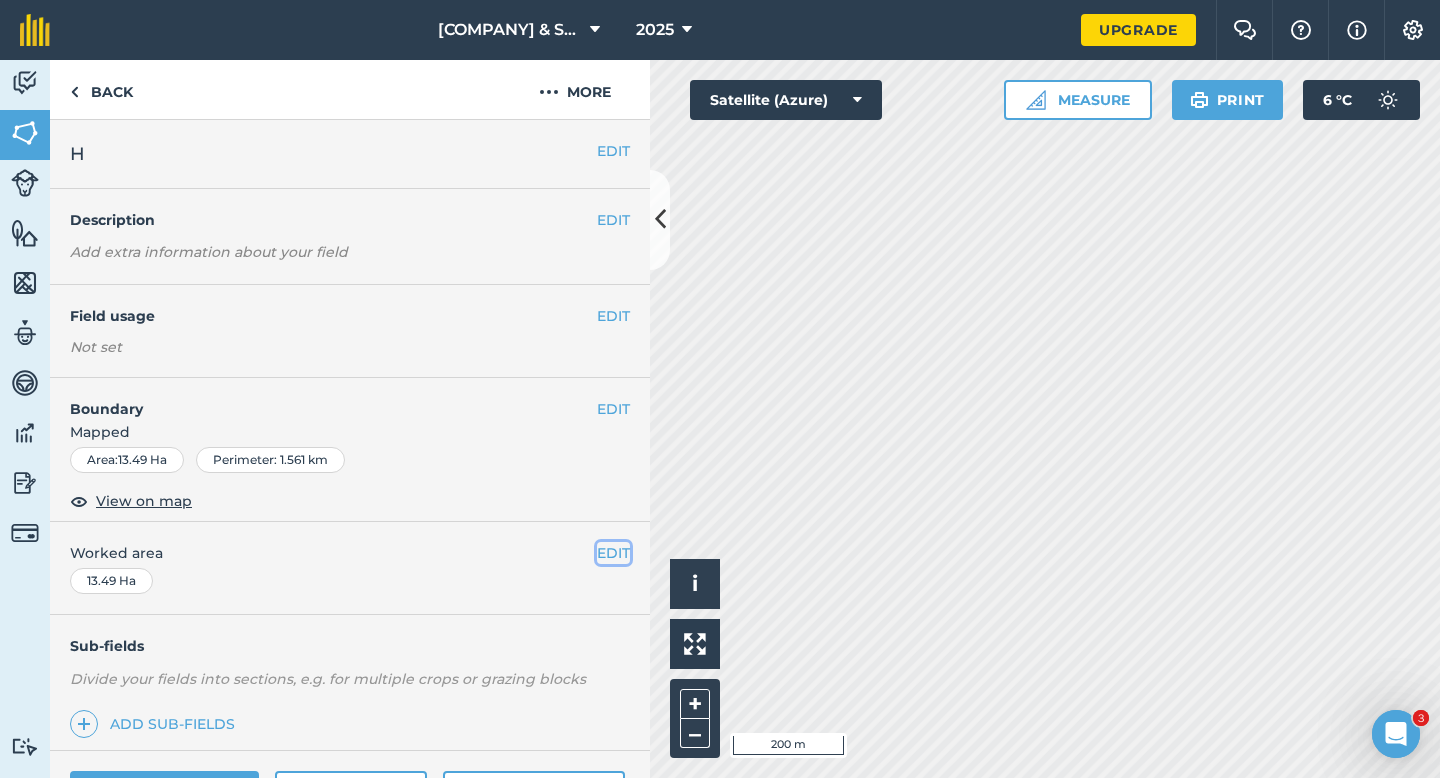 click on "EDIT" at bounding box center [613, 553] 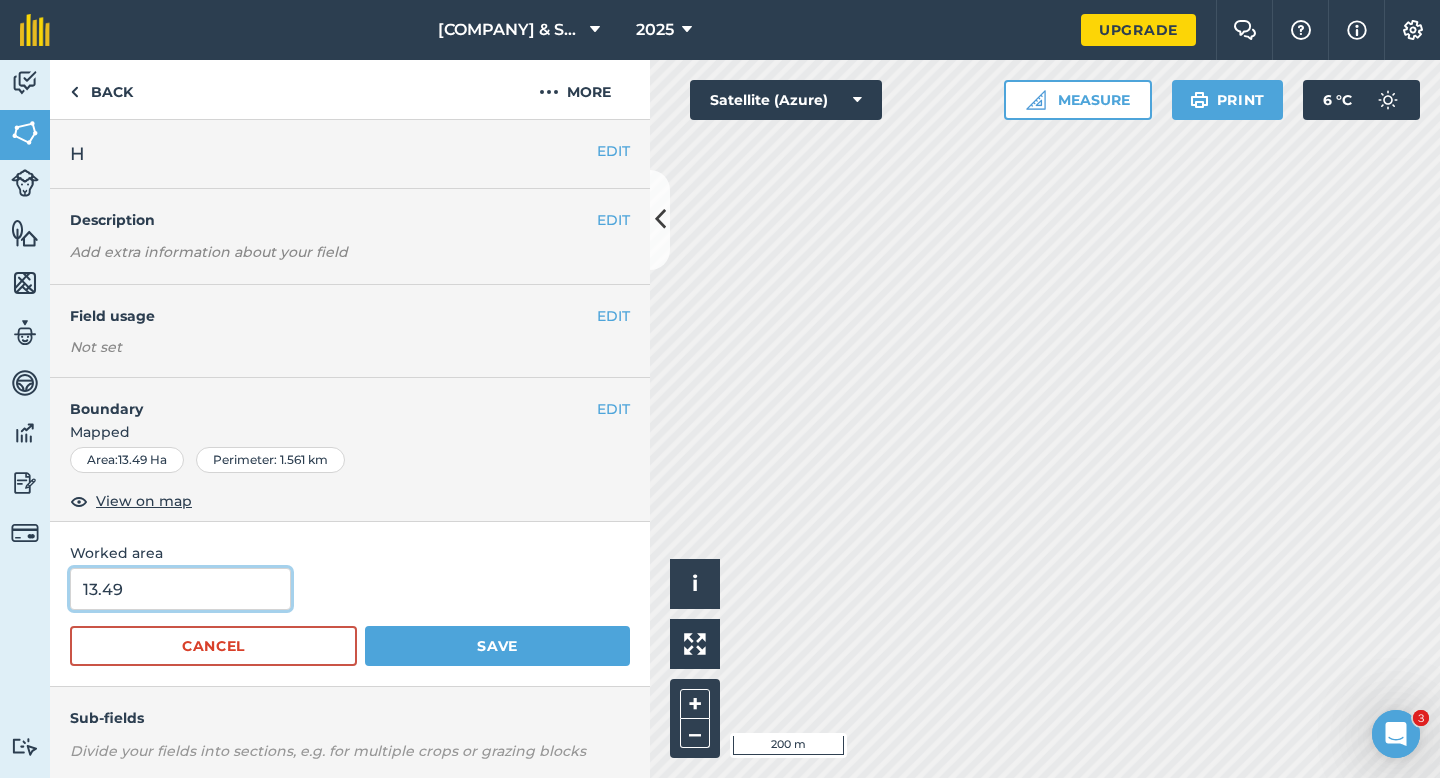 click on "13.49" at bounding box center (180, 589) 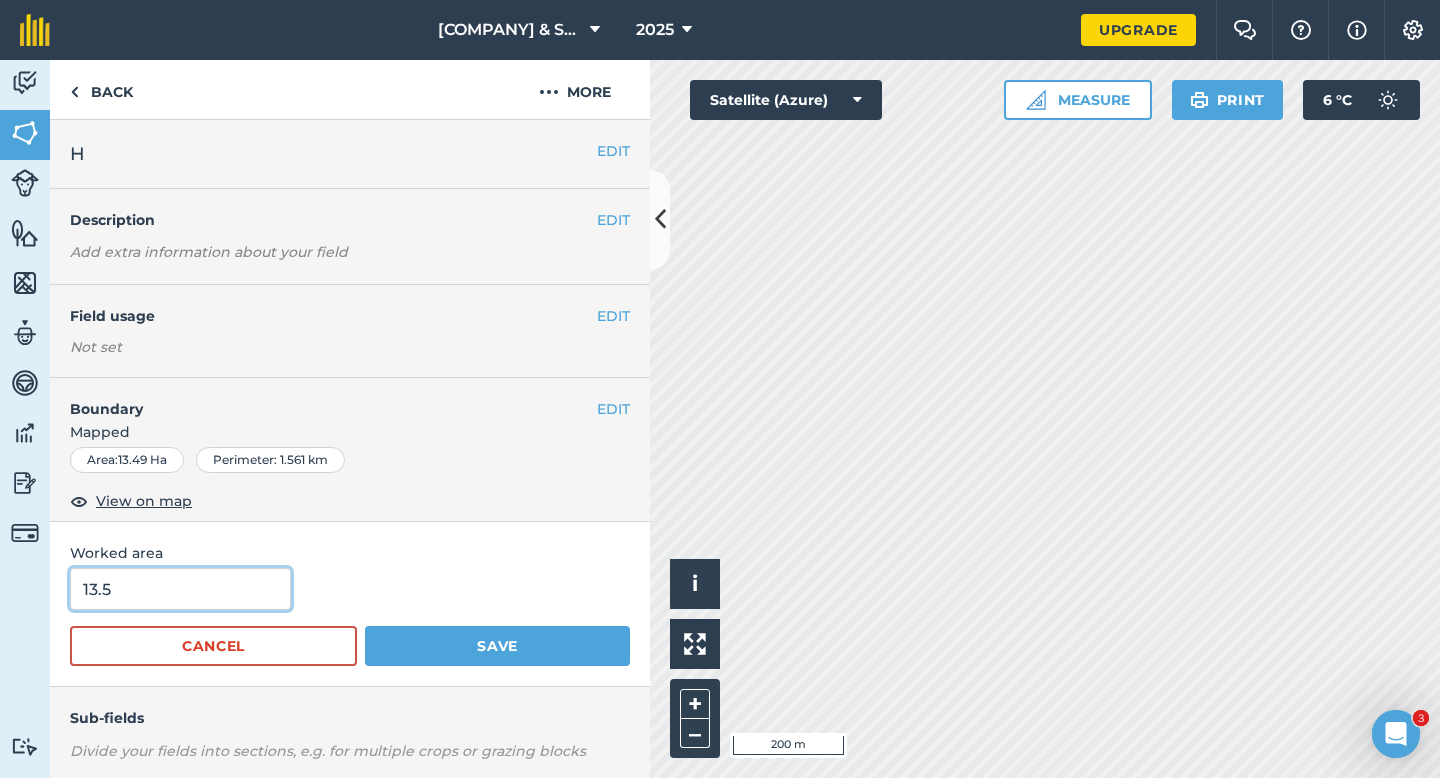 type on "13.5" 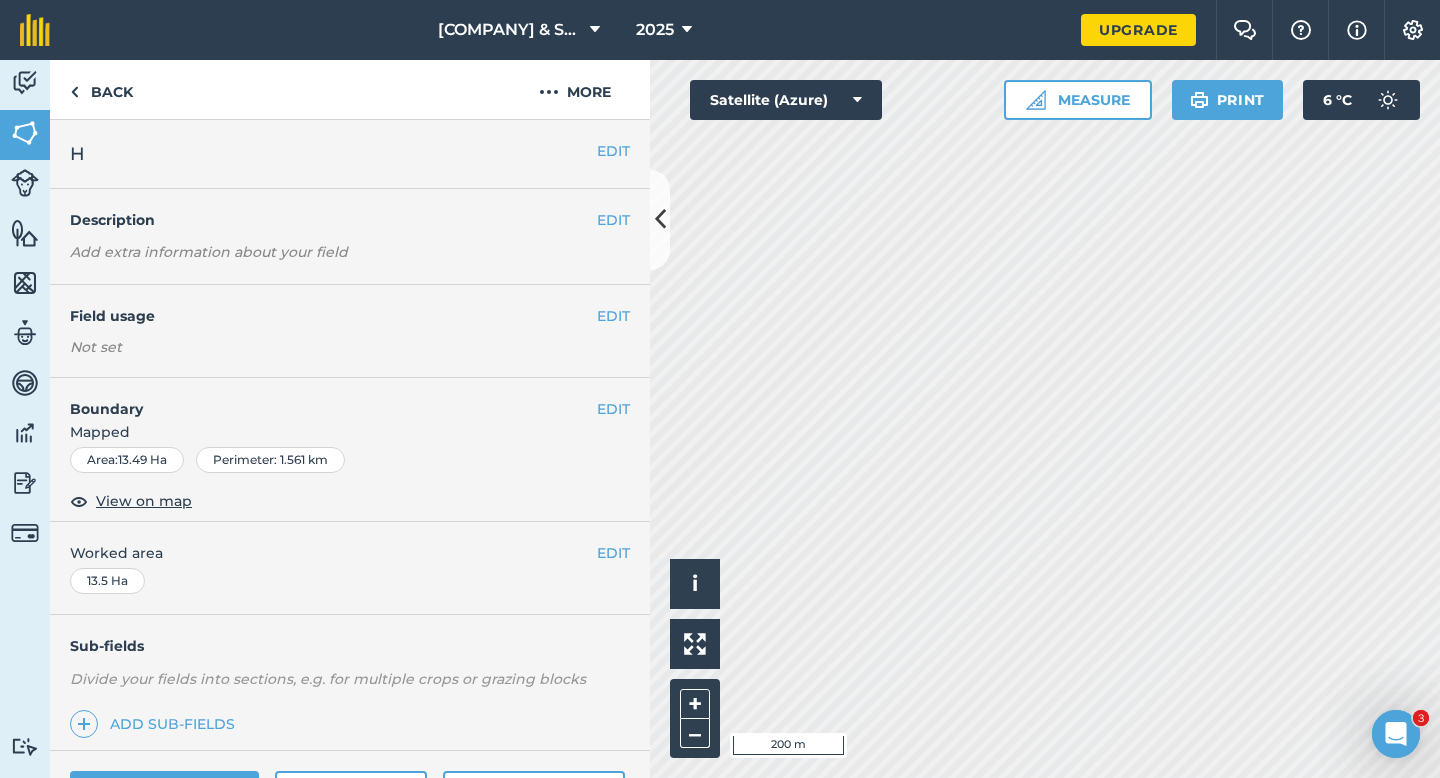 click on "EDIT H" at bounding box center (350, 154) 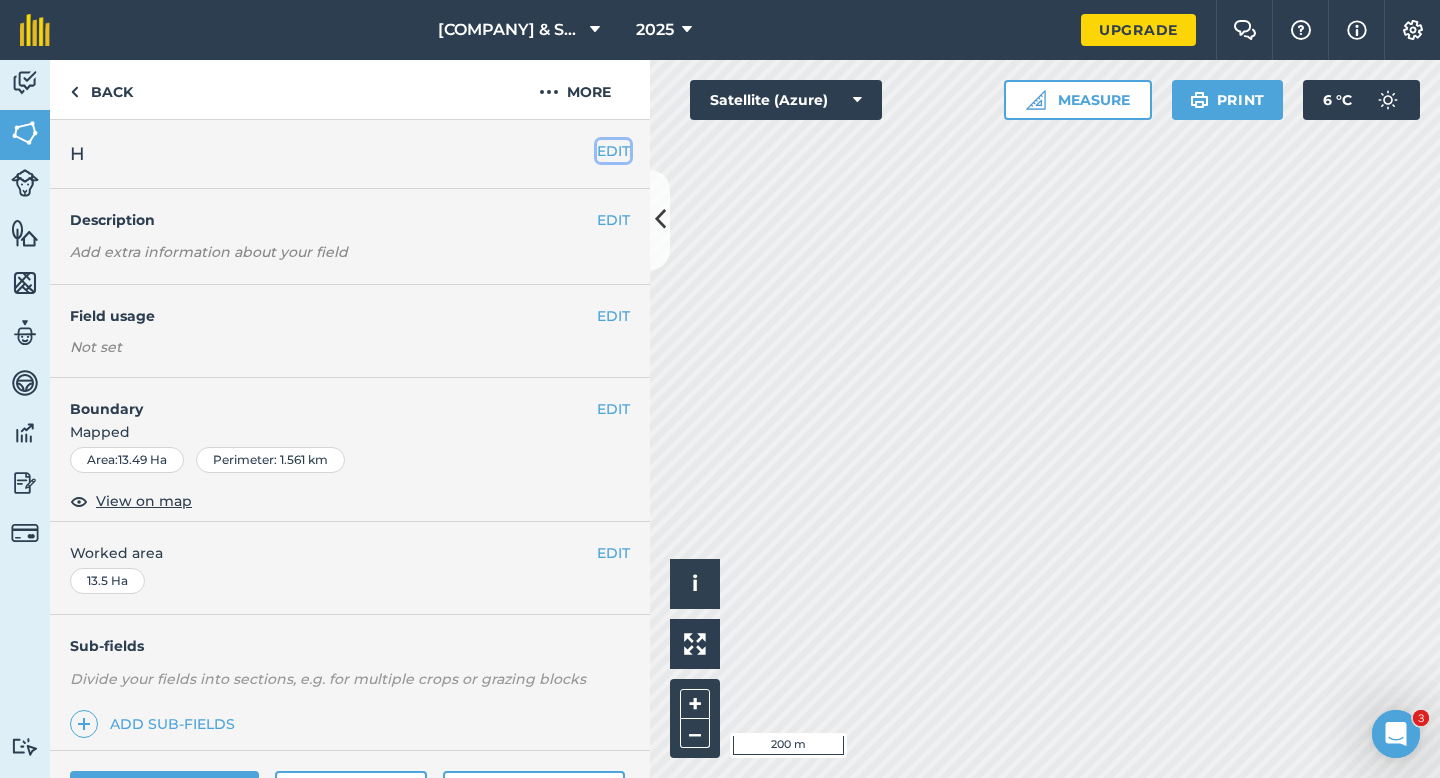 click on "EDIT" at bounding box center (613, 151) 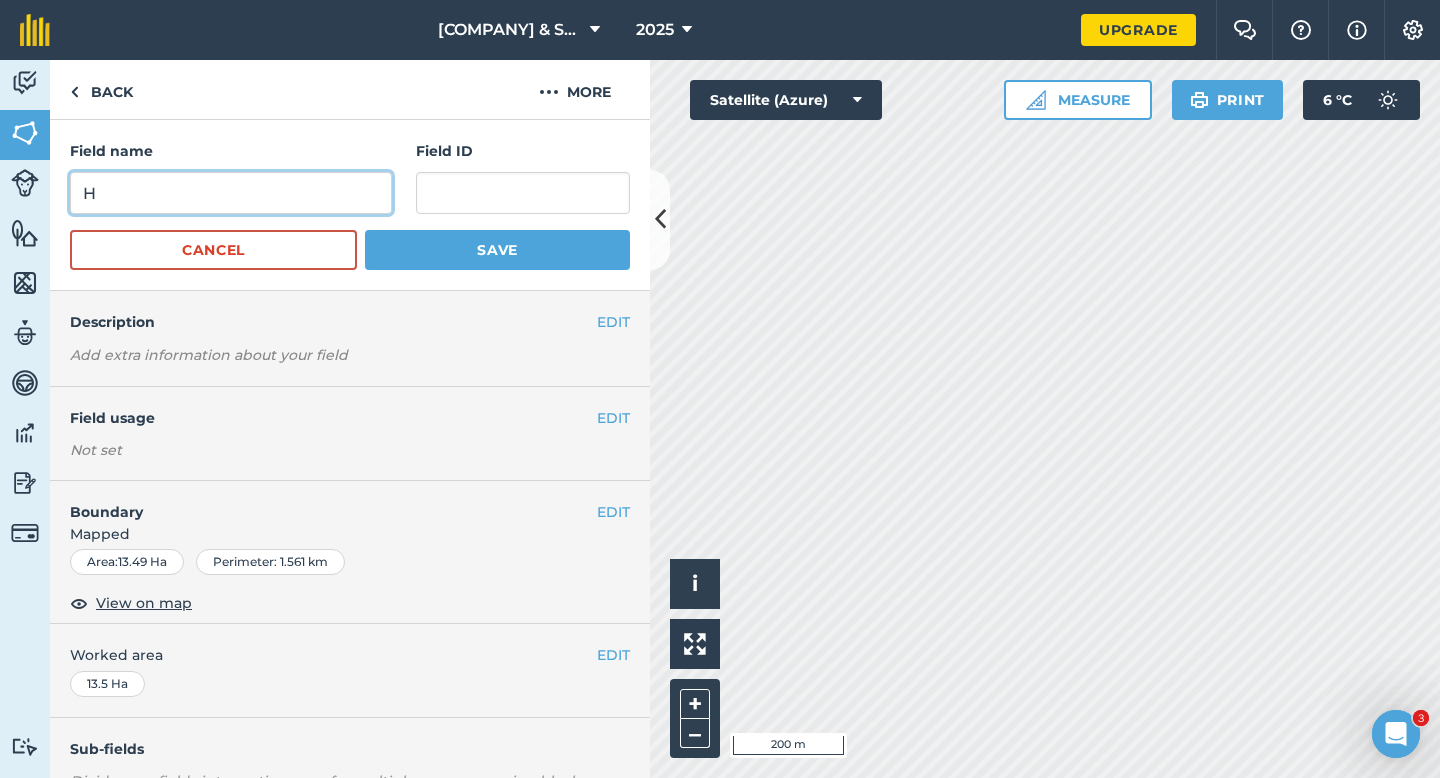 click on "H" at bounding box center (231, 193) 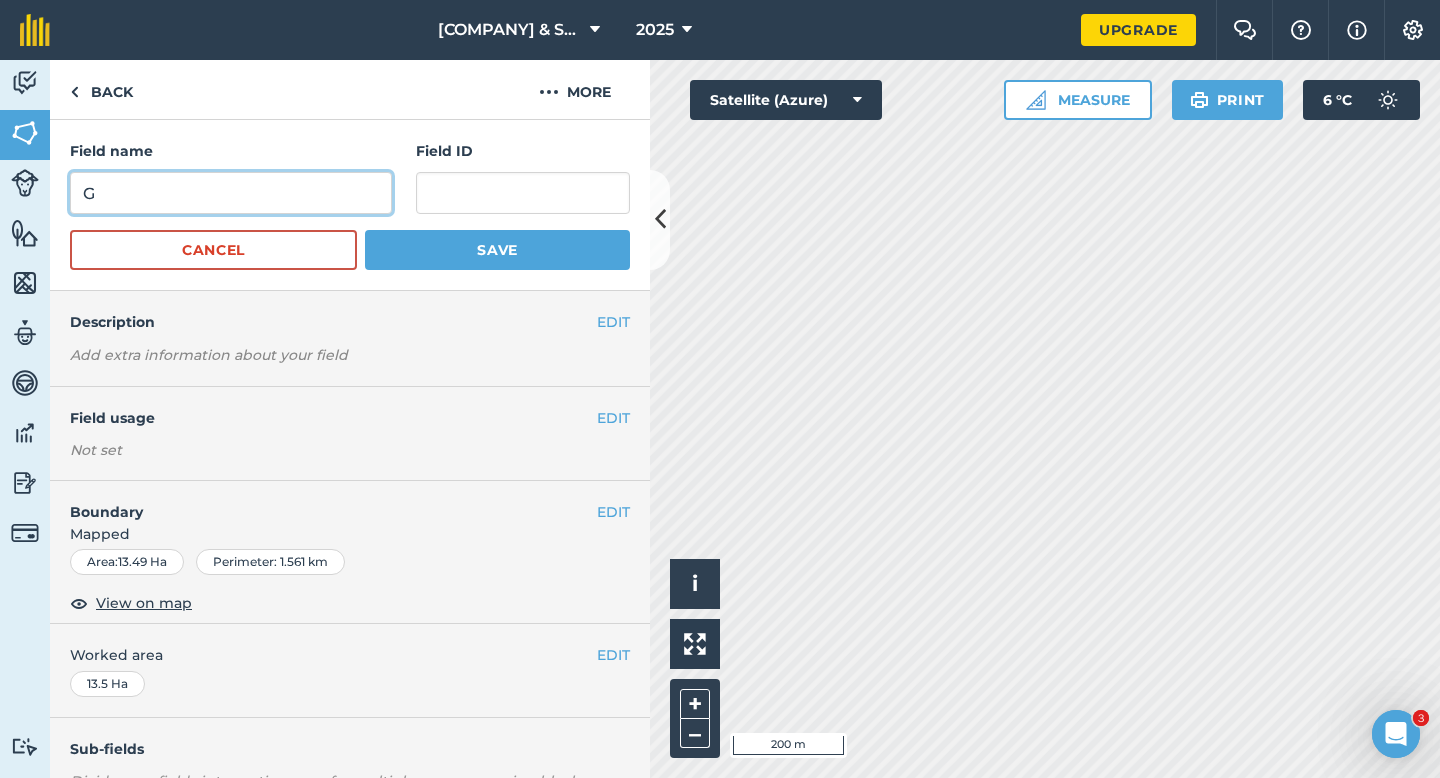 type on "G" 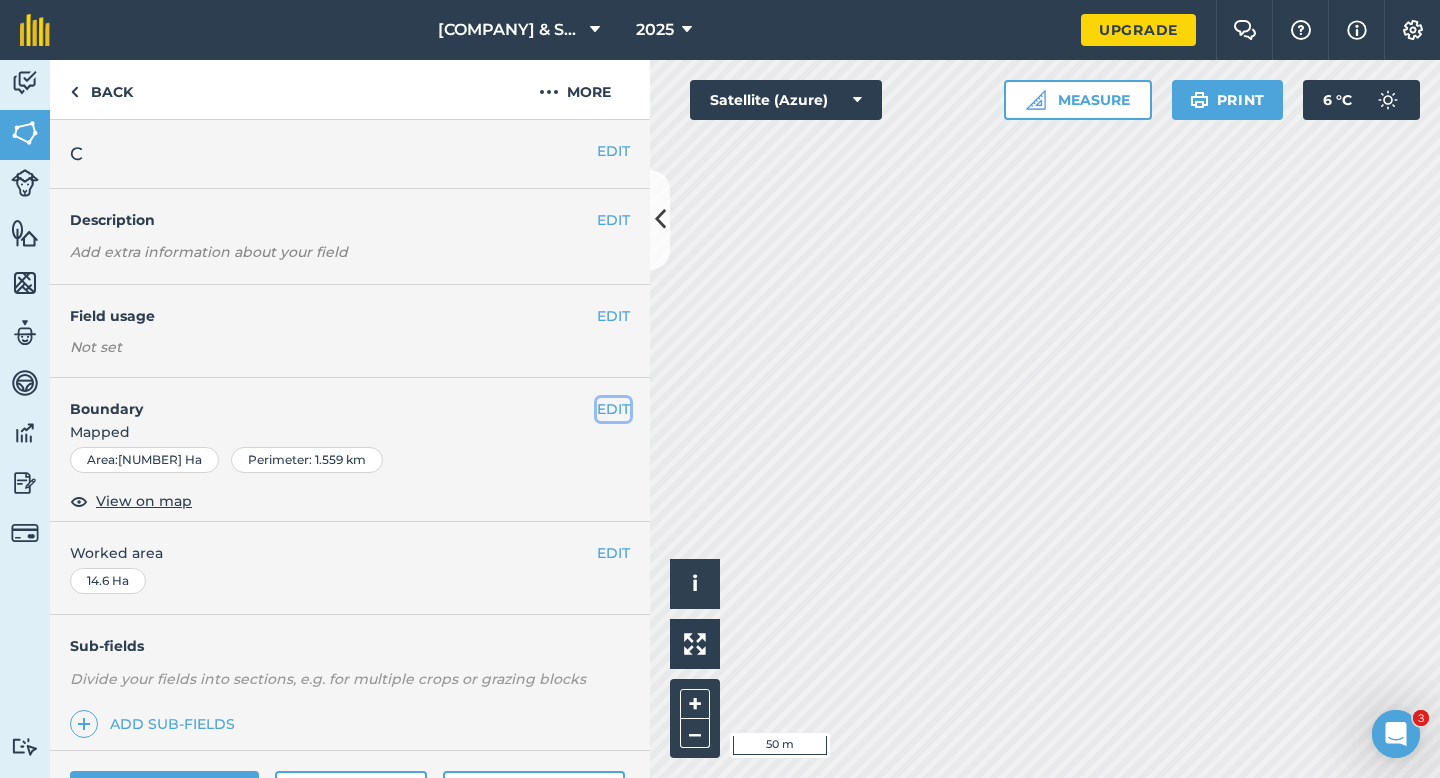 click on "EDIT" at bounding box center (613, 409) 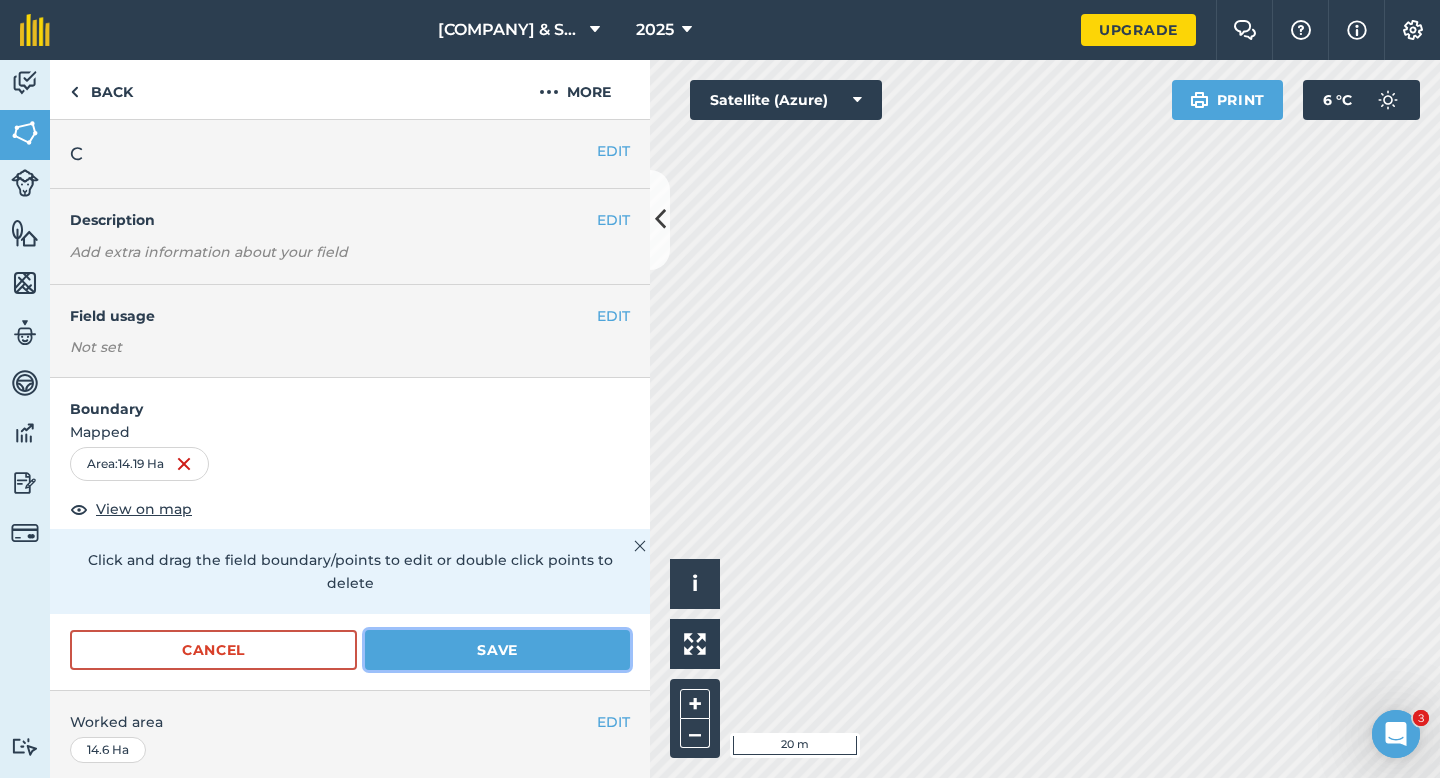 click on "Save" at bounding box center (497, 650) 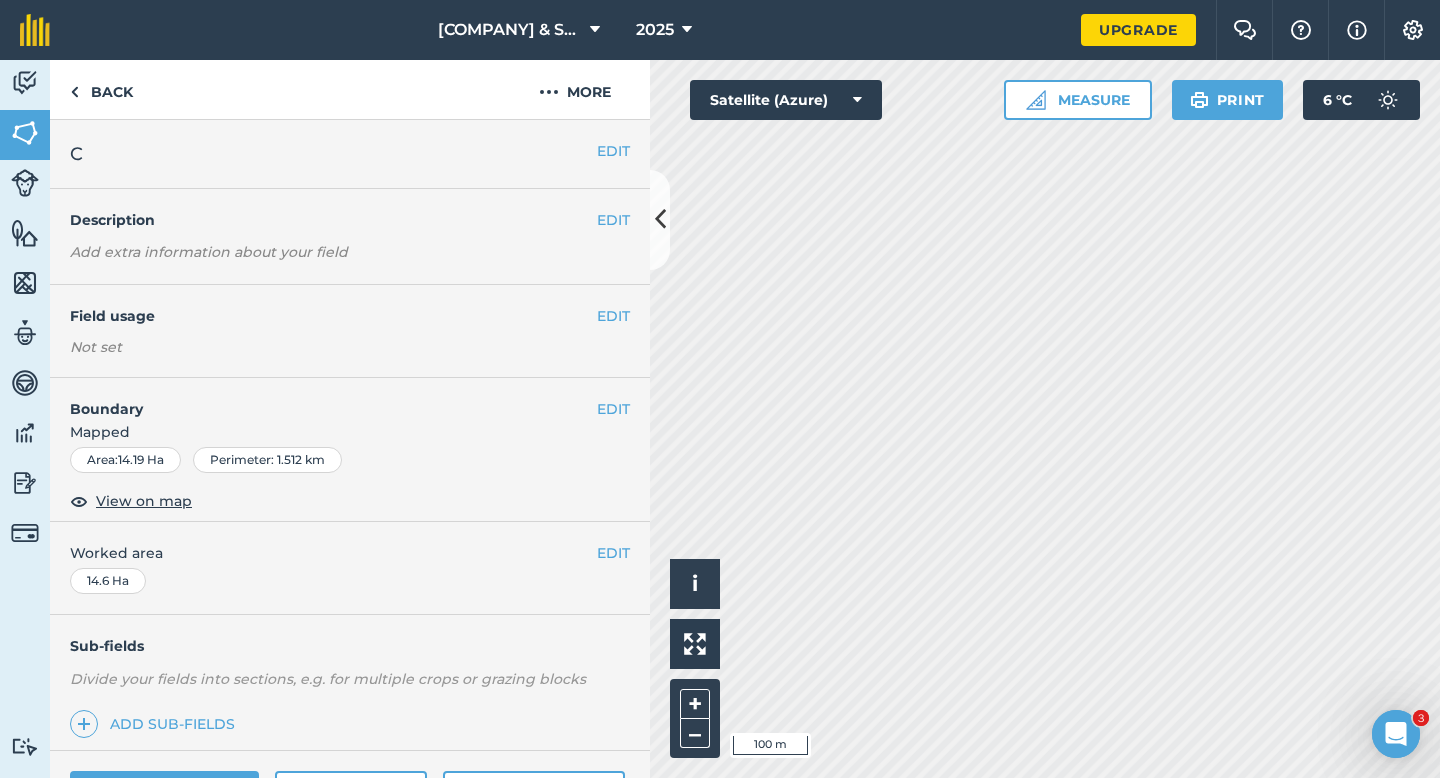 click on "Worked area" at bounding box center (350, 553) 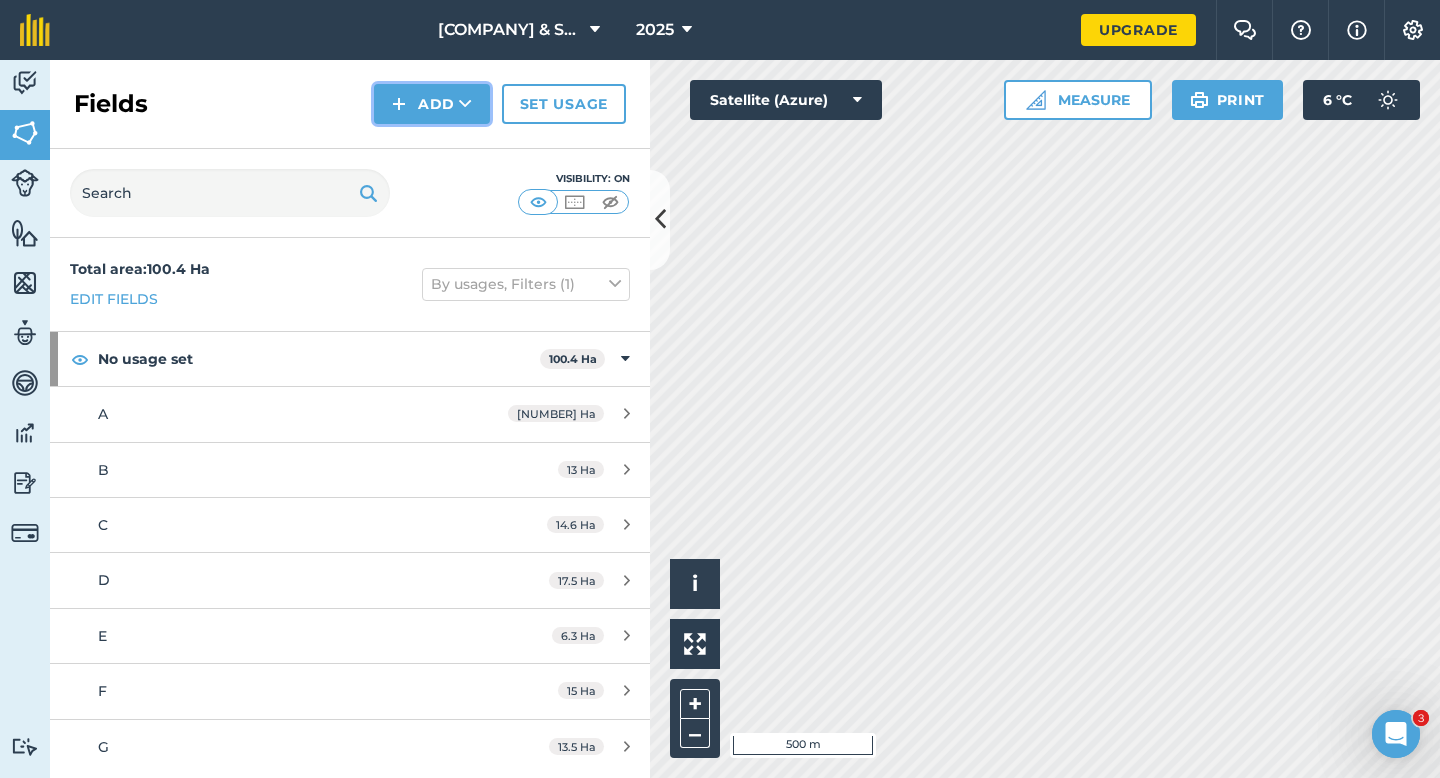 click on "Add" at bounding box center (432, 104) 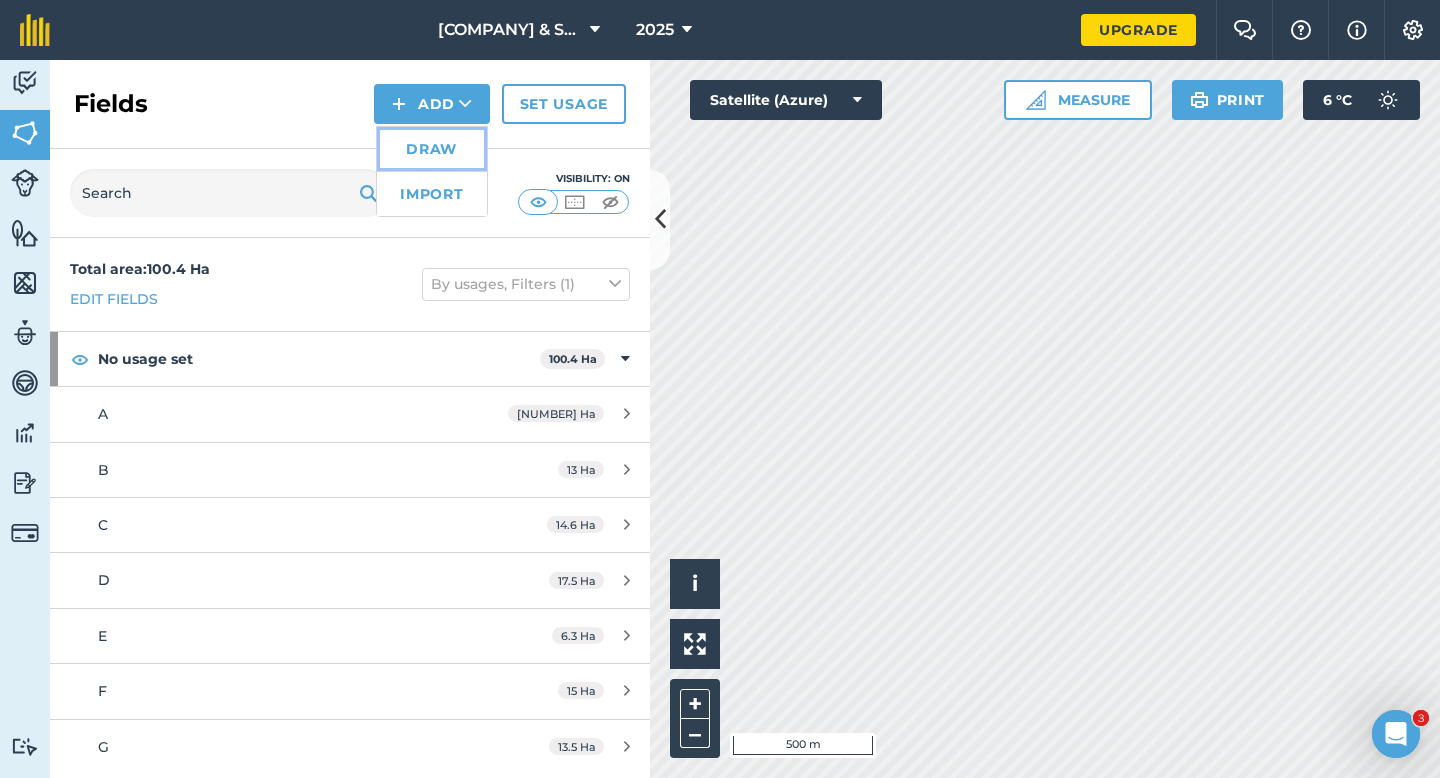 click on "Draw" at bounding box center (432, 149) 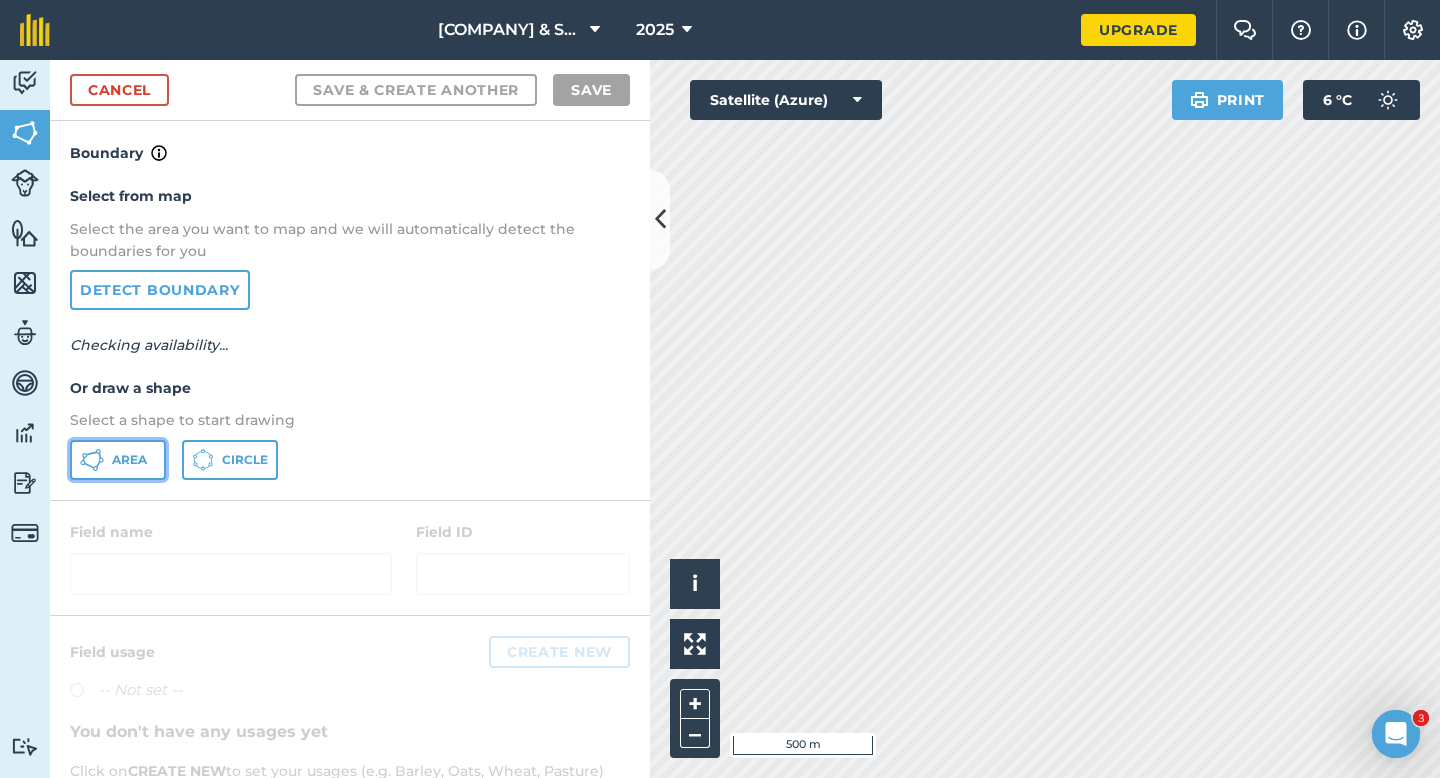 click on "Area" at bounding box center (129, 460) 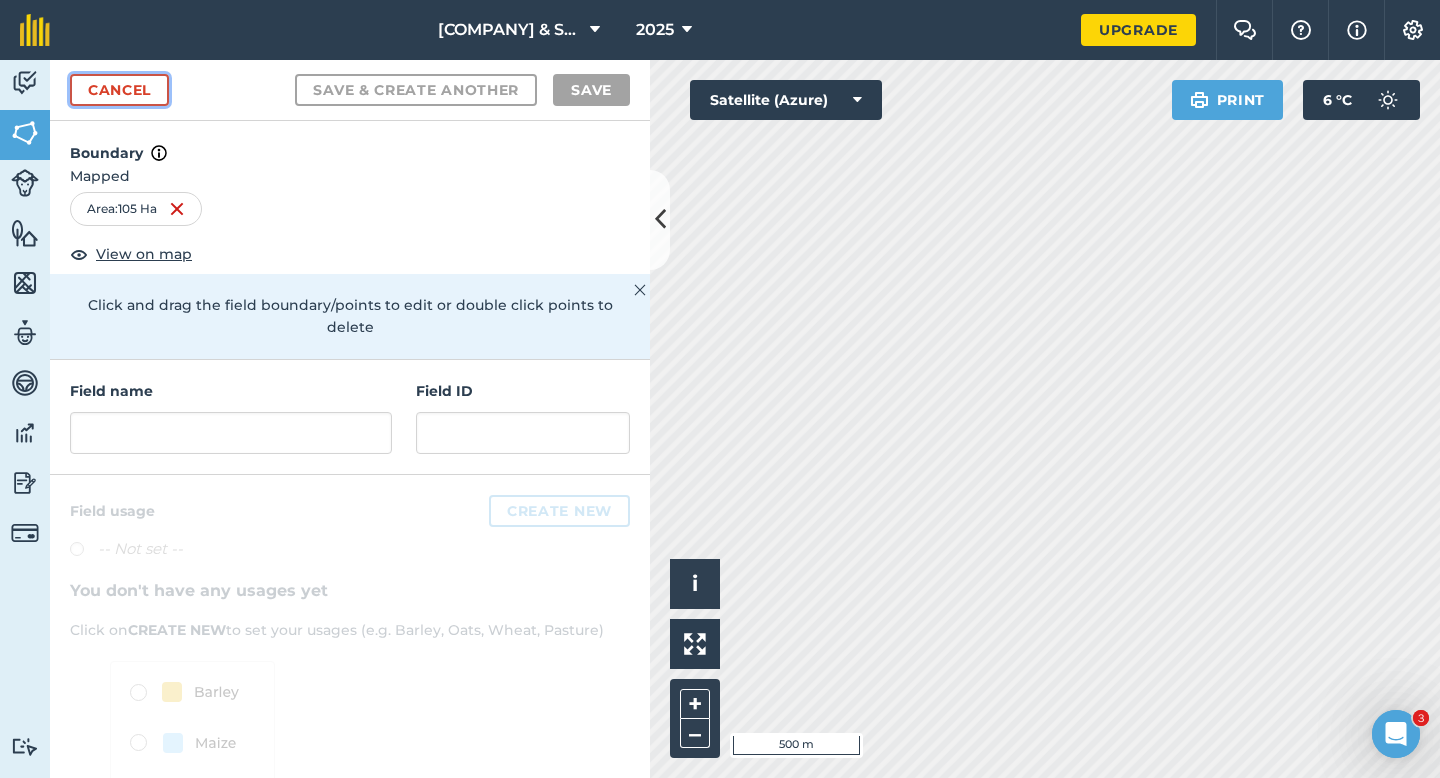 click on "Cancel" at bounding box center (119, 90) 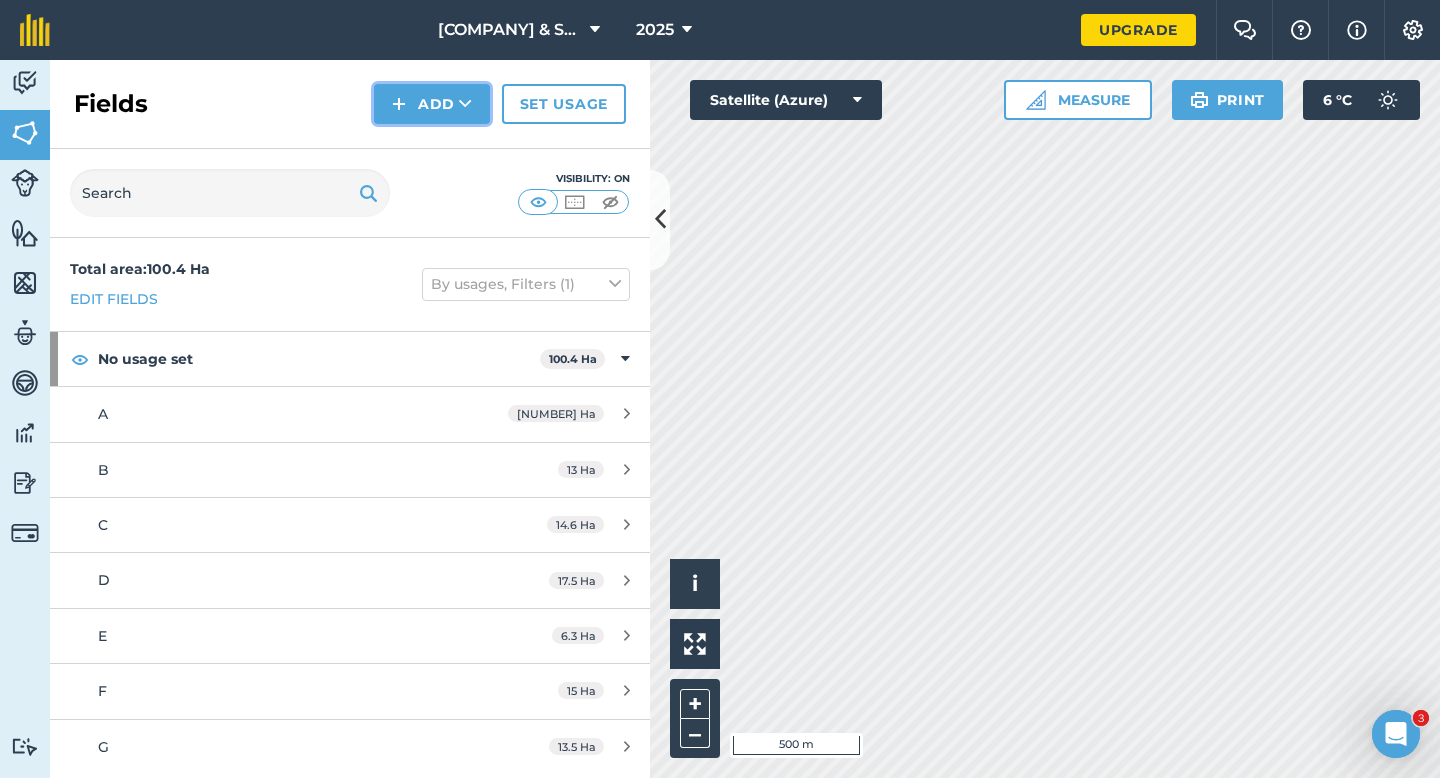 click at bounding box center [399, 104] 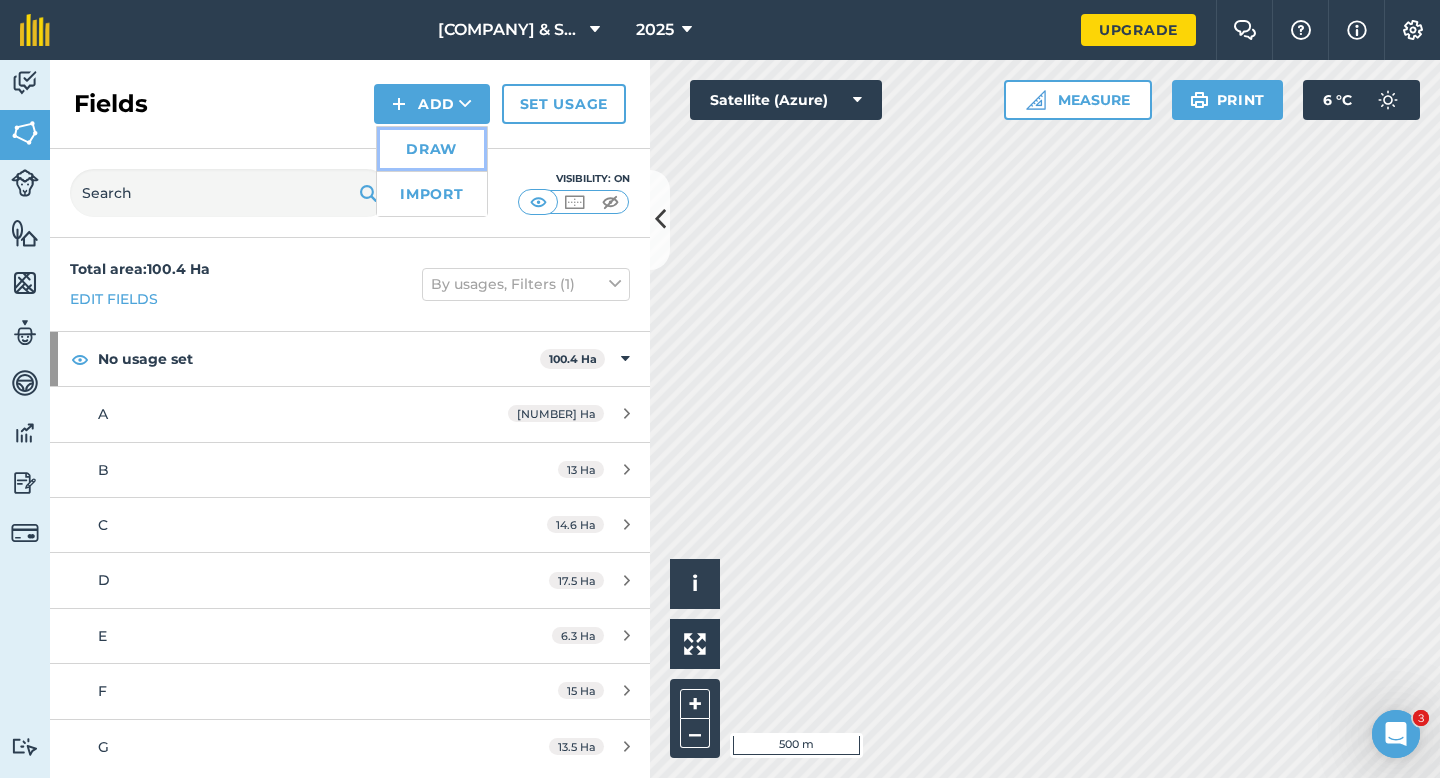 click on "Draw" at bounding box center (432, 149) 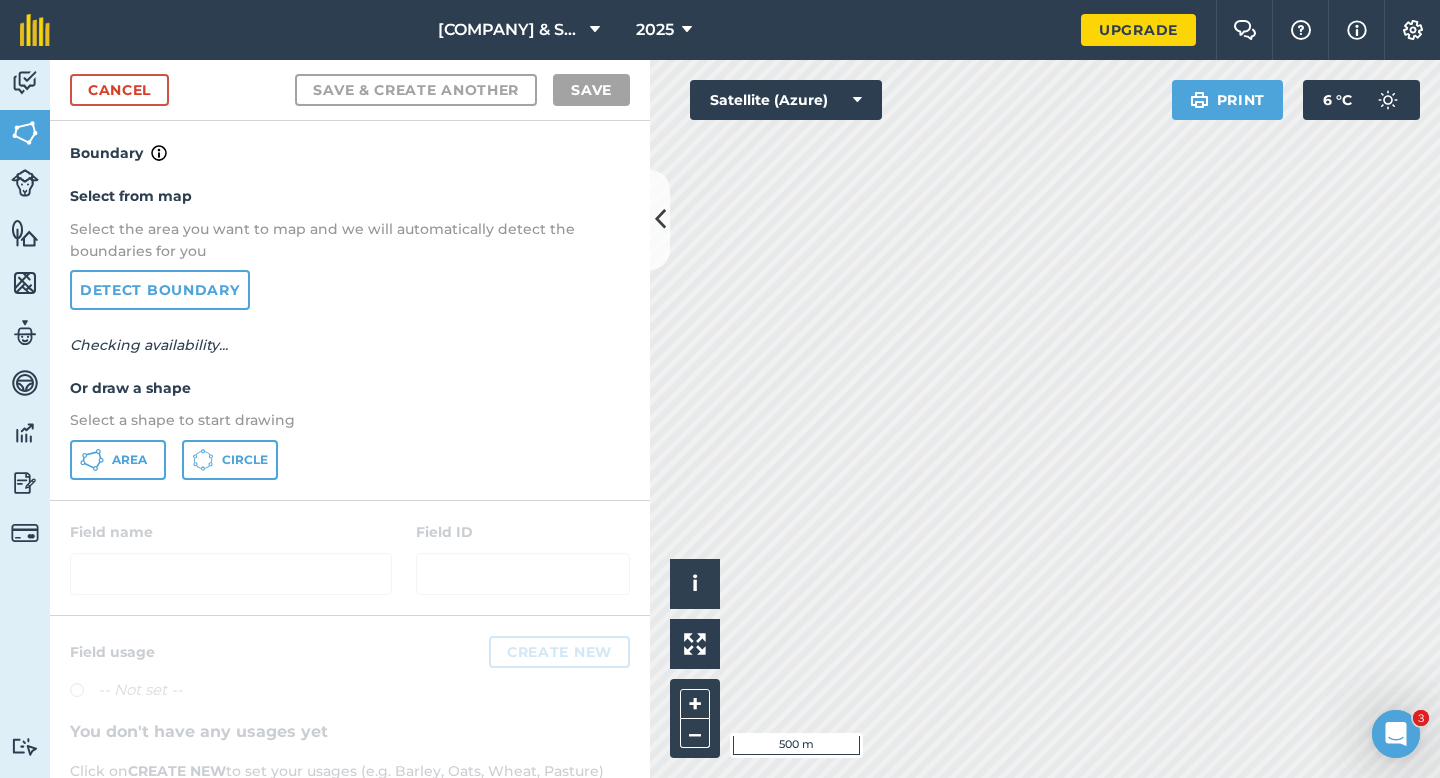click on "Select from map Select the area you want to map and we will automatically detect the boundaries for you Detect boundary Checking availability... Or draw a shape Select a shape to start drawing Area Circle" at bounding box center (350, 332) 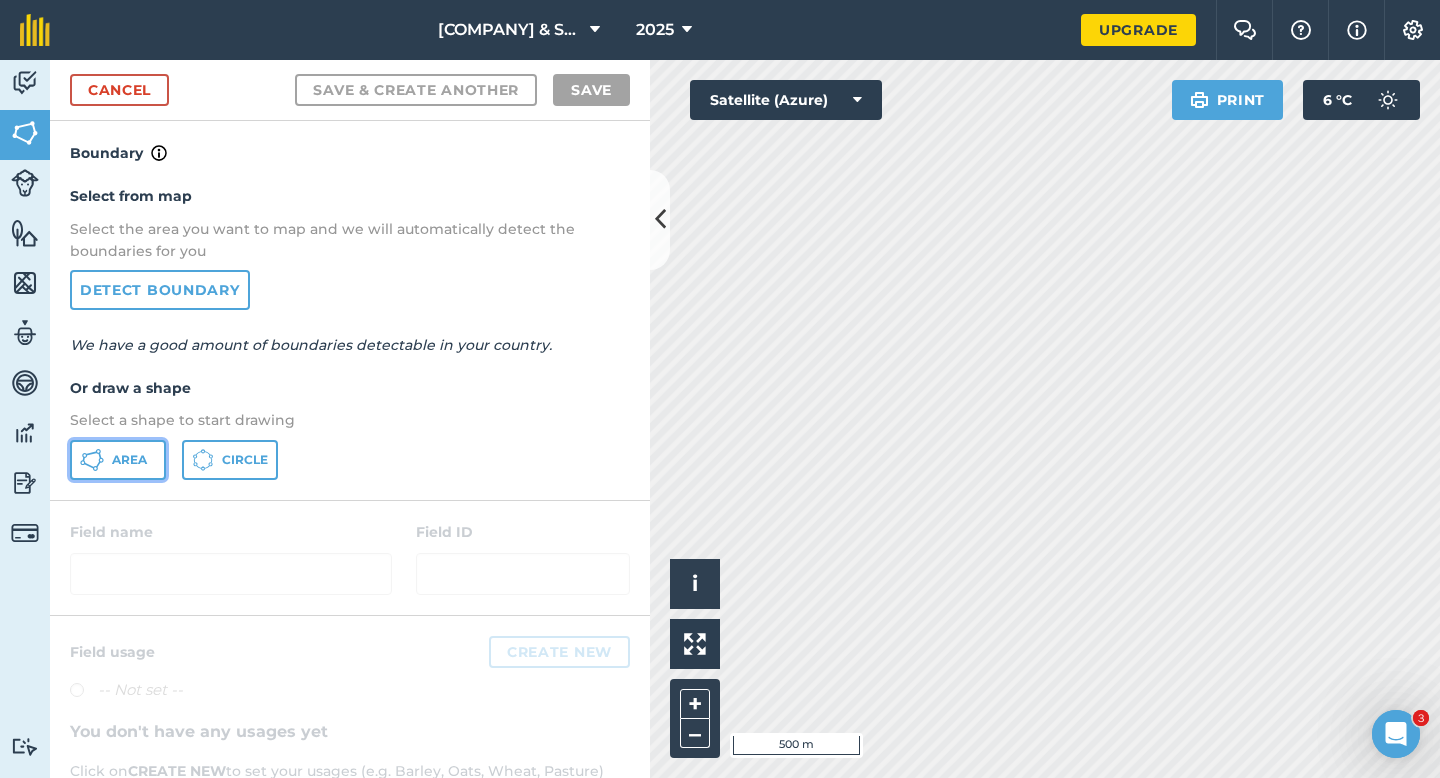 click on "Area" at bounding box center (118, 460) 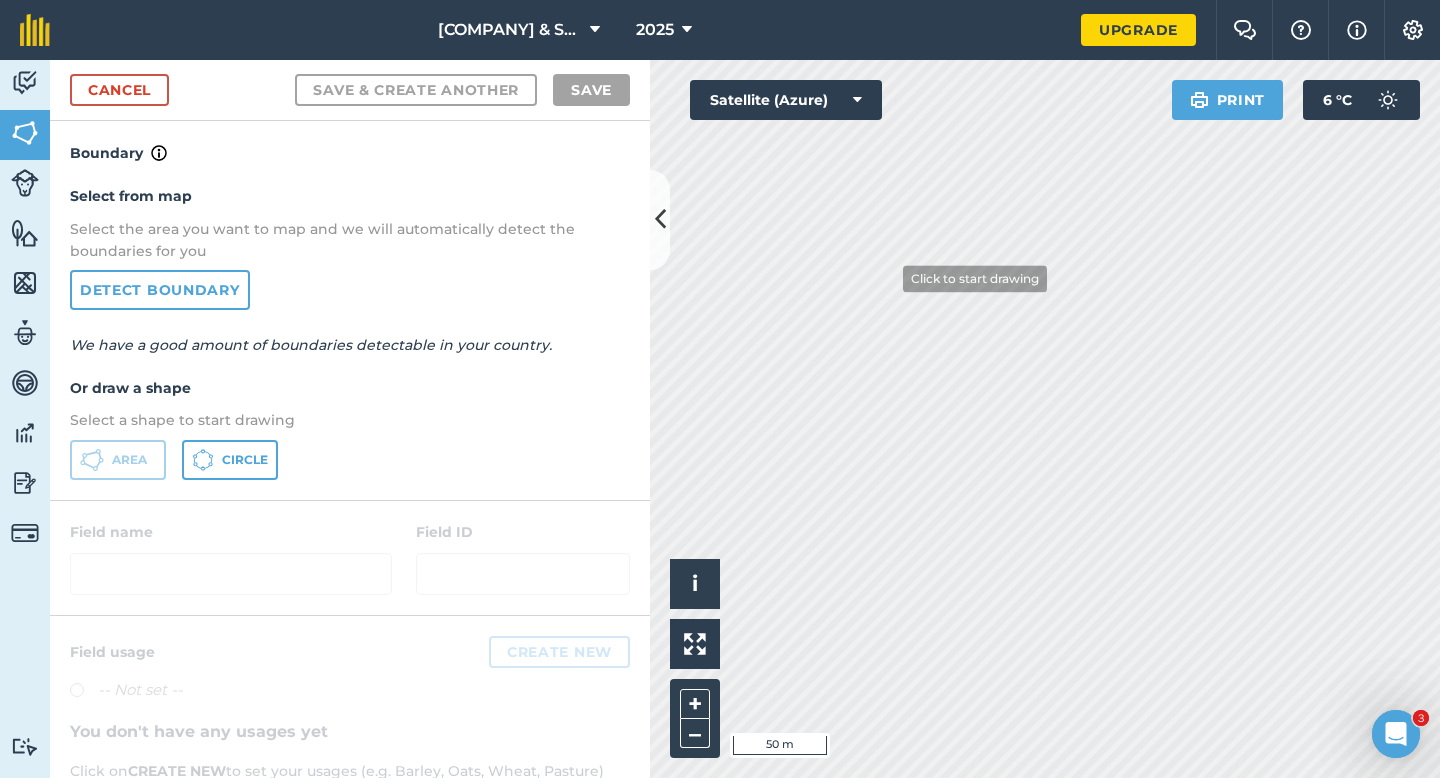 click on "Click to start drawing i © 2025 TomTom, Microsoft 50 m + – Satellite (Azure) Print 6 ° C" at bounding box center [1045, 419] 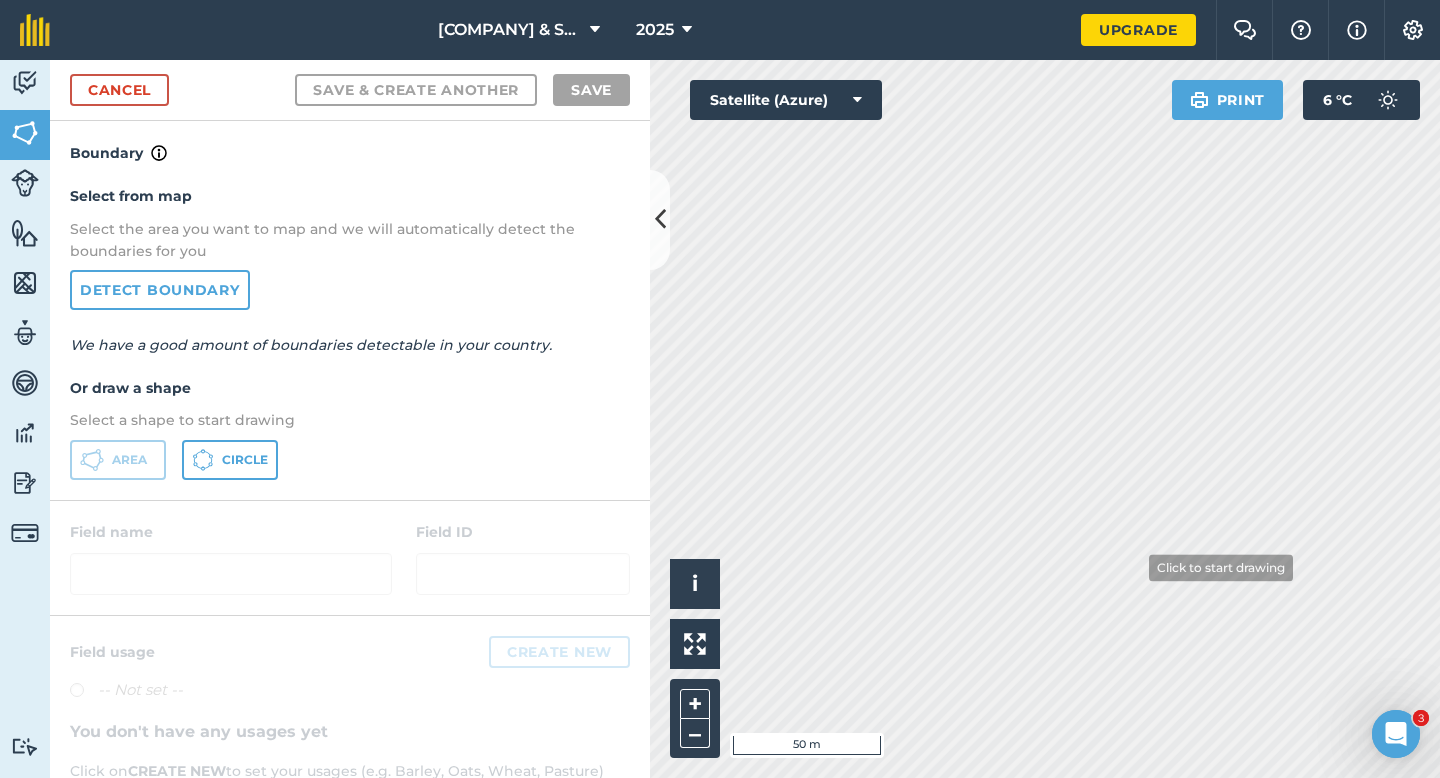 click on "[COMPANY] [YEAR] Upgrade Farm Chat Help Info Settings Map printing is not available on our free plan Please upgrade to our Essentials, Plus or Pro plan to access this feature. Activity Fields Livestock Features Maps Team Vehicles Data Reporting Billing Tutorials Tutorials Cancel Save & Create Another Save Boundary Select from map Select the area you want to map and we will automatically detect the boundaries for you Detect boundary We have a good amount of boundaries detectable in your country. Or draw a shape Select a shape to start drawing Area Circle Field name Field ID Field usage Create new -- Not set -- You don't have any usages yet Click on CREATE NEW to set your usages (e.g. Barley, Oats, Wheat, Pasture) Click to start drawing i © [YEAR] TomTom, Microsoft 50 m + – Satellite (Azure) Print 6 ° C" at bounding box center [720, 389] 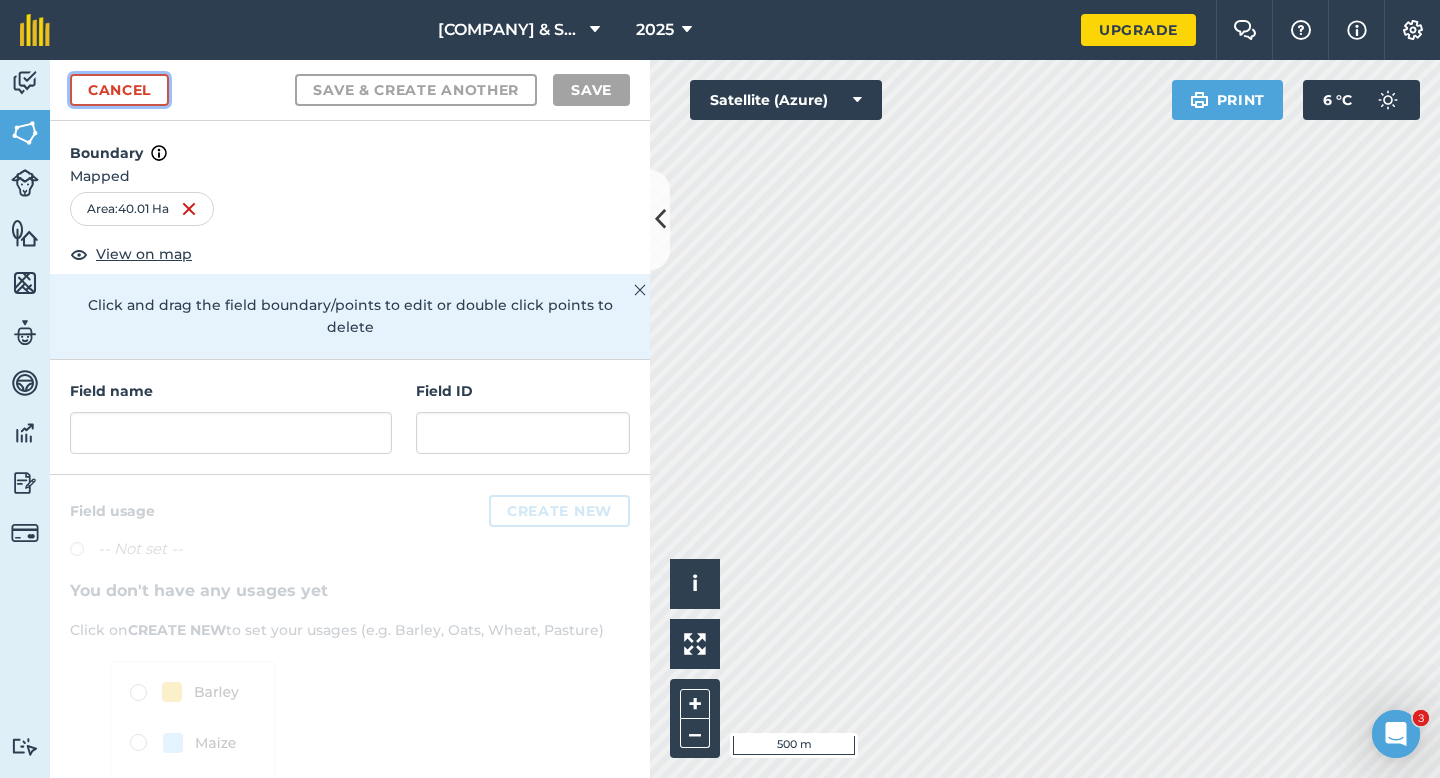click on "Cancel" at bounding box center (119, 90) 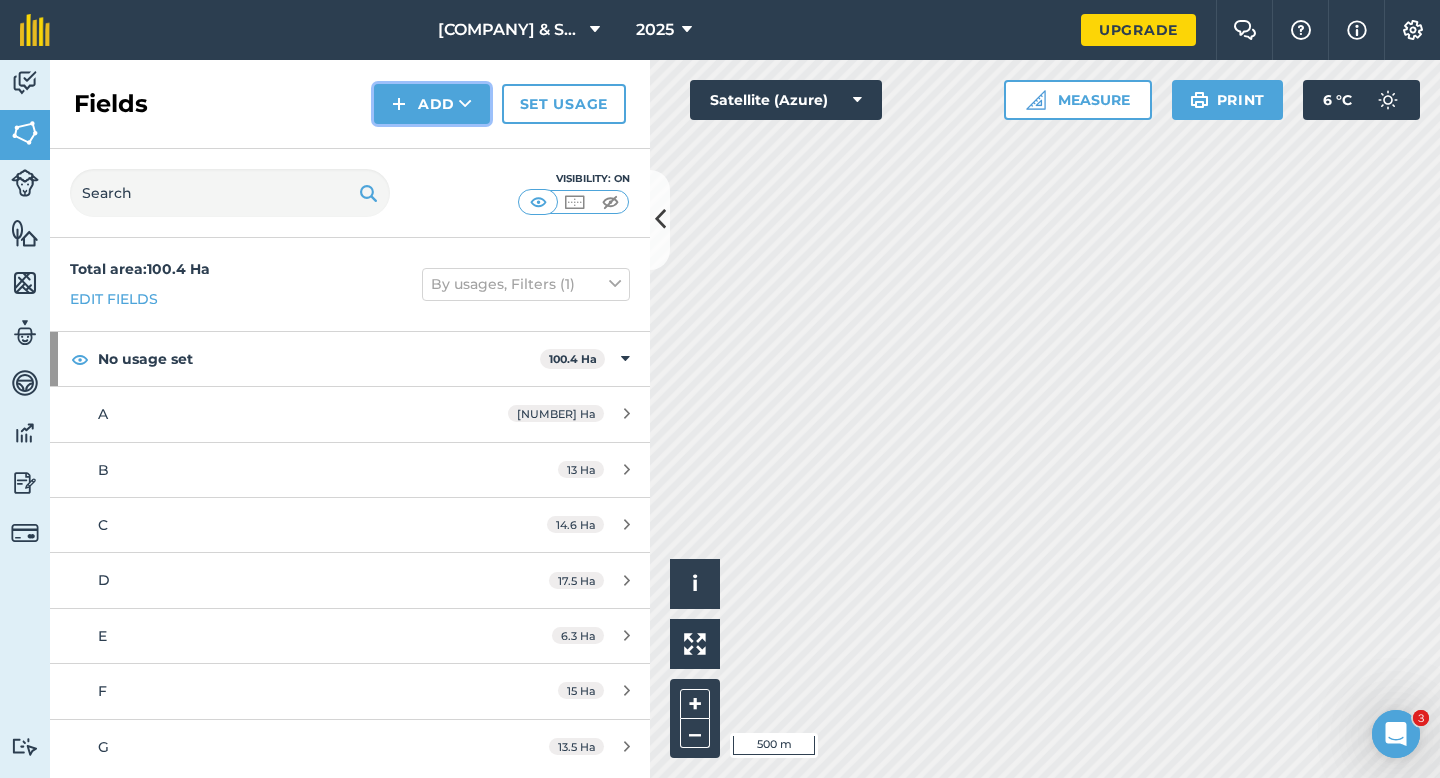 click at bounding box center (399, 104) 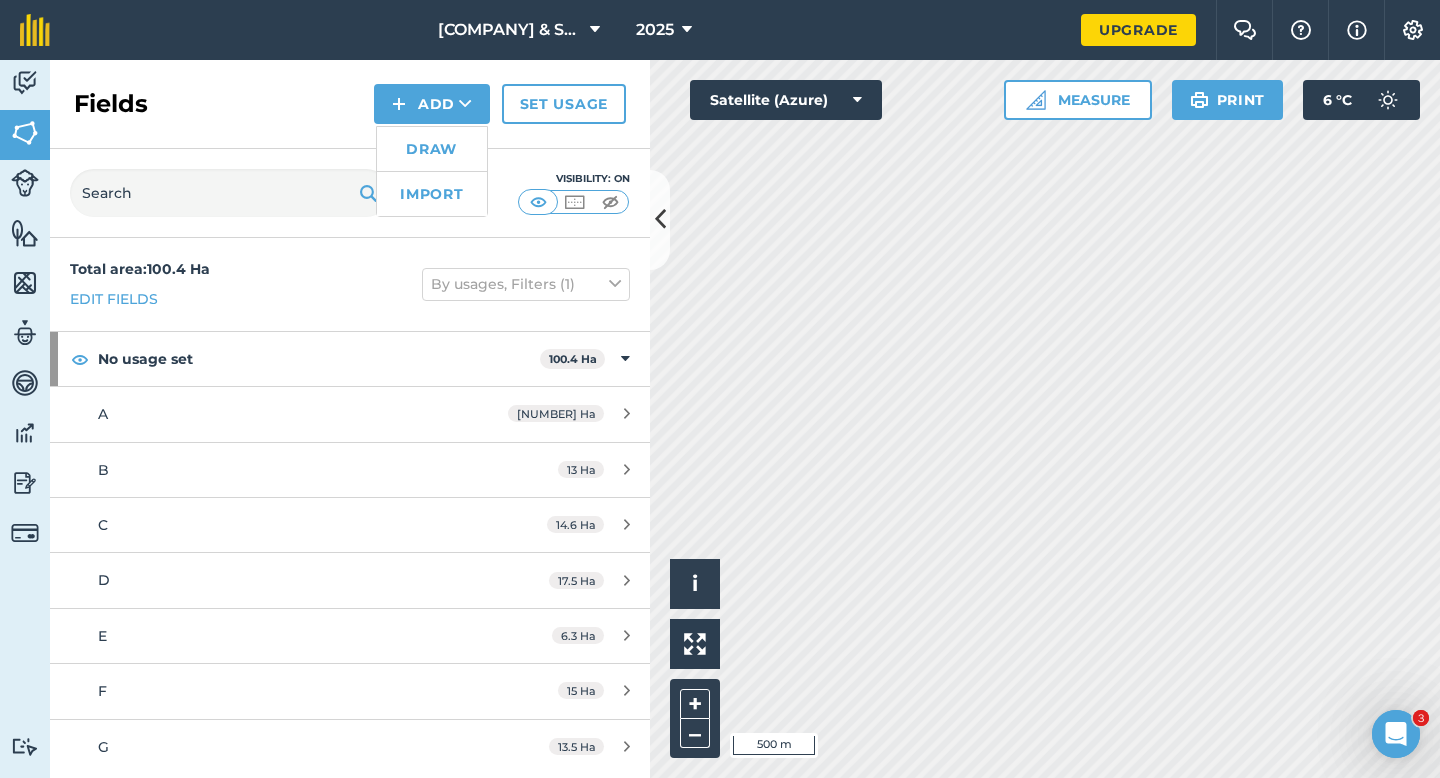click on "Draw" at bounding box center (432, 149) 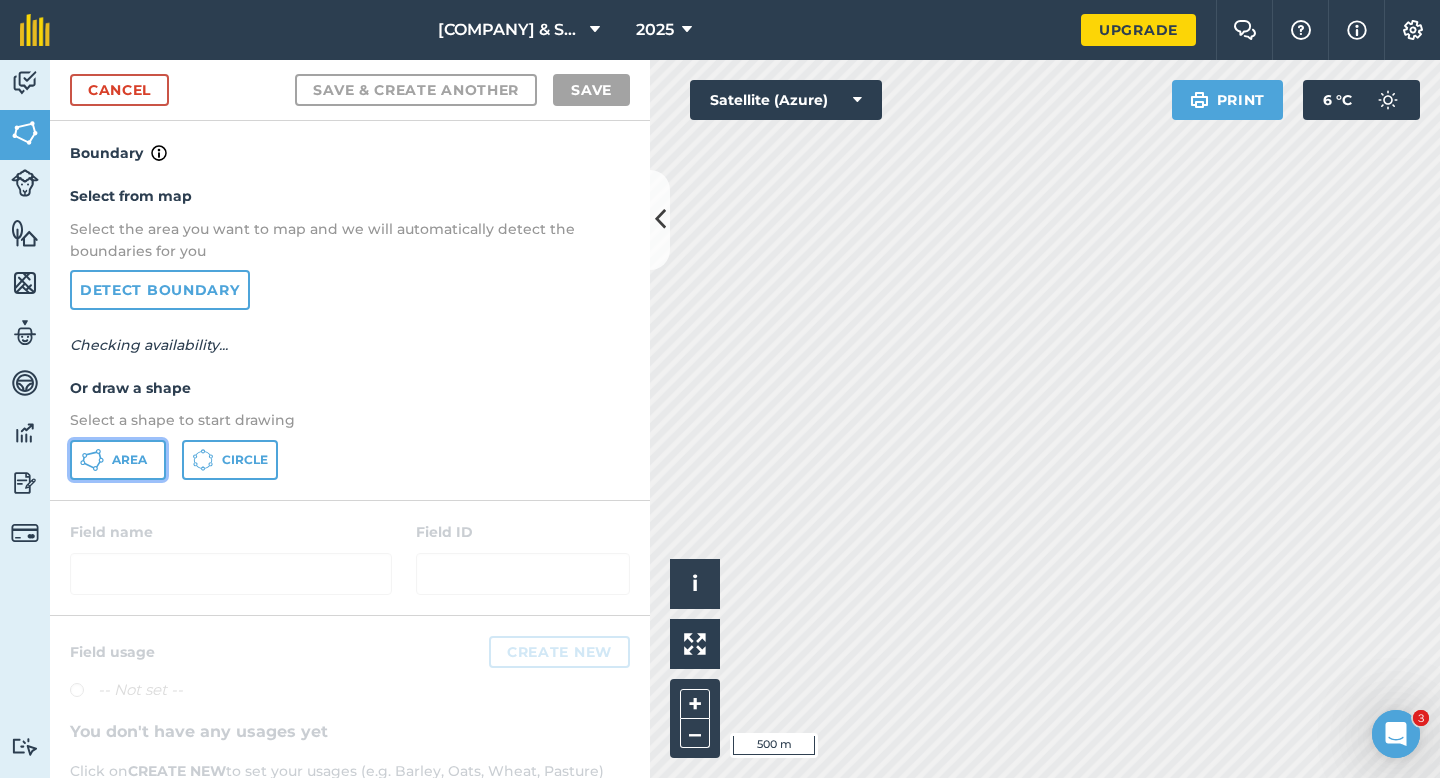 click on "Area" at bounding box center (118, 460) 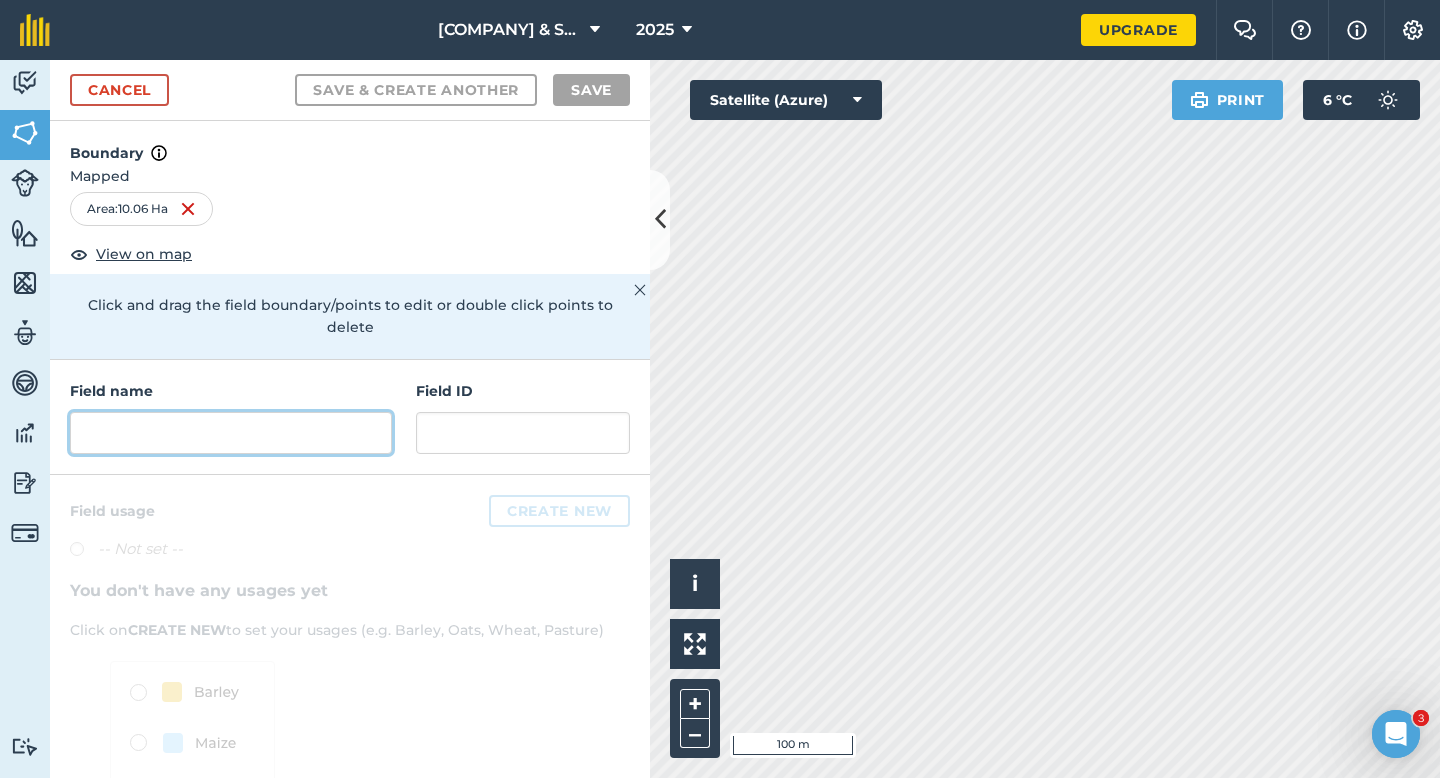 click at bounding box center [231, 433] 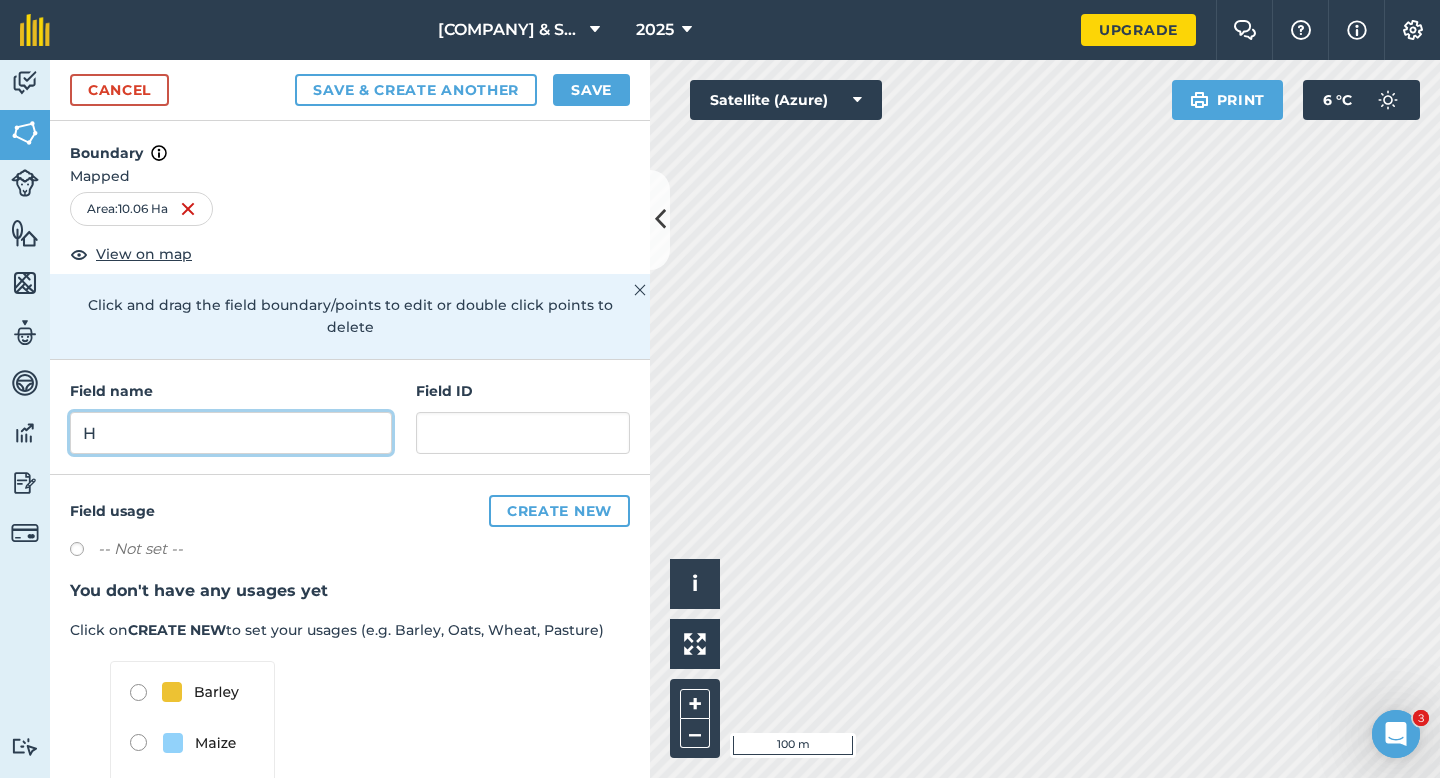 type on "H" 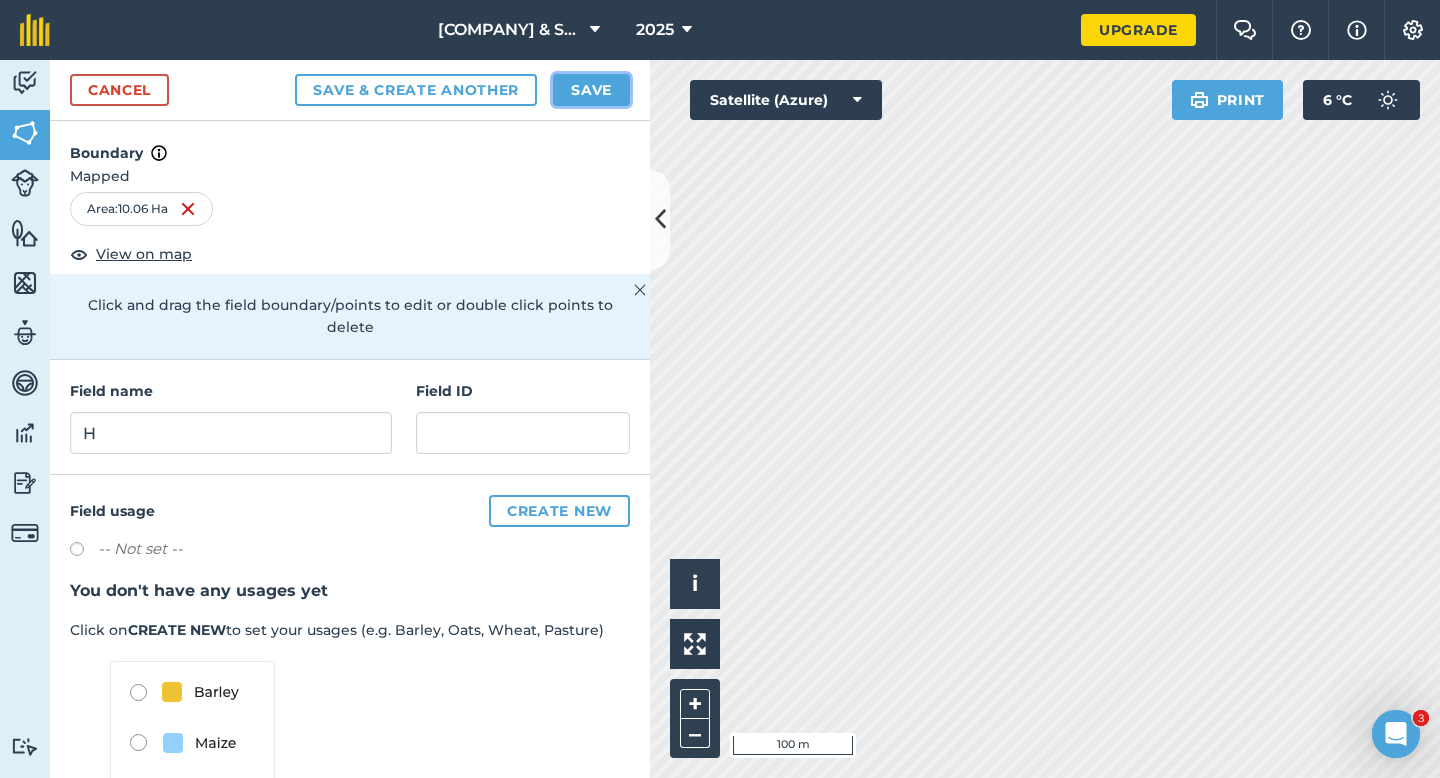click on "Save" at bounding box center (591, 90) 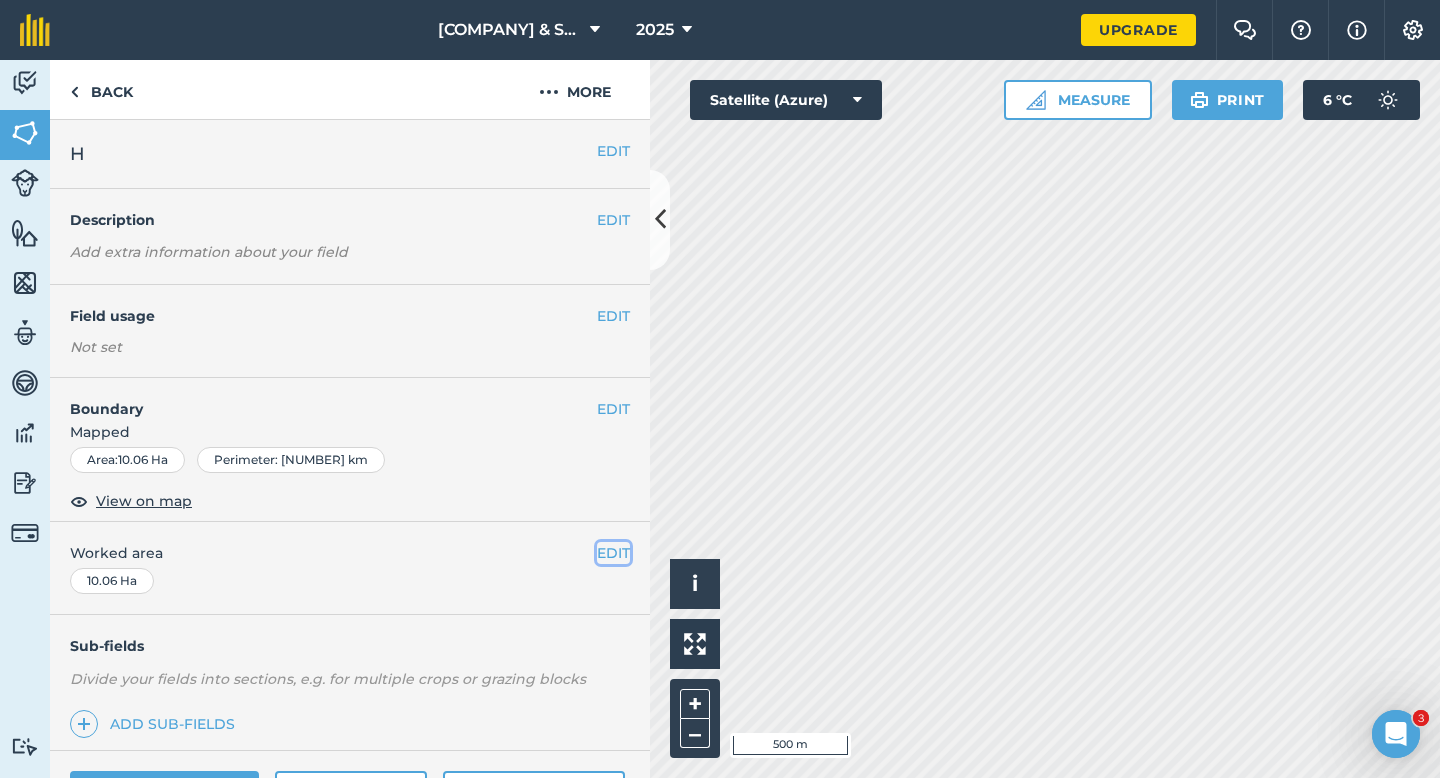 click on "EDIT" at bounding box center (613, 553) 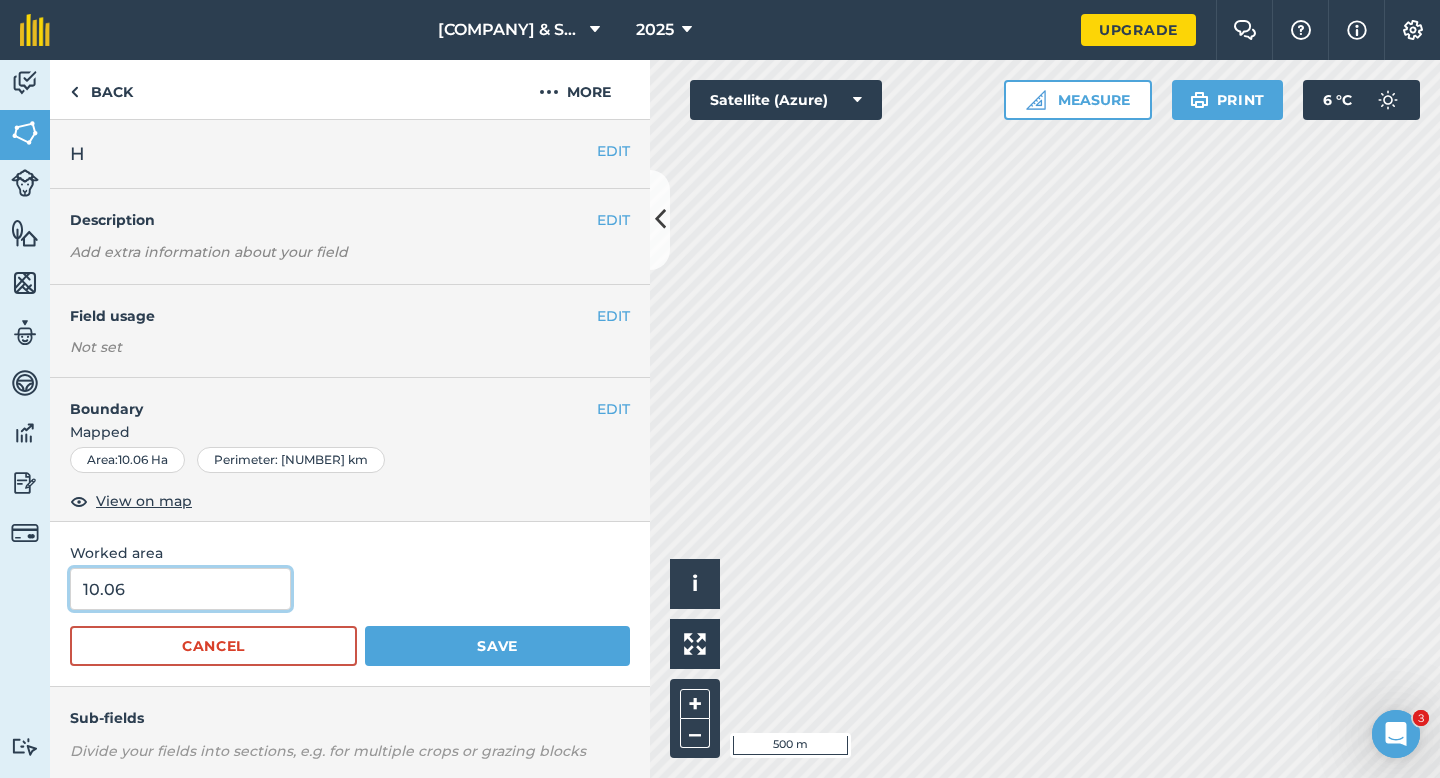 click on "10.06" at bounding box center [180, 589] 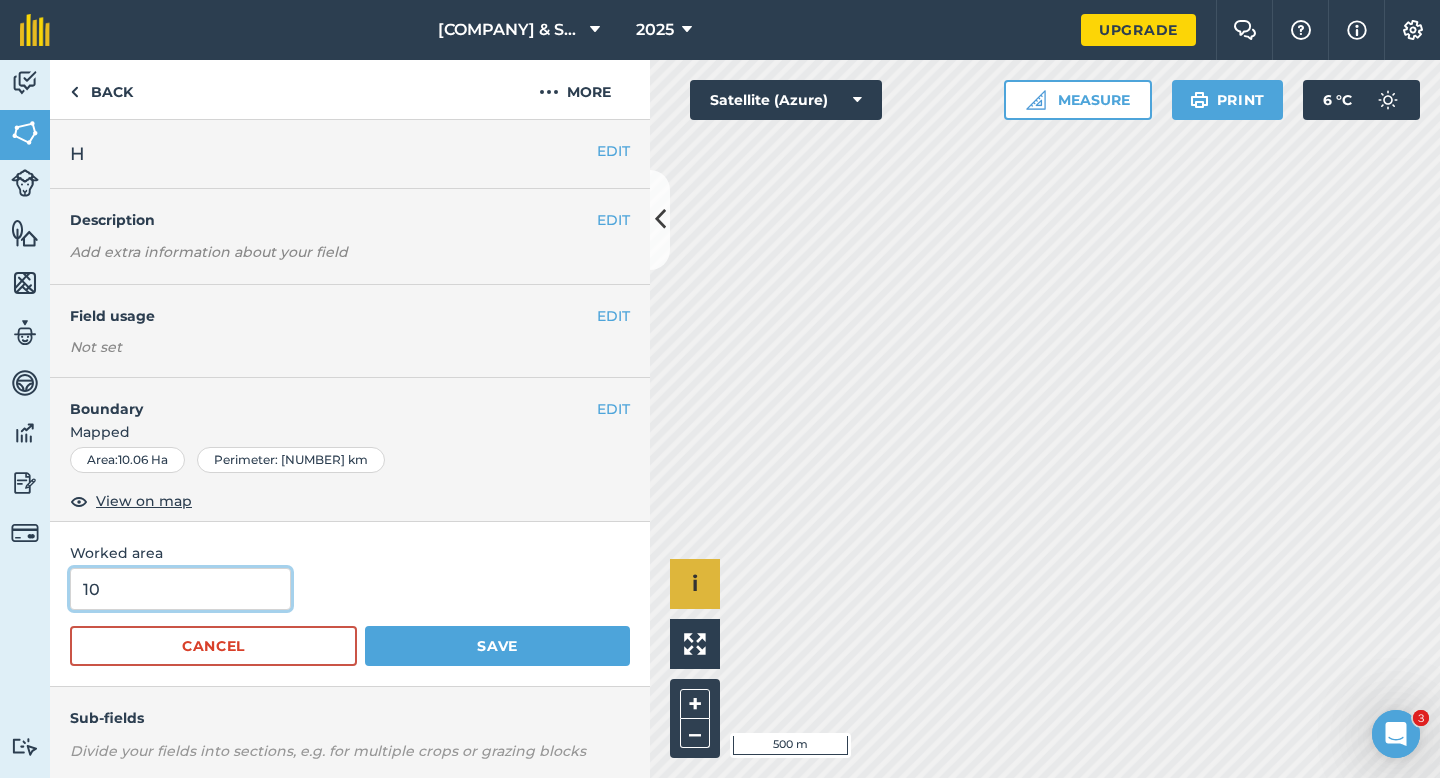 click on "Save" at bounding box center (497, 646) 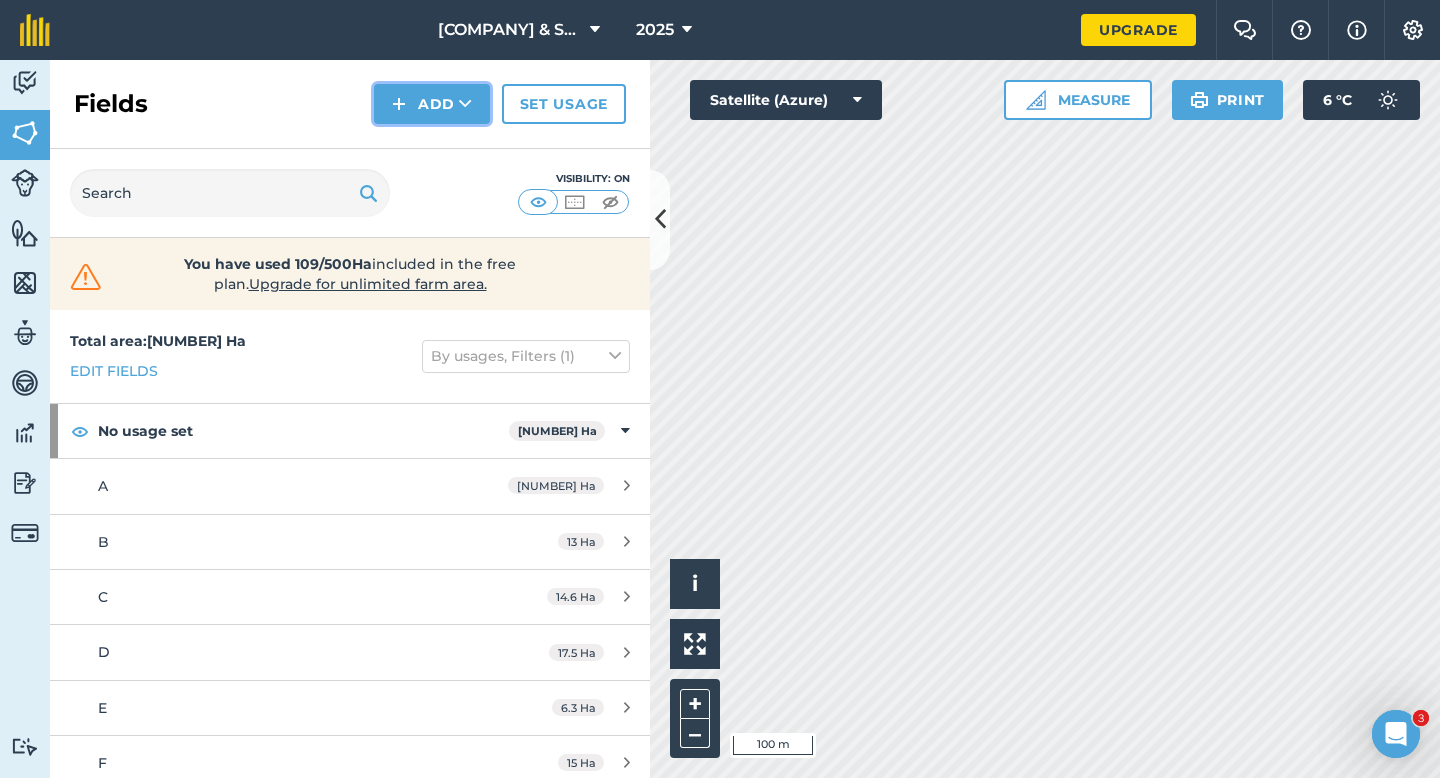 click at bounding box center [399, 104] 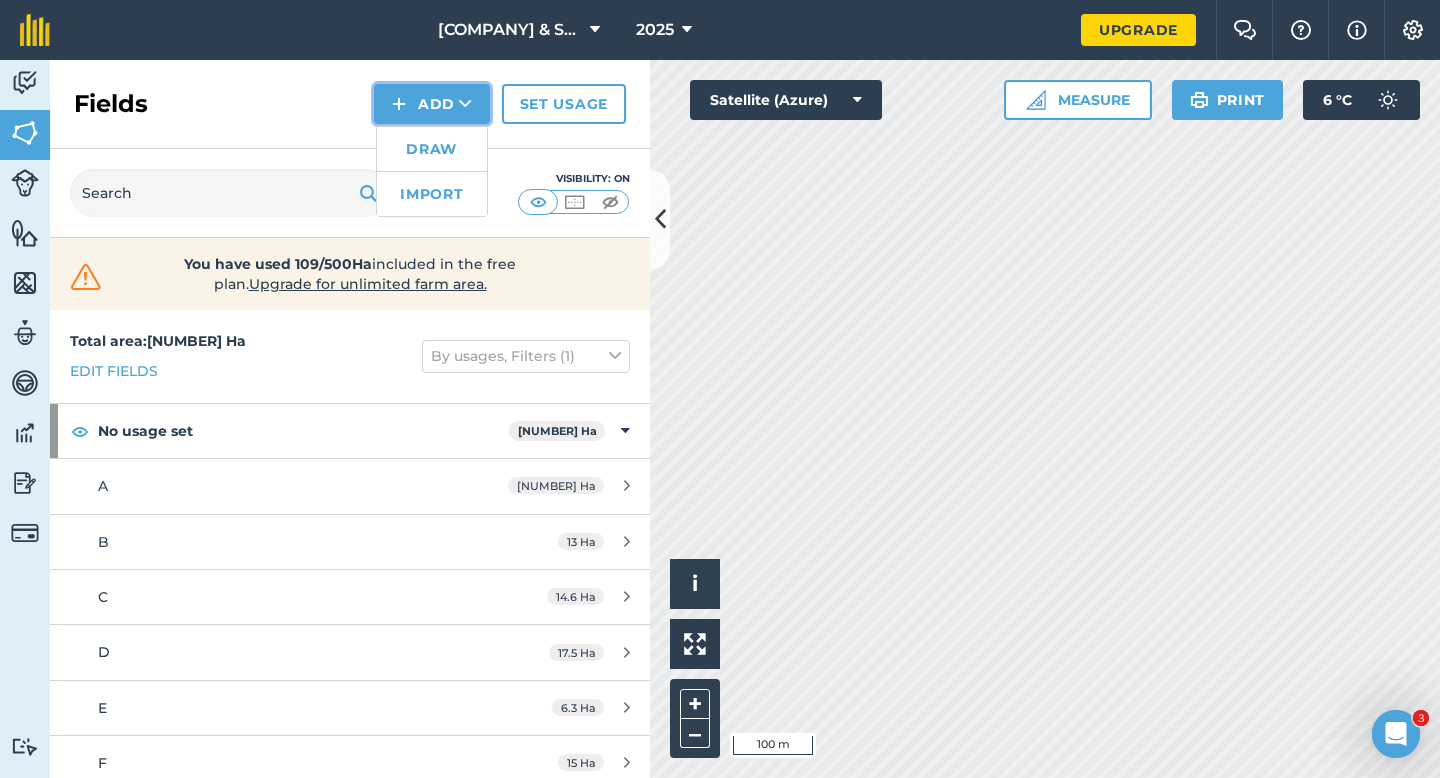 click on "Add   Draw Import" at bounding box center (432, 104) 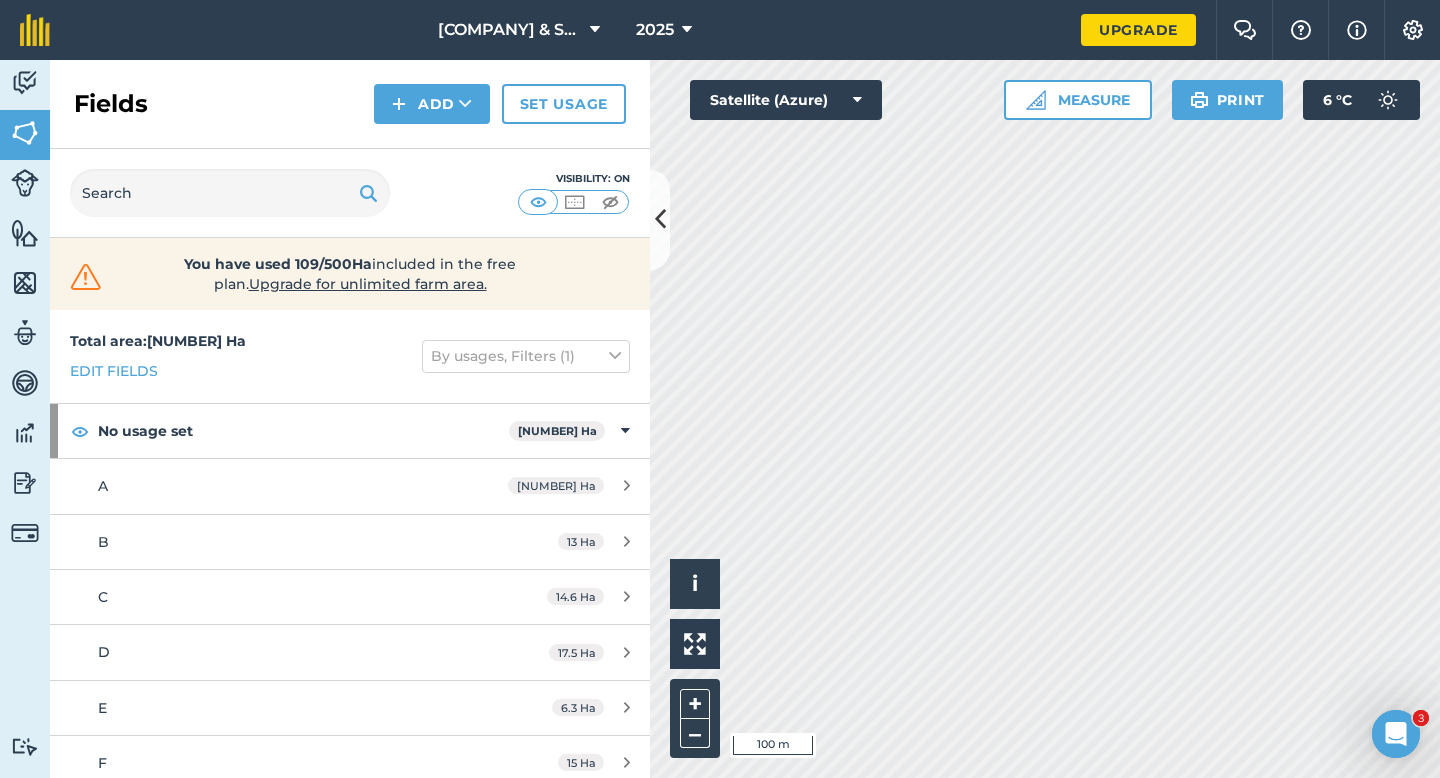 click on "Fields   Add   Set usage" at bounding box center [350, 104] 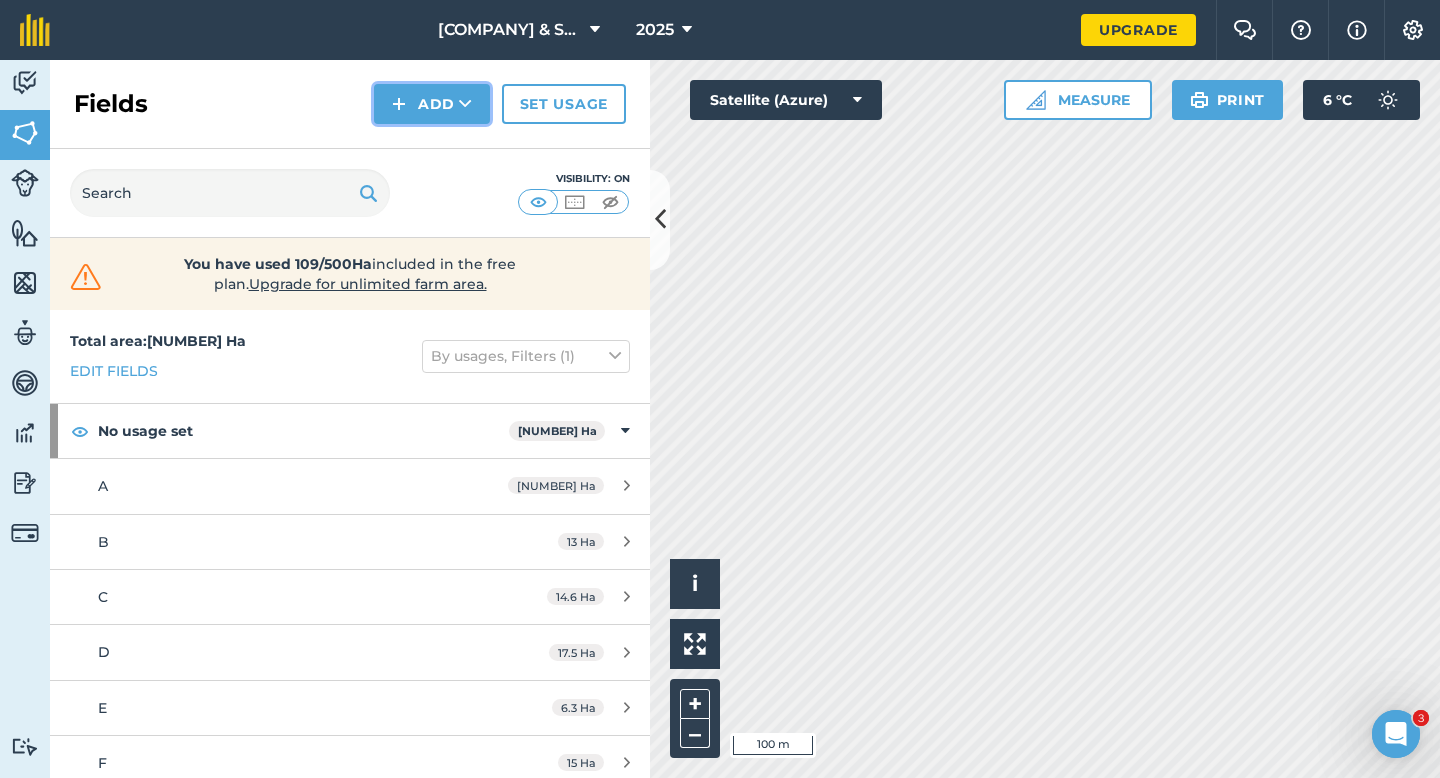 click on "Add" at bounding box center (432, 104) 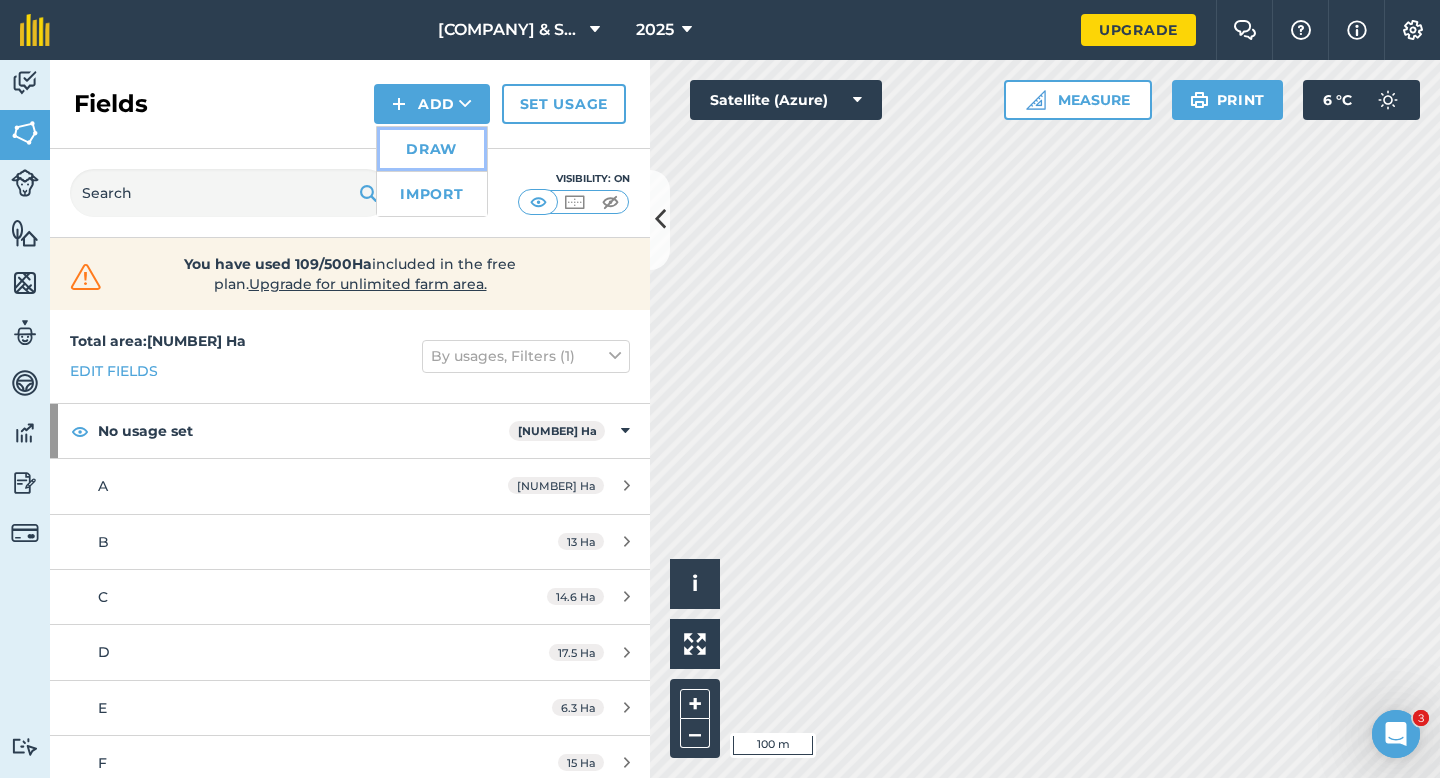 click on "Draw" at bounding box center [432, 149] 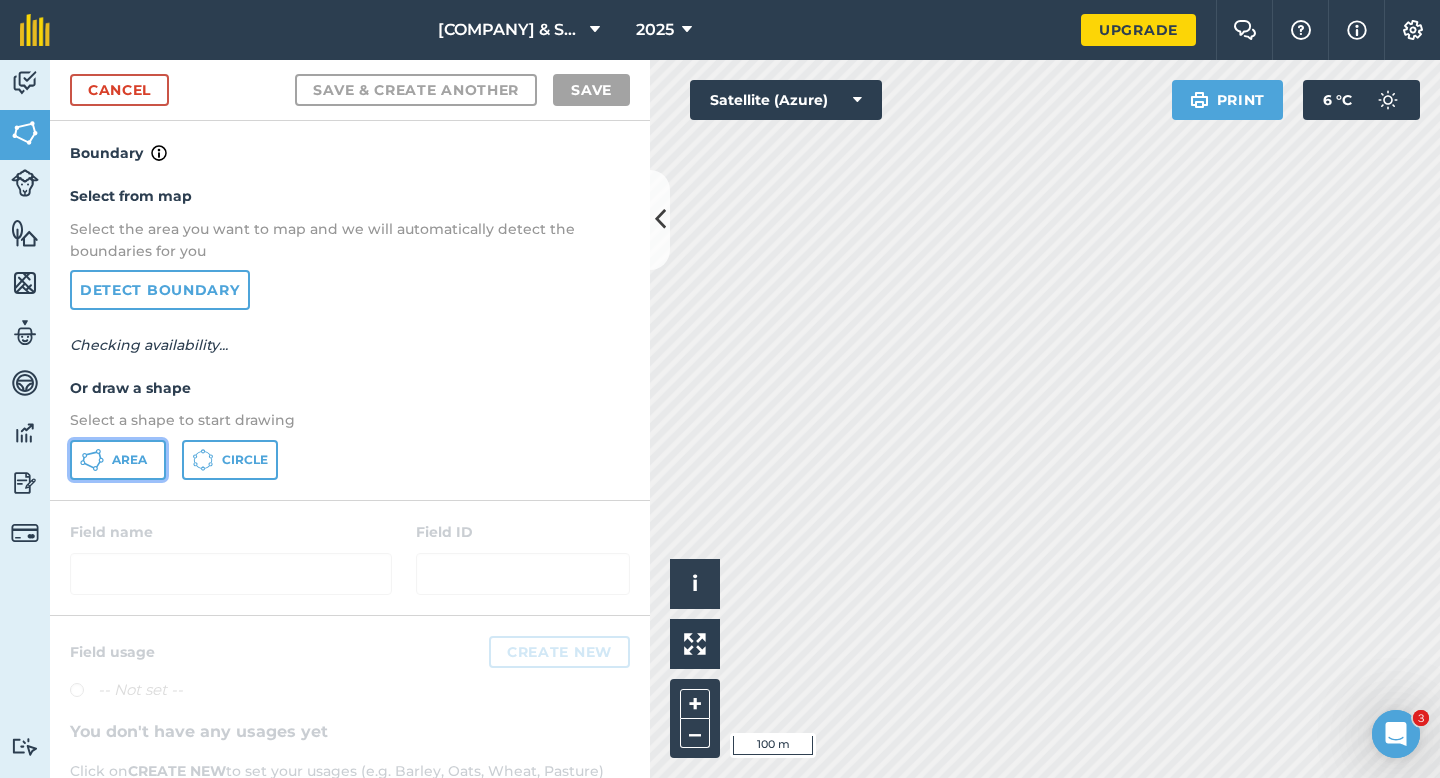click 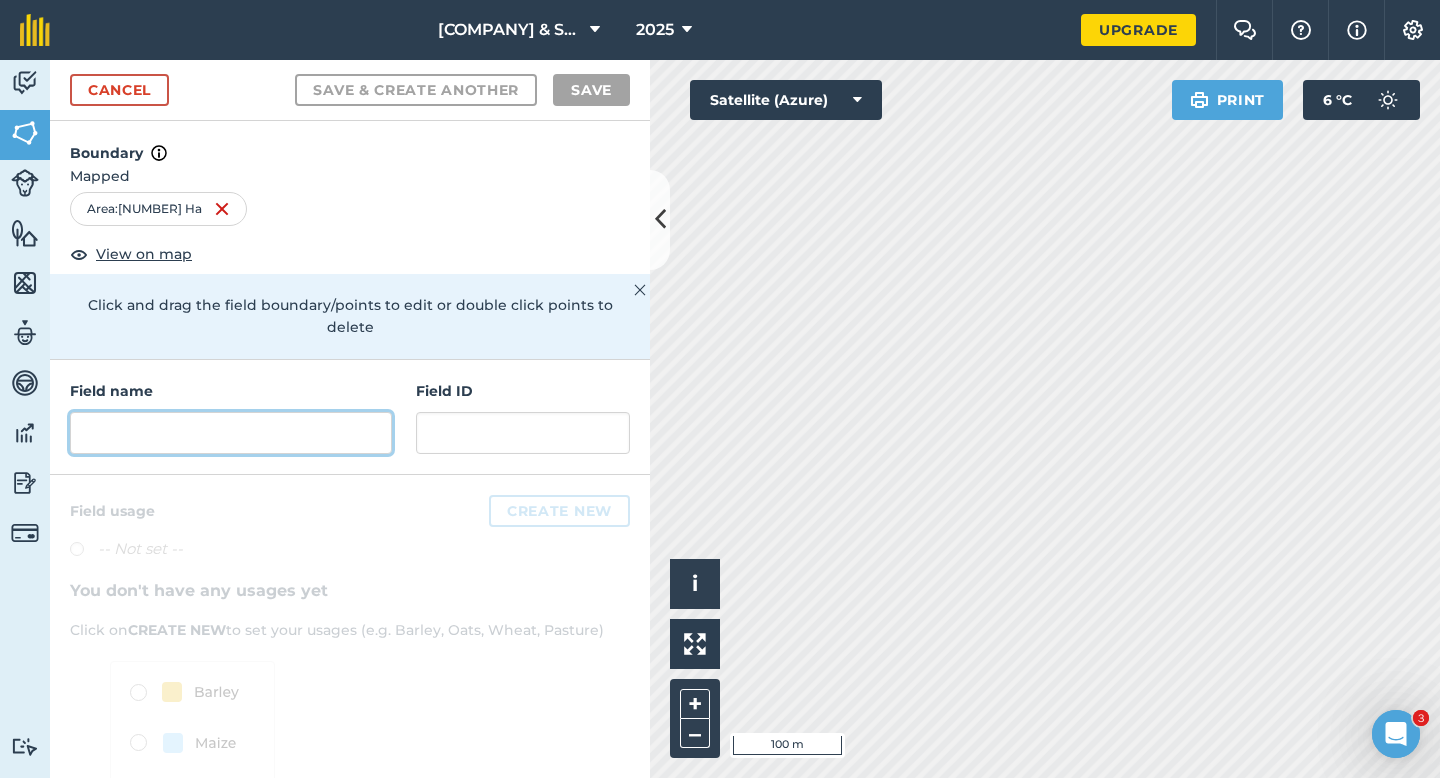 click at bounding box center [231, 433] 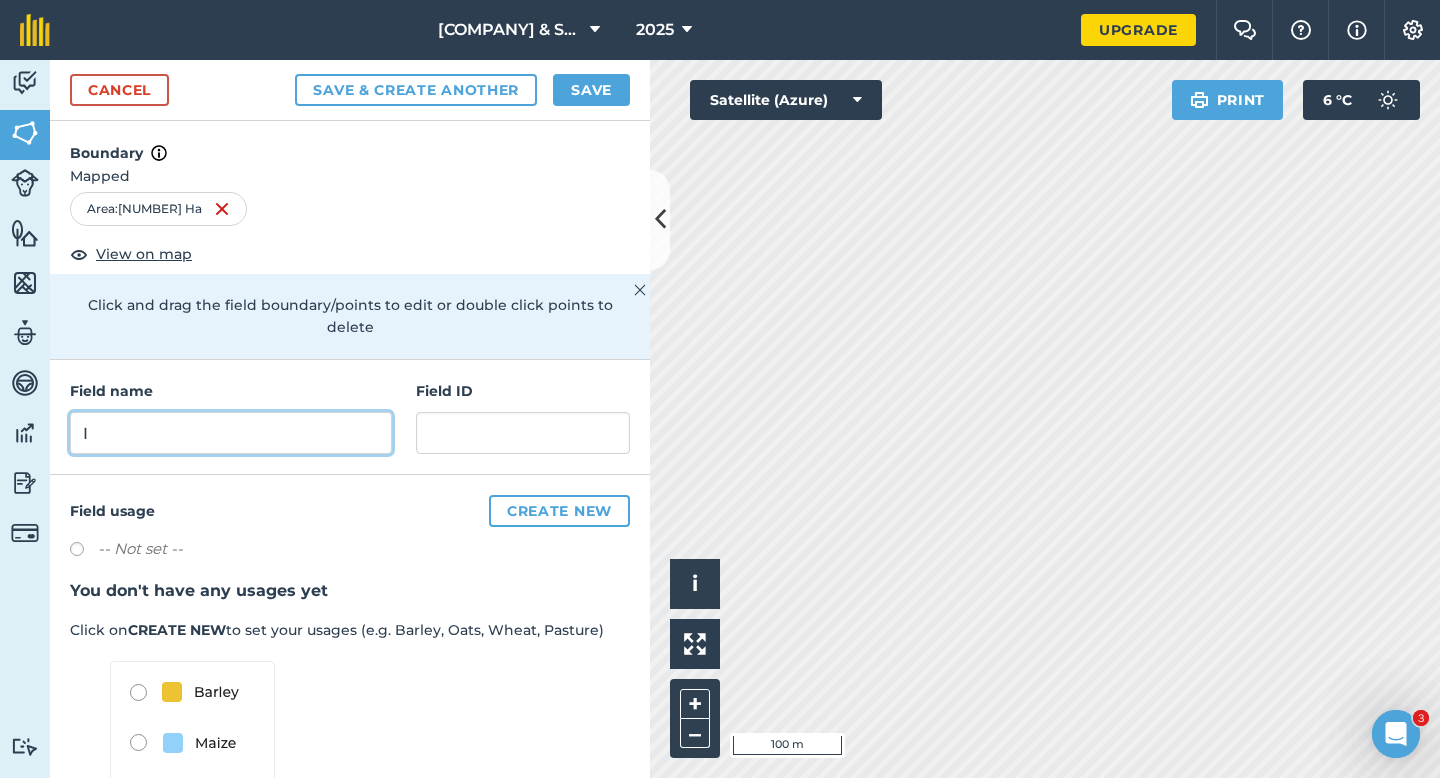 type on "I" 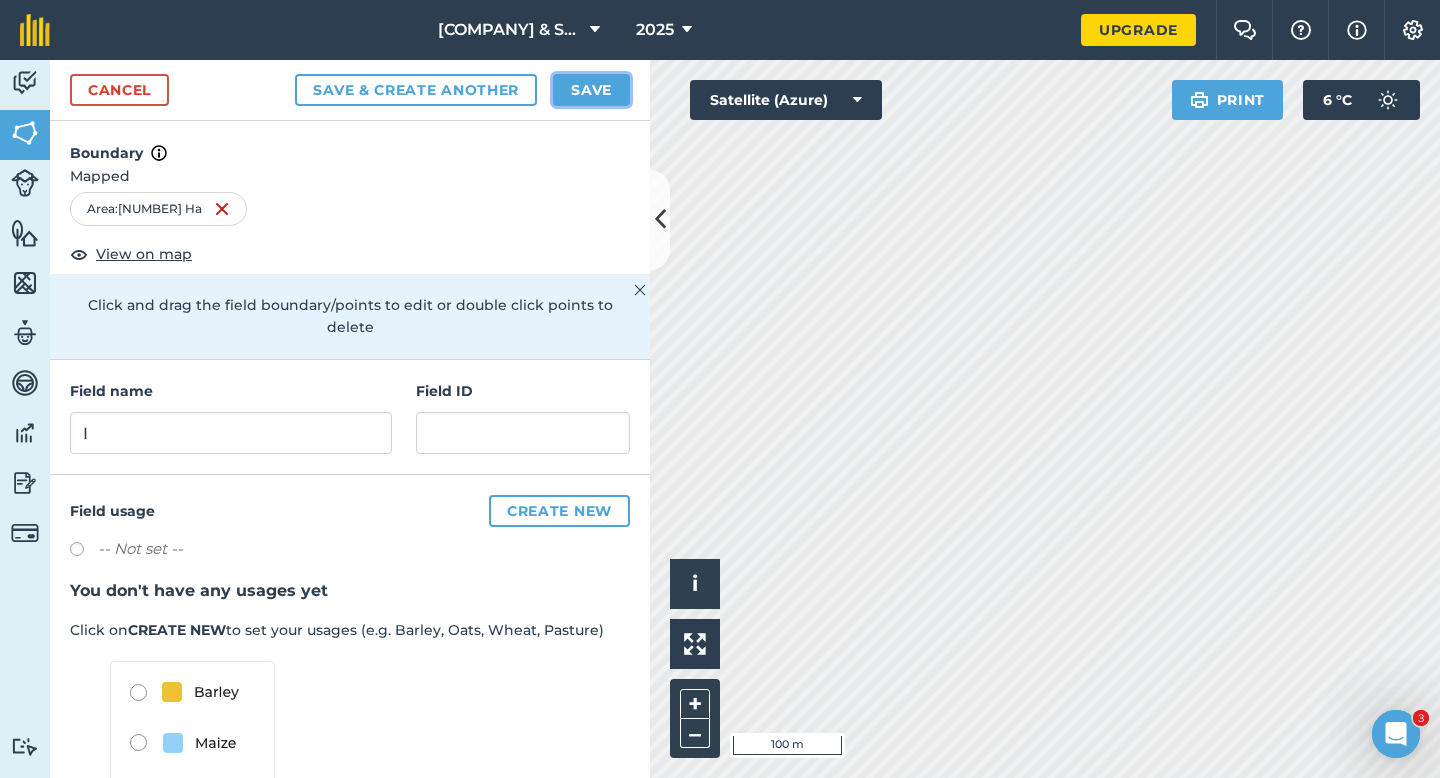 click on "Save" at bounding box center (591, 90) 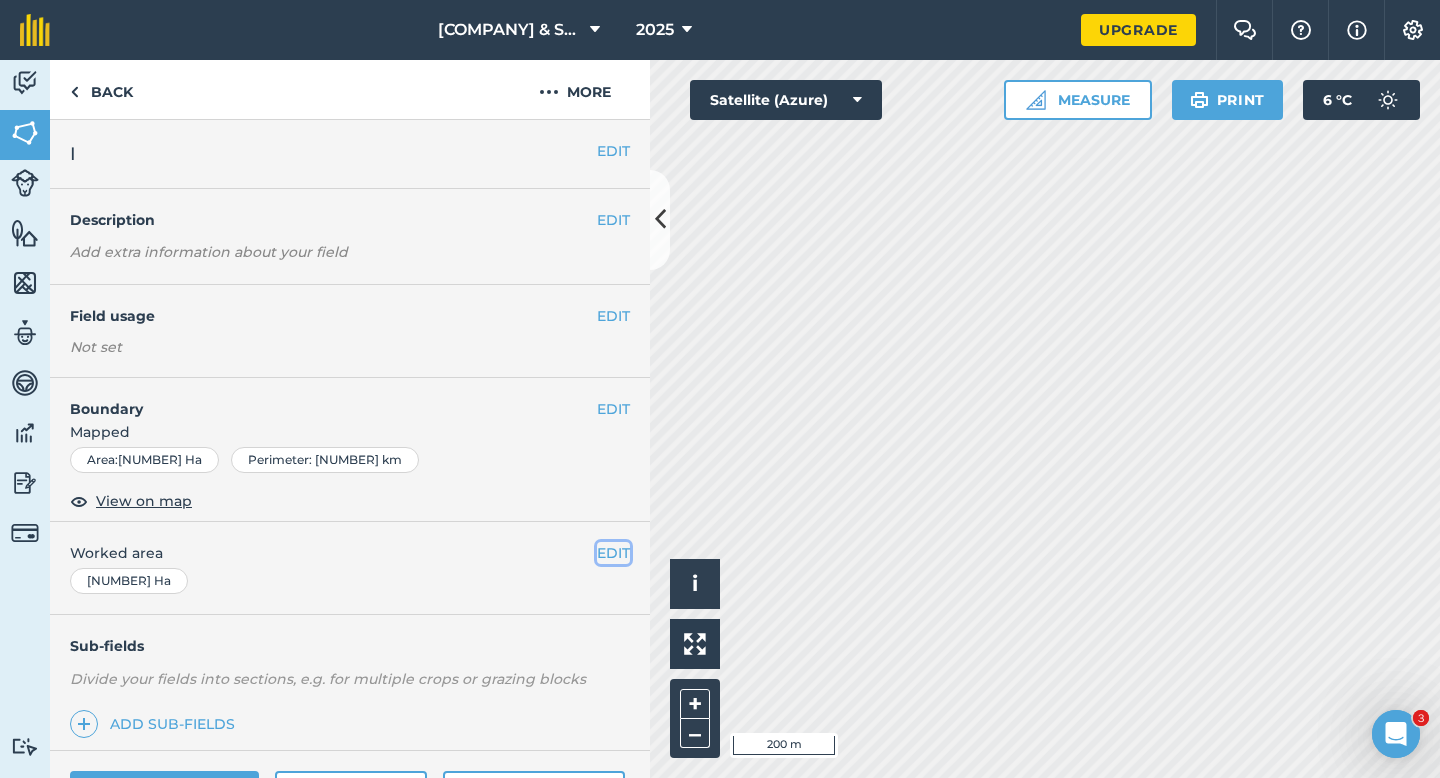 click on "EDIT" at bounding box center [613, 553] 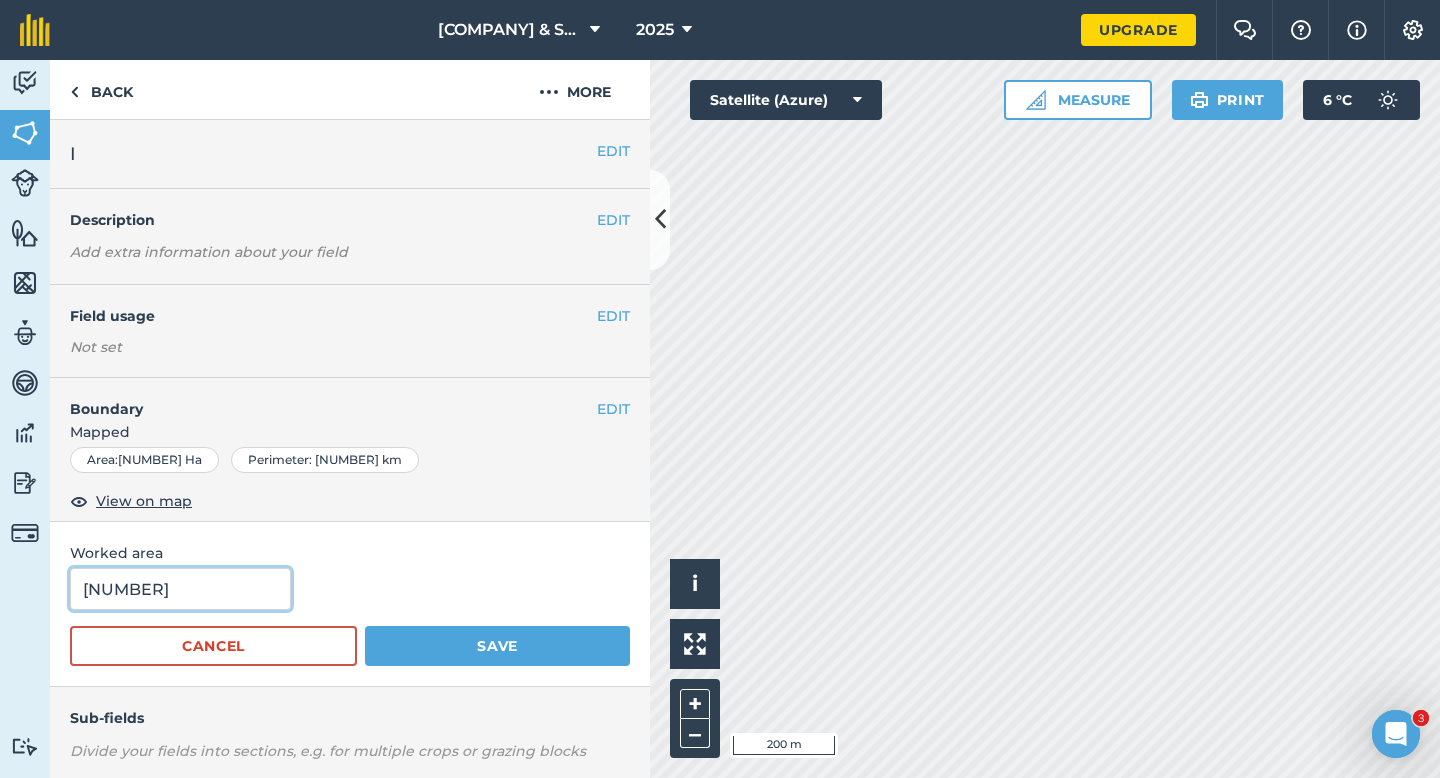 click on "[NUMBER]" at bounding box center [180, 589] 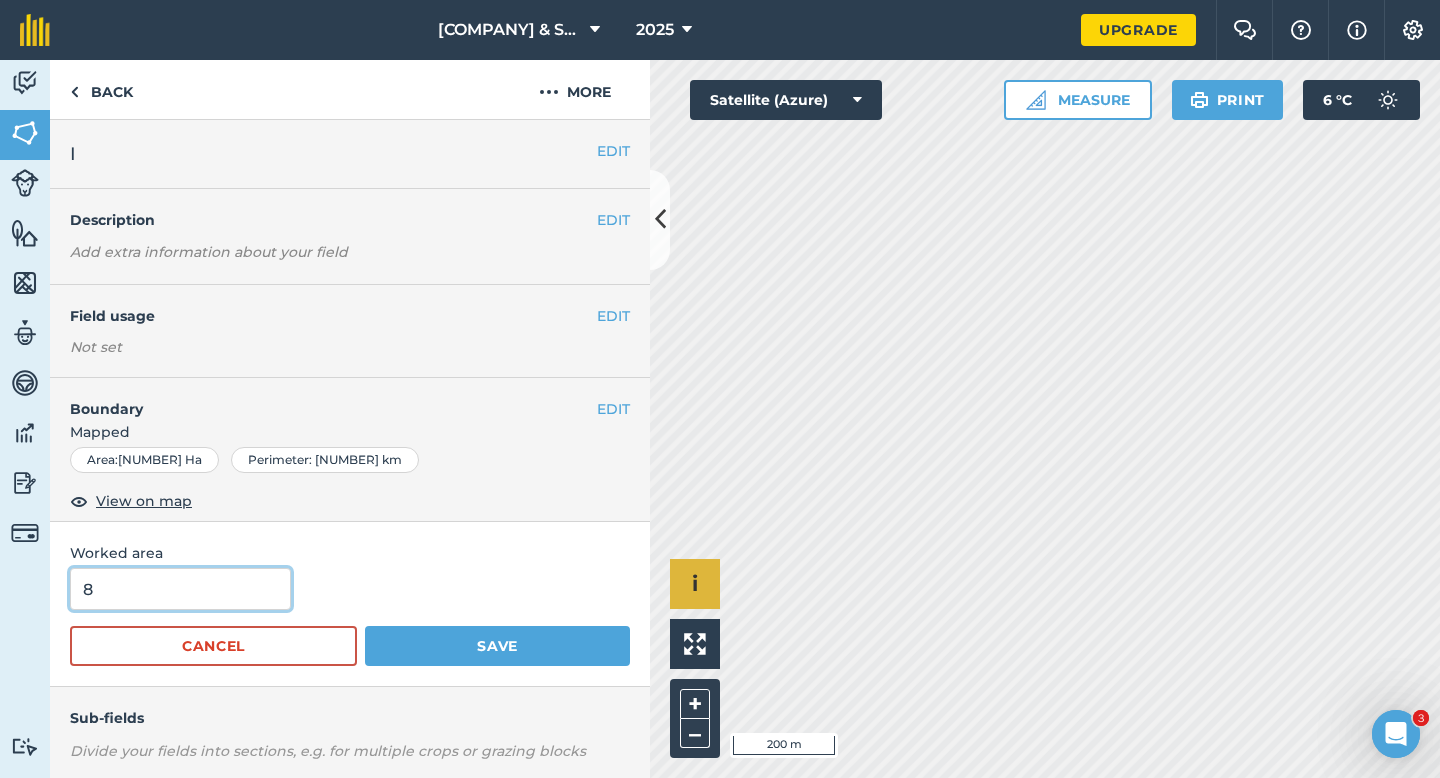 click on "Save" at bounding box center (497, 646) 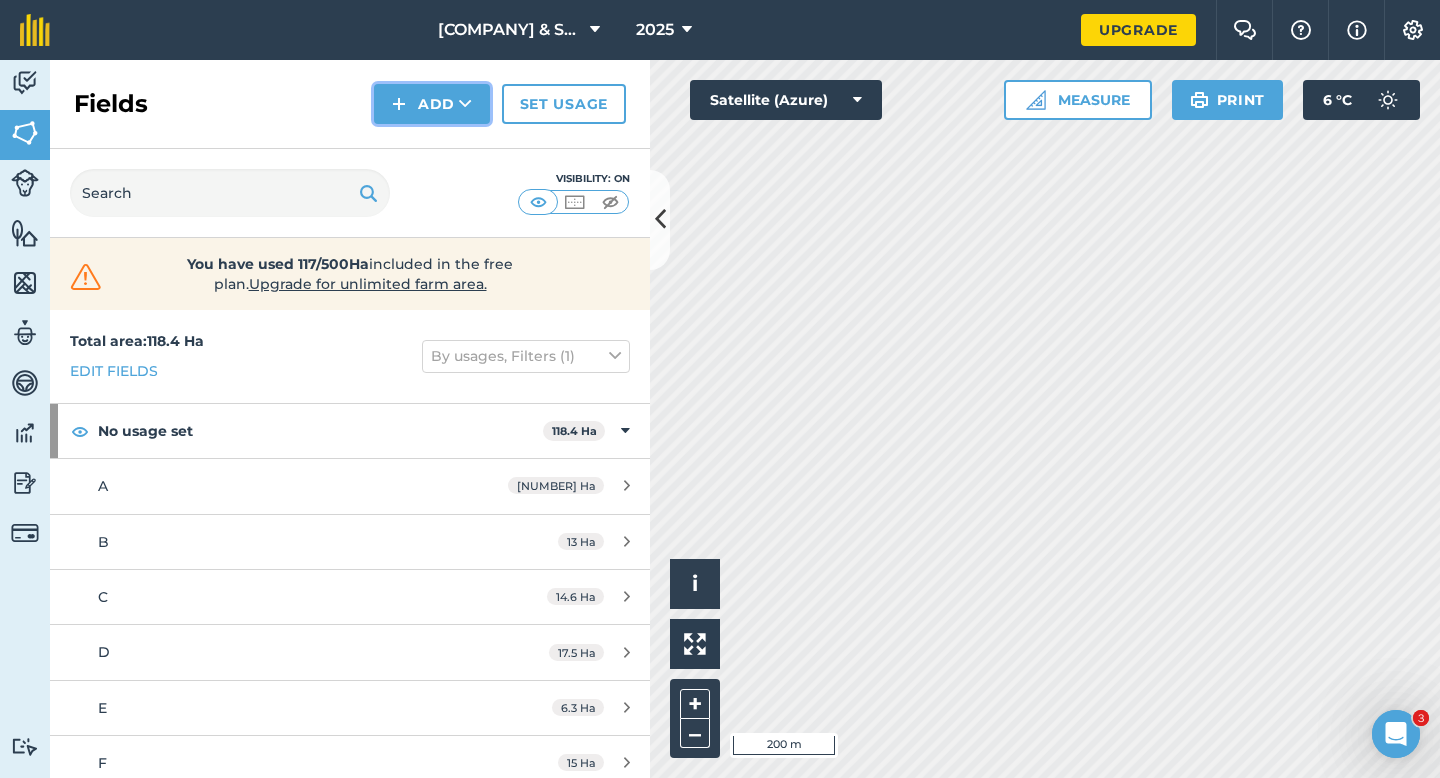 click on "Add" at bounding box center (432, 104) 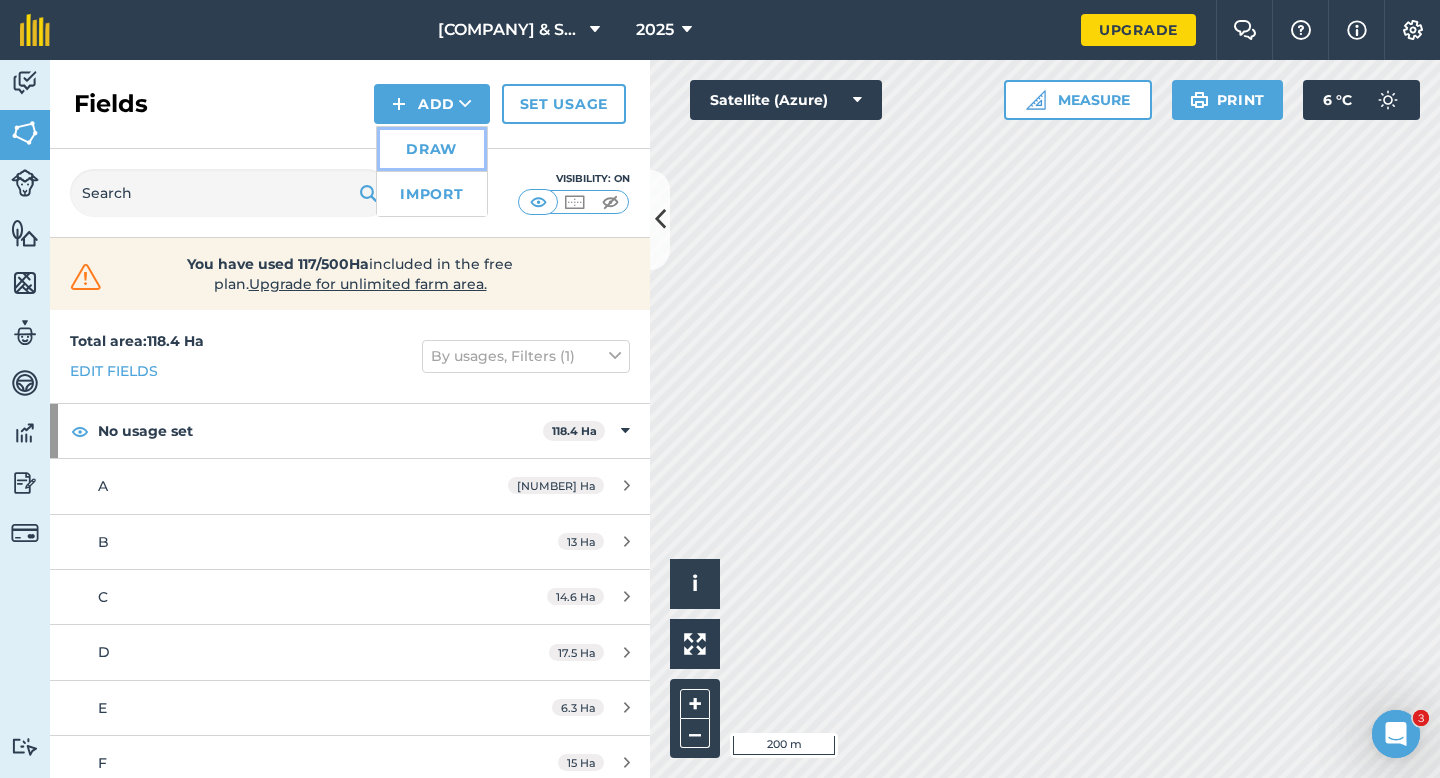 click on "Draw" at bounding box center [432, 149] 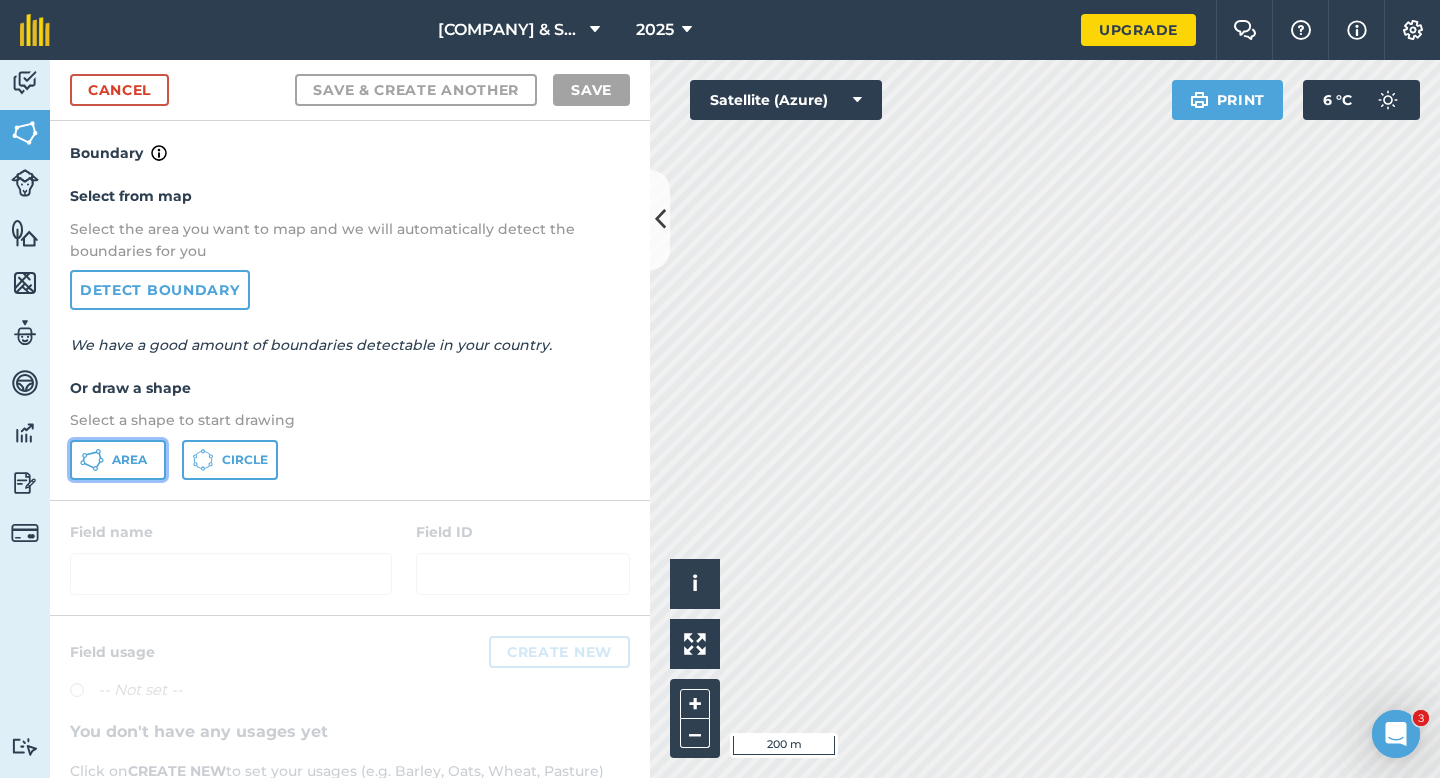 click on "Area" at bounding box center [118, 460] 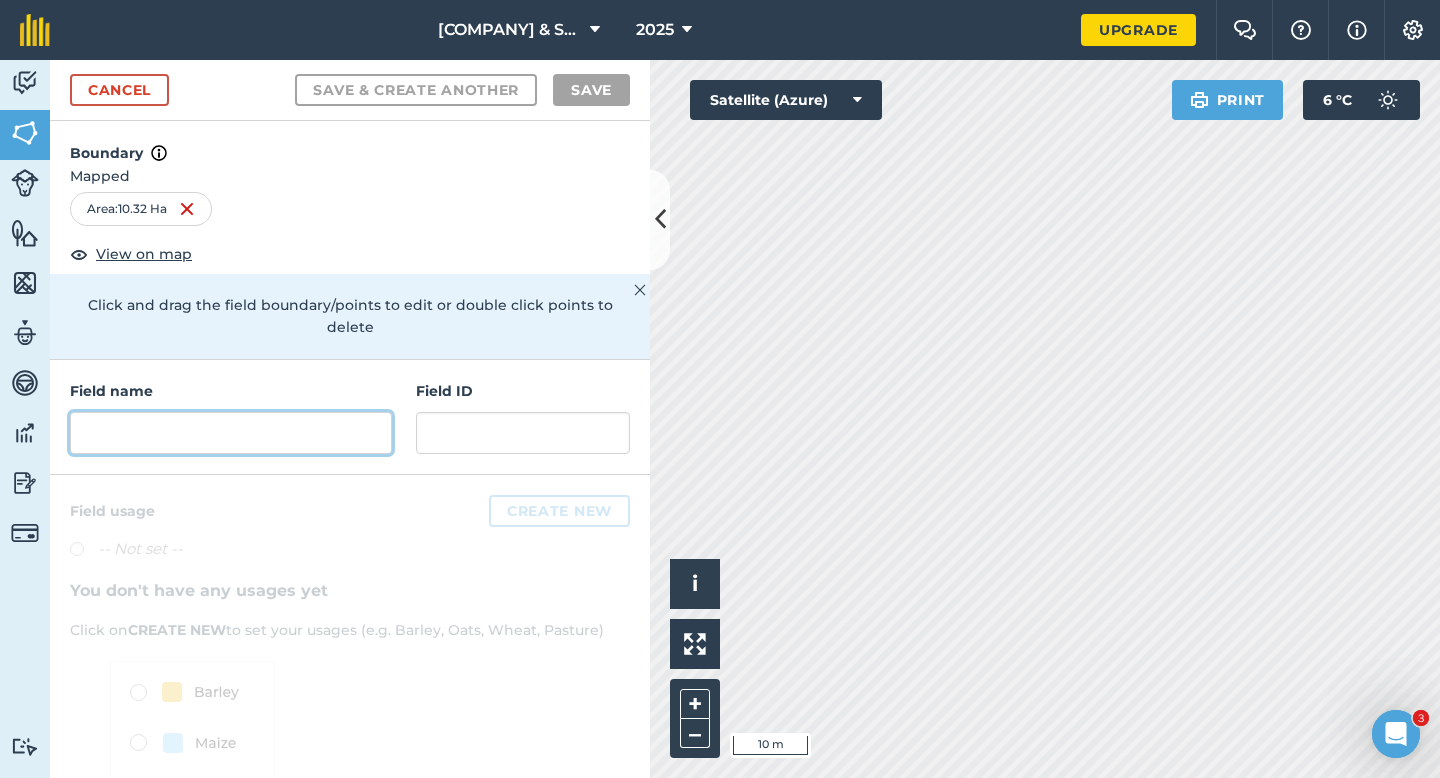 click at bounding box center [231, 433] 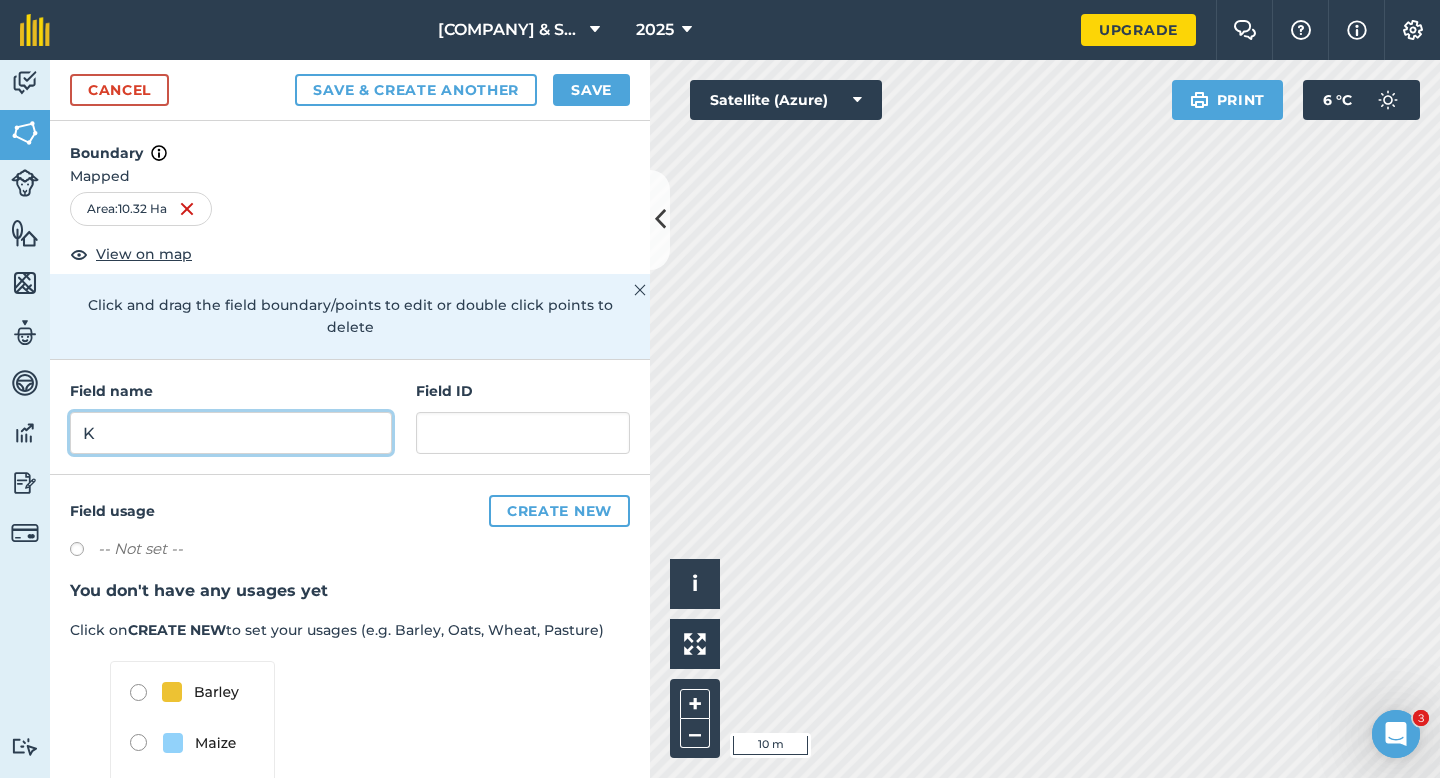 type on "K" 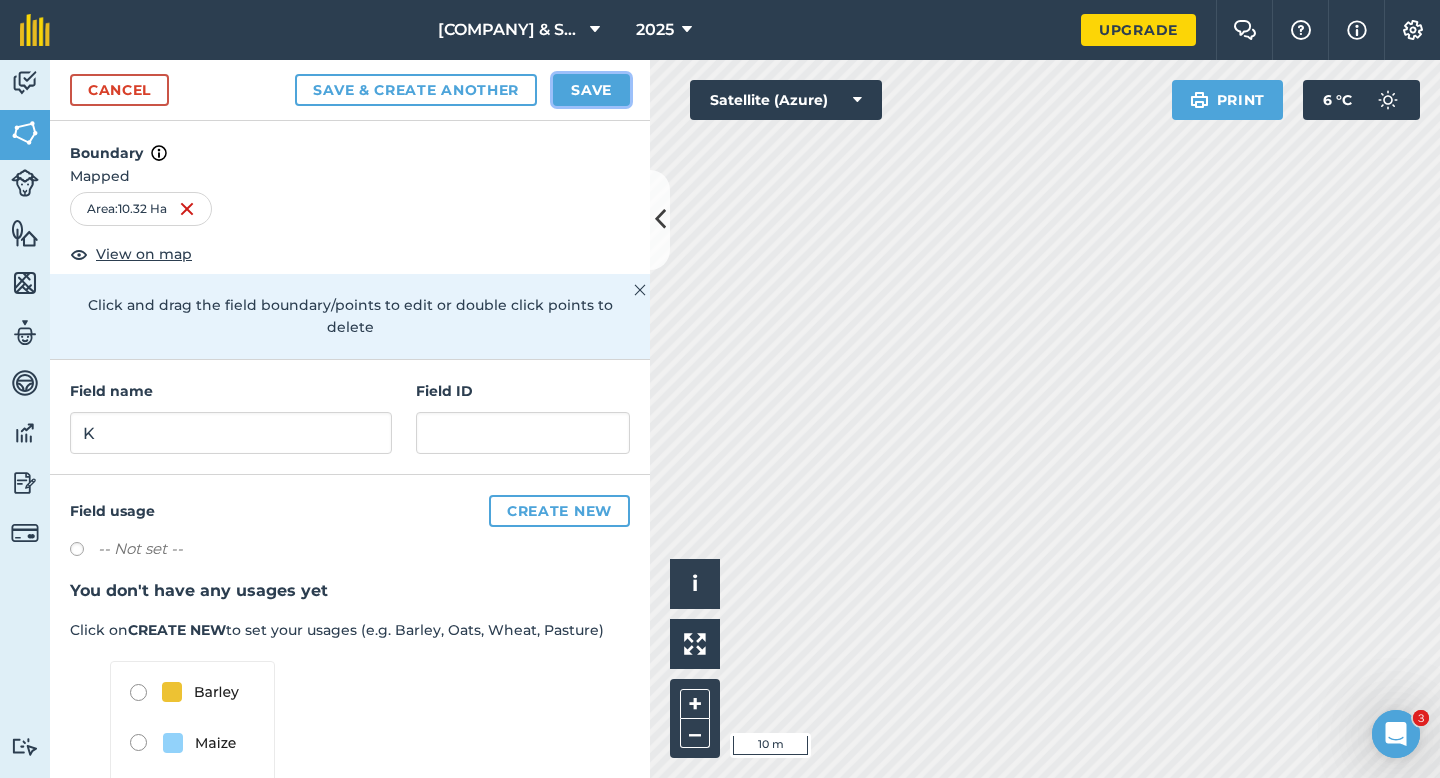 click on "Save" at bounding box center [591, 90] 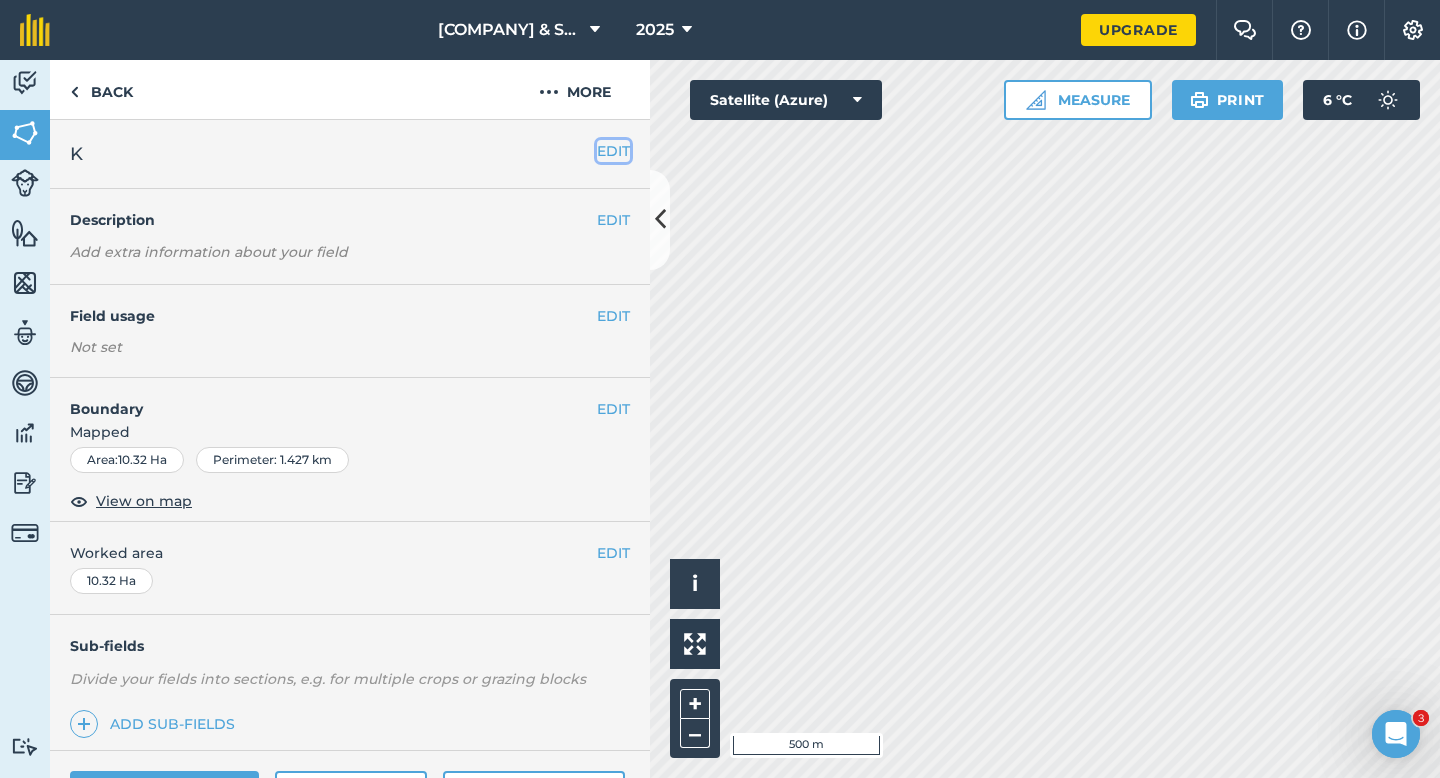 click on "EDIT" at bounding box center (613, 151) 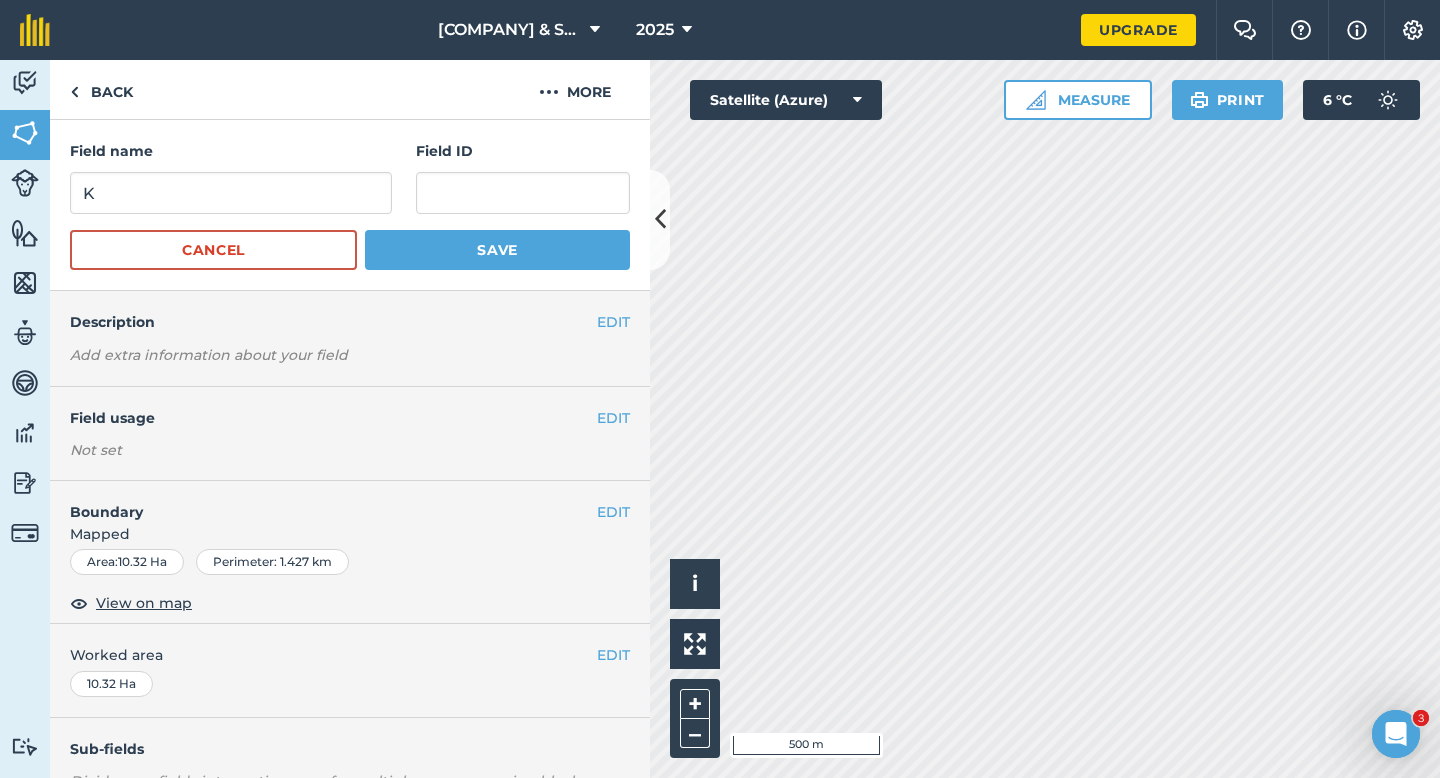click on "Field name K Field ID" at bounding box center [350, 177] 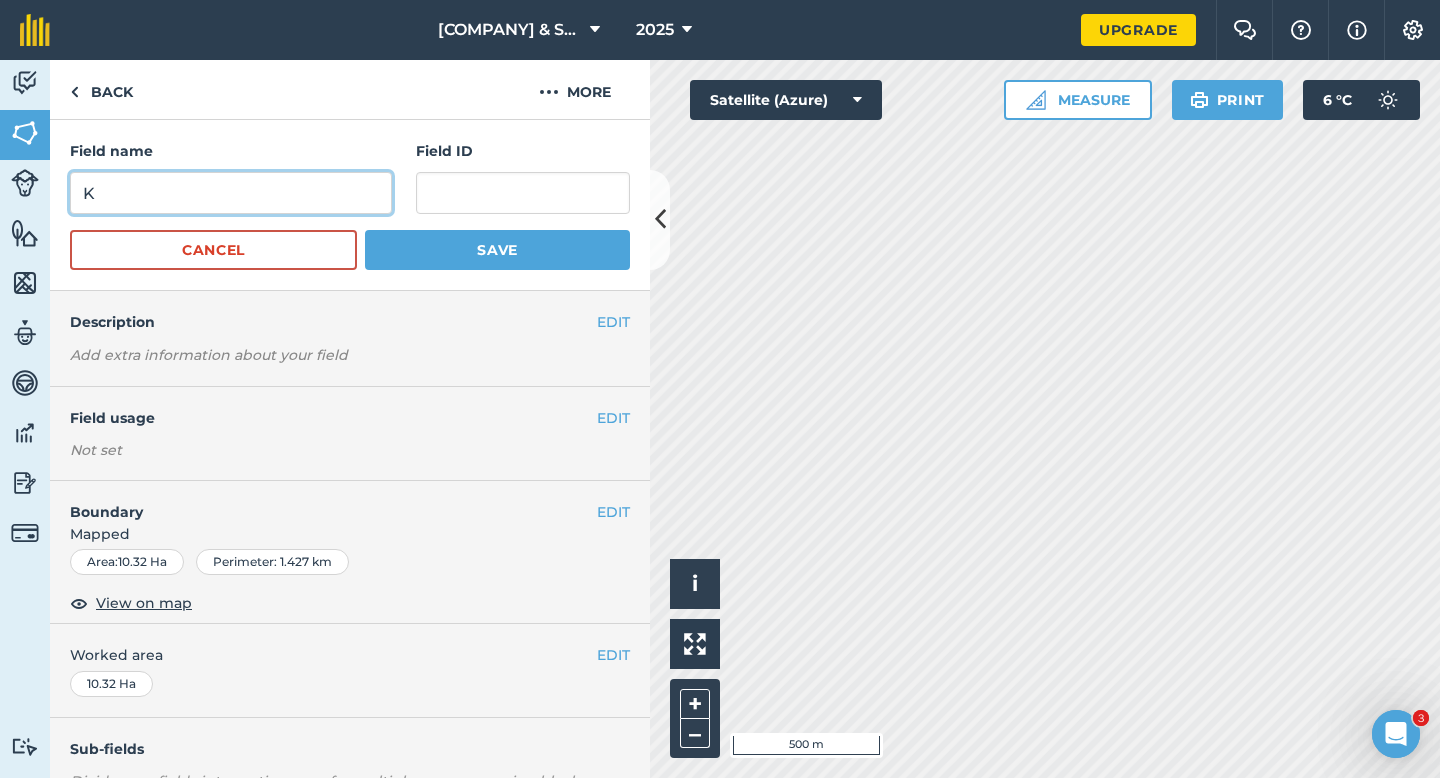click on "K" at bounding box center (231, 193) 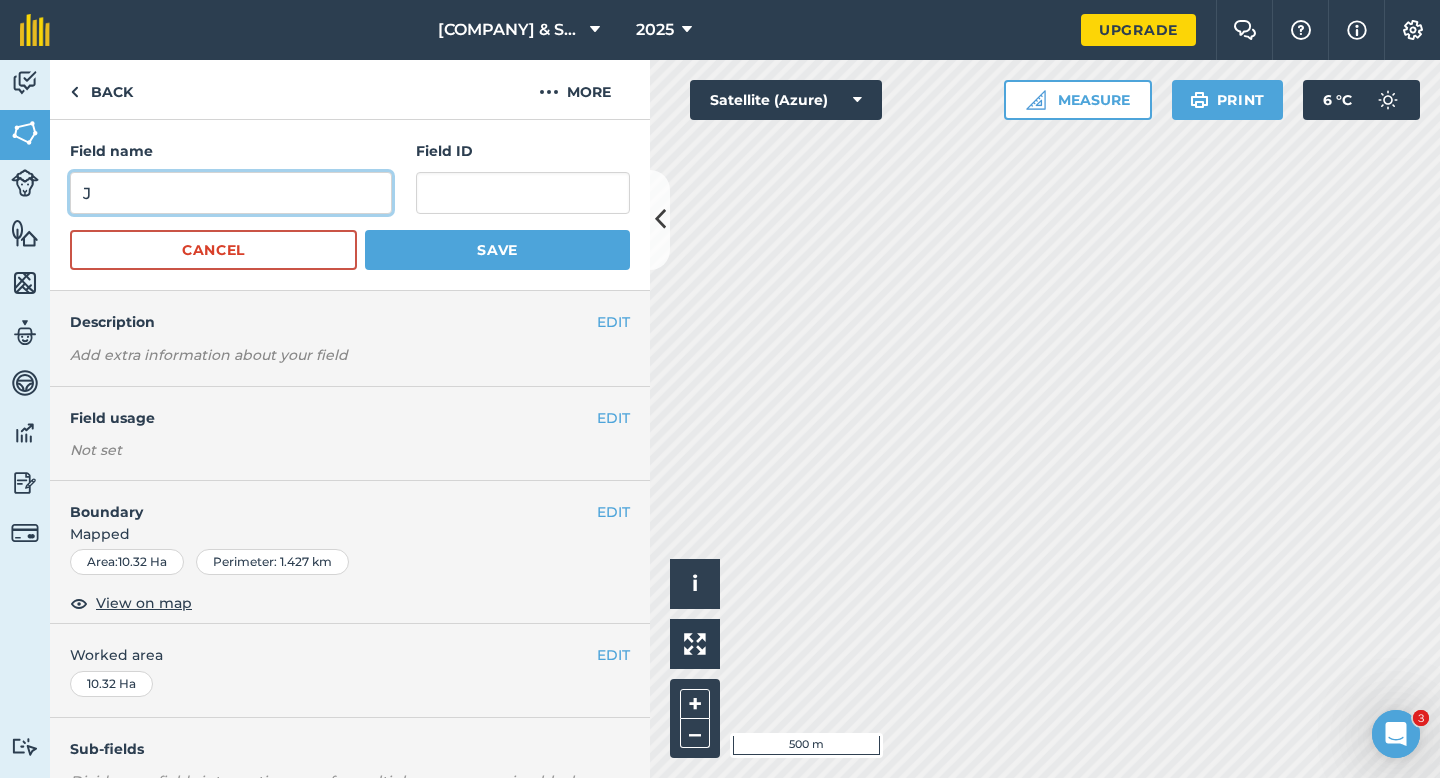 type on "J" 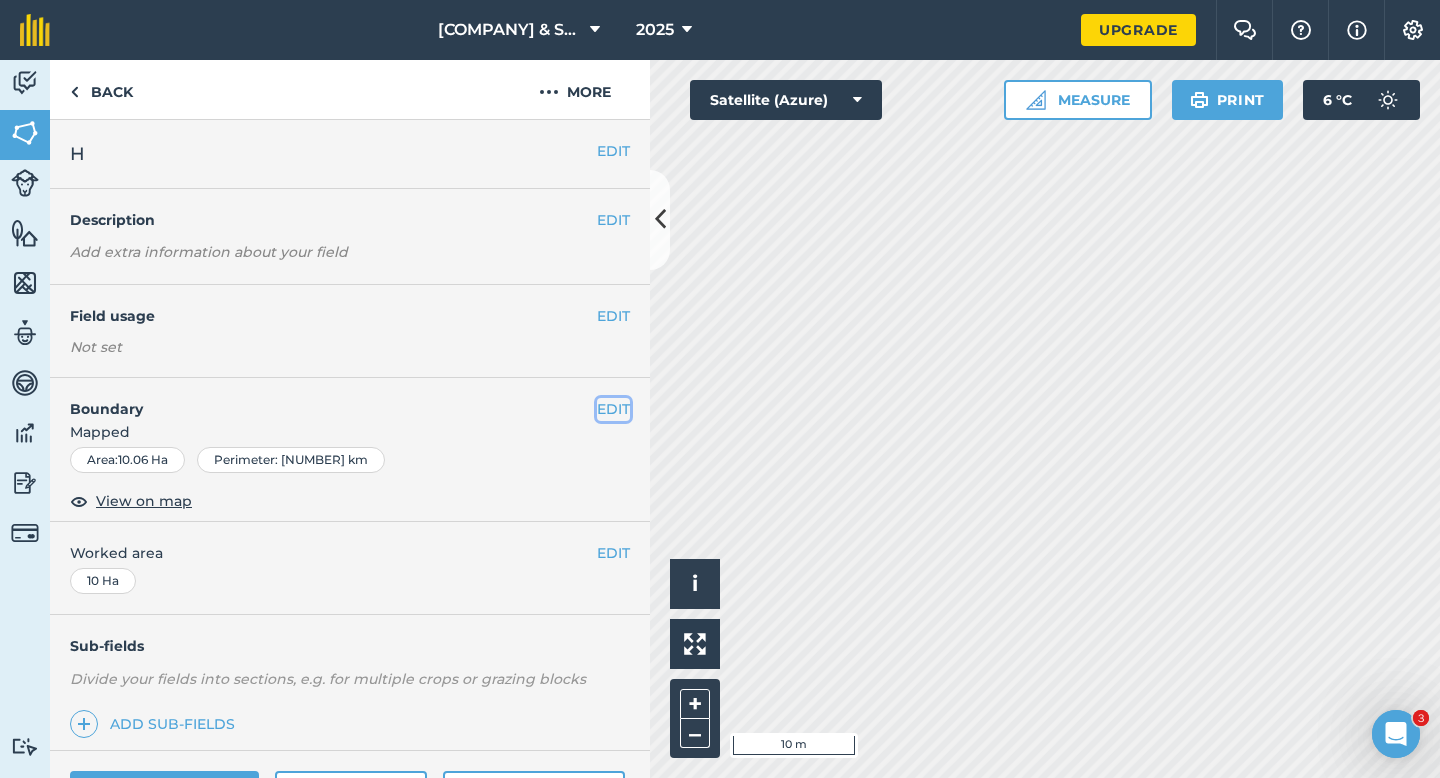 click on "EDIT" at bounding box center [613, 409] 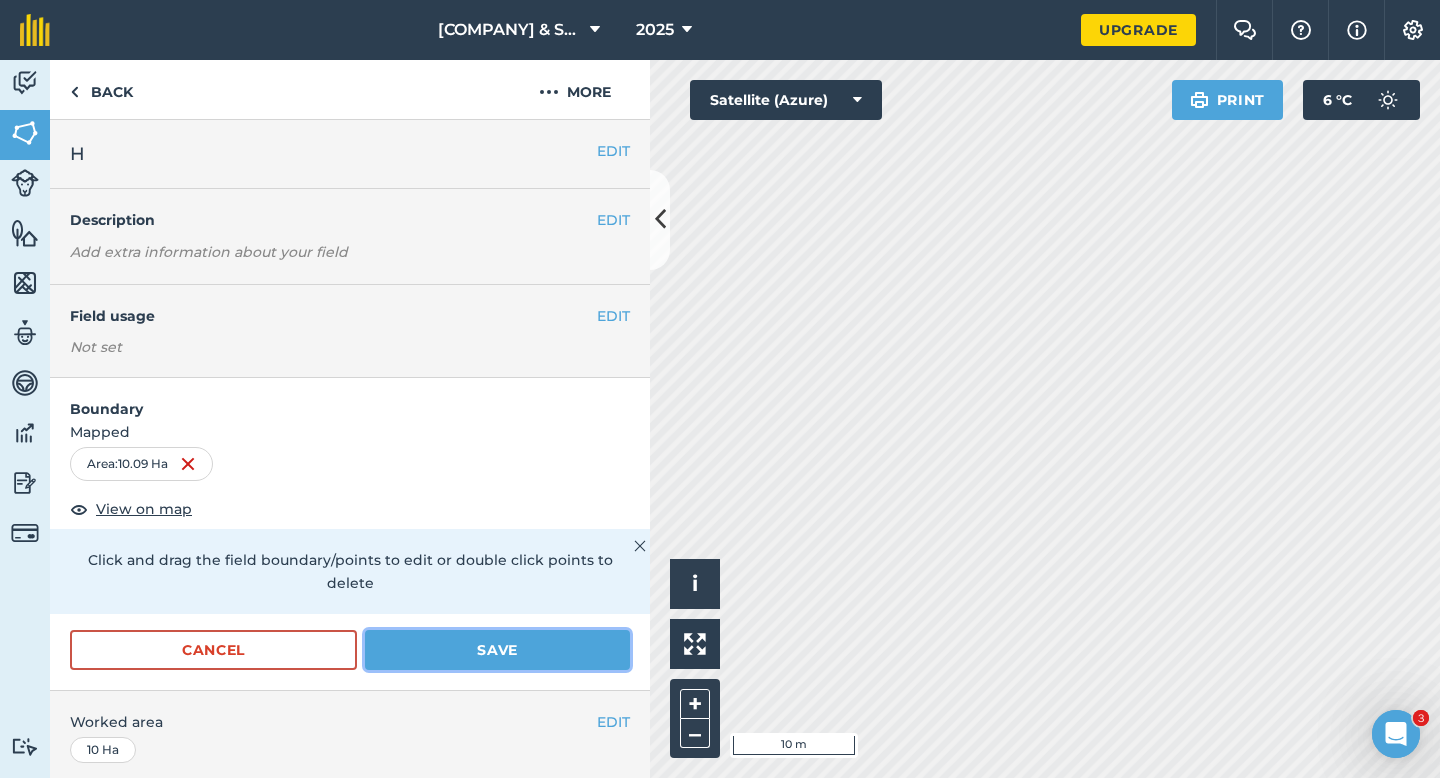 click on "Save" at bounding box center [497, 650] 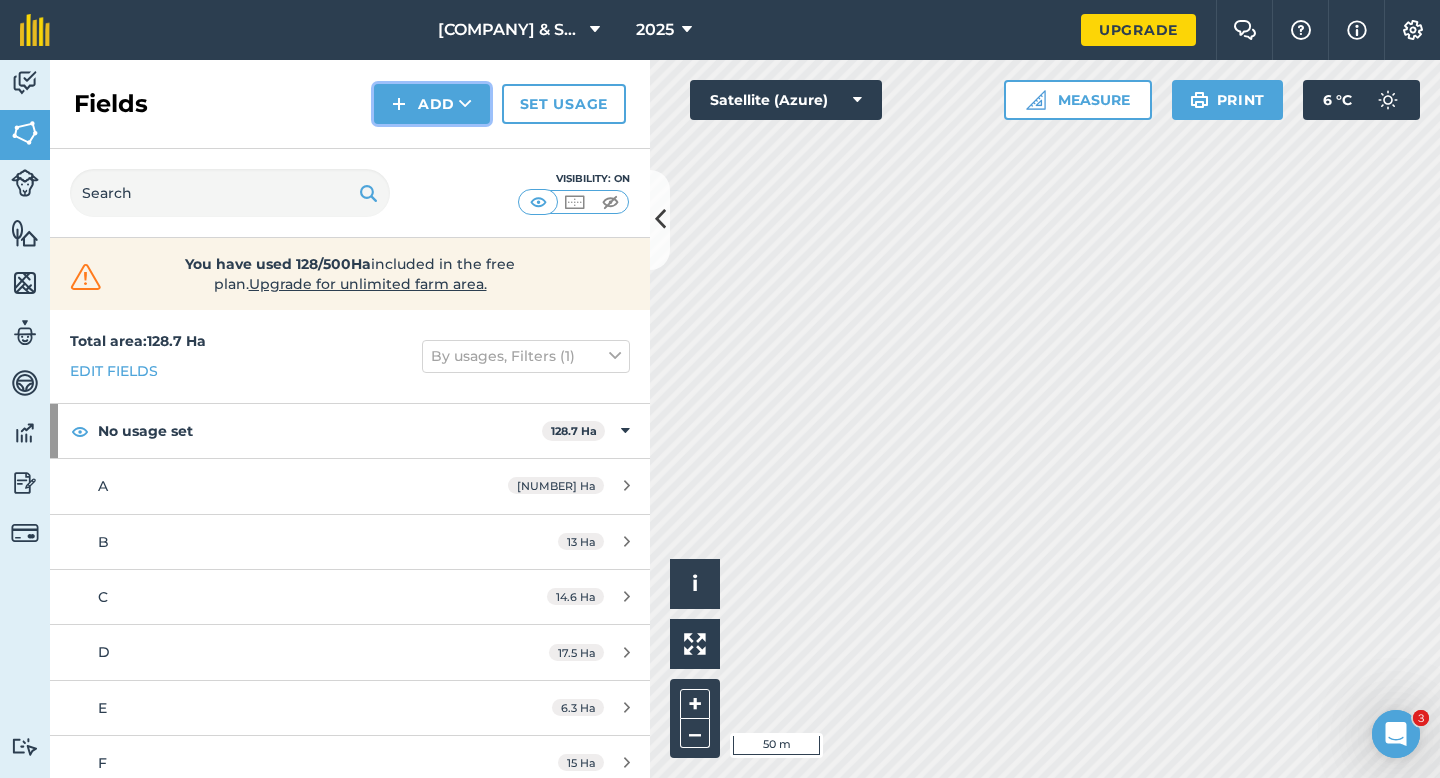 click on "Add" at bounding box center (432, 104) 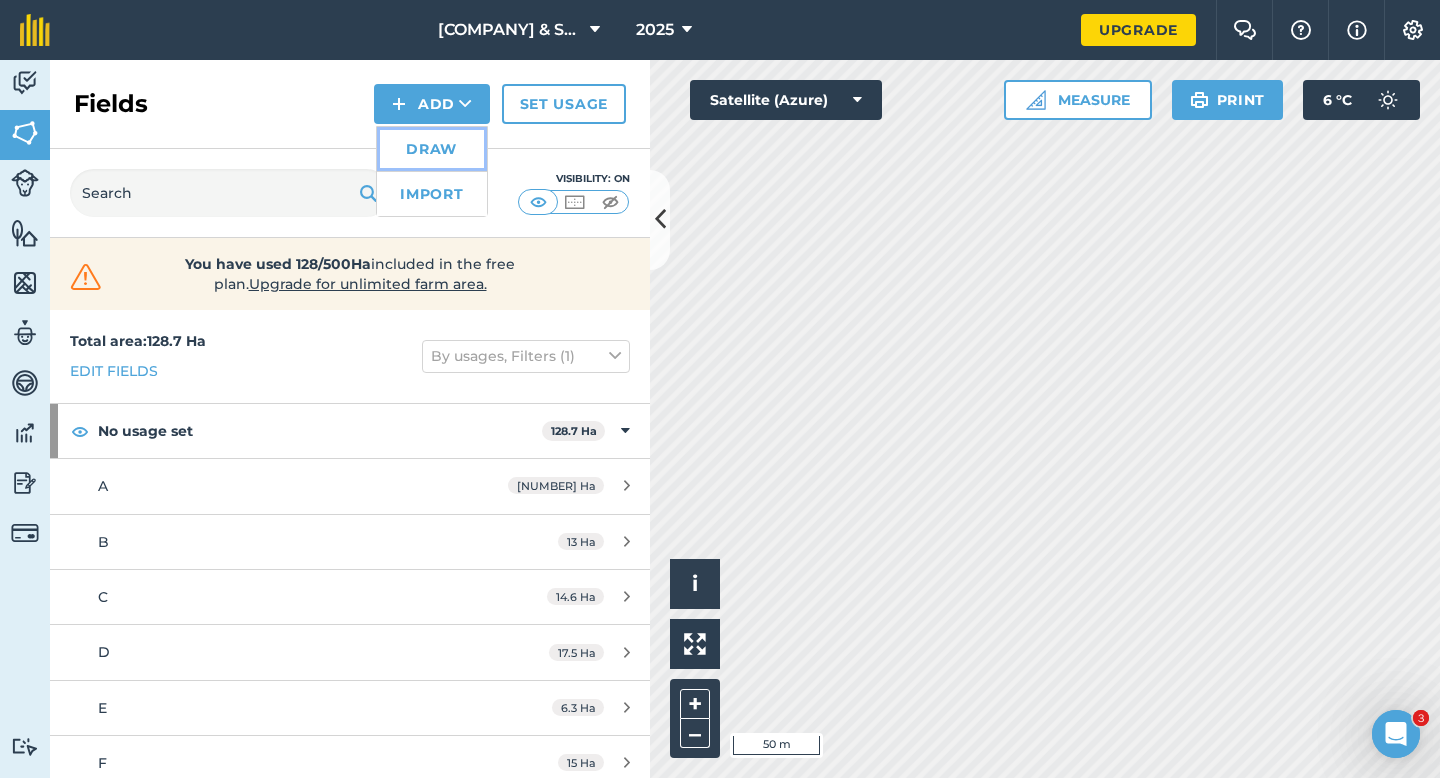 click on "Draw" at bounding box center (432, 149) 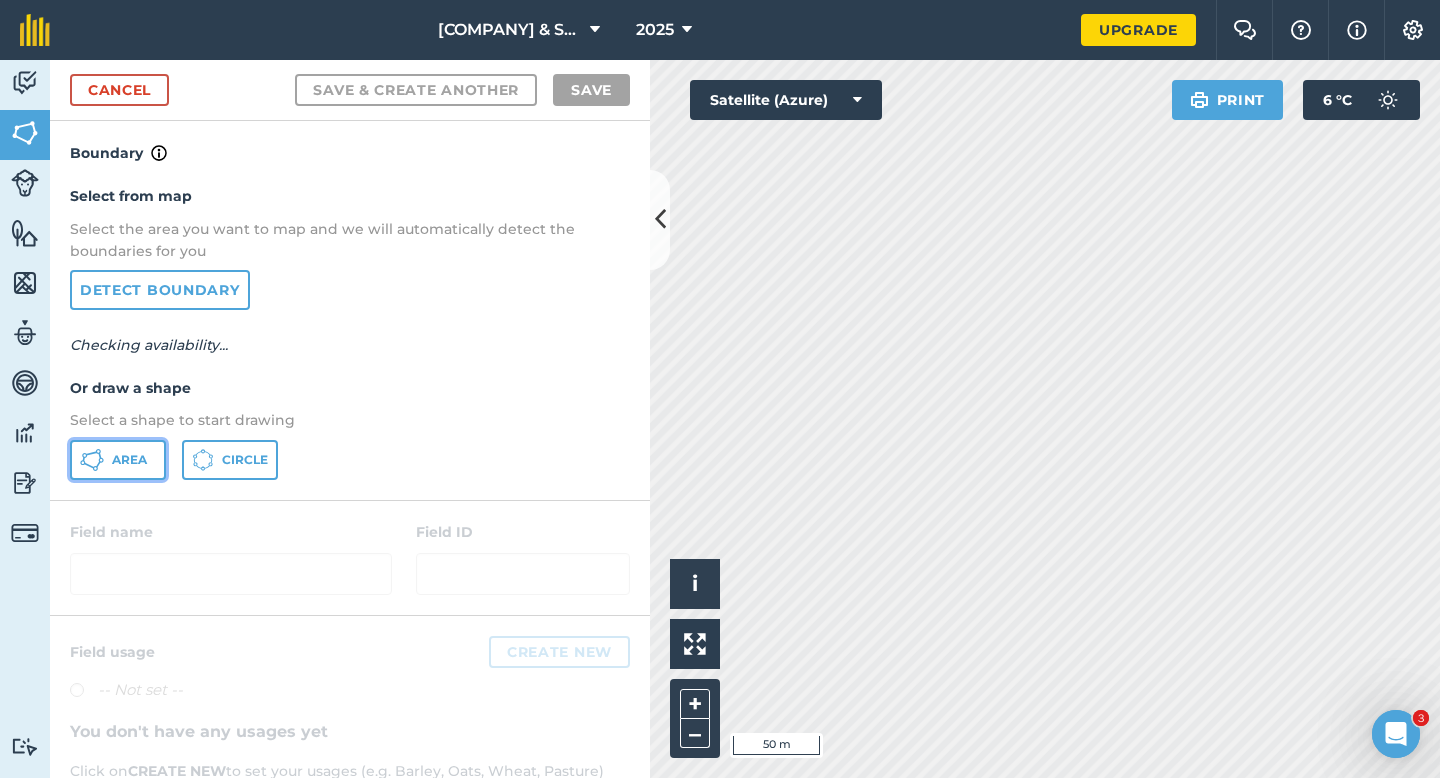 click on "Area" at bounding box center [129, 460] 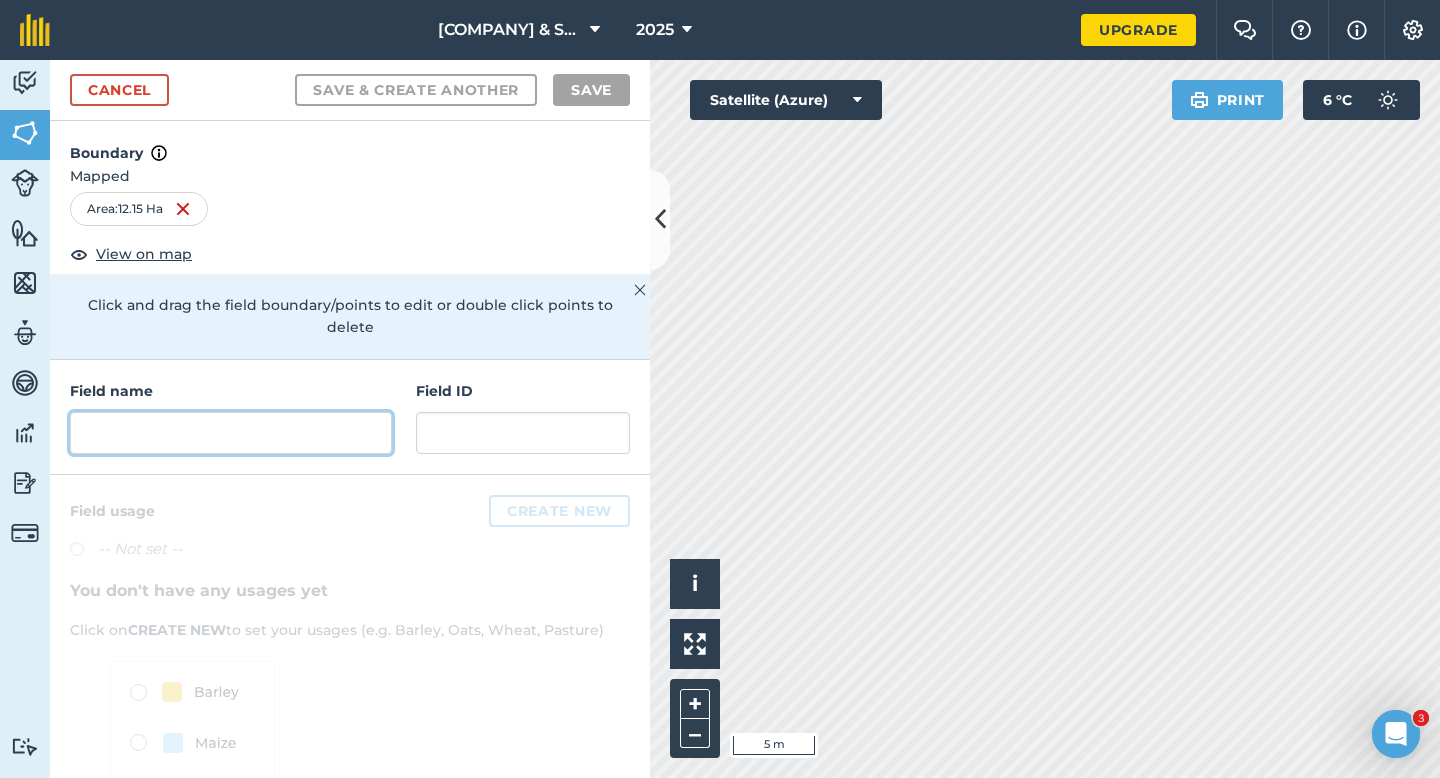 click at bounding box center (231, 433) 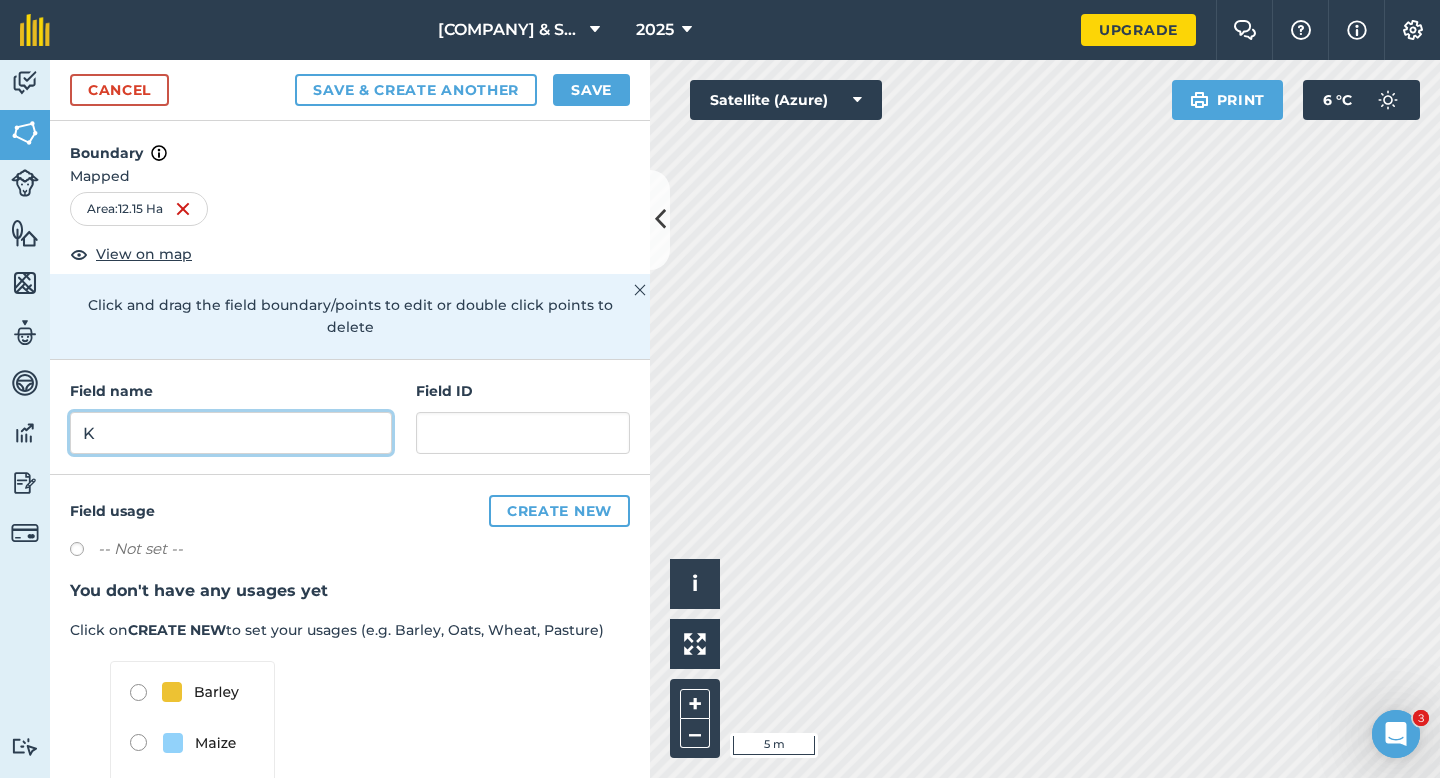 type on "K" 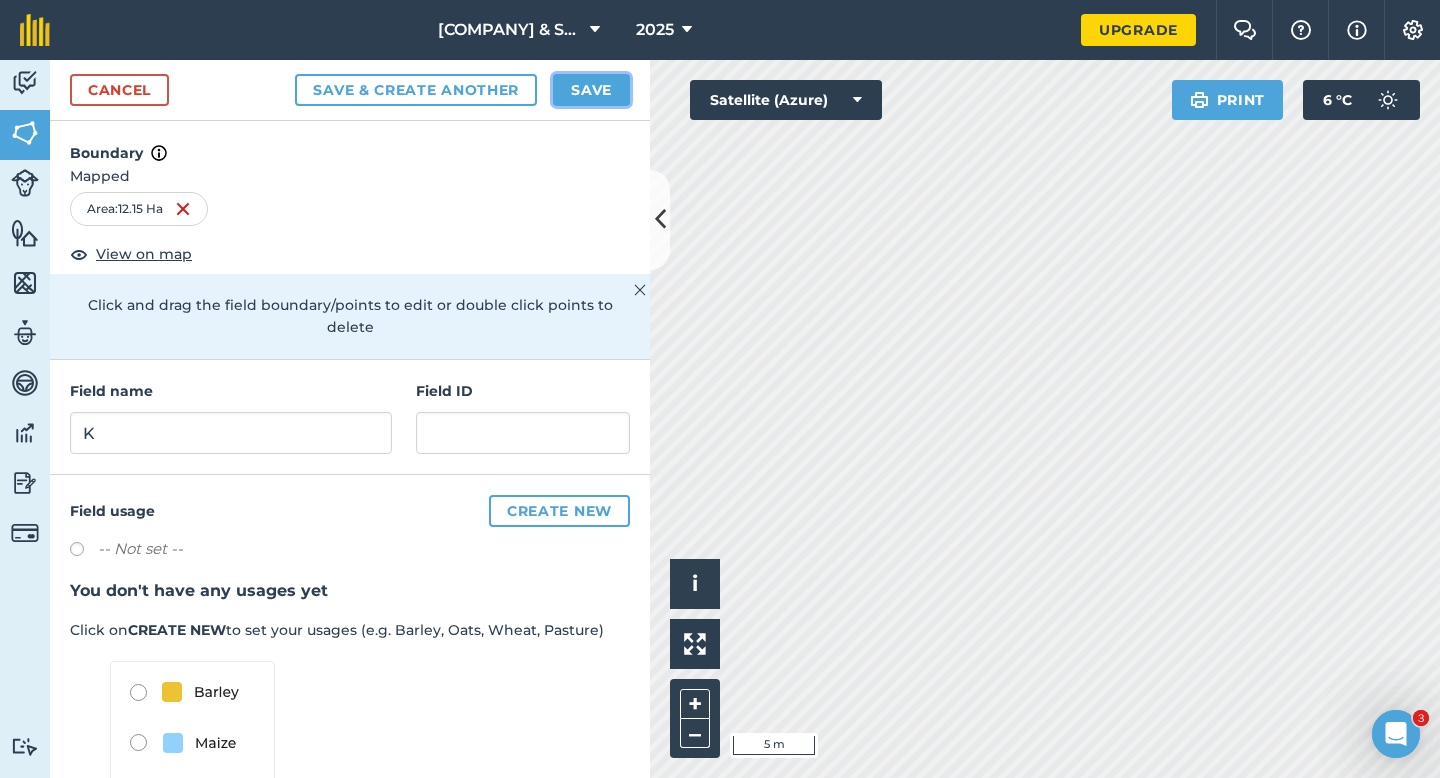 click on "Save" at bounding box center [591, 90] 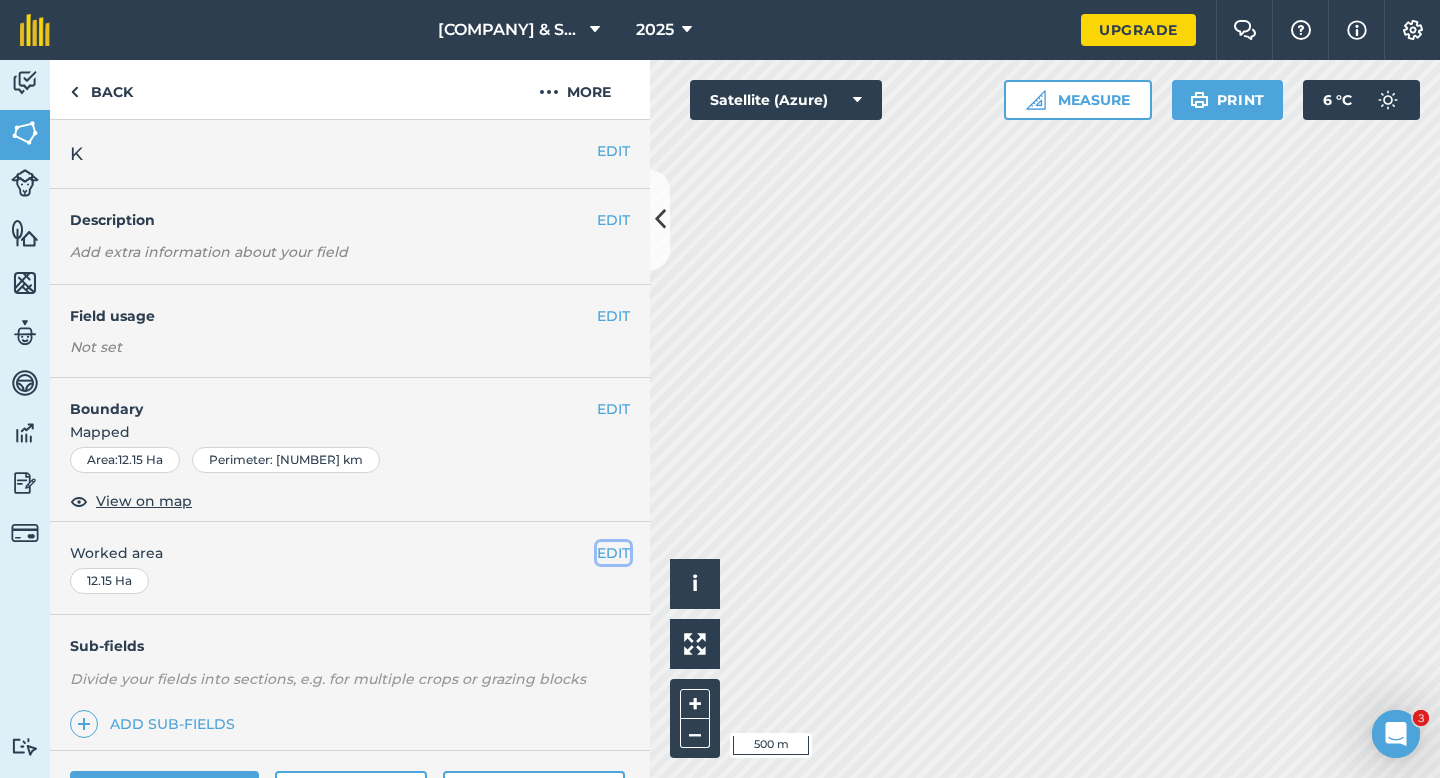 click on "EDIT" at bounding box center [613, 553] 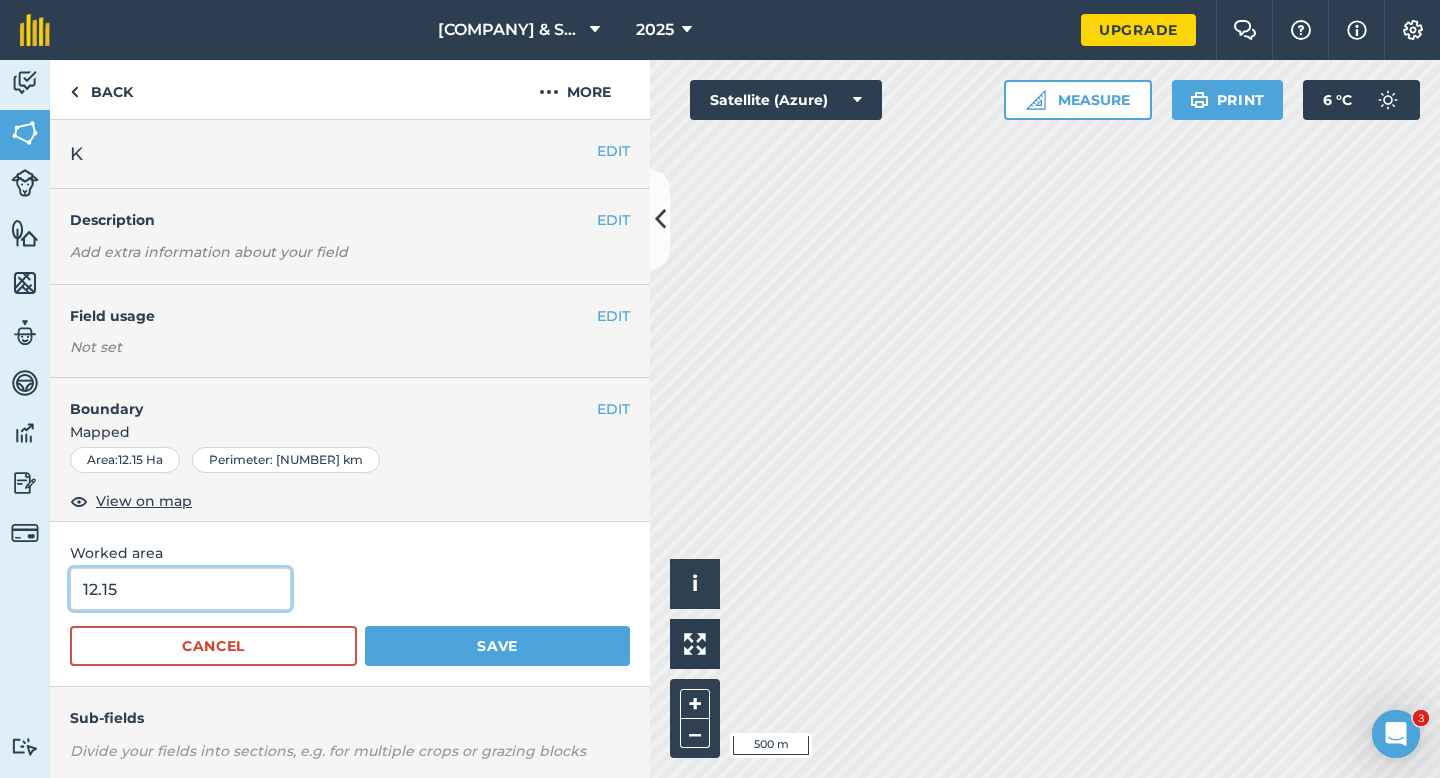 click on "12.15" at bounding box center (180, 589) 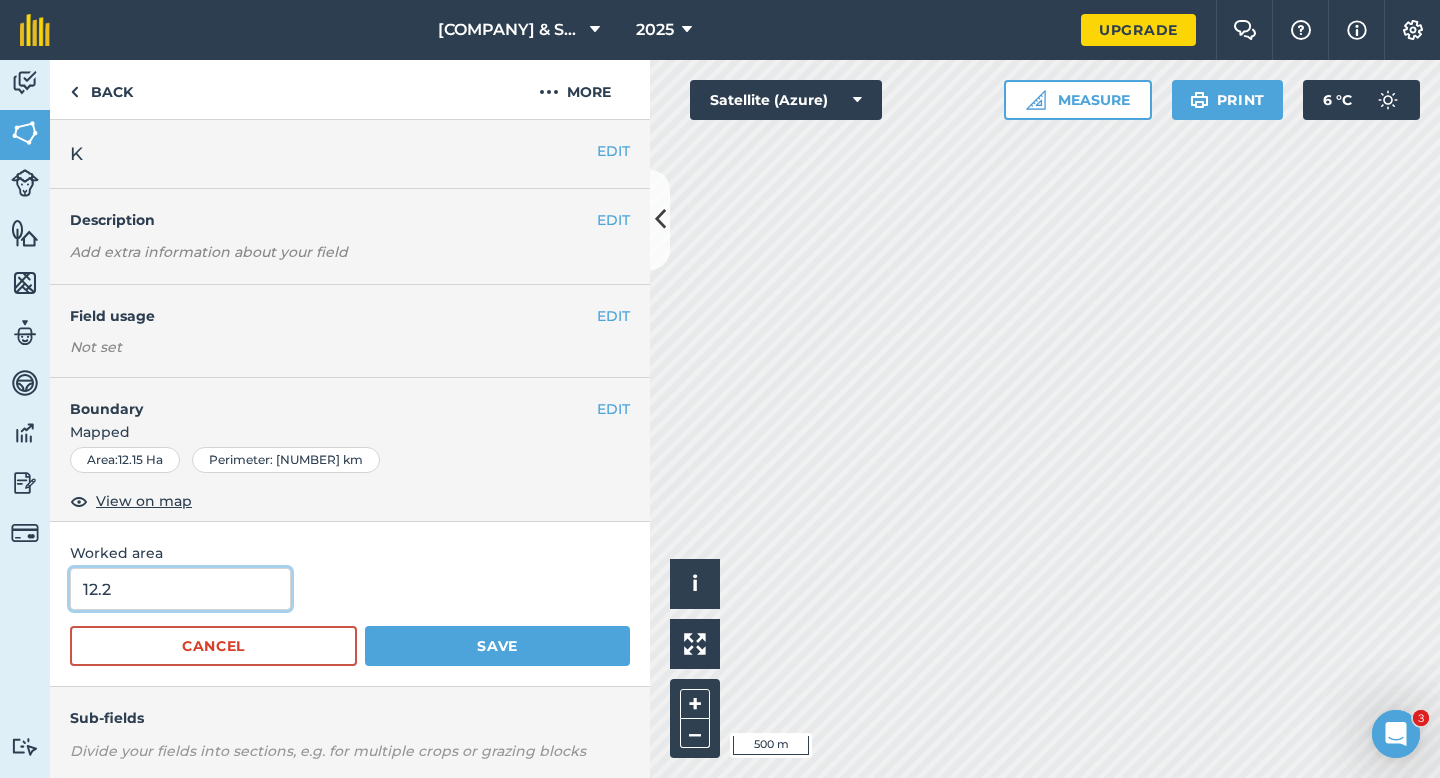 type on "12.2" 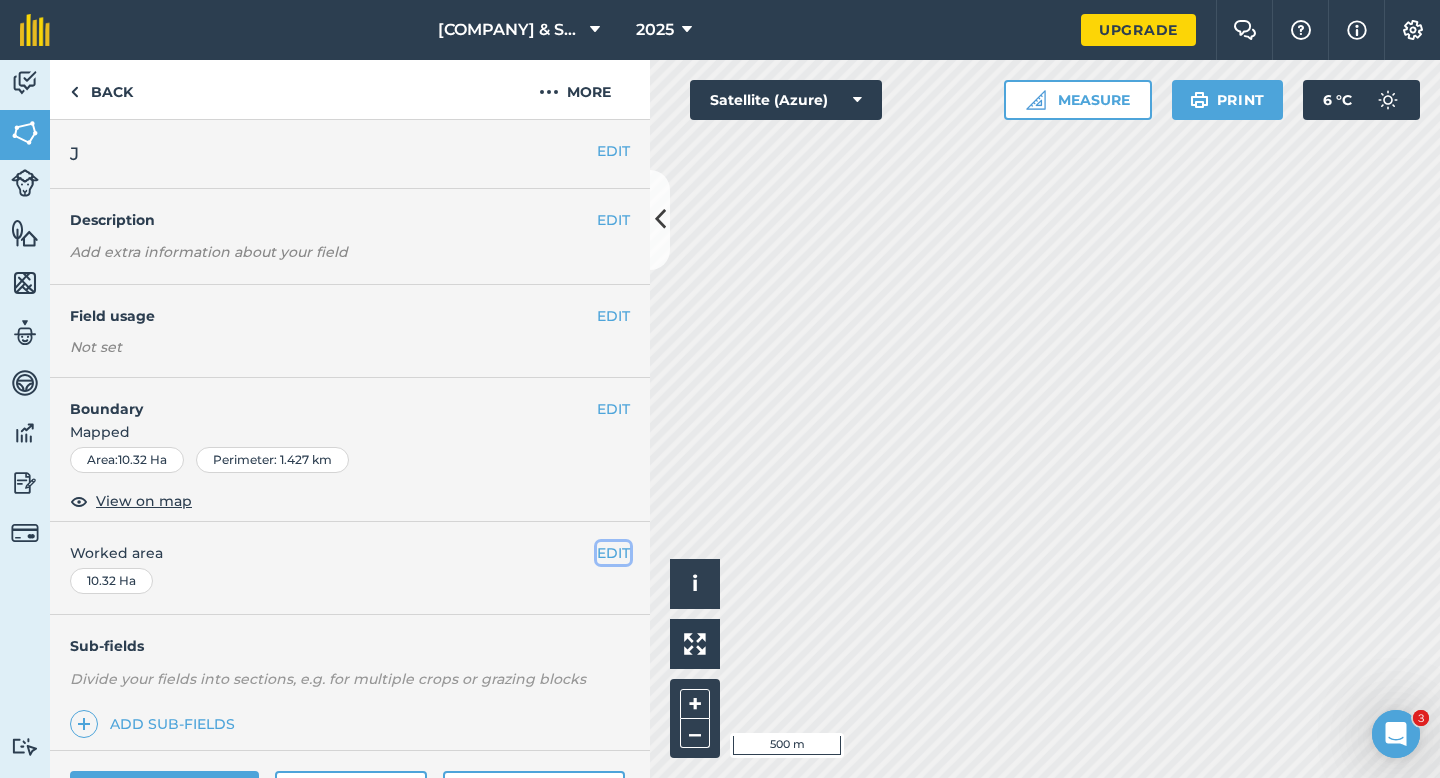 click on "EDIT" at bounding box center [613, 553] 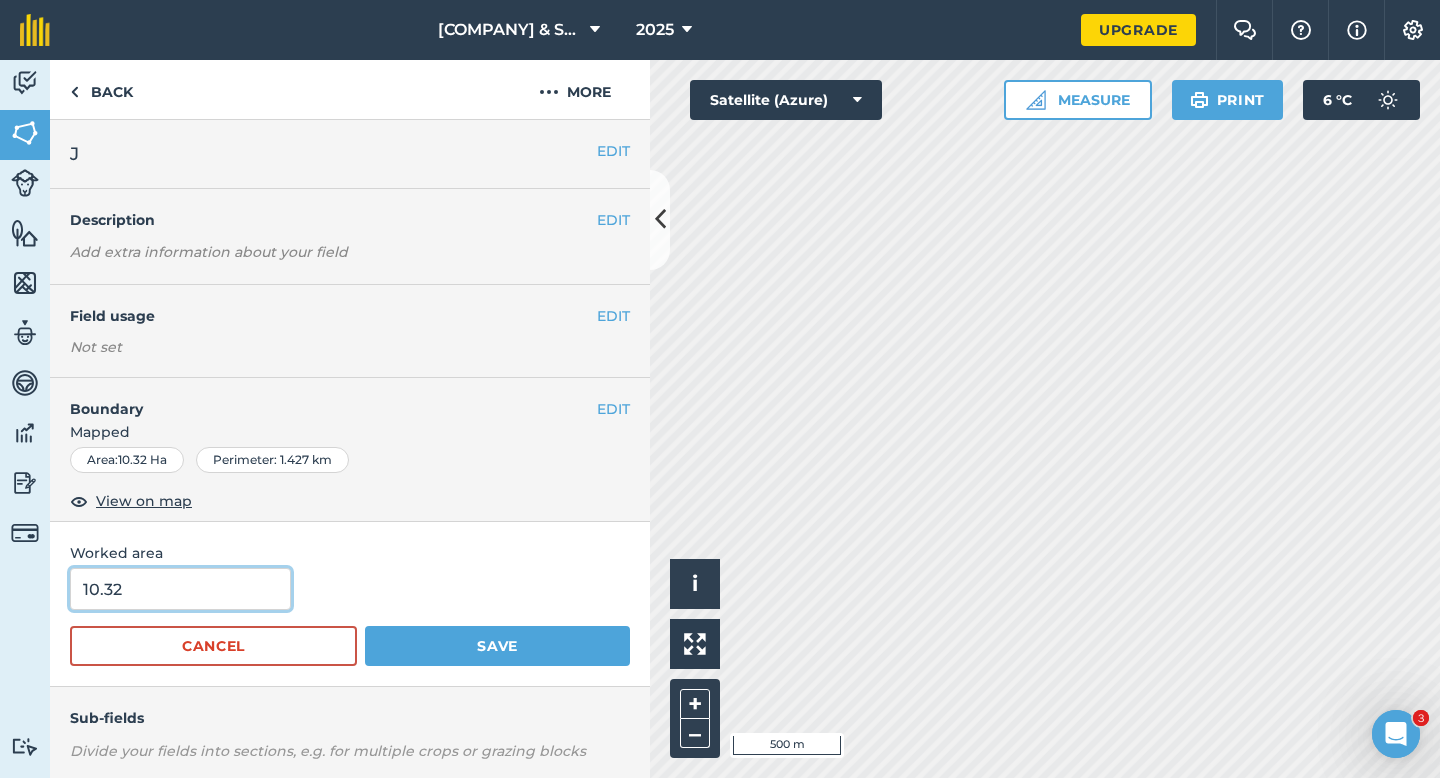 click on "10.32" at bounding box center (180, 589) 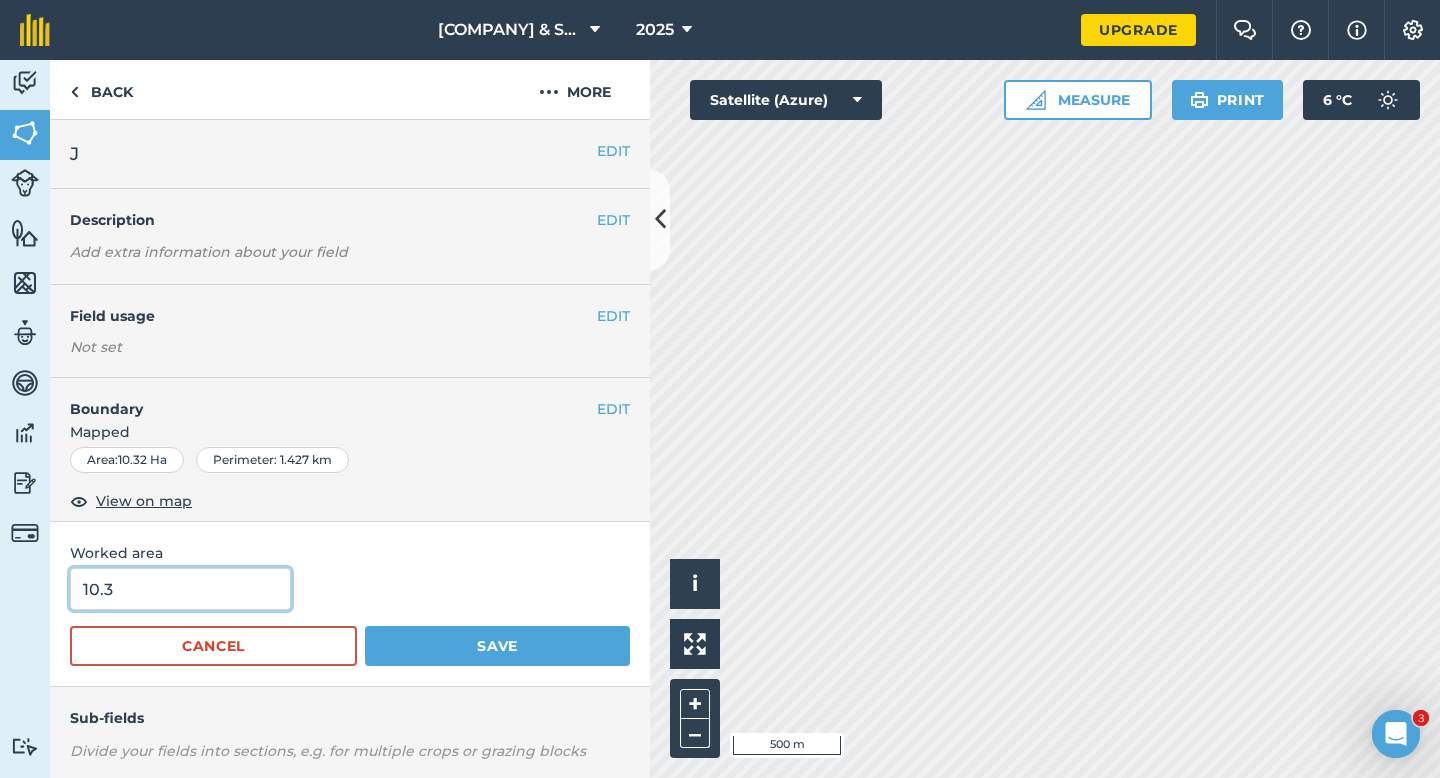 type on "10.3" 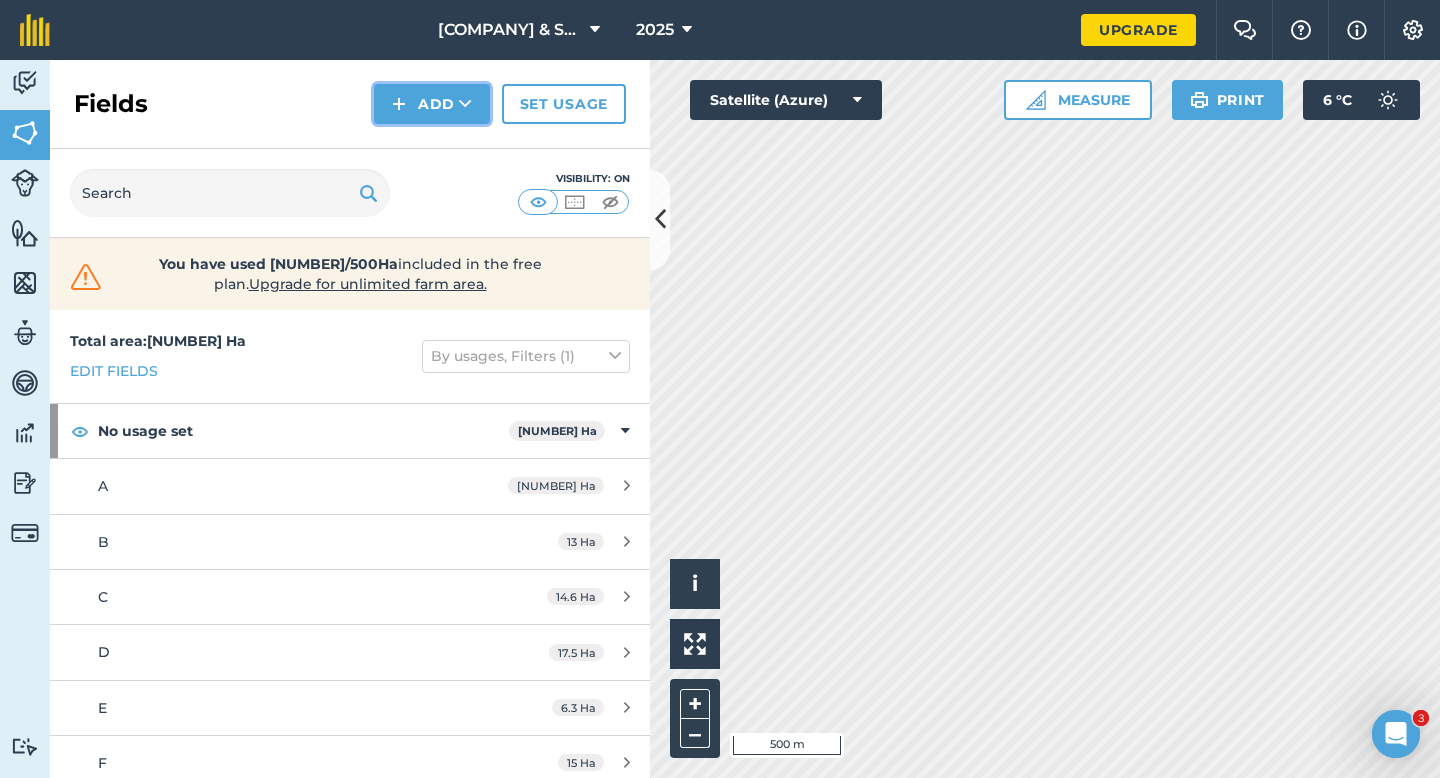 click on "Add" at bounding box center (432, 104) 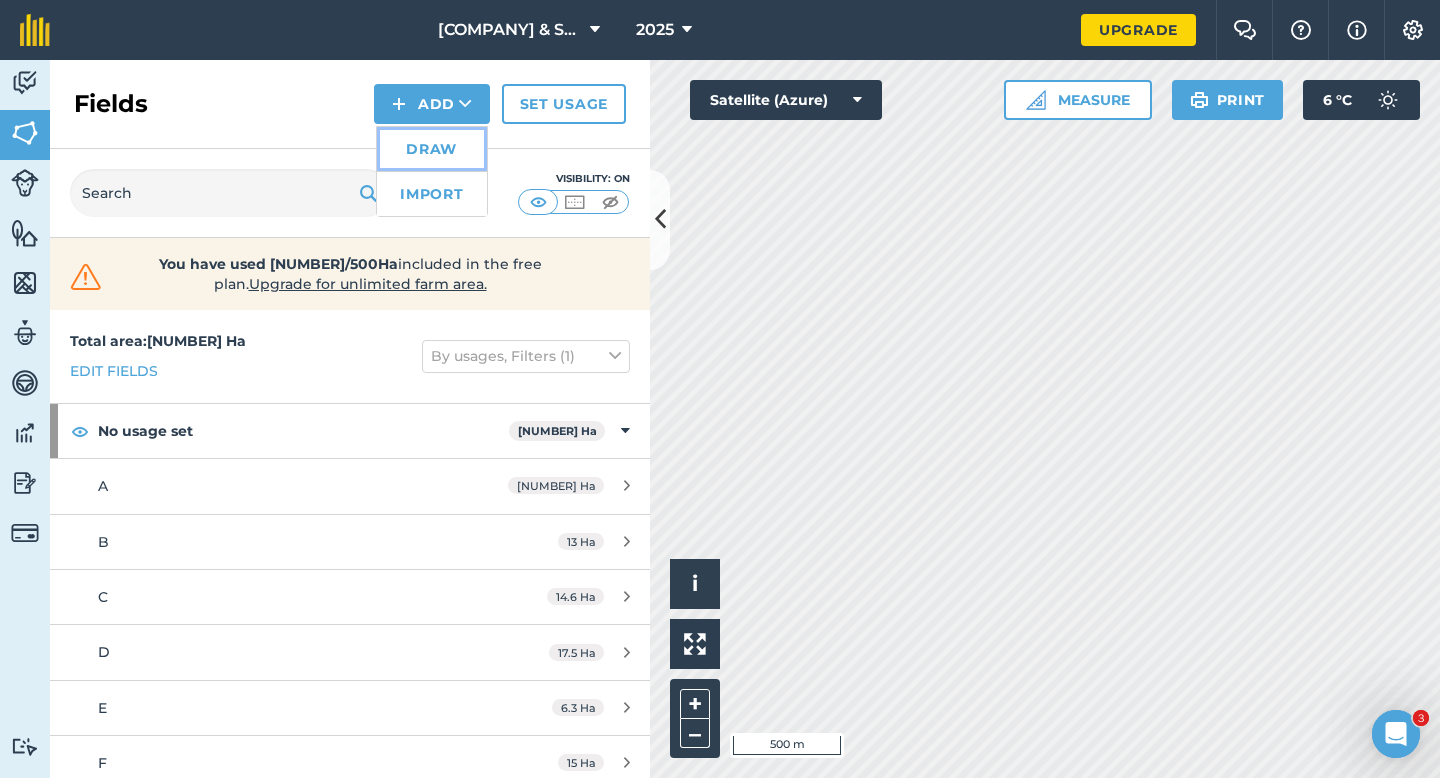 click on "Draw" at bounding box center [432, 149] 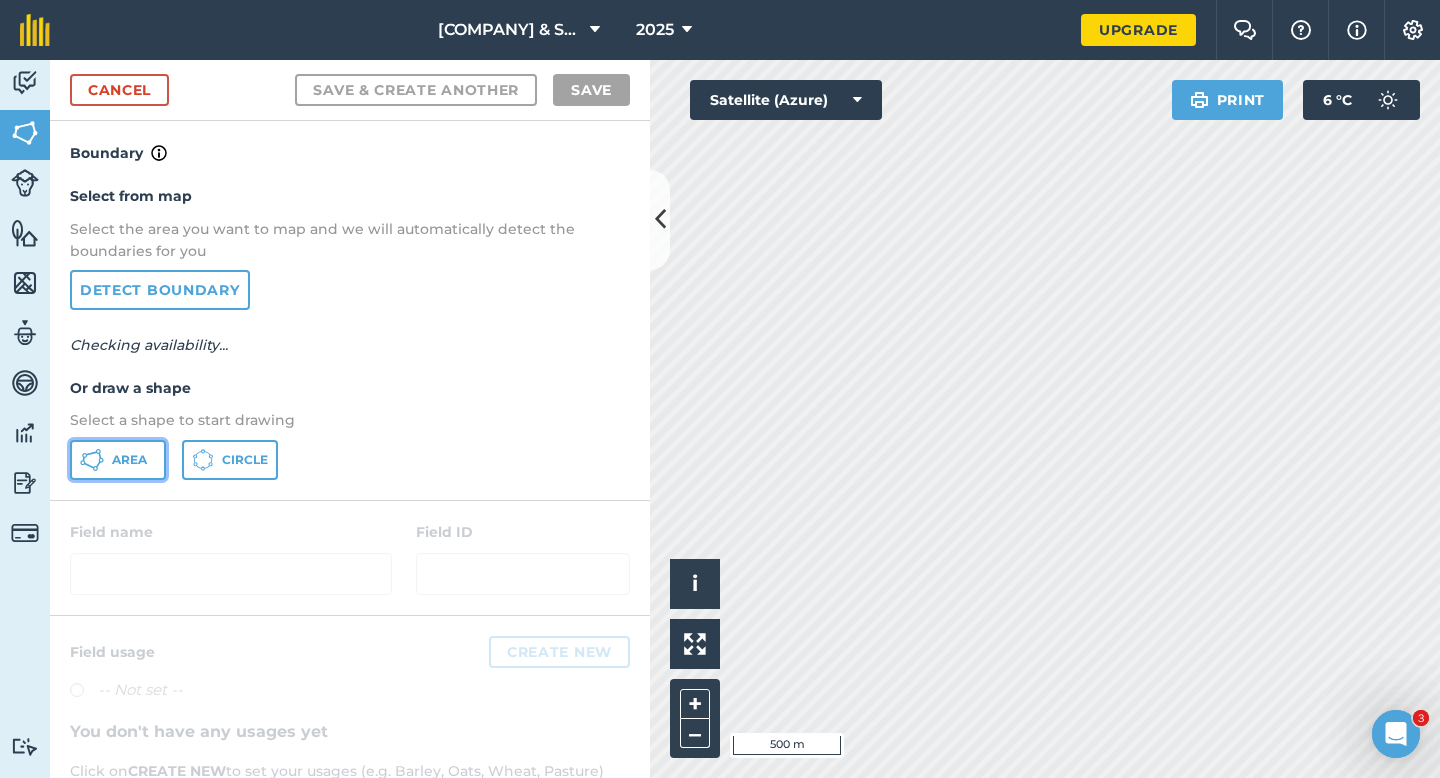 click on "Area" at bounding box center (129, 460) 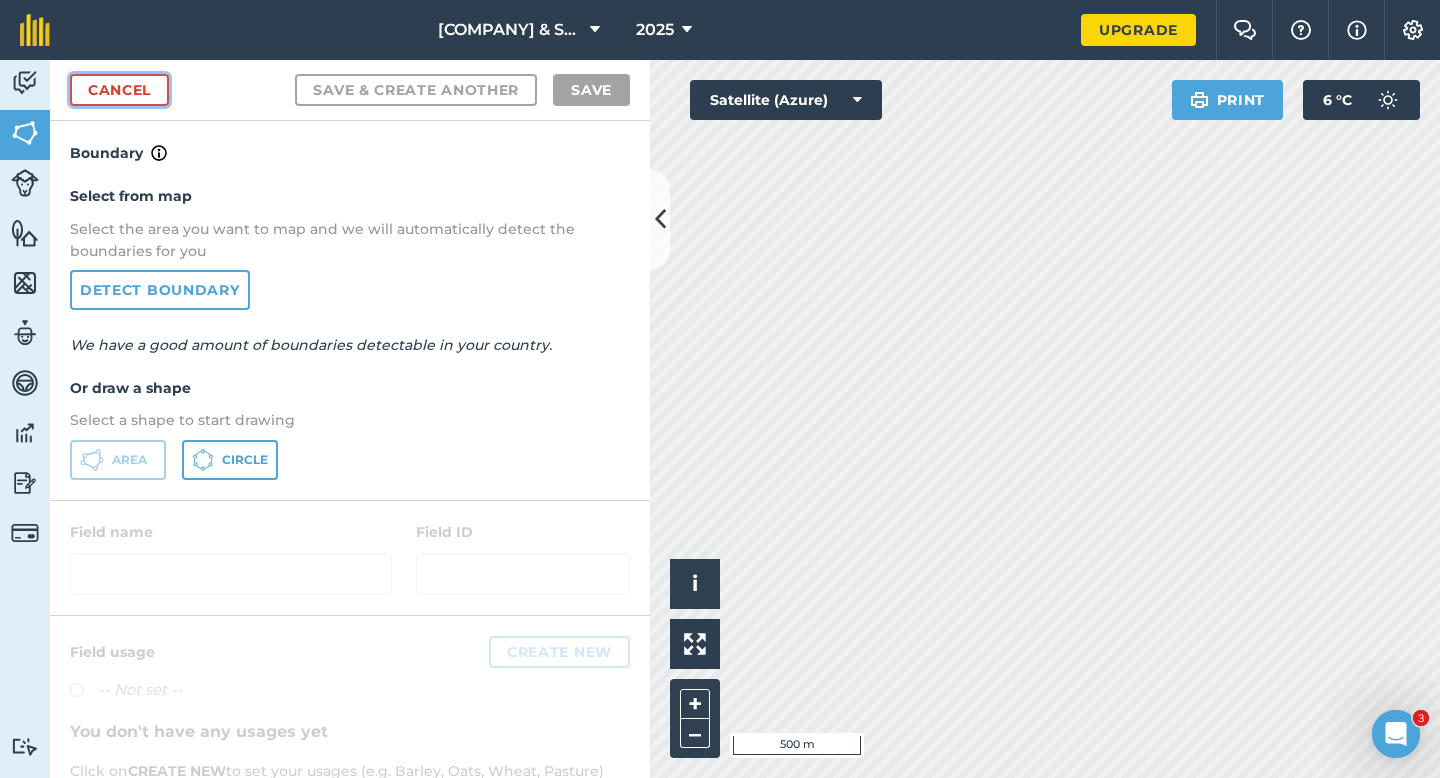 click on "Cancel" at bounding box center [119, 90] 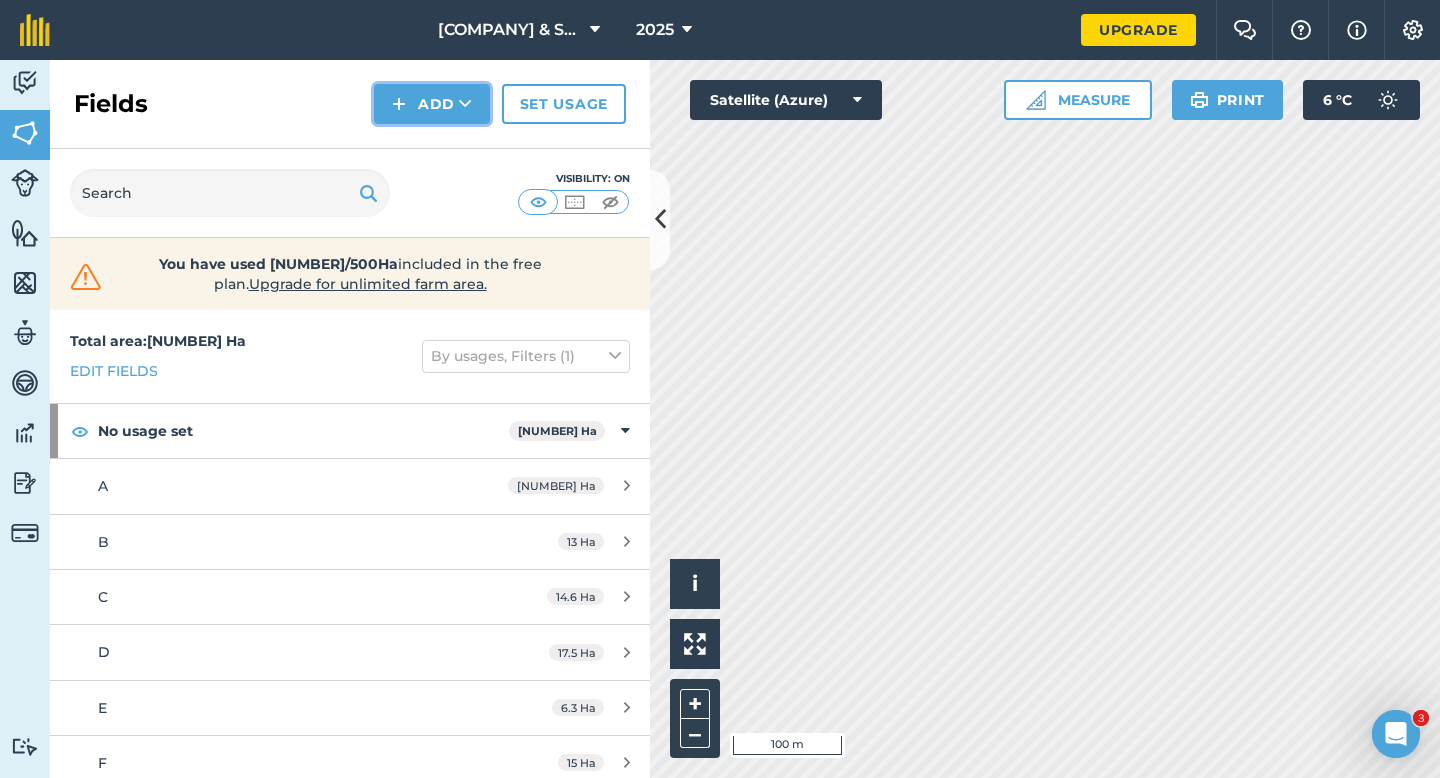 click on "Add" at bounding box center (432, 104) 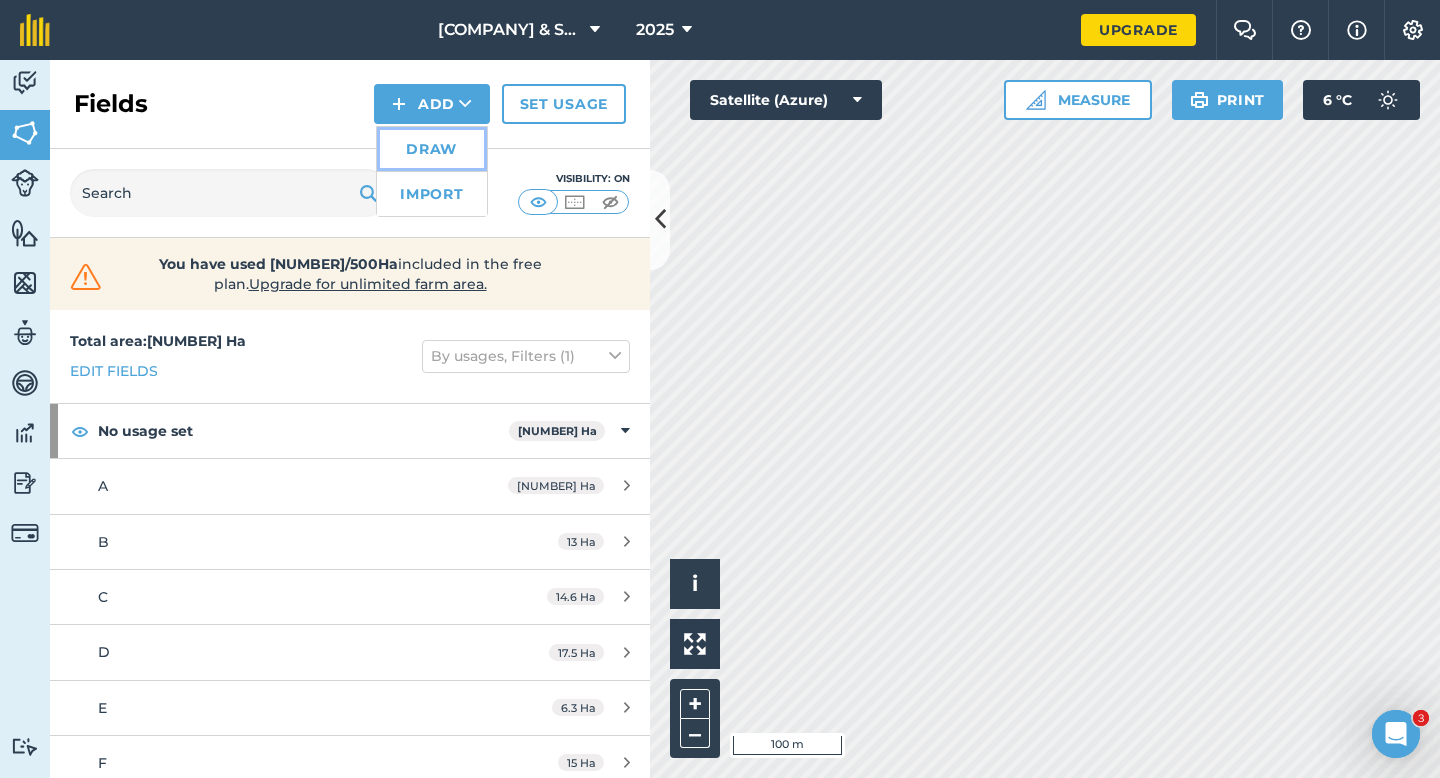 click on "Draw" at bounding box center (432, 149) 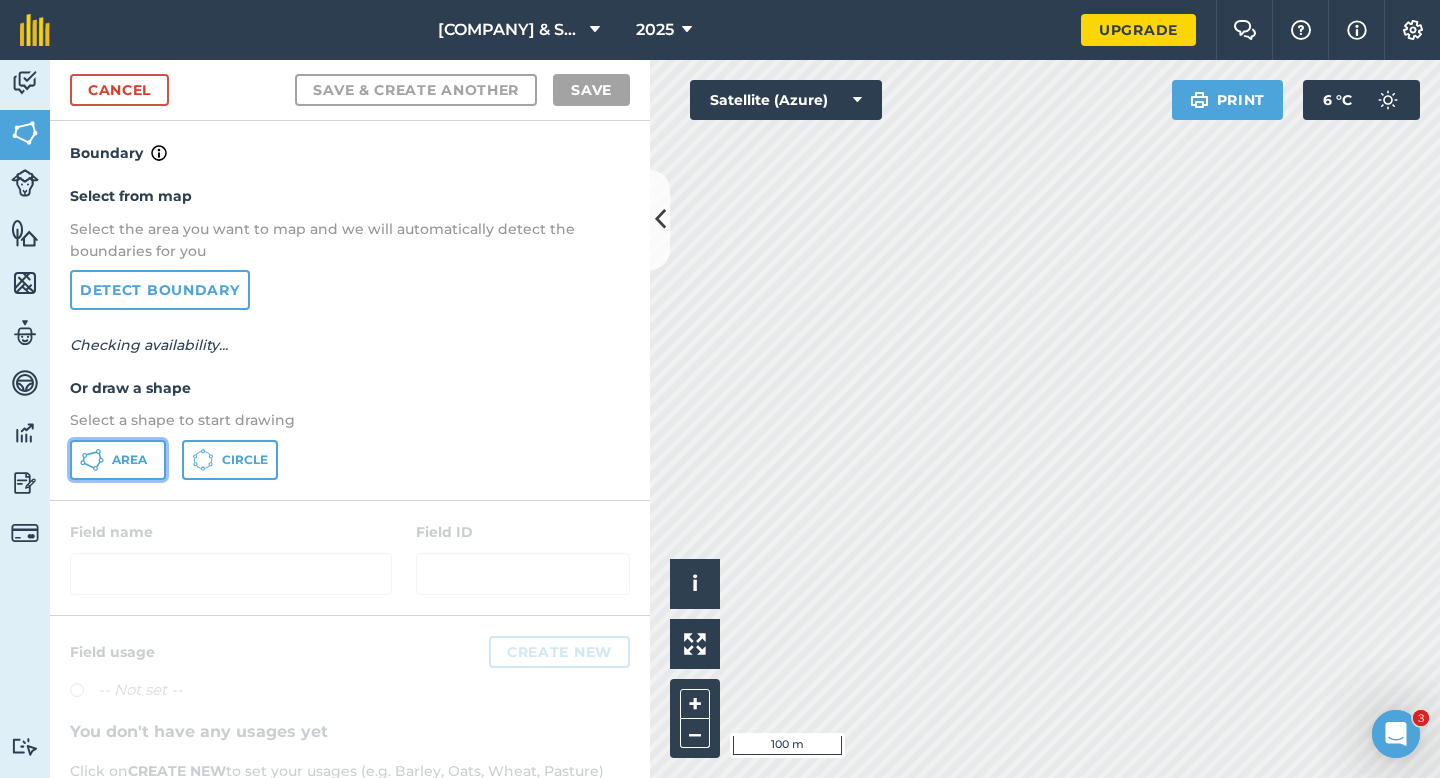 click on "Area" at bounding box center [118, 460] 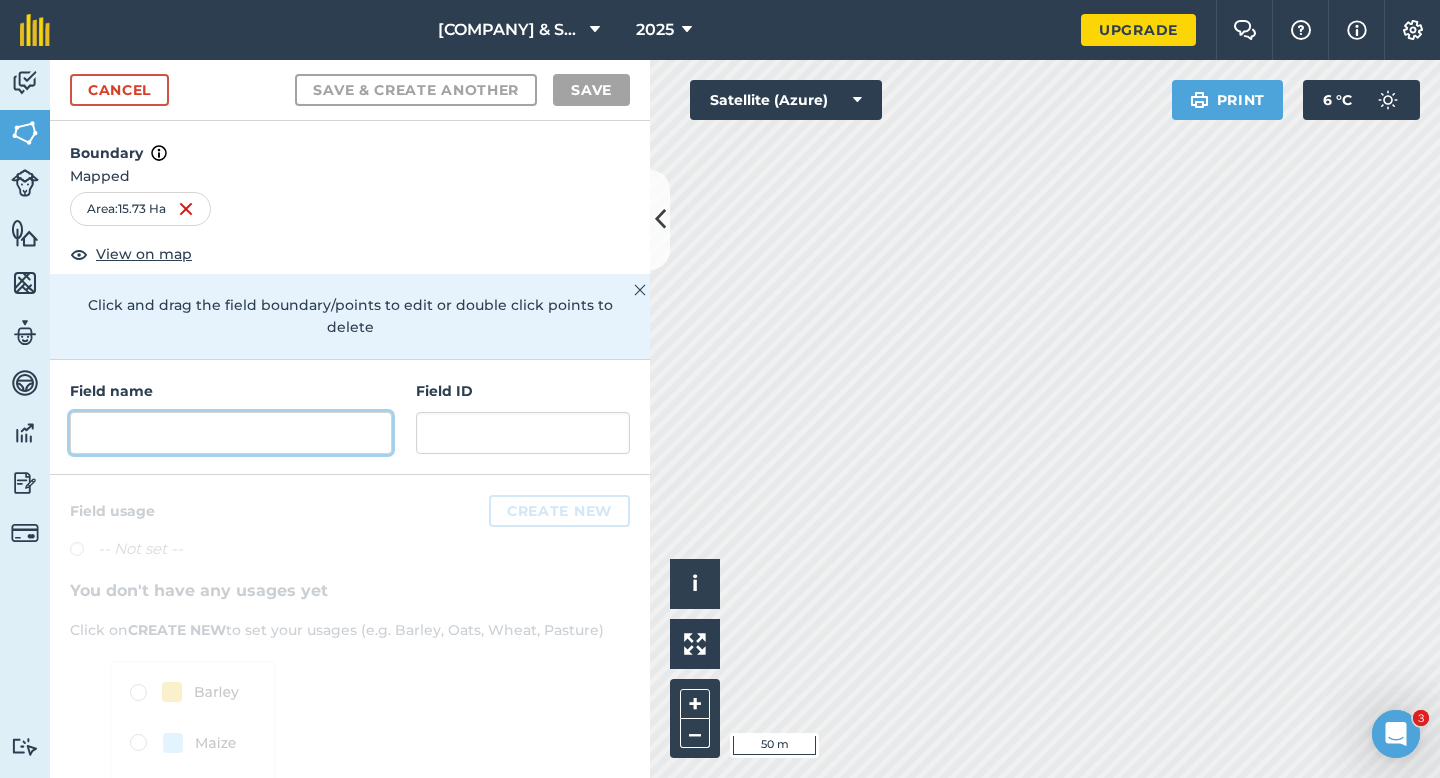 click on "Field name Field ID" at bounding box center [350, 417] 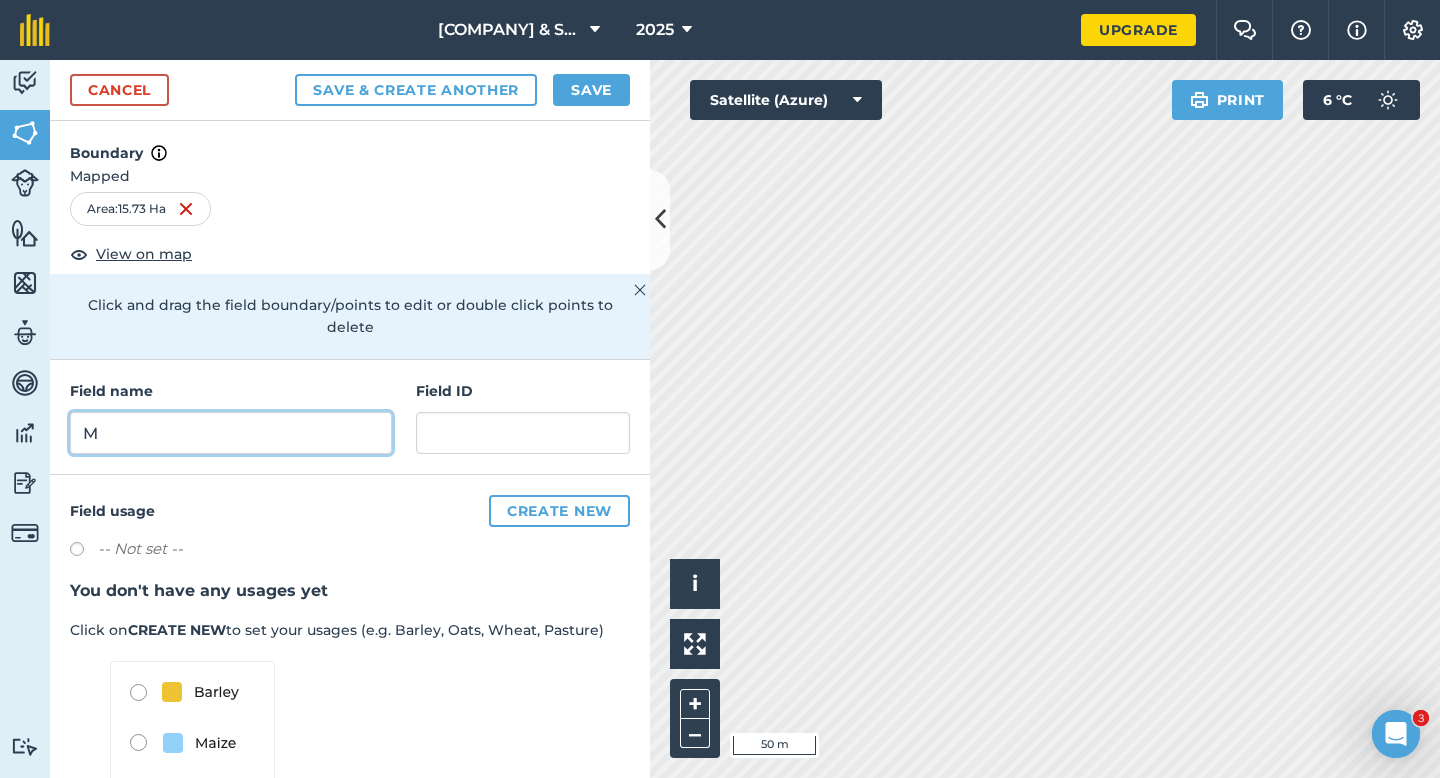 type on "M" 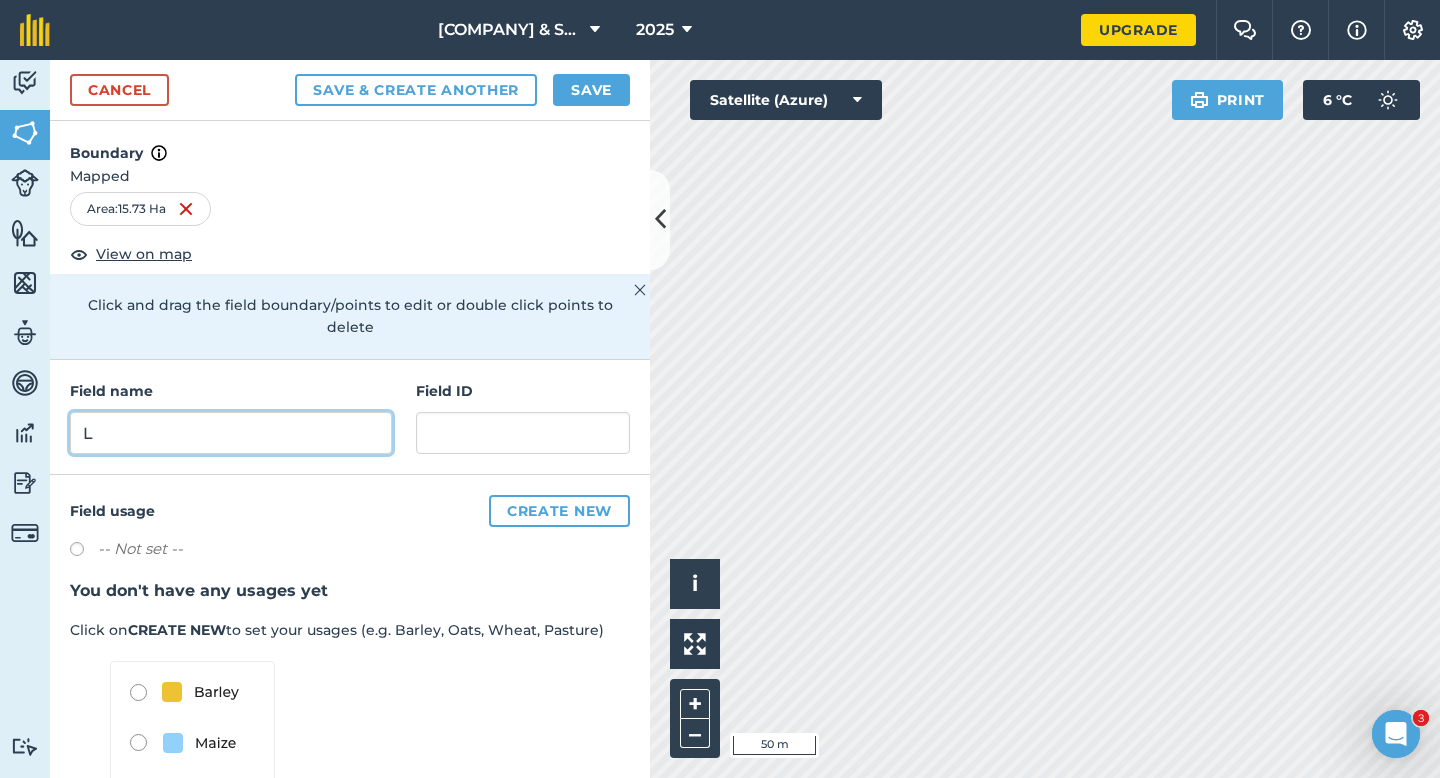 type on "L" 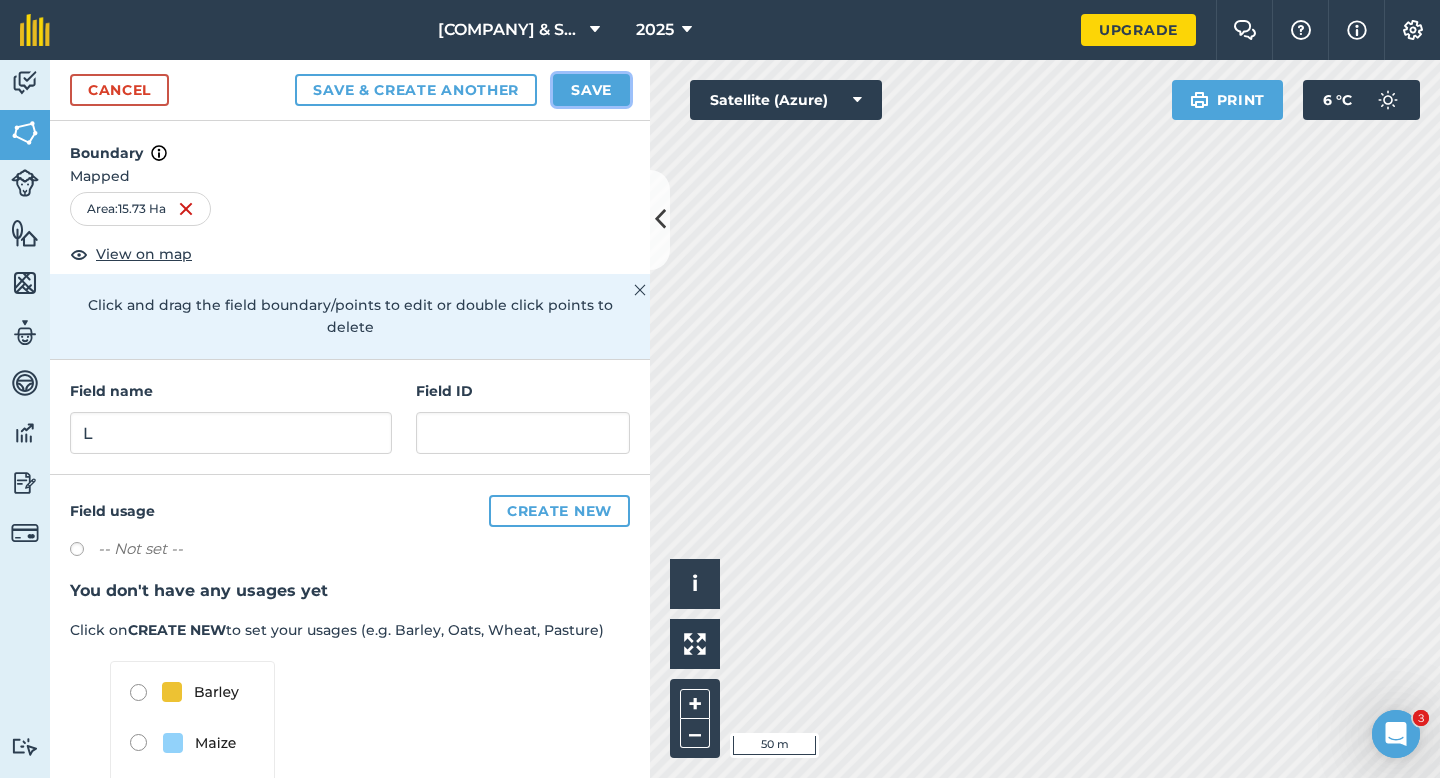 click on "Save" at bounding box center (591, 90) 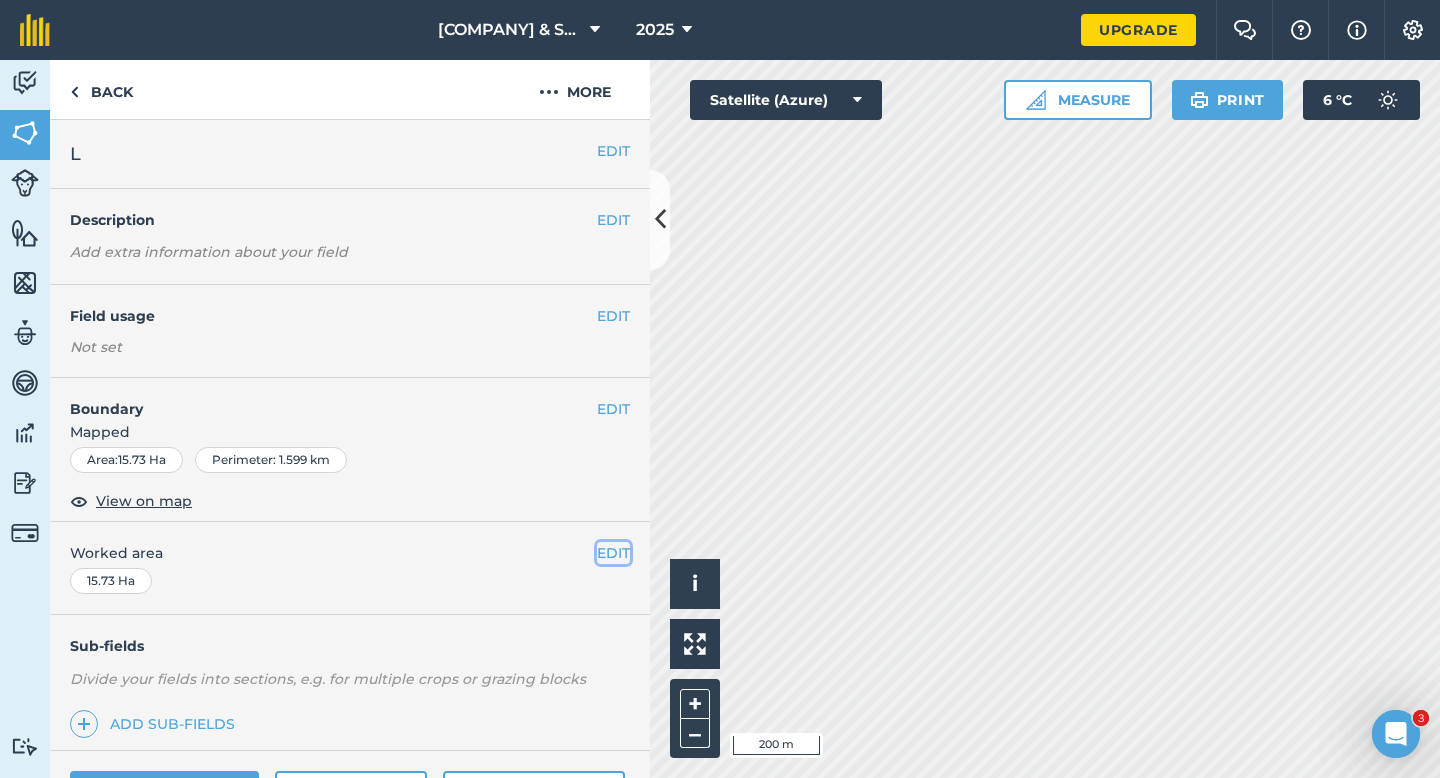 click on "EDIT" at bounding box center (613, 553) 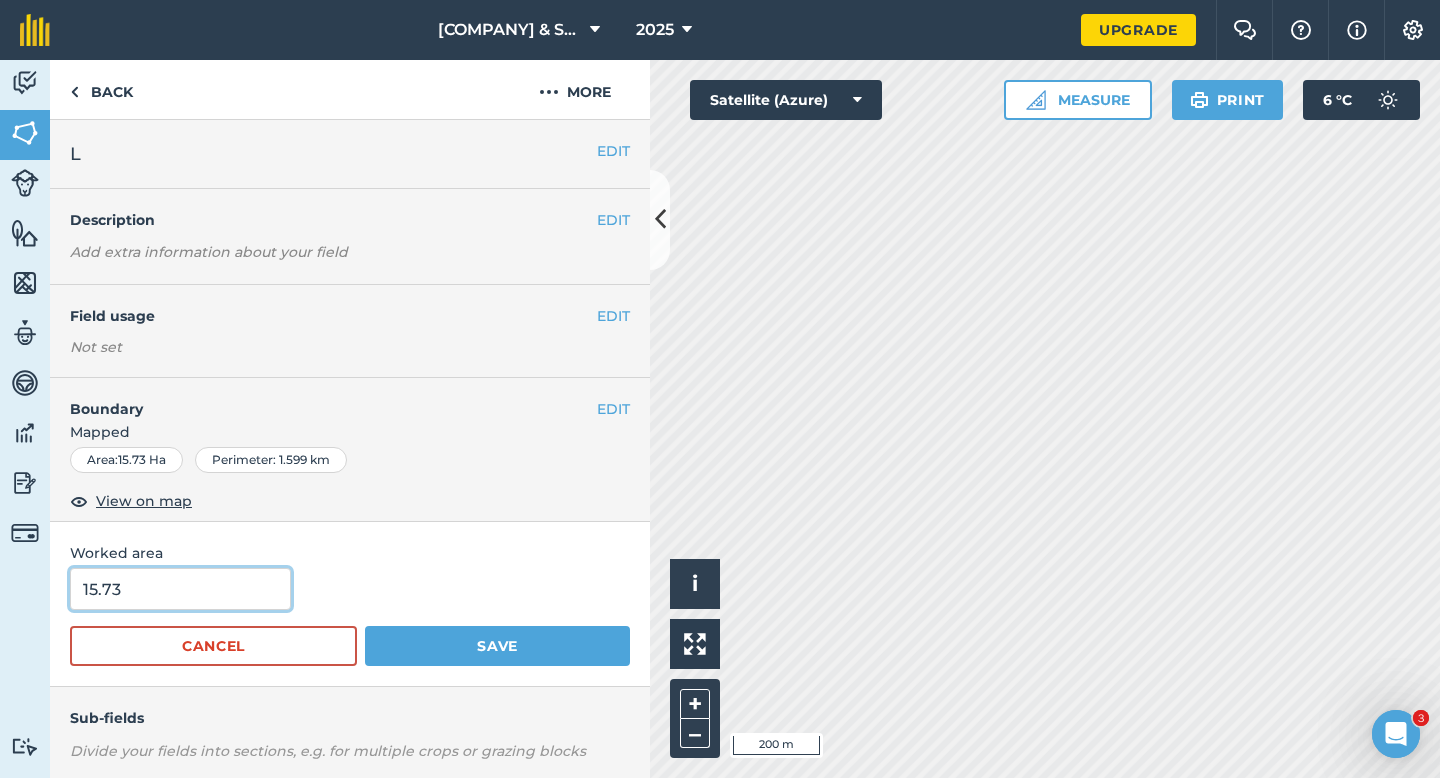 click on "15.73" at bounding box center (180, 589) 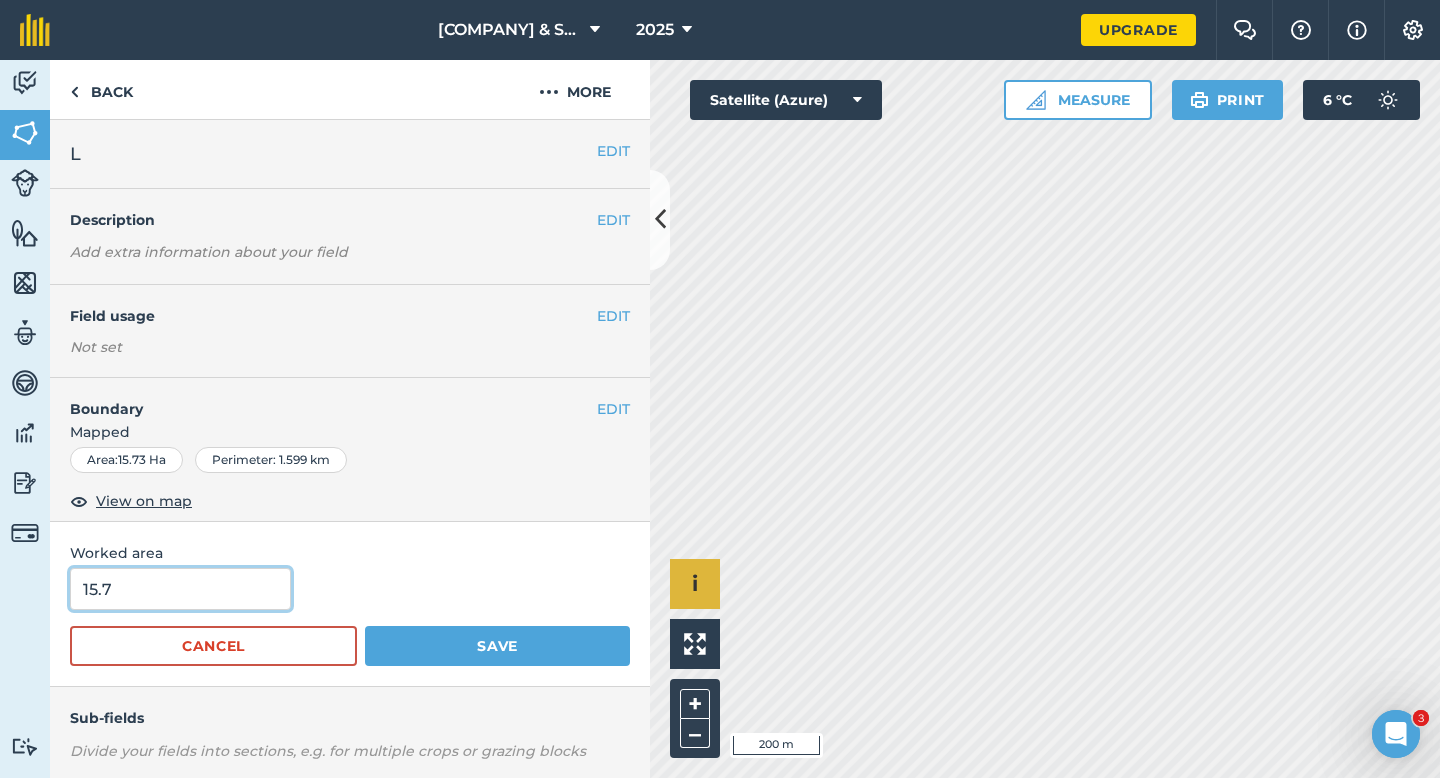 type on "15.7" 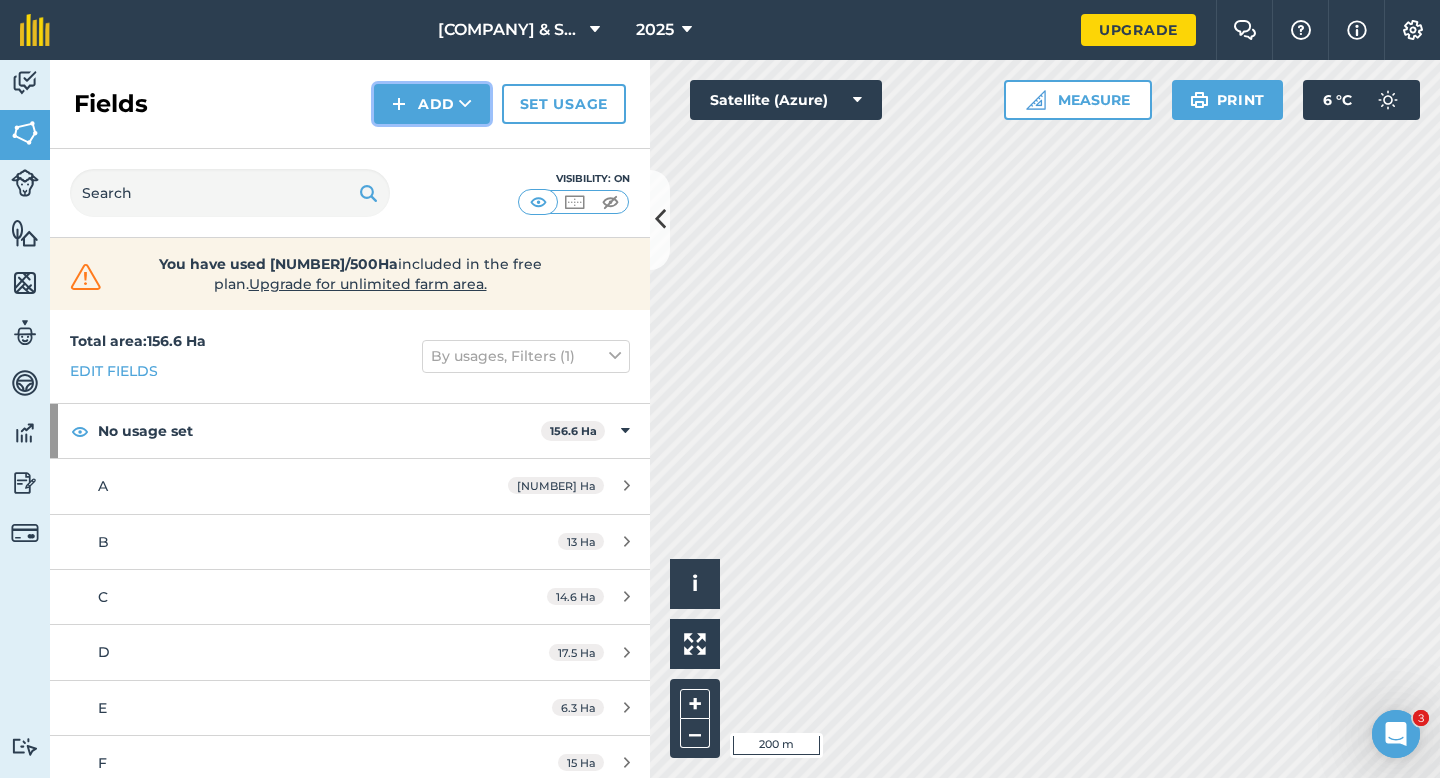 click on "Add" at bounding box center [432, 104] 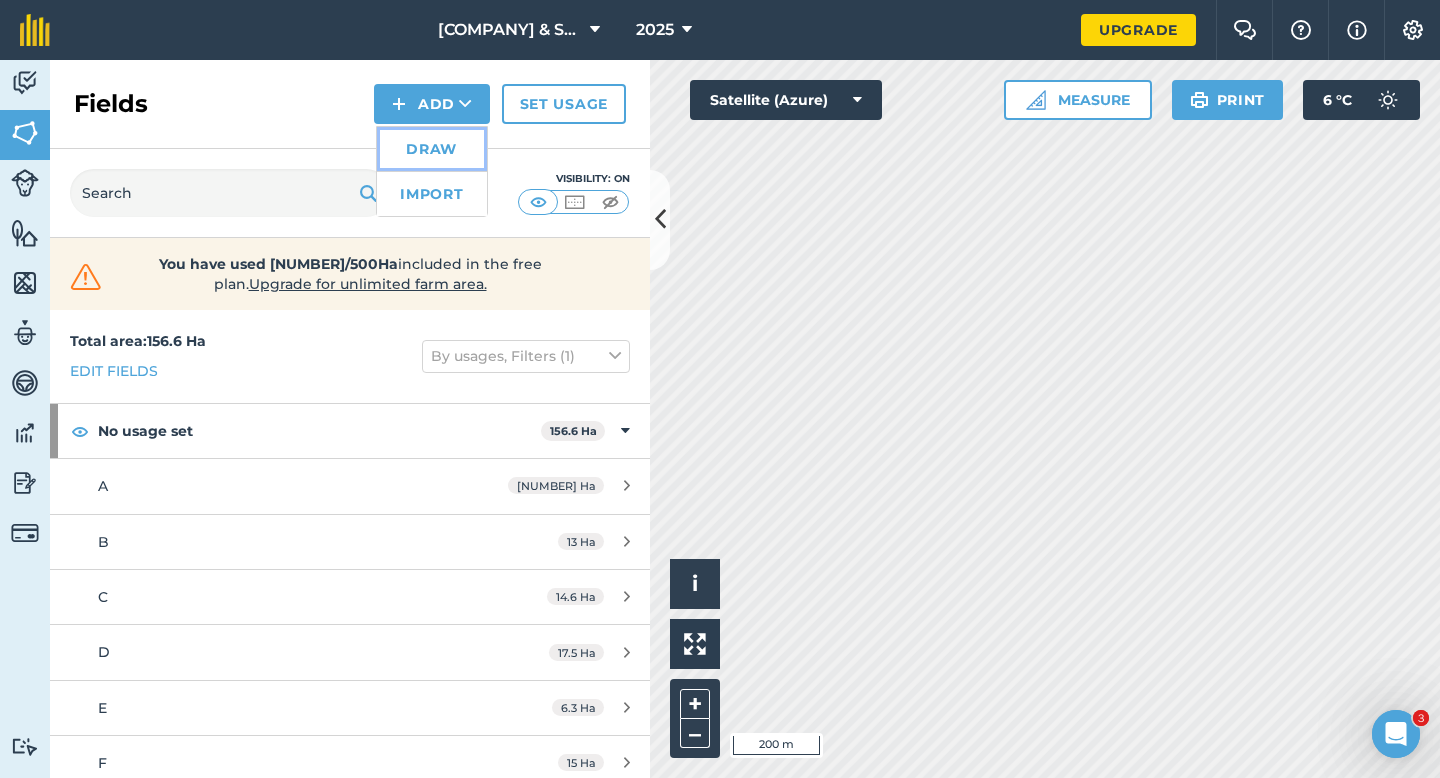 click on "Draw" at bounding box center [432, 149] 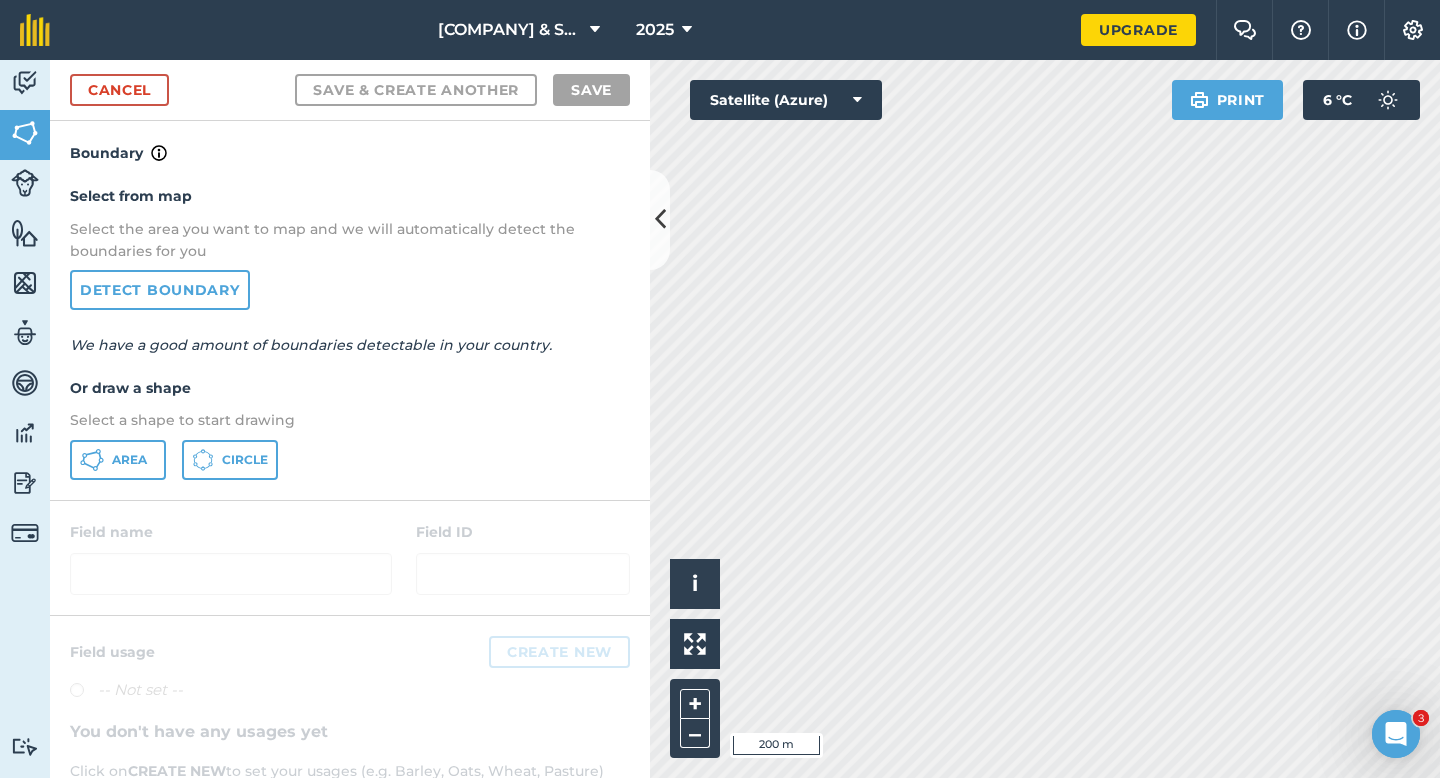 click on "Select from map Select the area you want to map and we will automatically detect the boundaries for you Detect boundary We have a good amount of boundaries detectable in your country. Or draw a shape Select a shape to start drawing Area Circle" at bounding box center (350, 332) 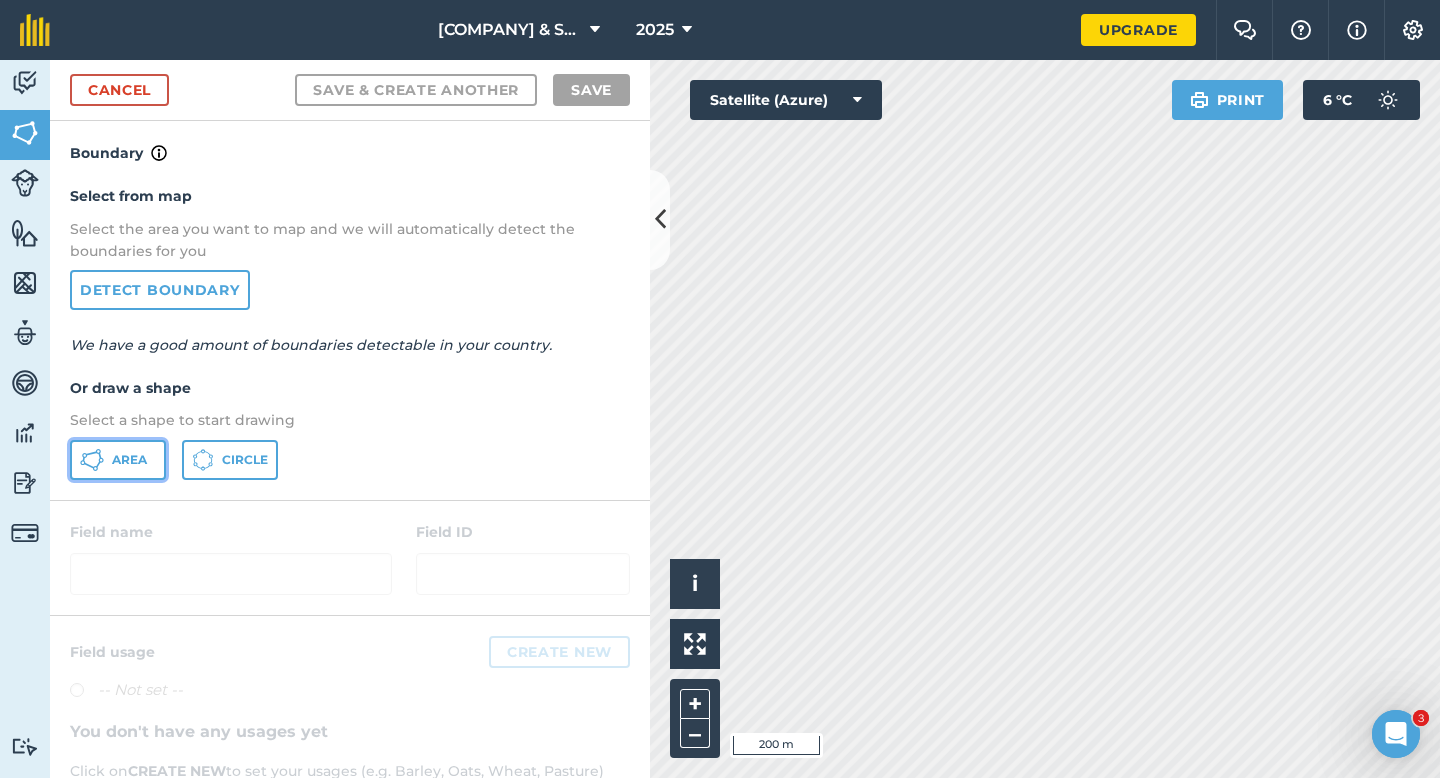 click on "Area" at bounding box center [129, 460] 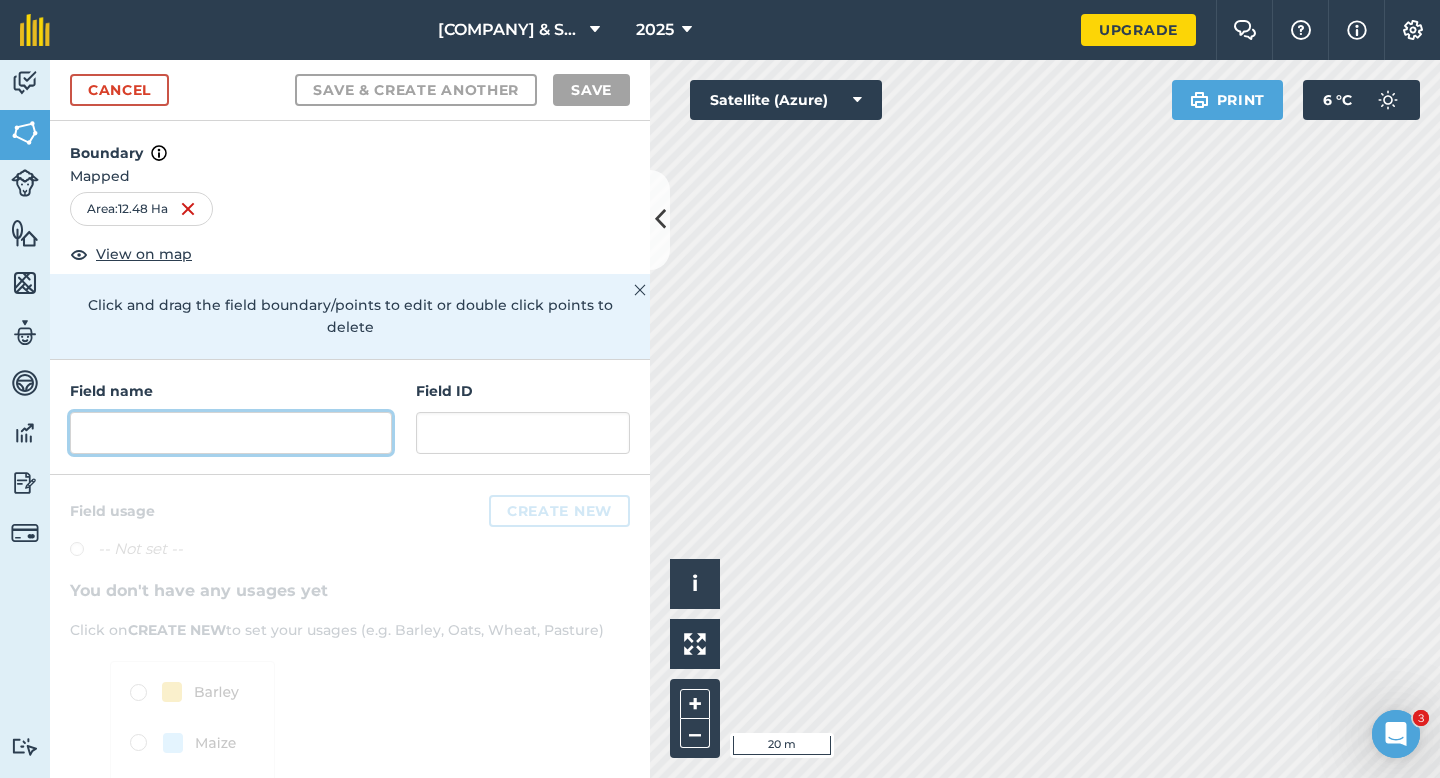 click at bounding box center [231, 433] 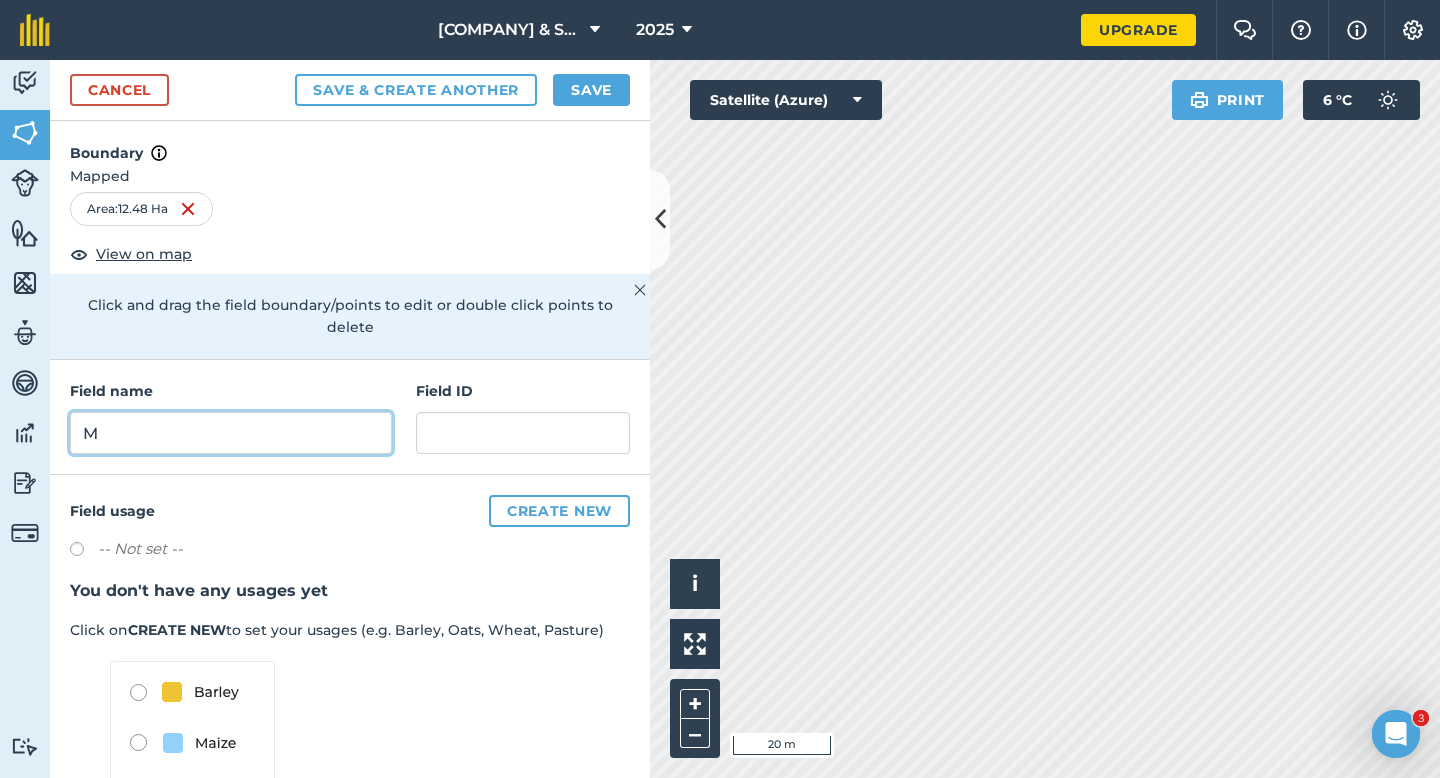 type on "M" 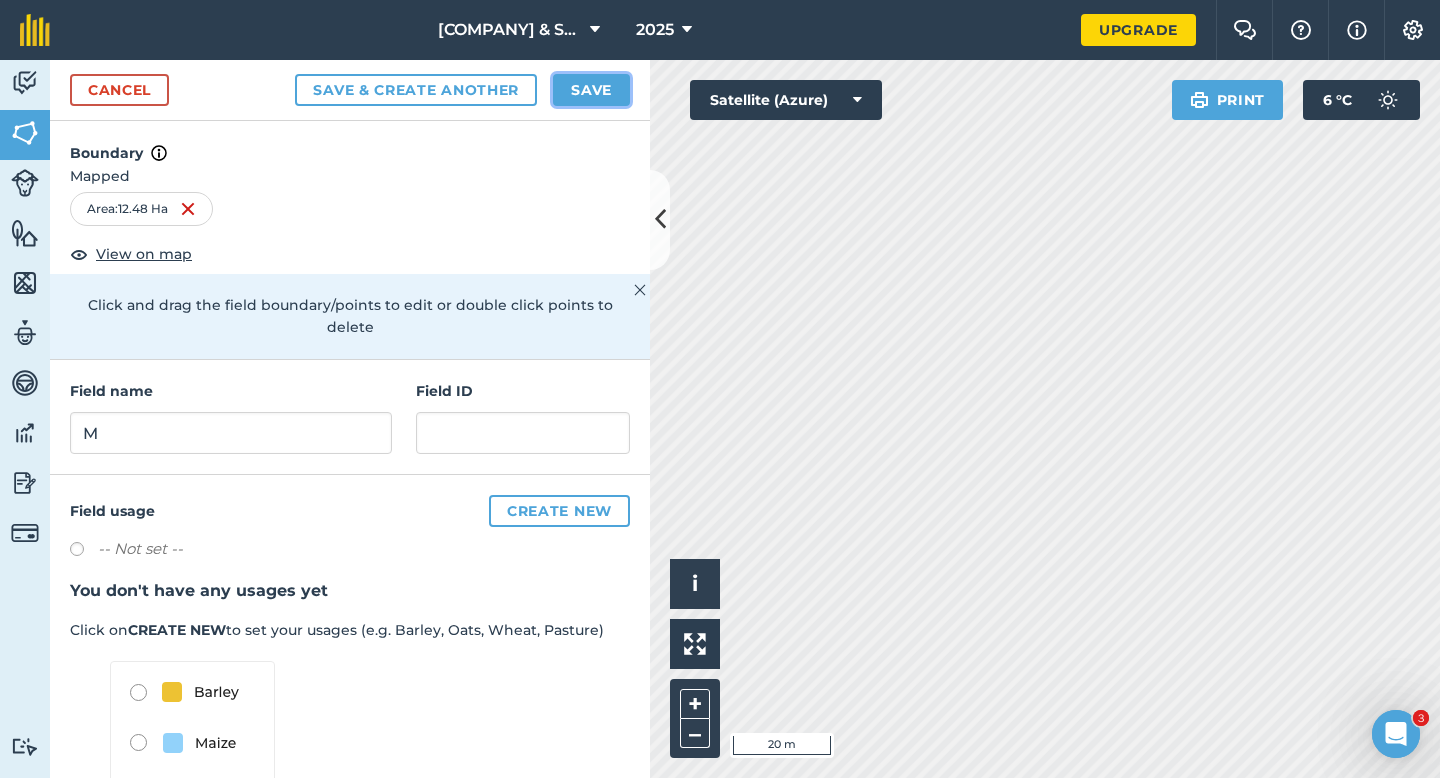 click on "Save" at bounding box center [591, 90] 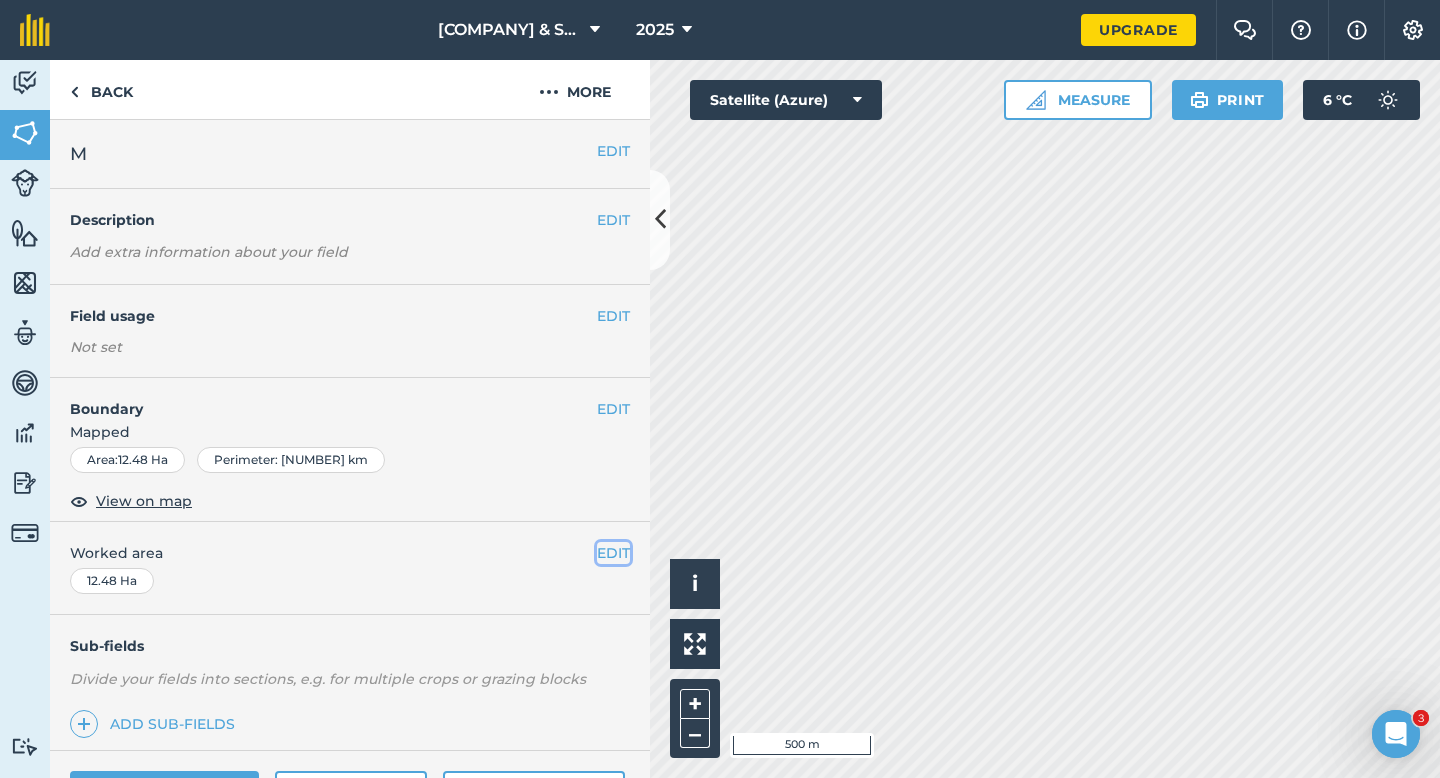 click on "EDIT" at bounding box center (613, 553) 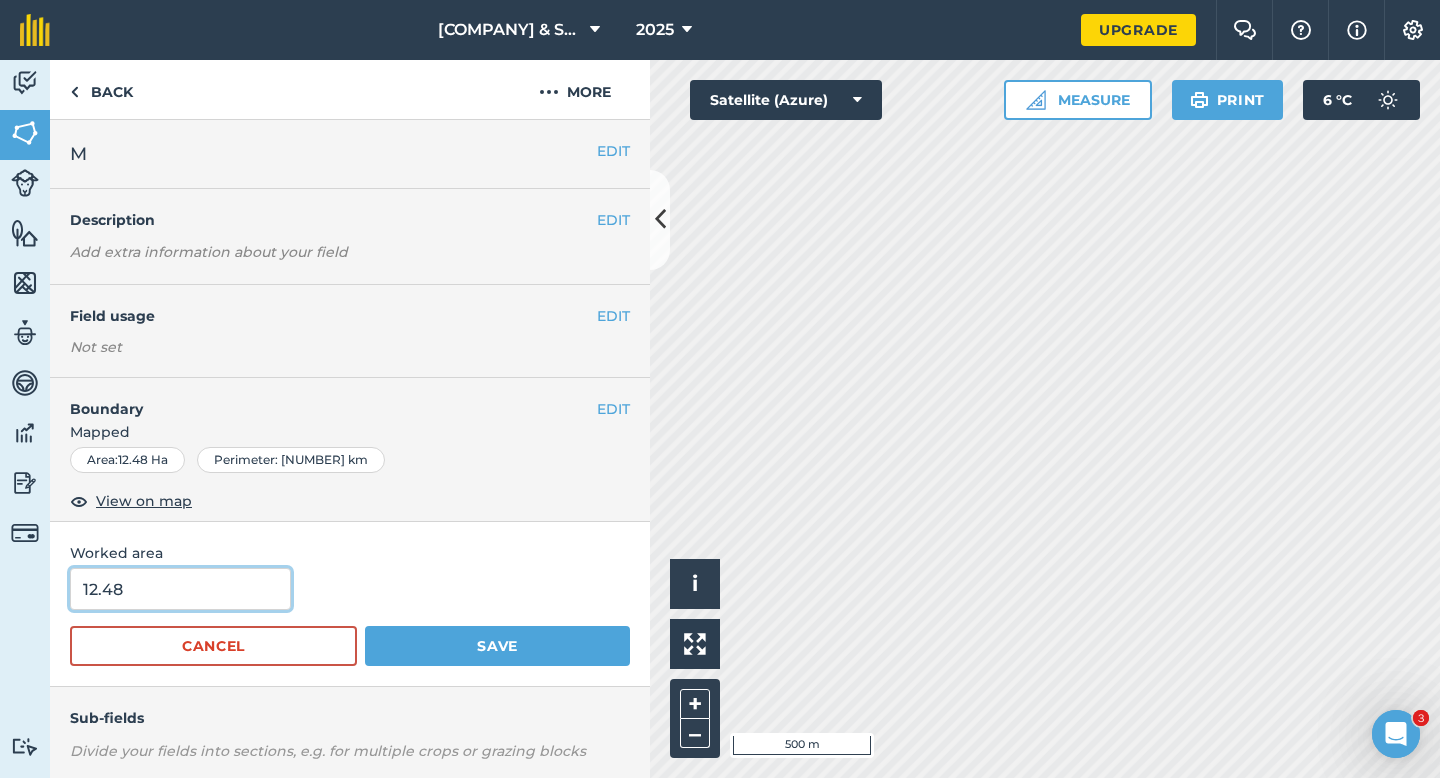 click on "12.48" at bounding box center [180, 589] 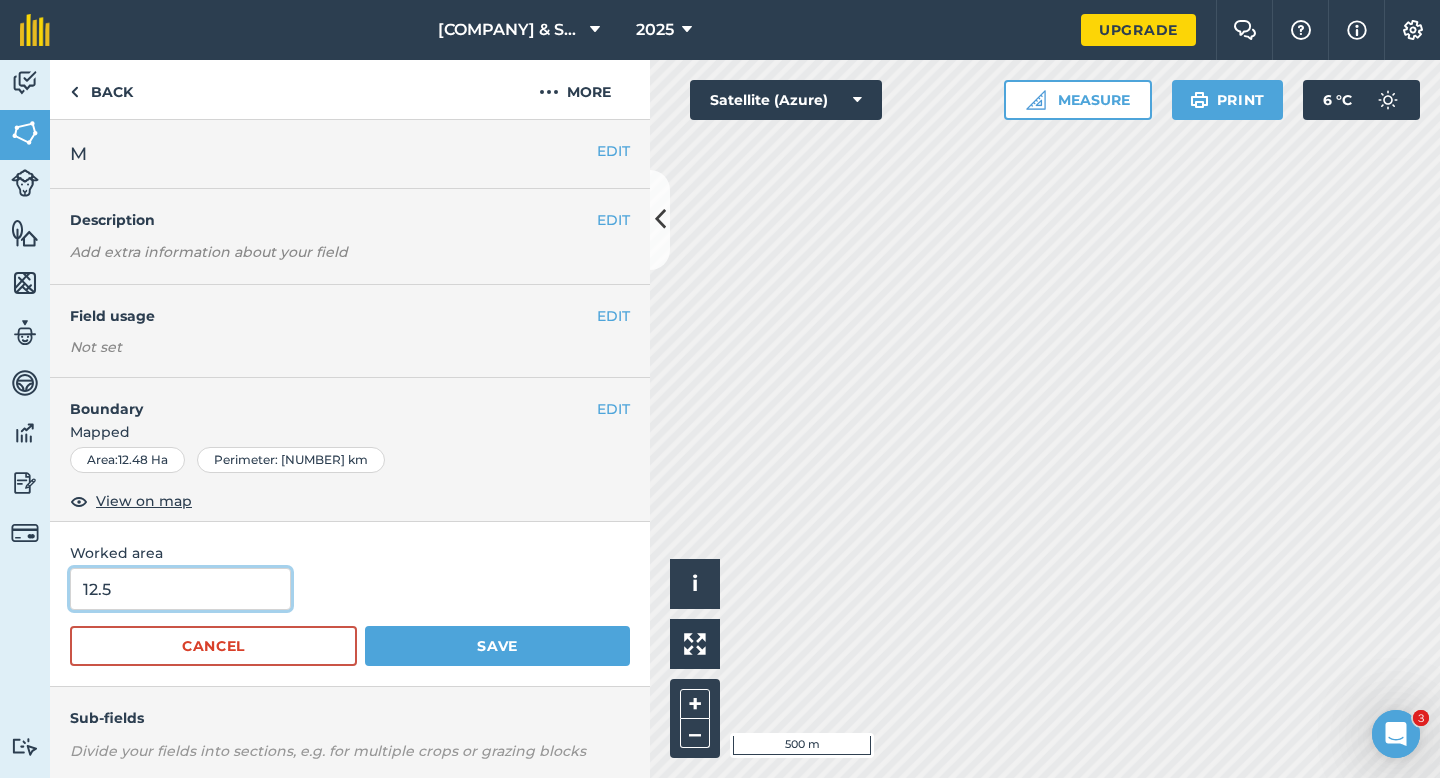 type on "12.5" 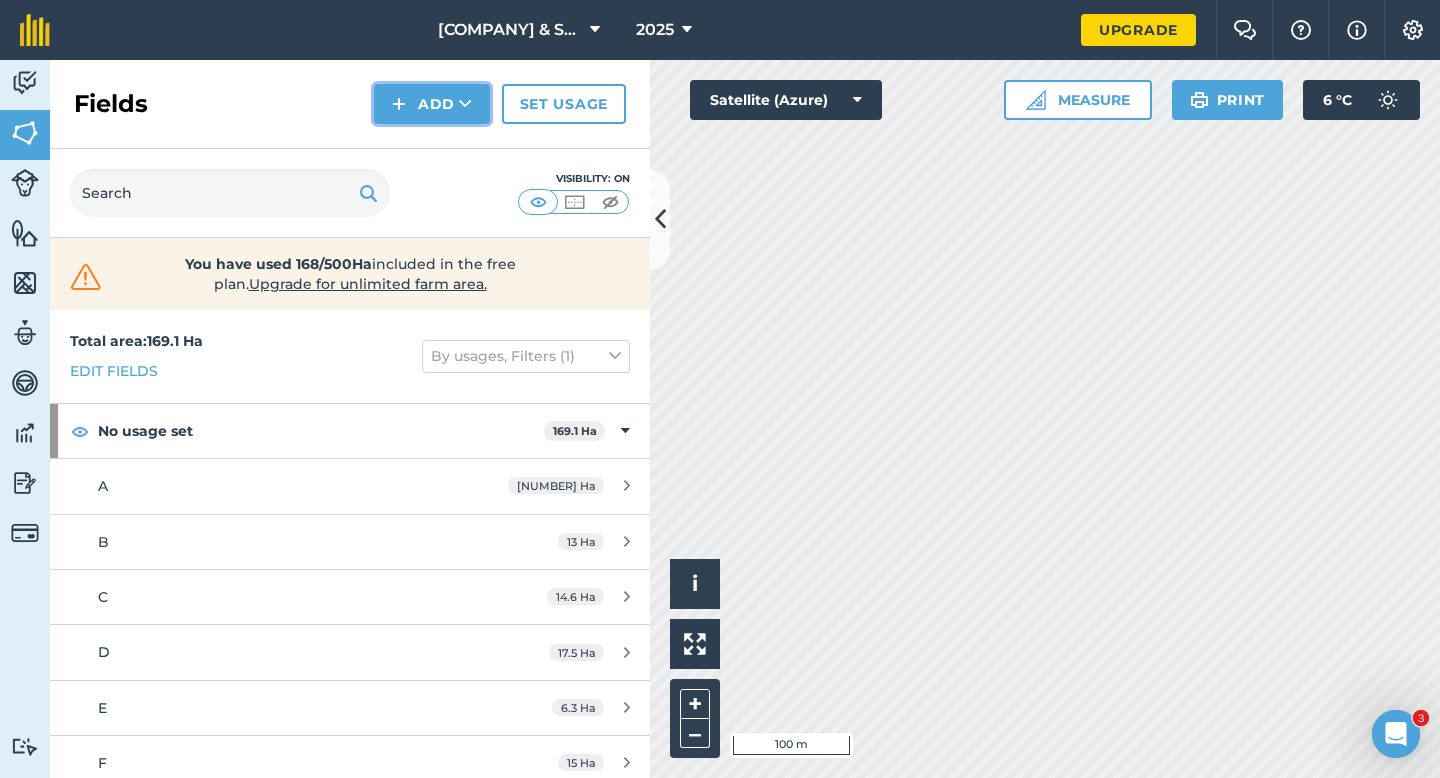 click on "Add" at bounding box center [432, 104] 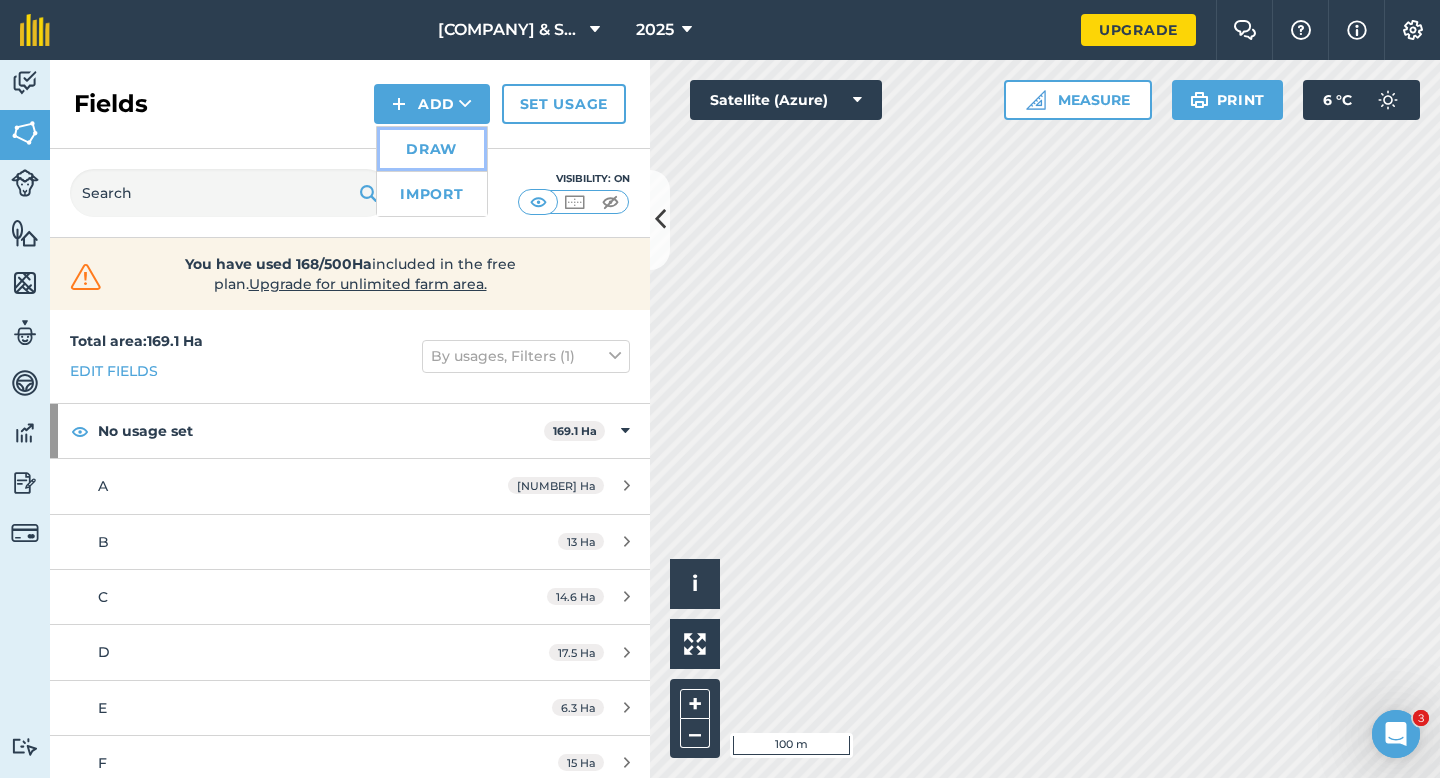 click on "Draw" at bounding box center (432, 149) 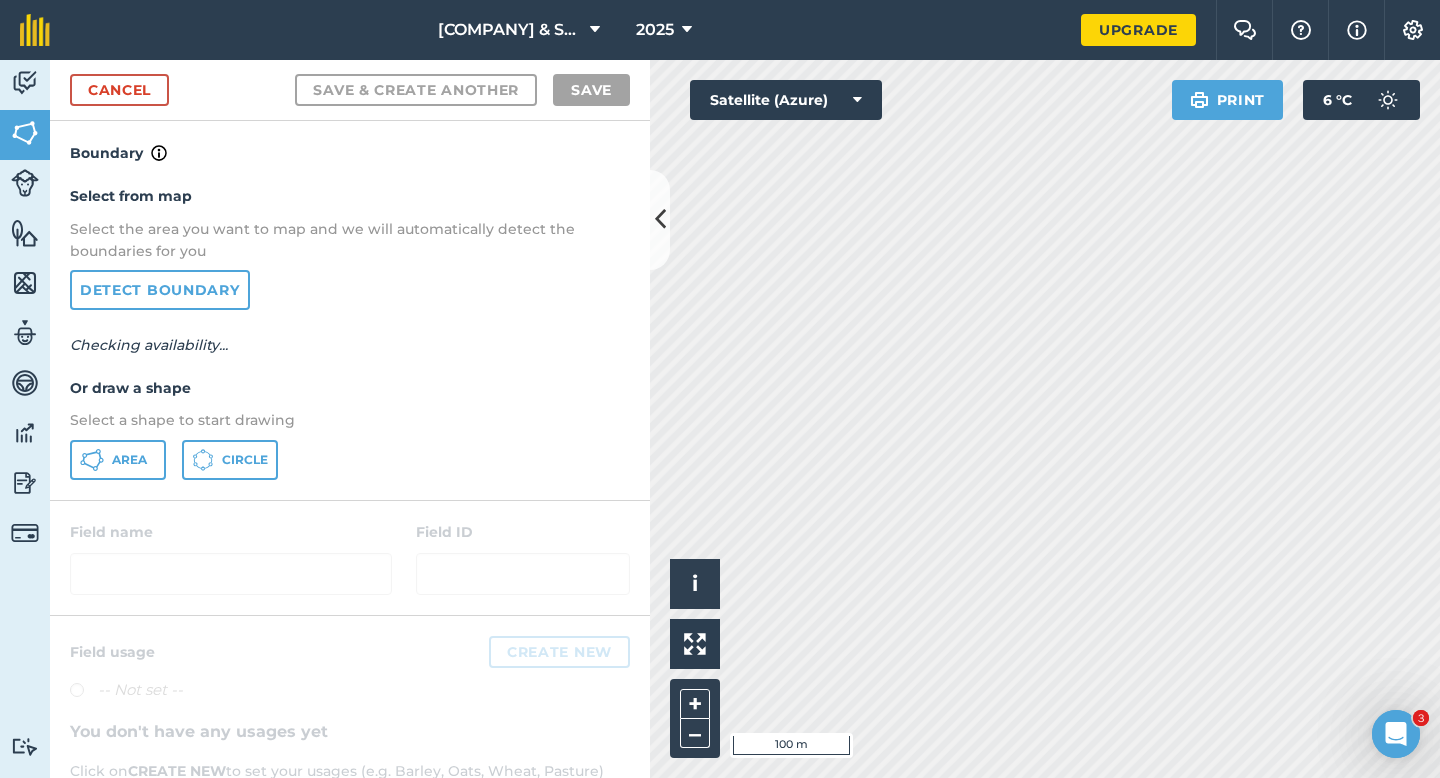 click at bounding box center (350, 558) 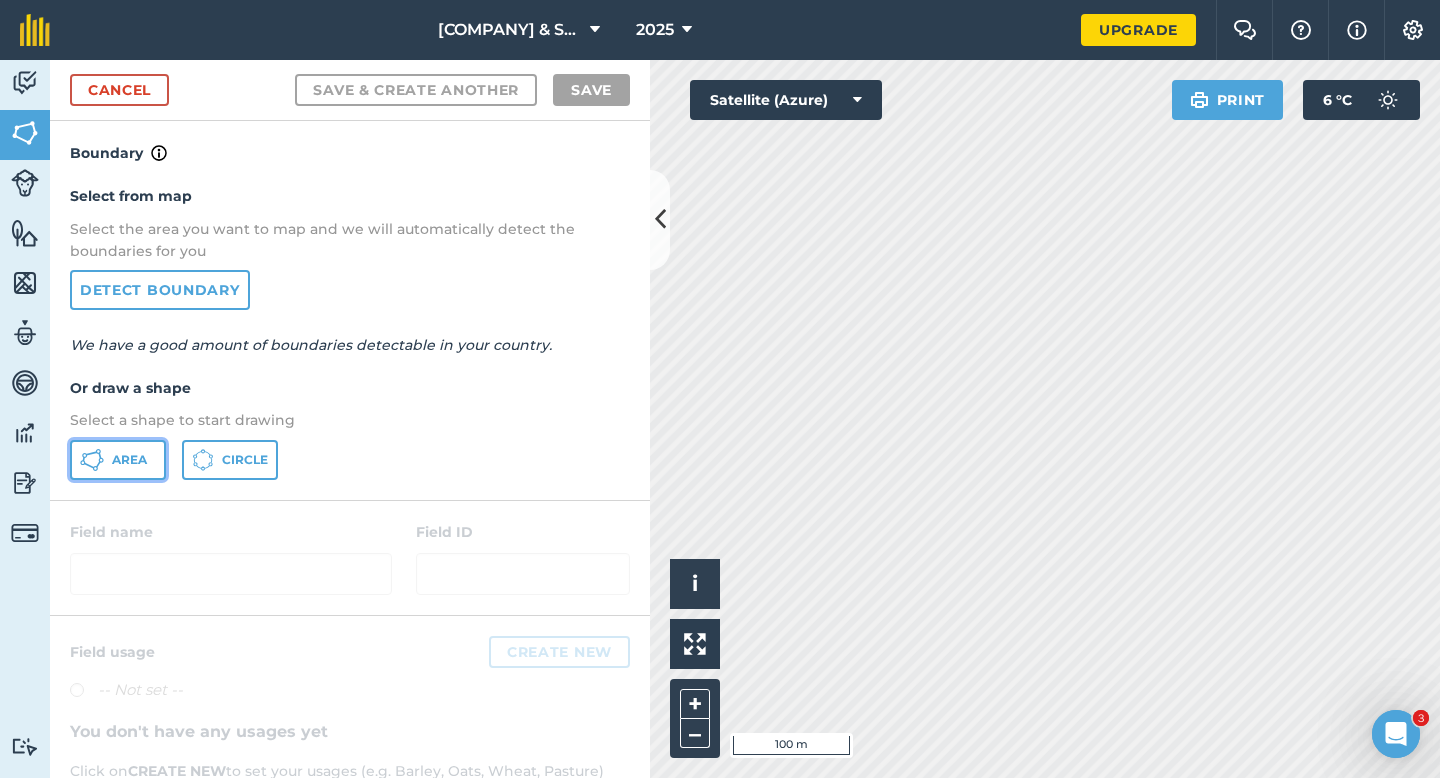 click on "Area" at bounding box center (129, 460) 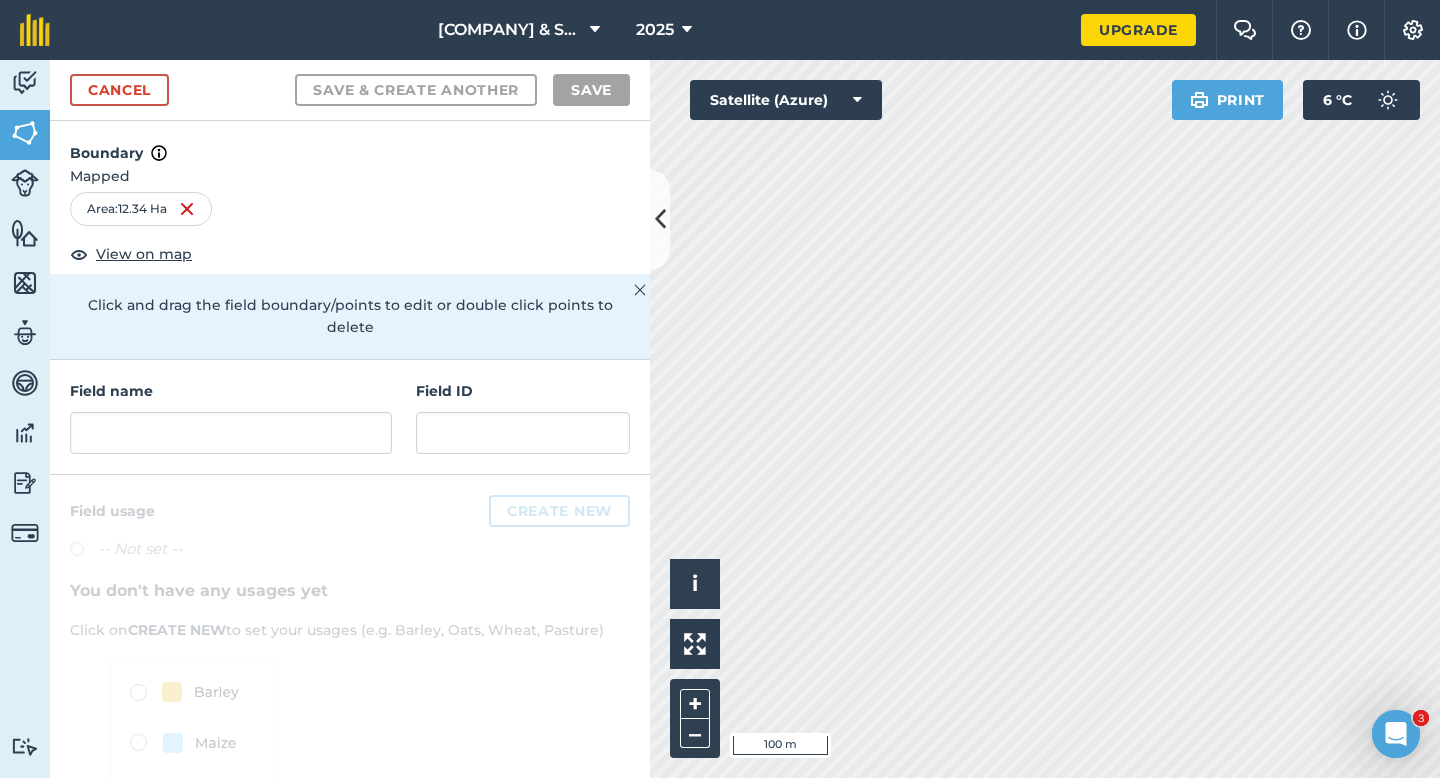 click on "Field name Field ID" at bounding box center [350, 417] 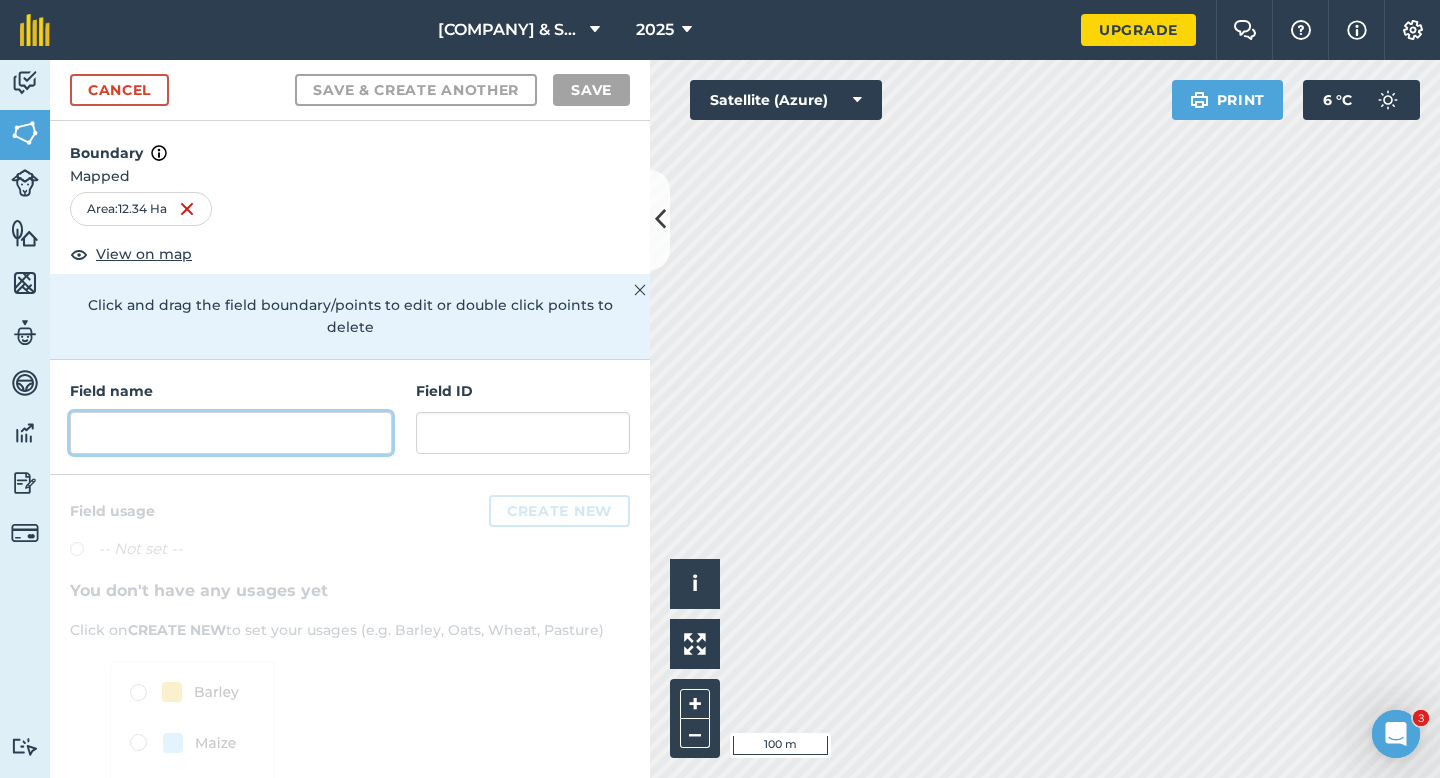 click at bounding box center [231, 433] 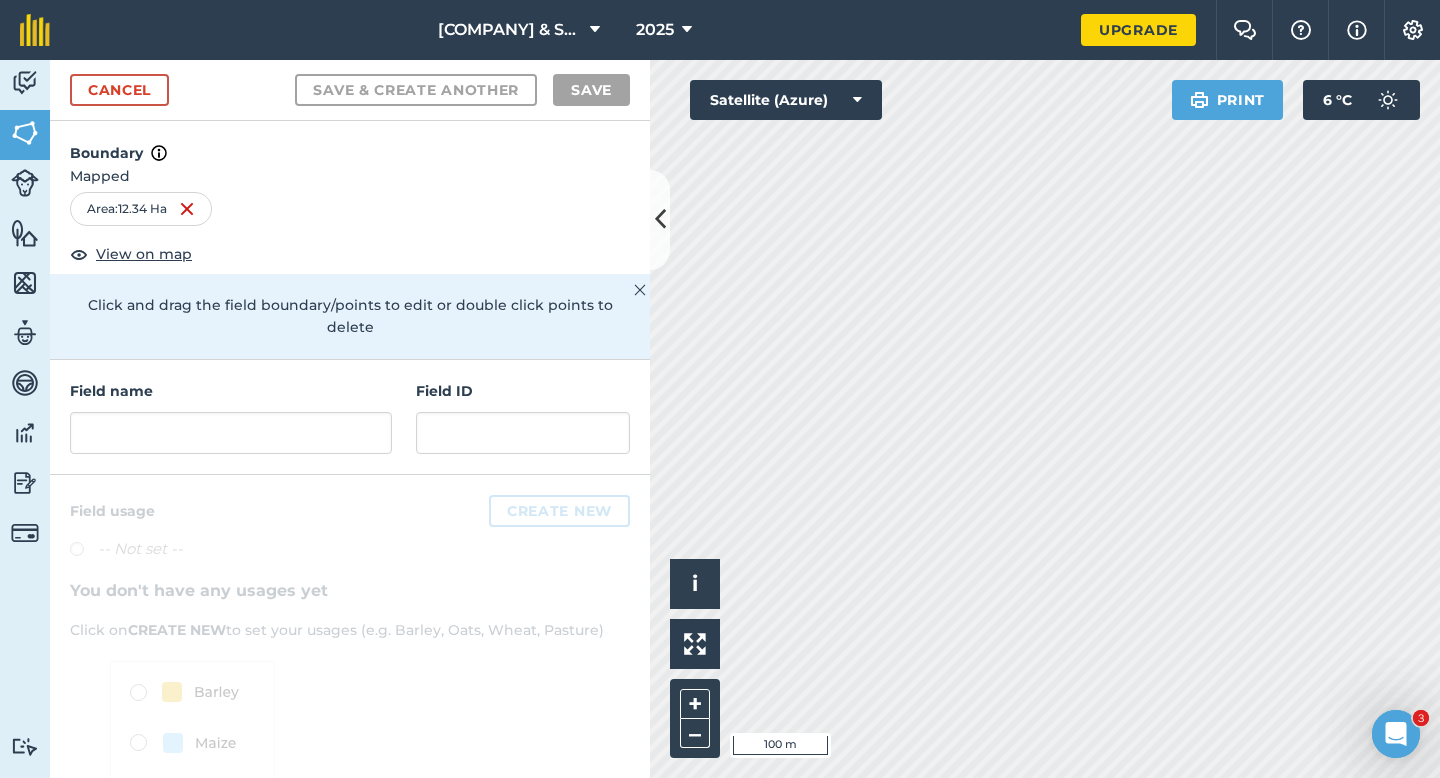 click on "Field name Field ID" at bounding box center [350, 417] 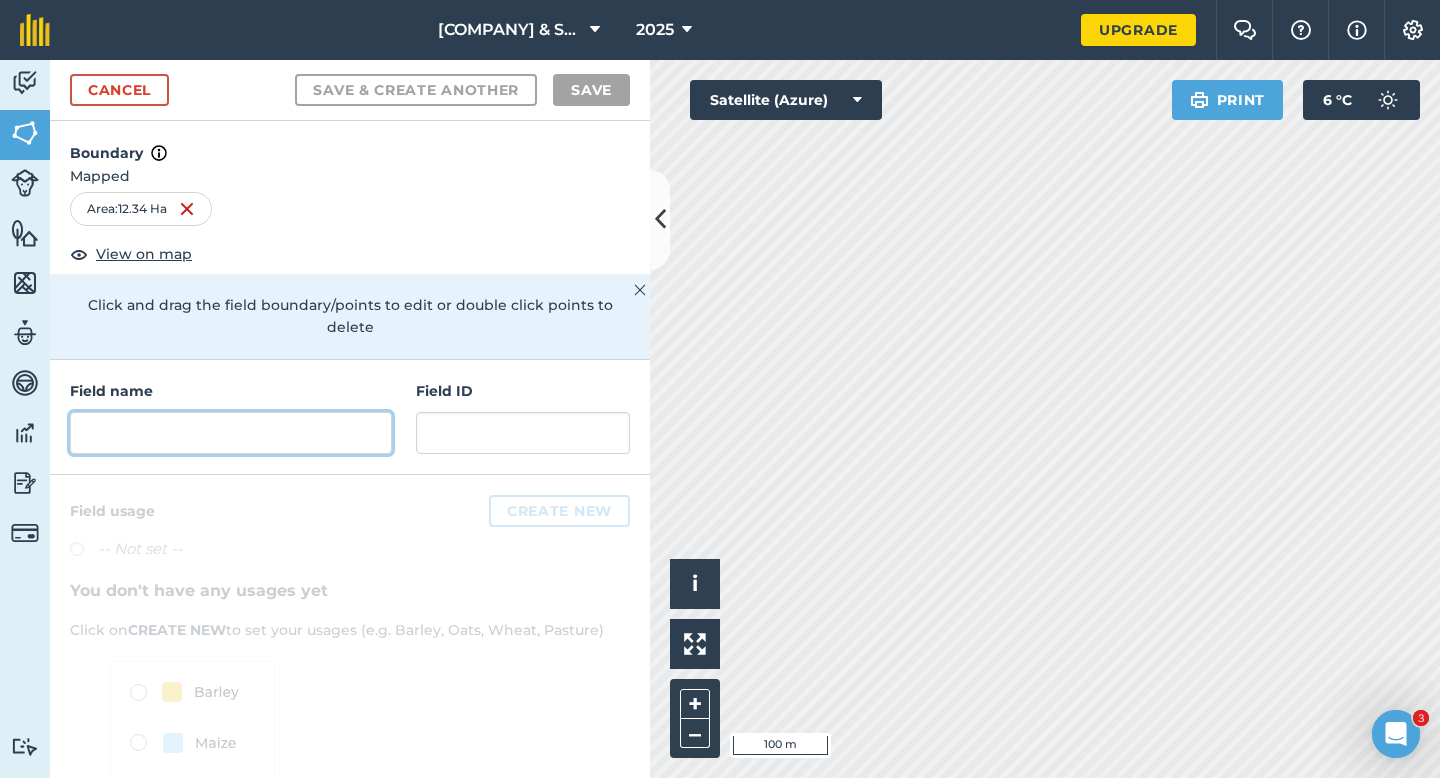 click at bounding box center (231, 433) 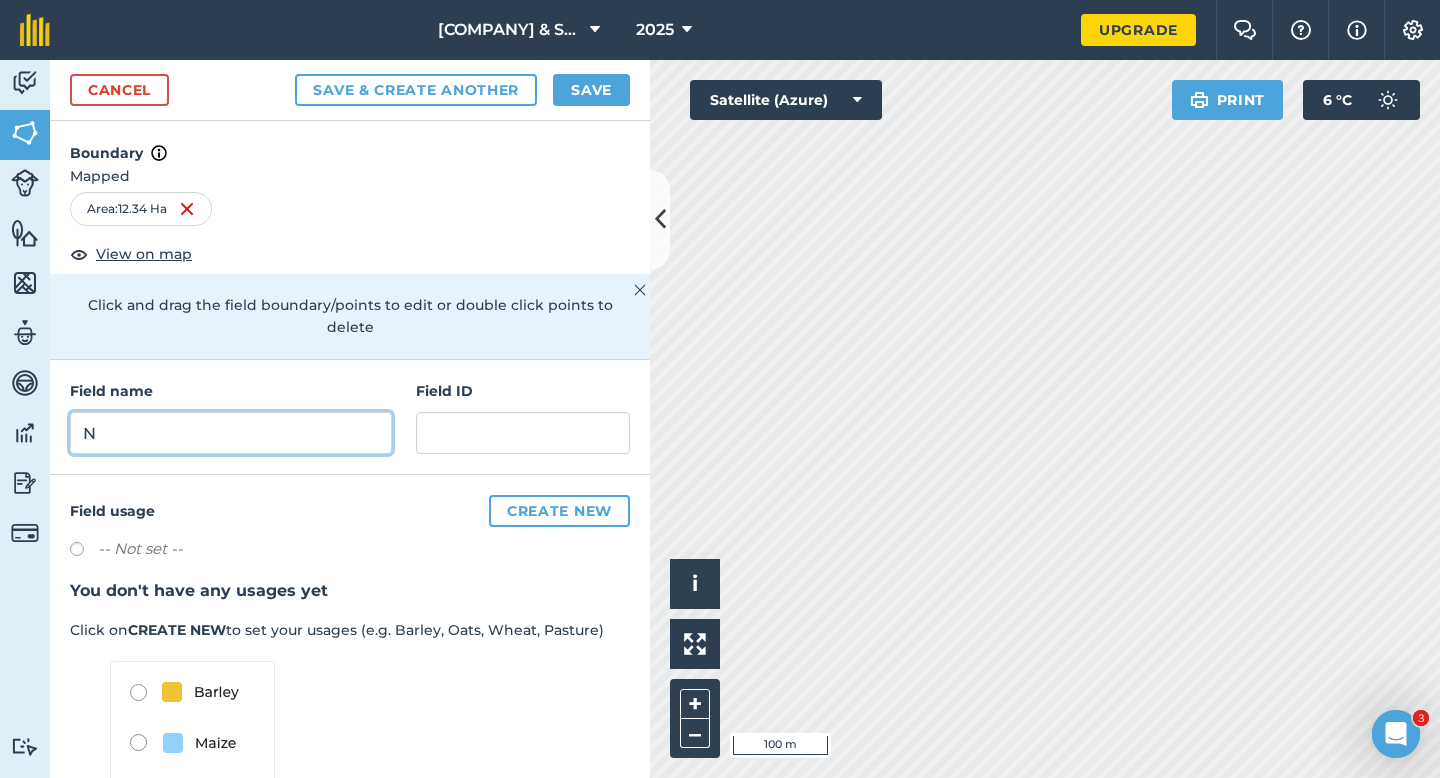 type on "N" 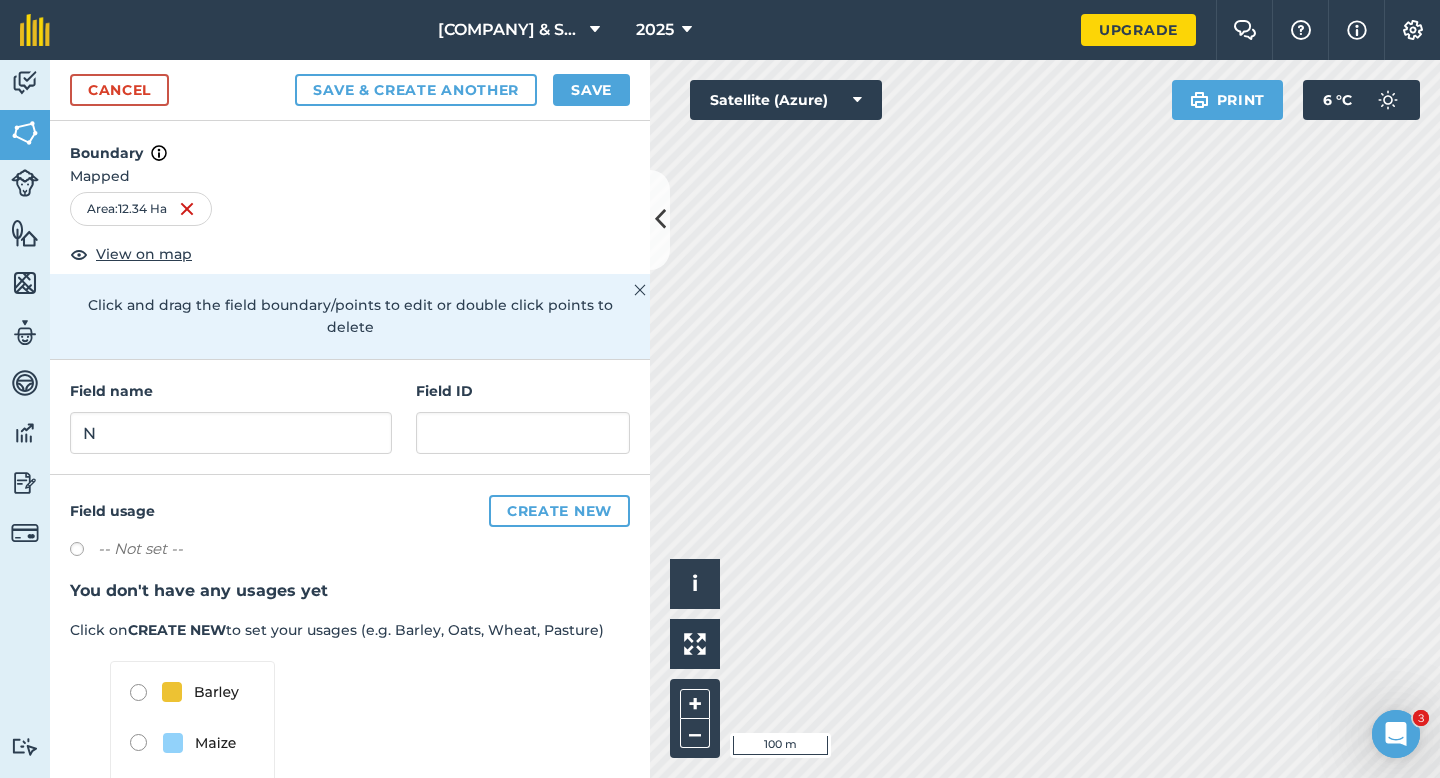 click on "Cancel Save & Create Another Save" at bounding box center (350, 90) 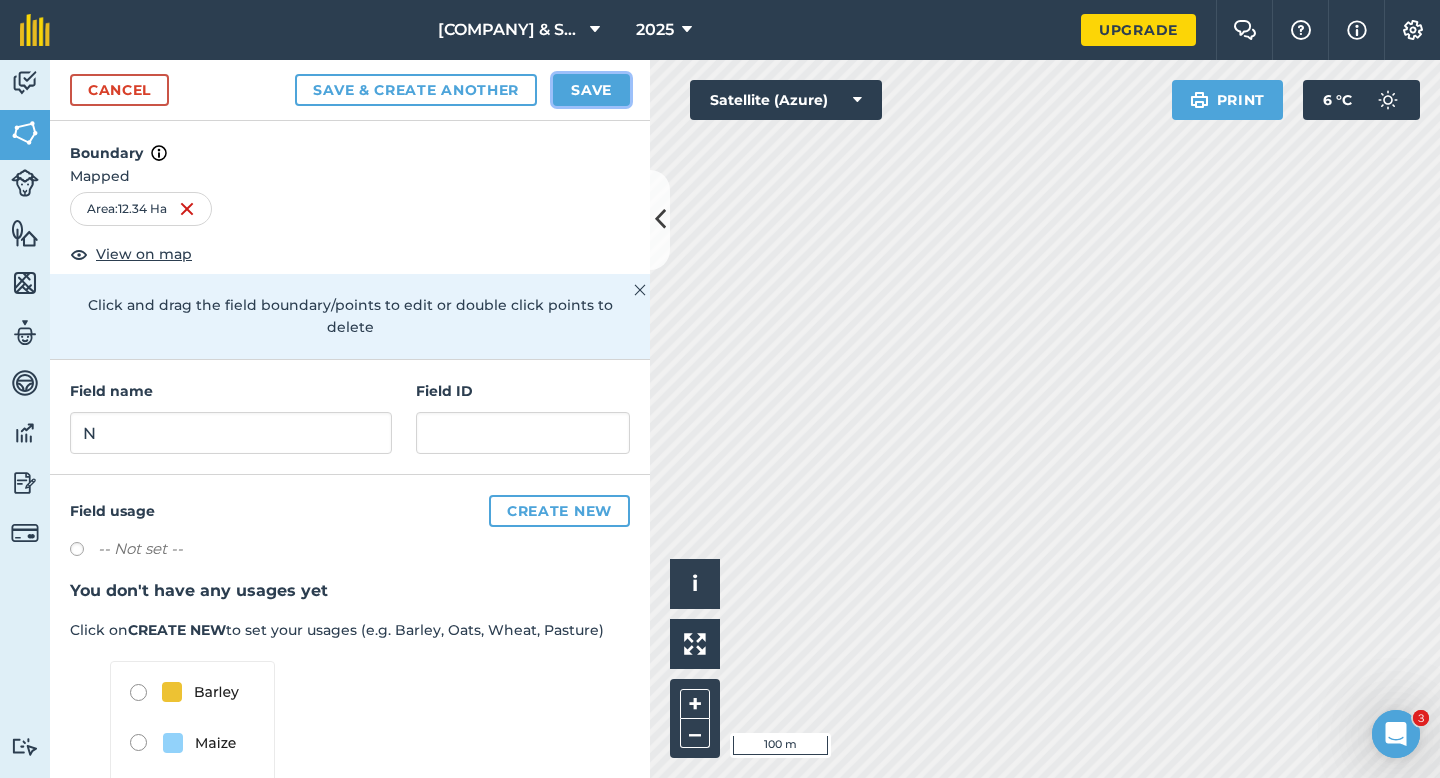 click on "Save" at bounding box center [591, 90] 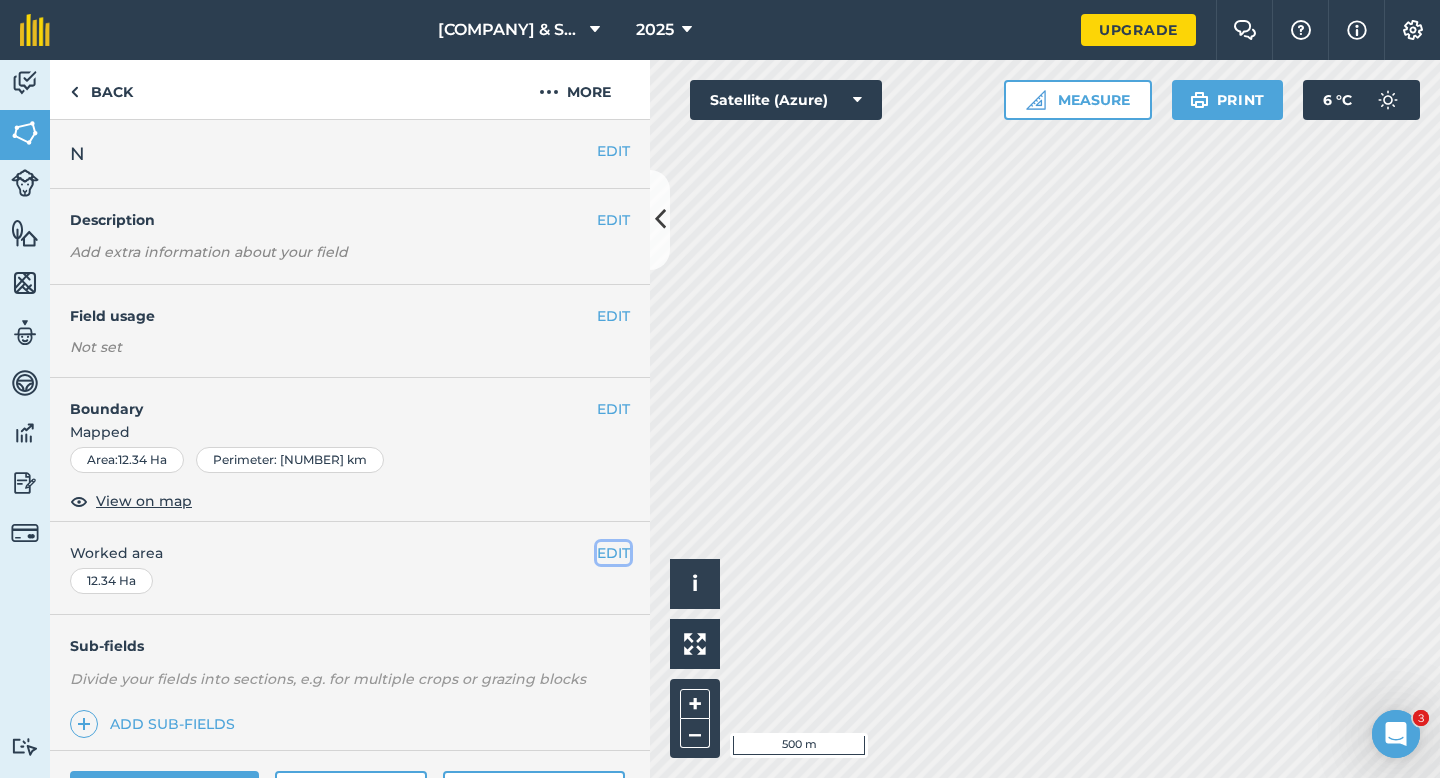 click on "EDIT" at bounding box center (613, 553) 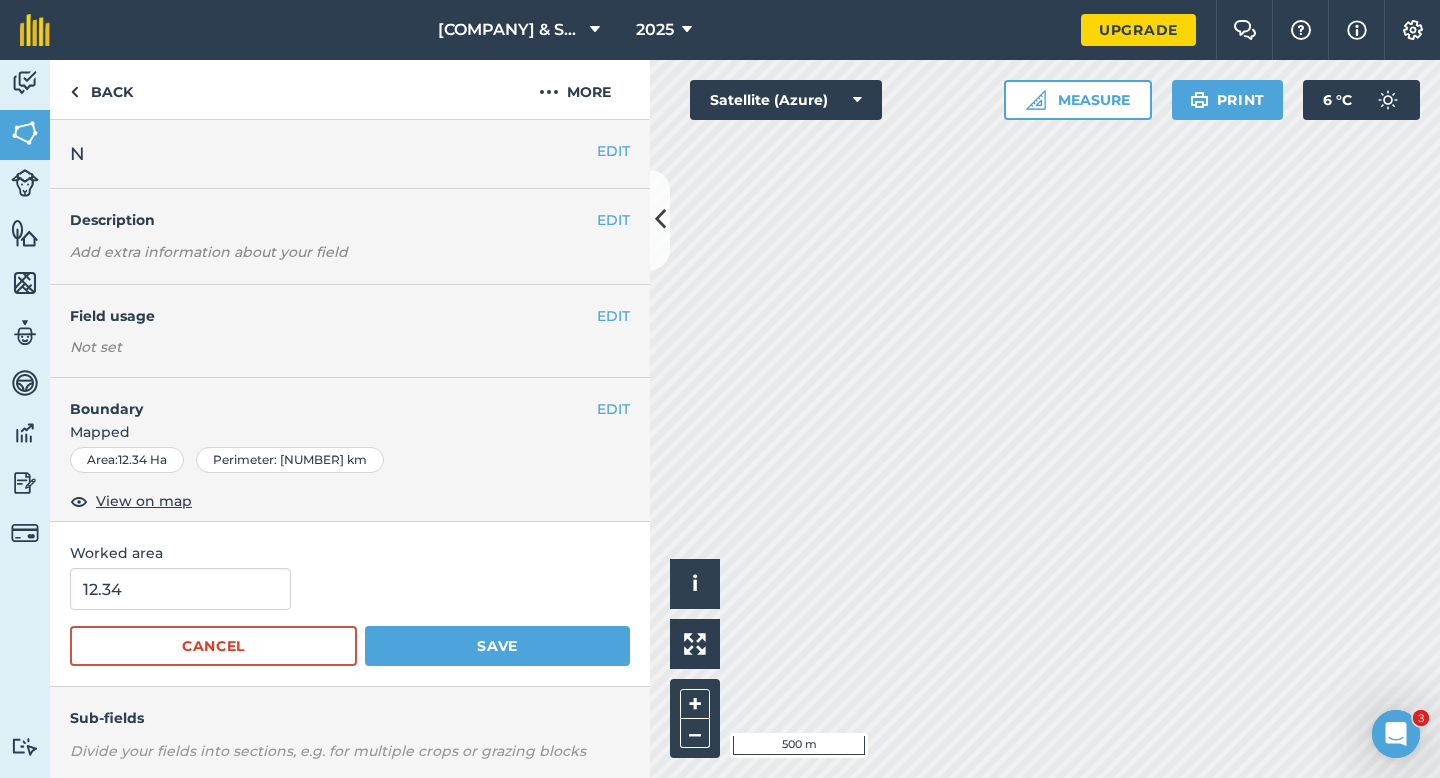 drag, startPoint x: 214, startPoint y: 612, endPoint x: 235, endPoint y: 596, distance: 26.400757 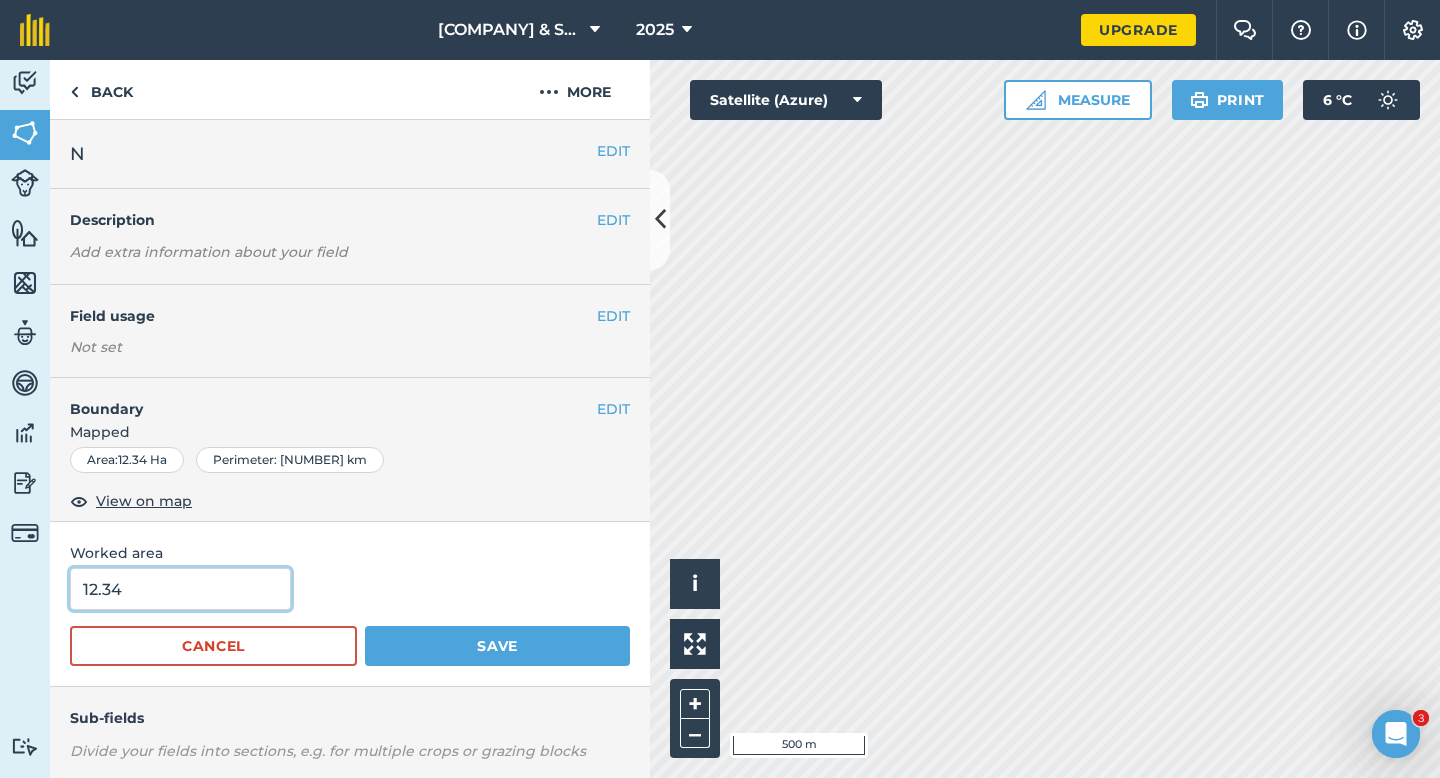 click on "12.34" at bounding box center [180, 589] 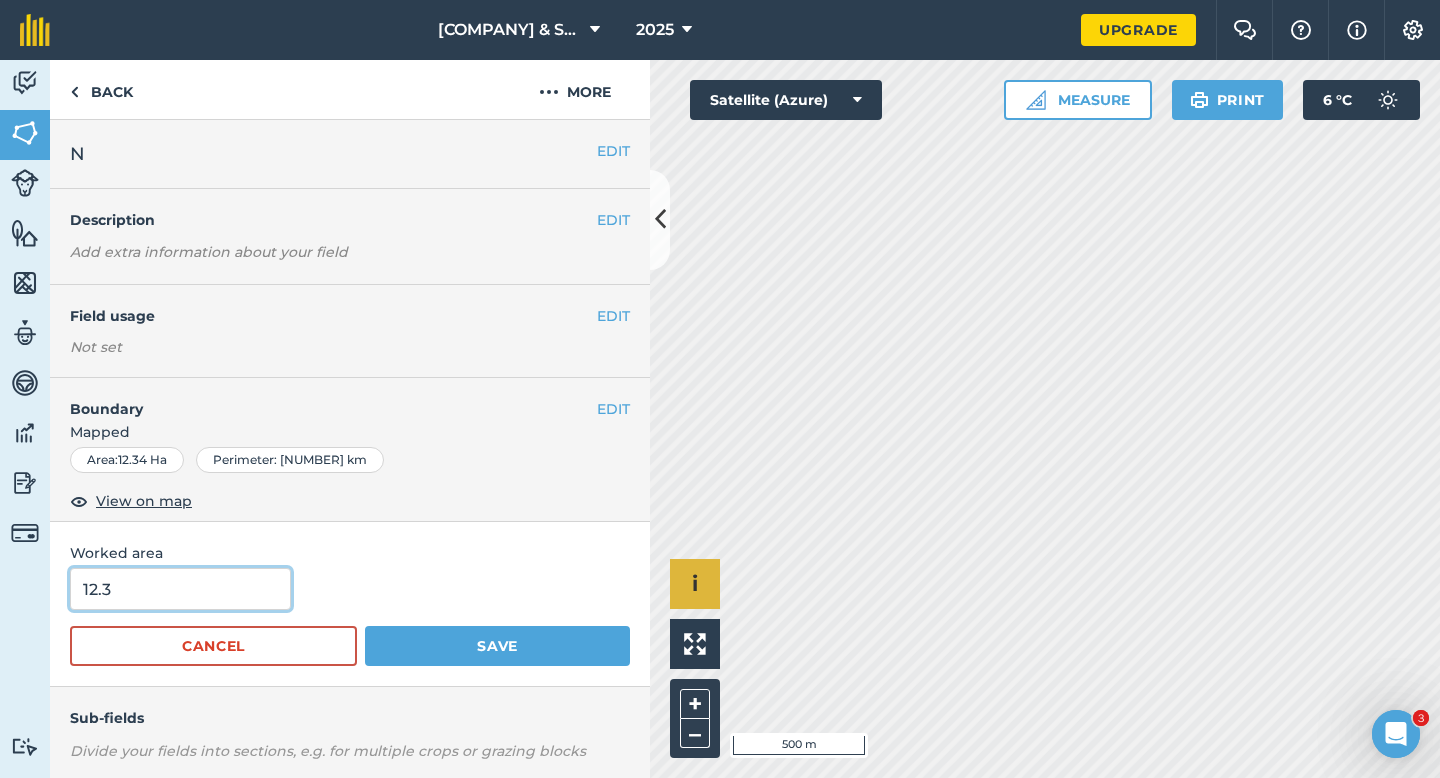 type on "12.3" 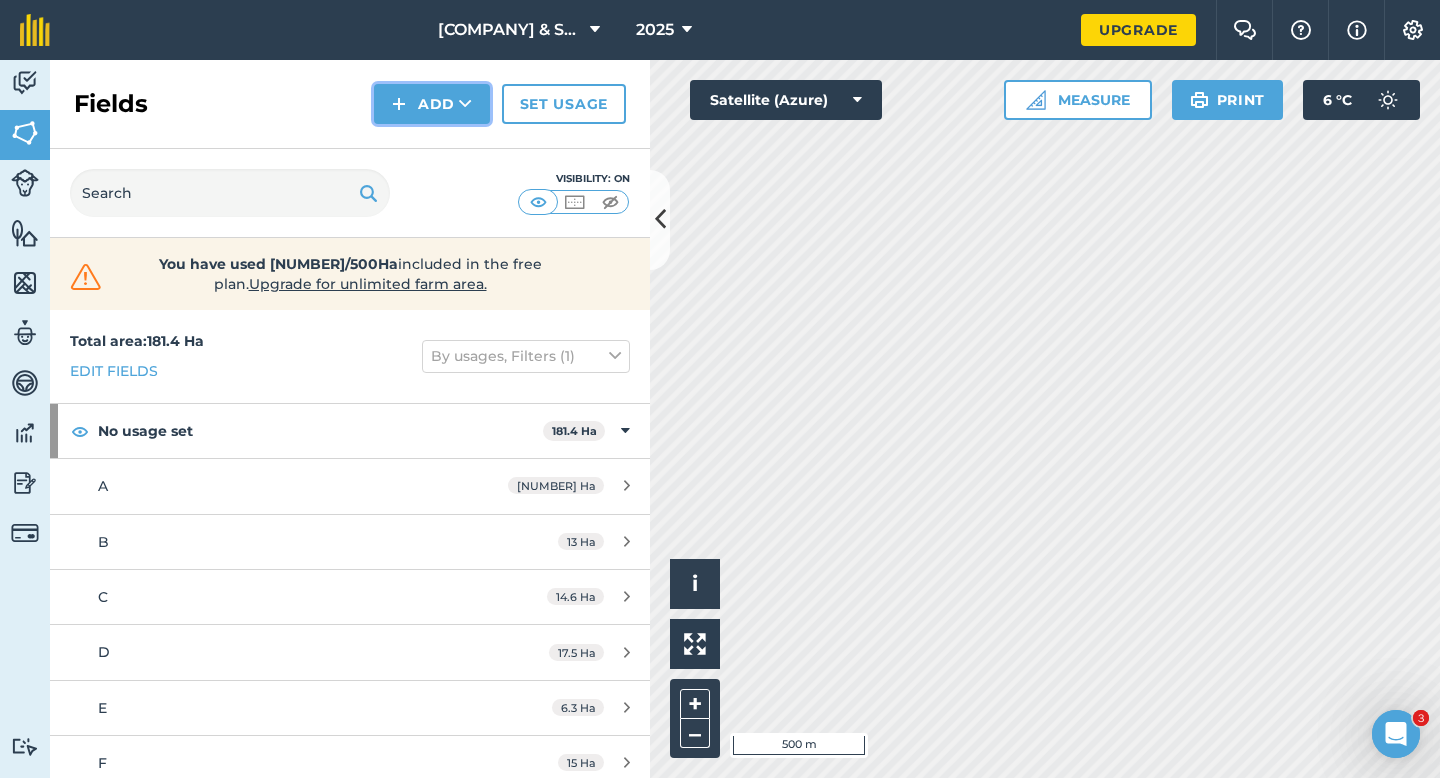 click on "Add" at bounding box center (432, 104) 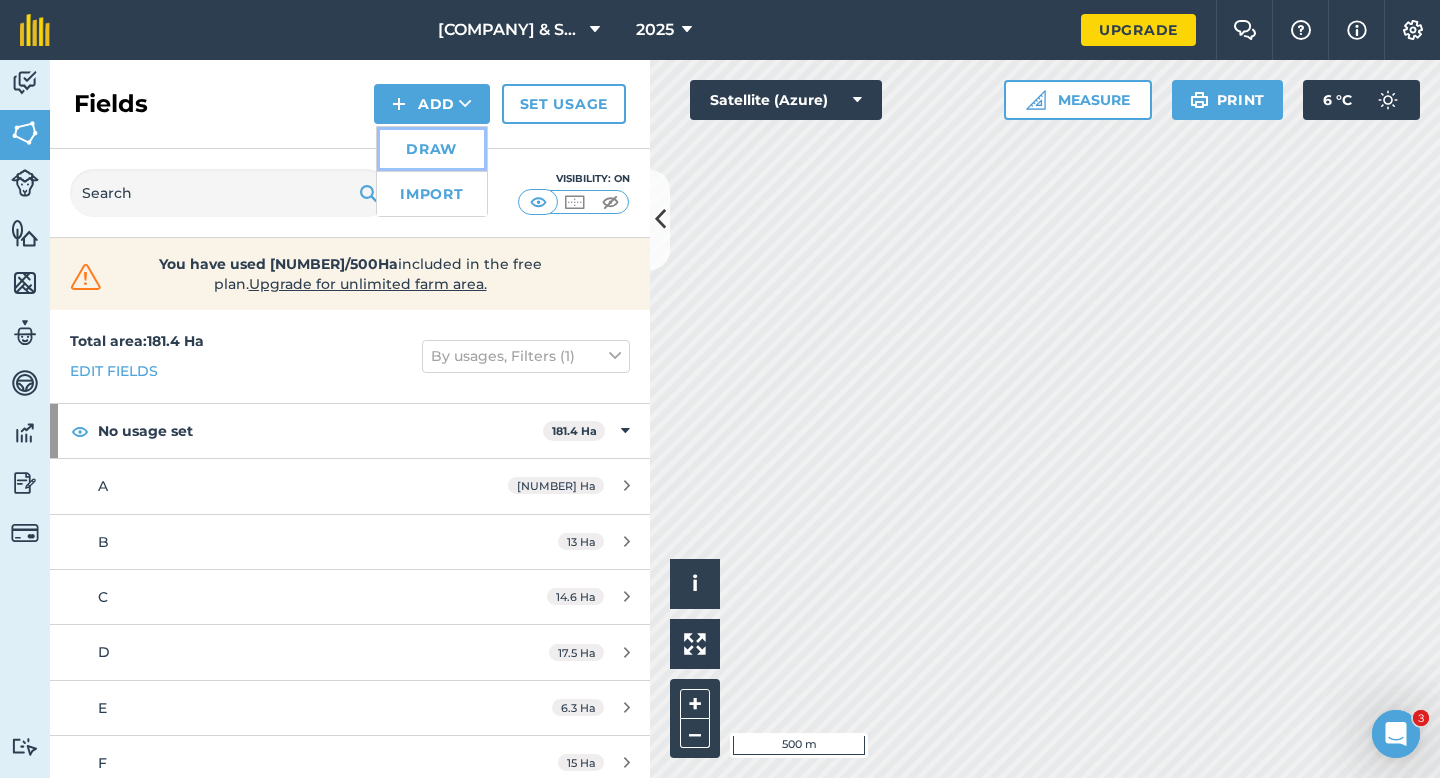 click on "Draw" at bounding box center (432, 149) 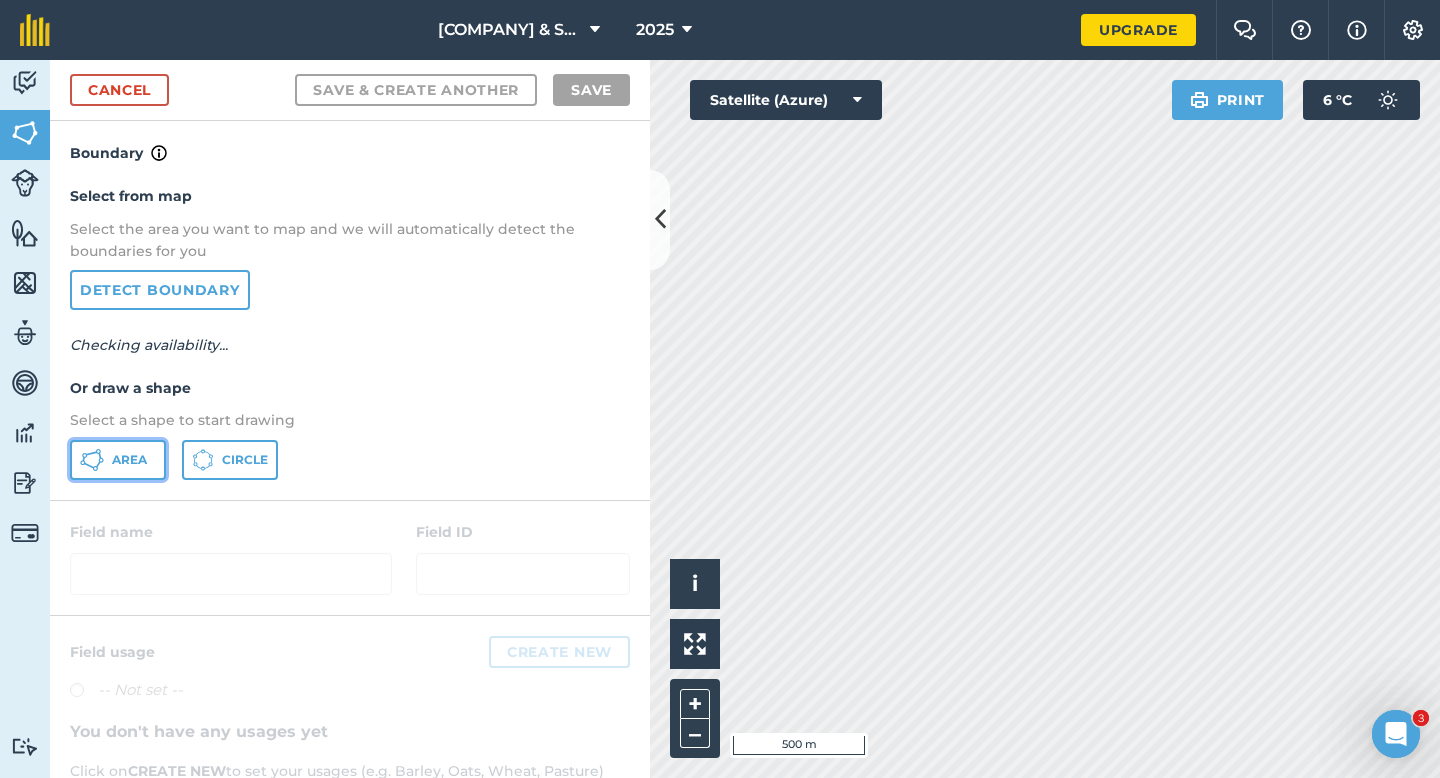 click on "Area" at bounding box center (118, 460) 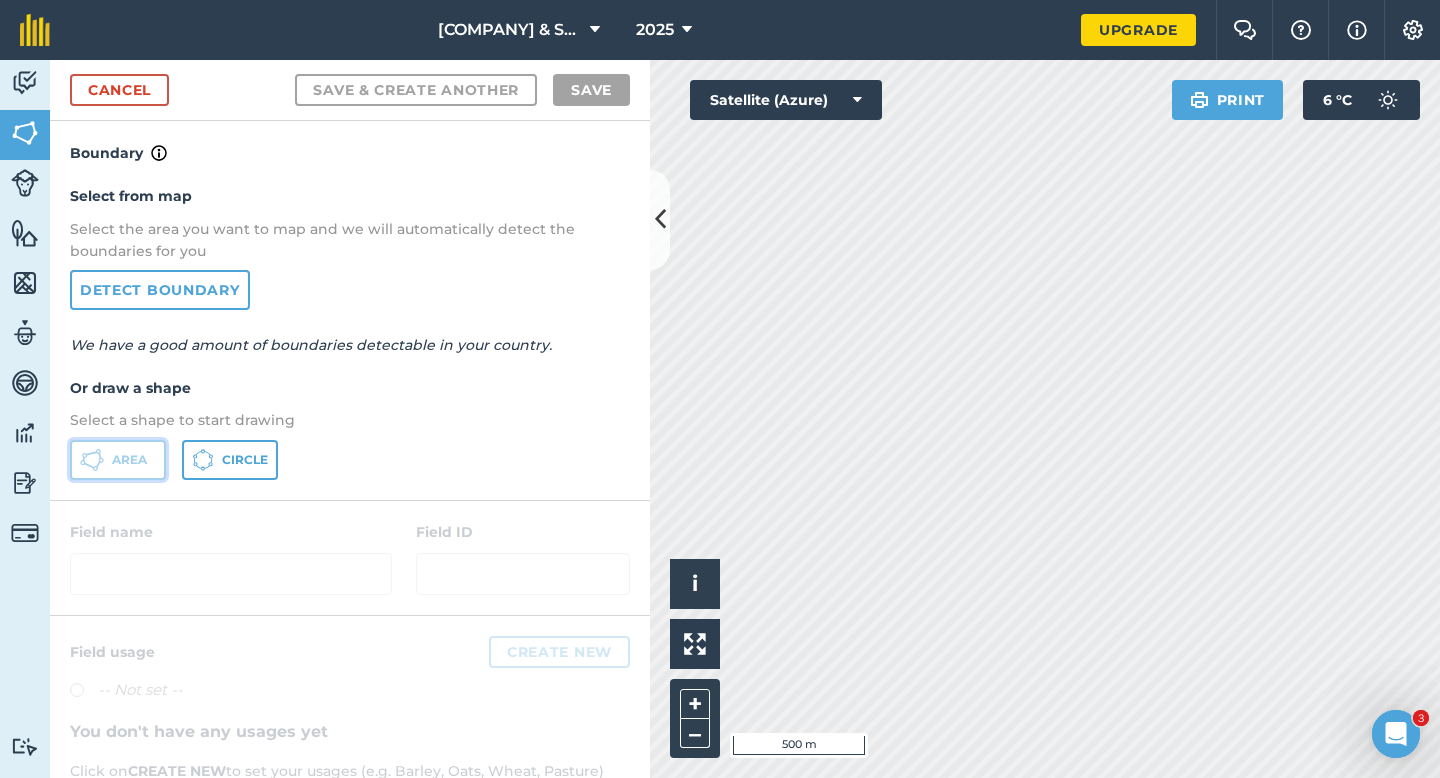 click on "Area" at bounding box center (118, 460) 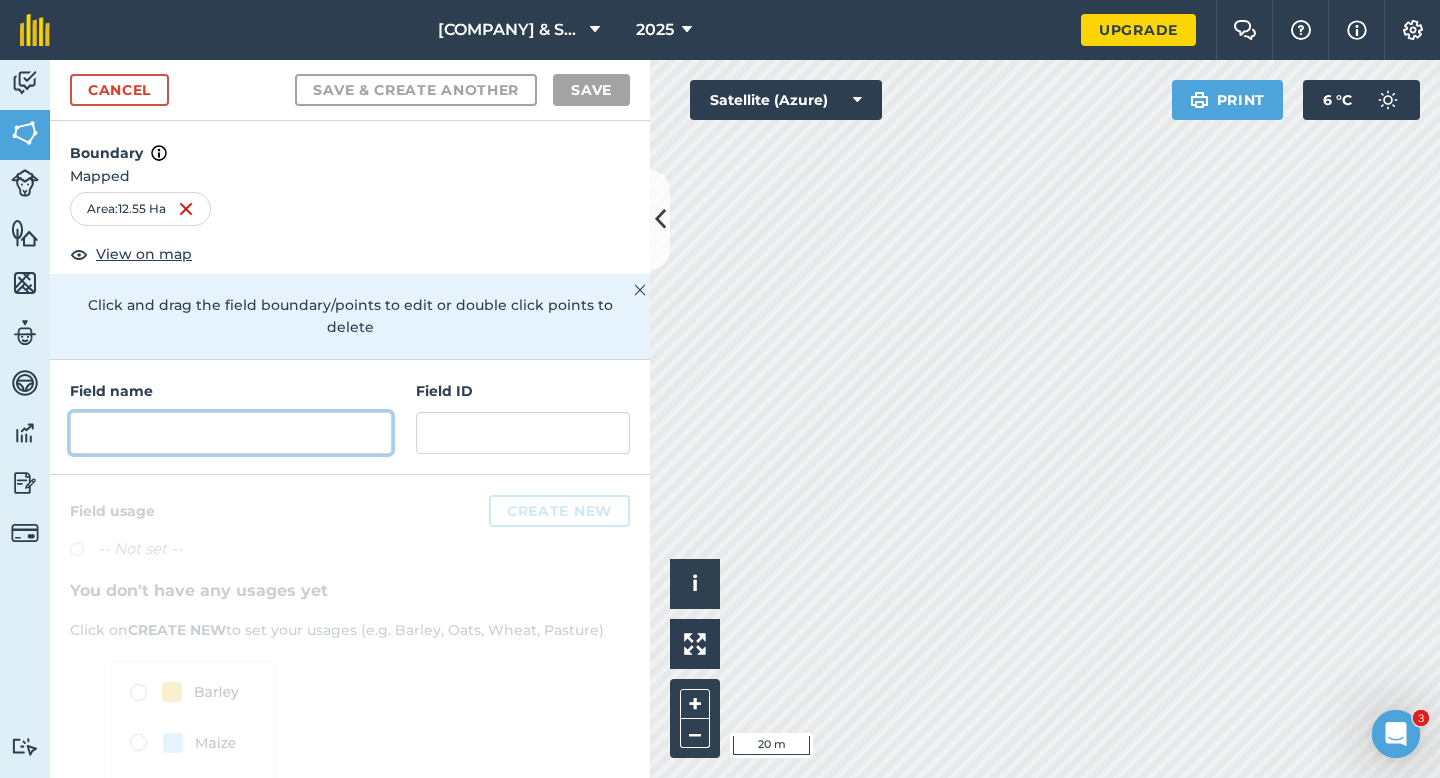 click at bounding box center (231, 433) 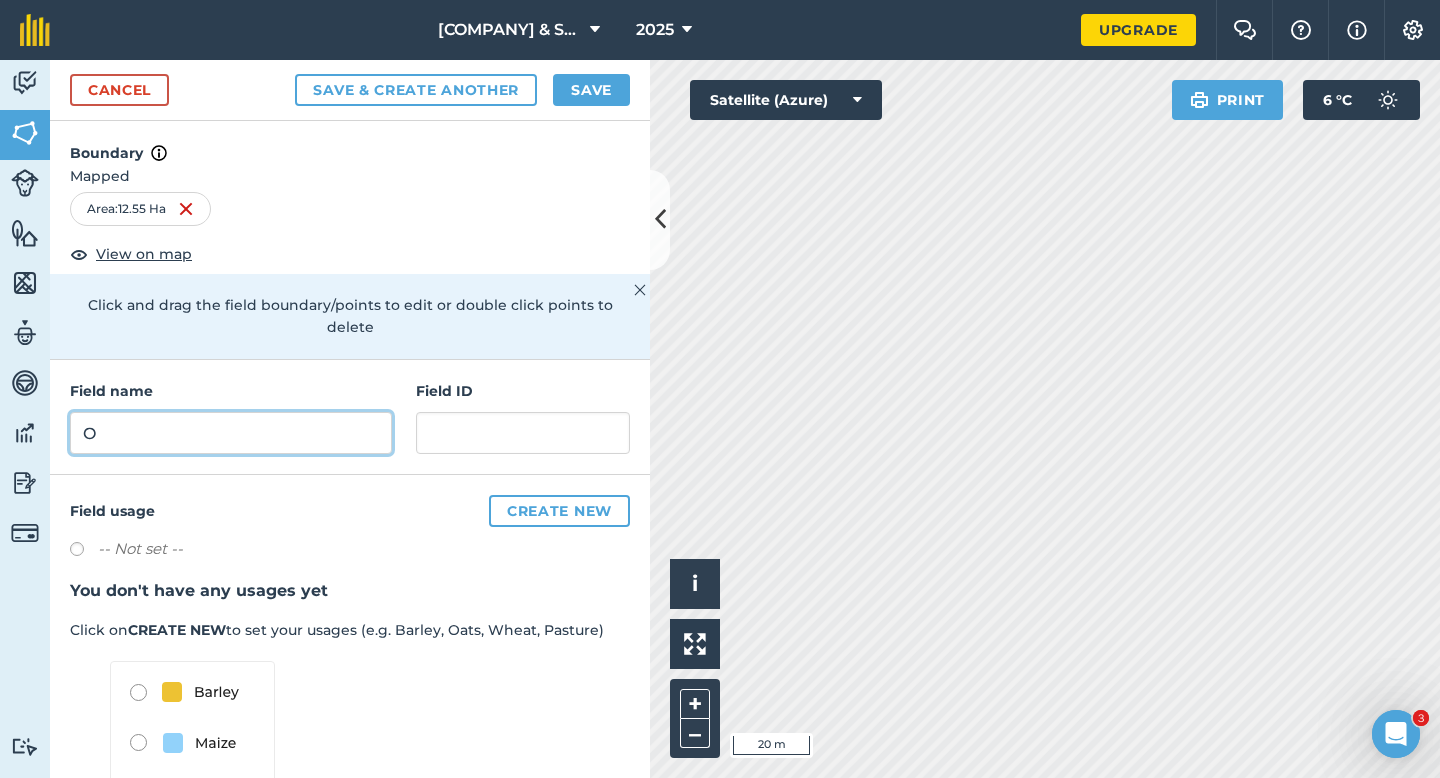 type on "O" 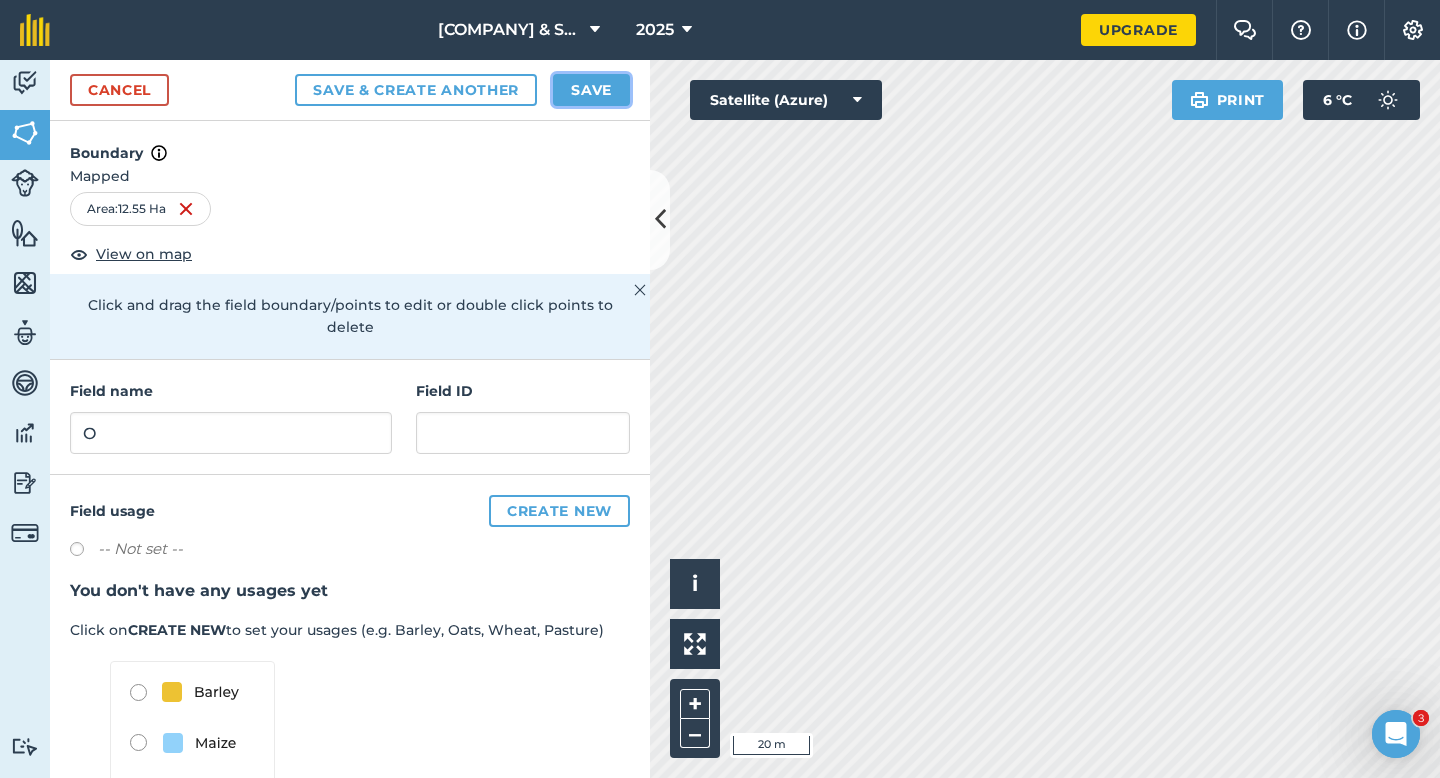 click on "Save" at bounding box center (591, 90) 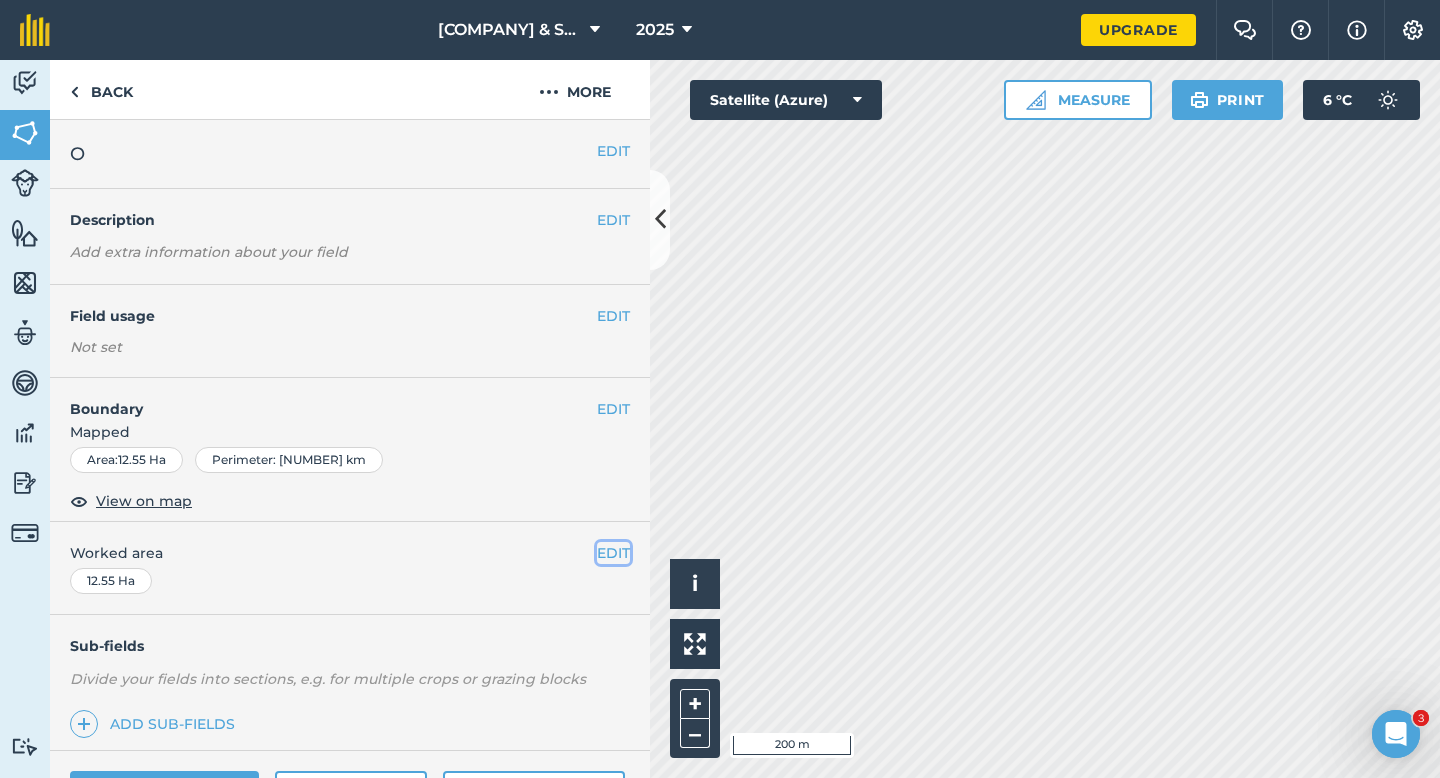click on "EDIT" at bounding box center (613, 553) 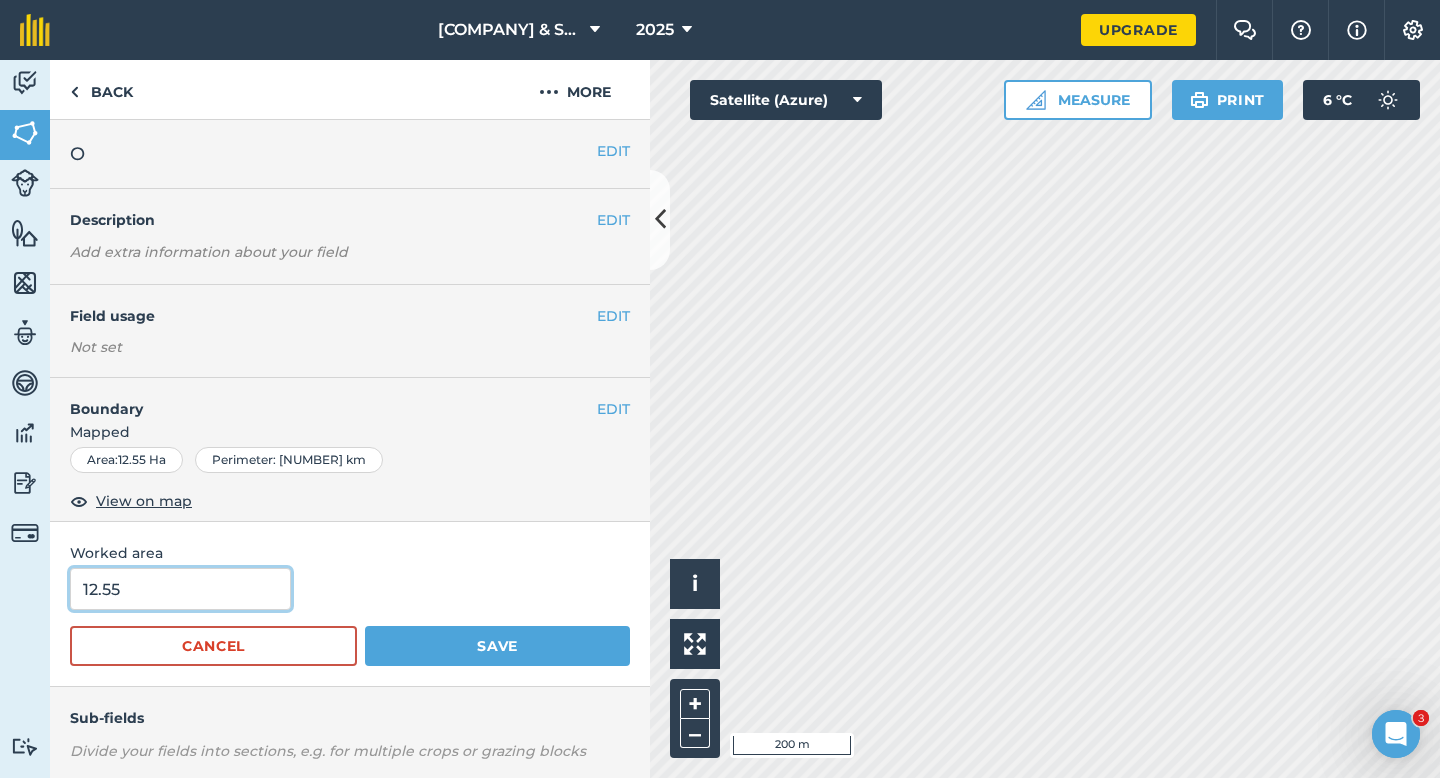 click on "12.55" at bounding box center [180, 589] 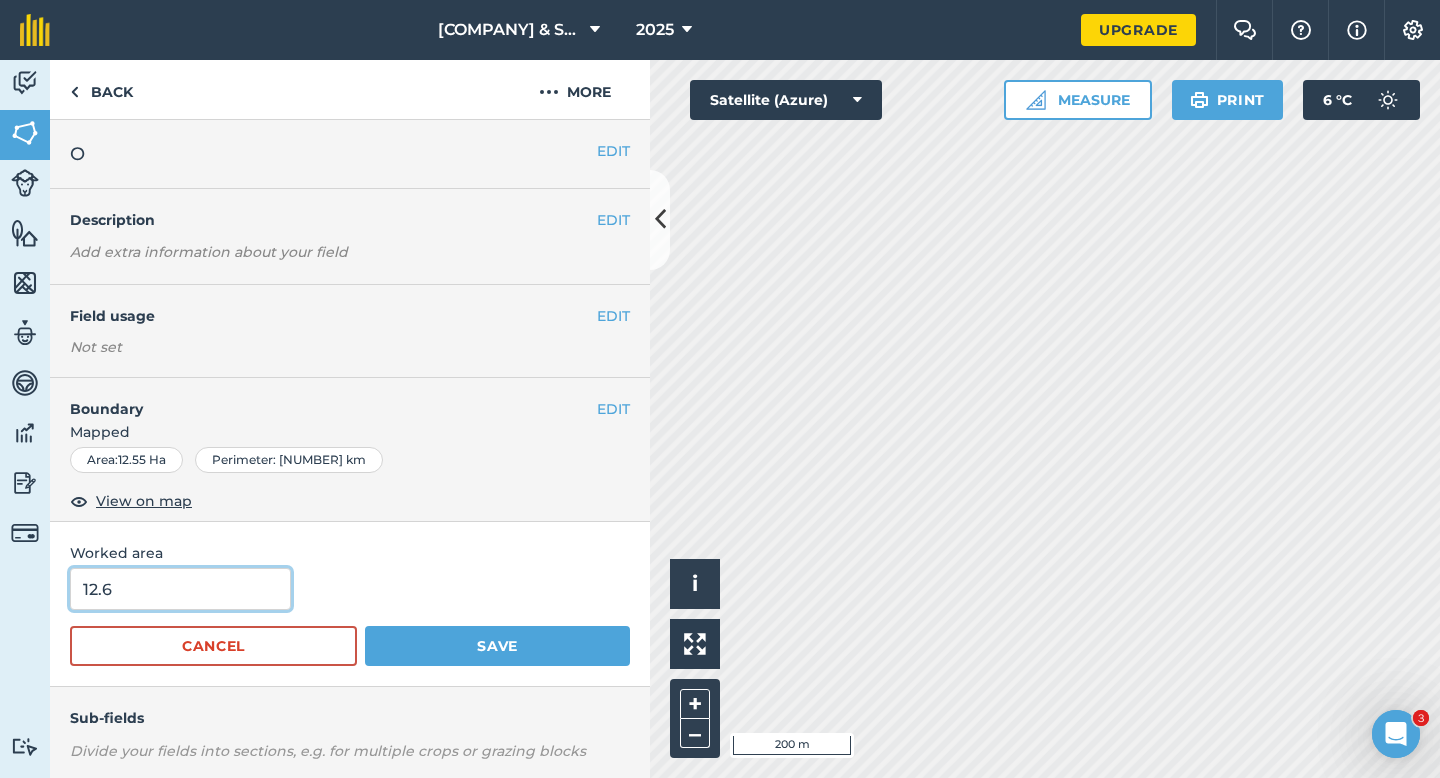 type on "12.6" 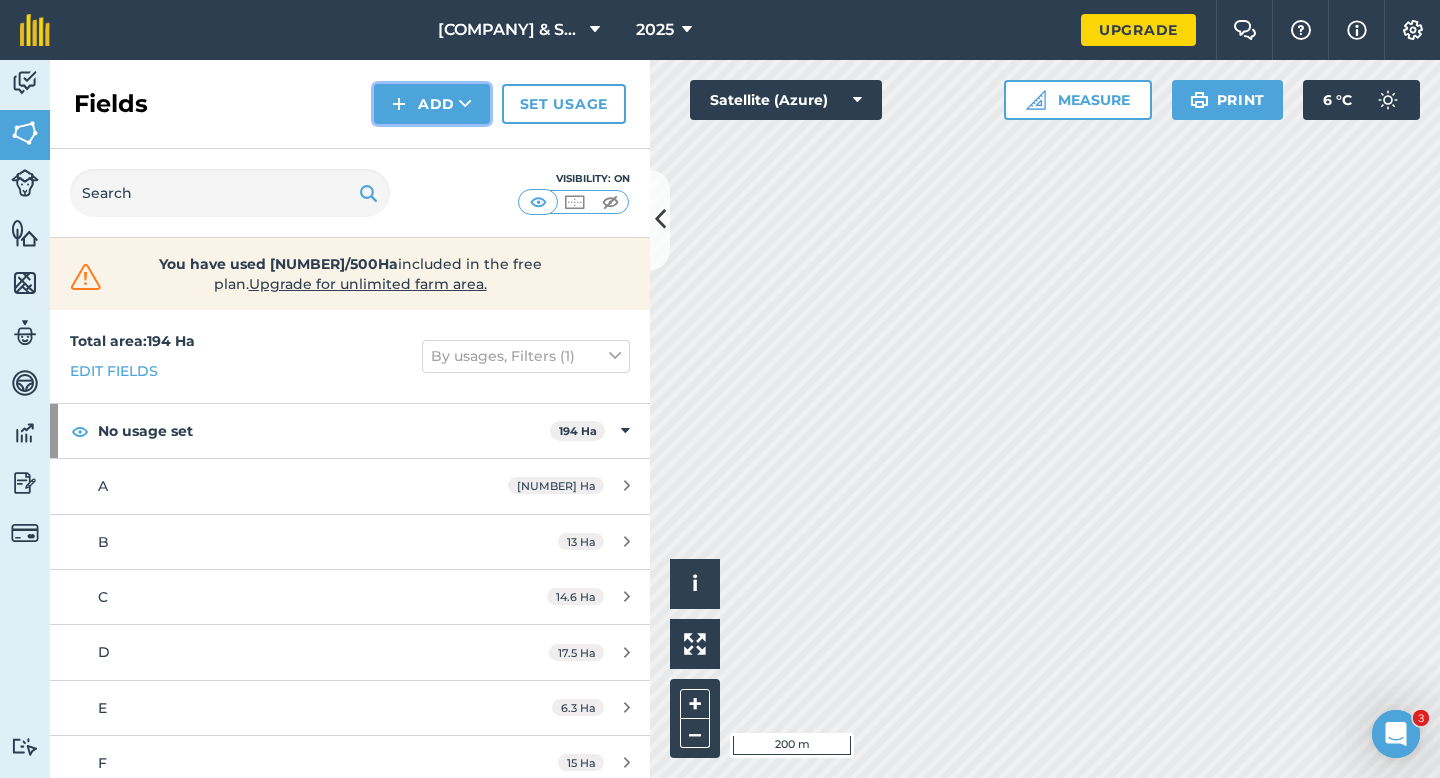 click on "Add" at bounding box center (432, 104) 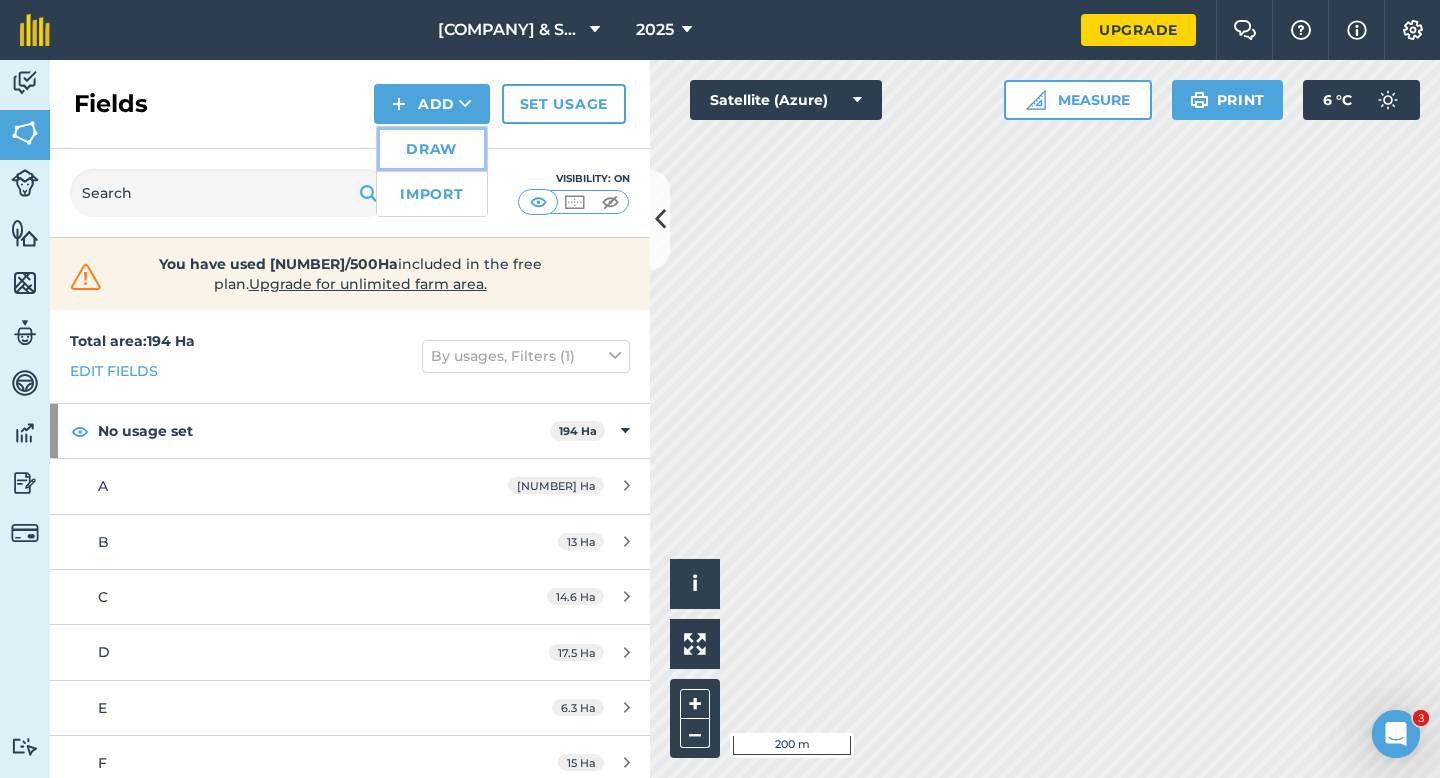 click on "Draw" at bounding box center [432, 149] 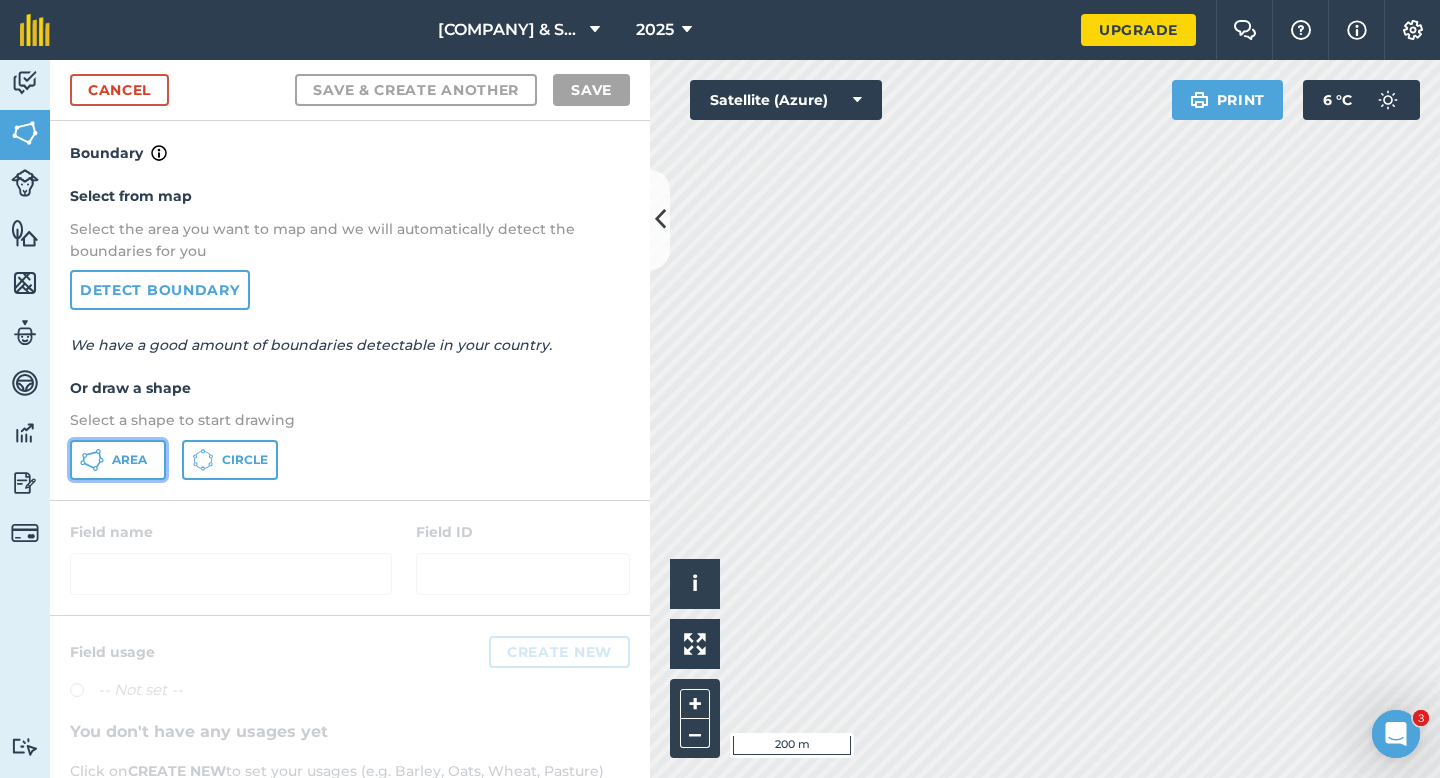 click on "Area" at bounding box center [118, 460] 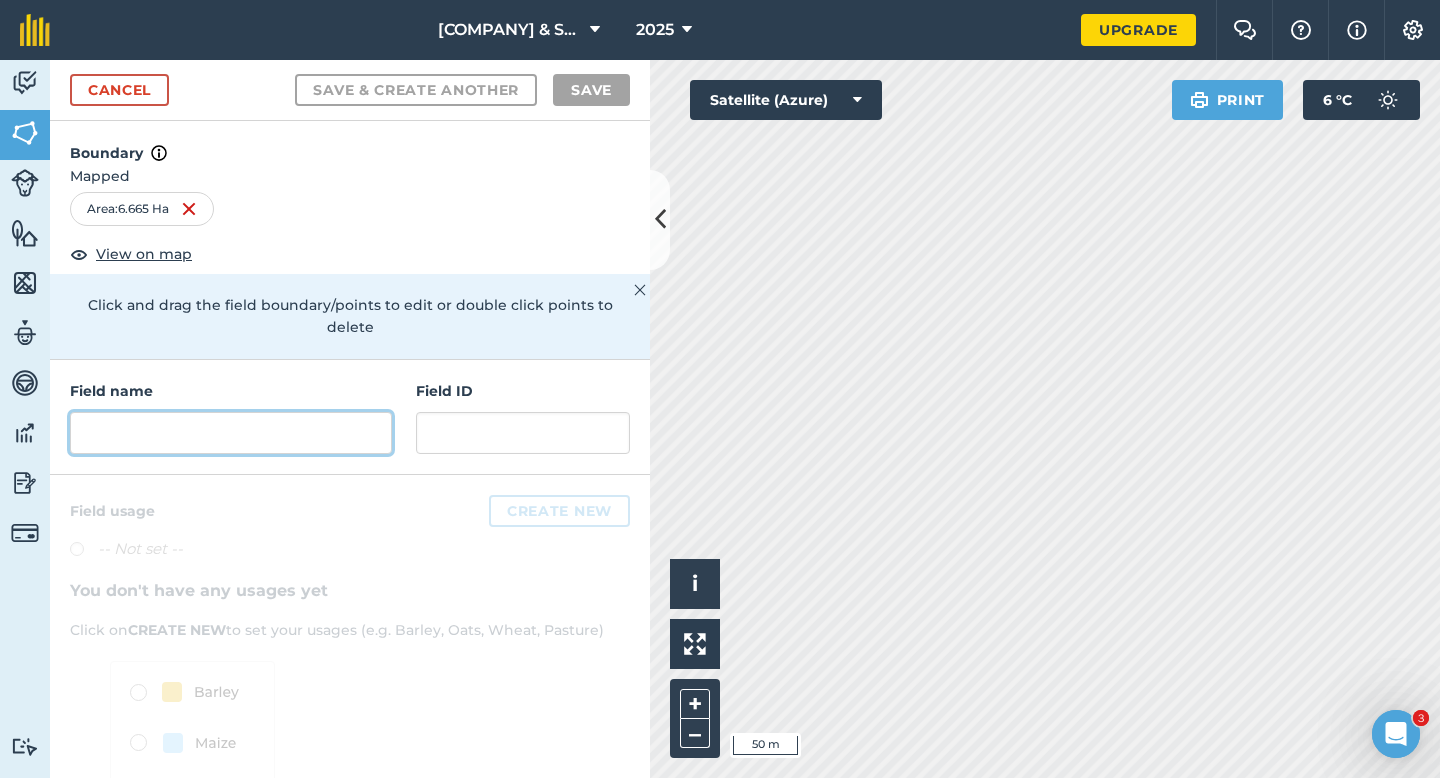 click at bounding box center [231, 433] 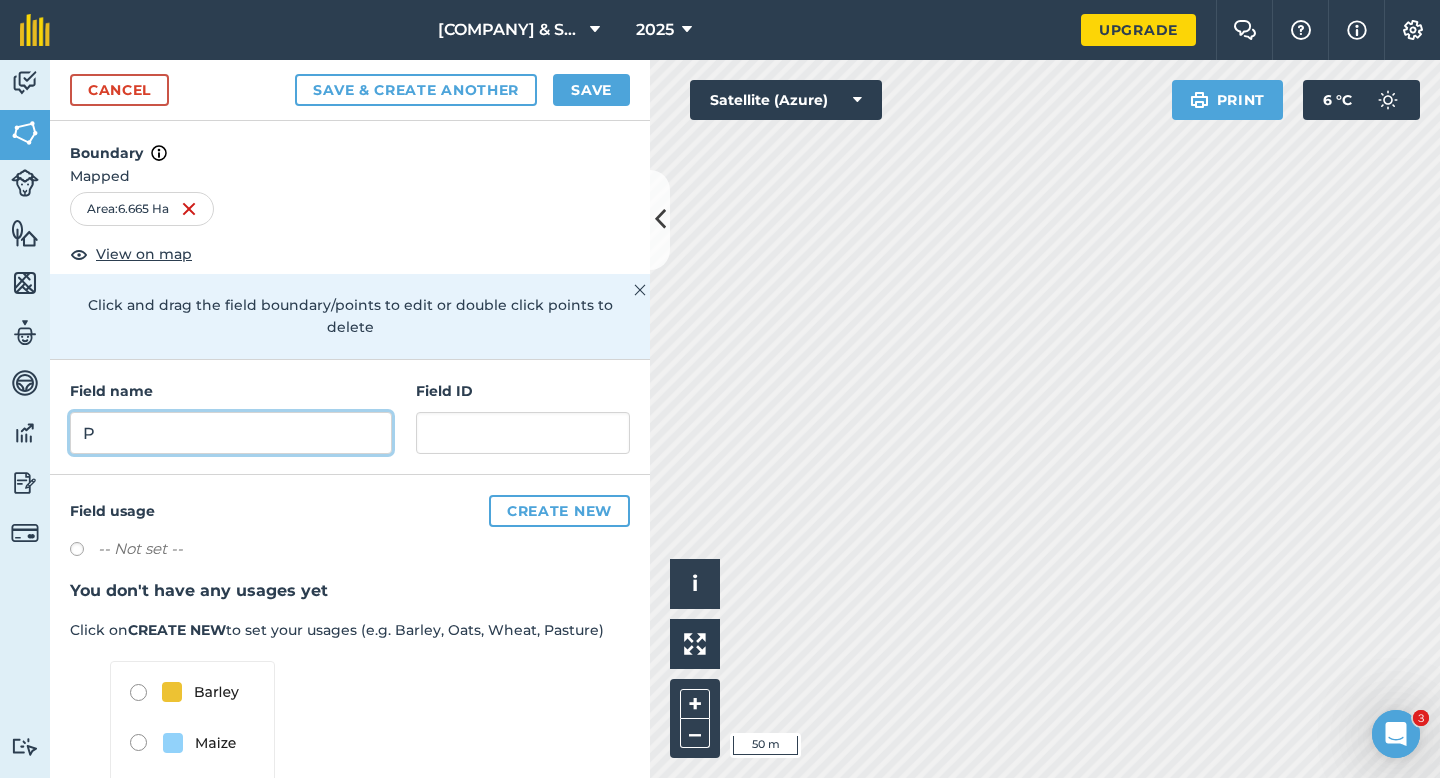 type on "P" 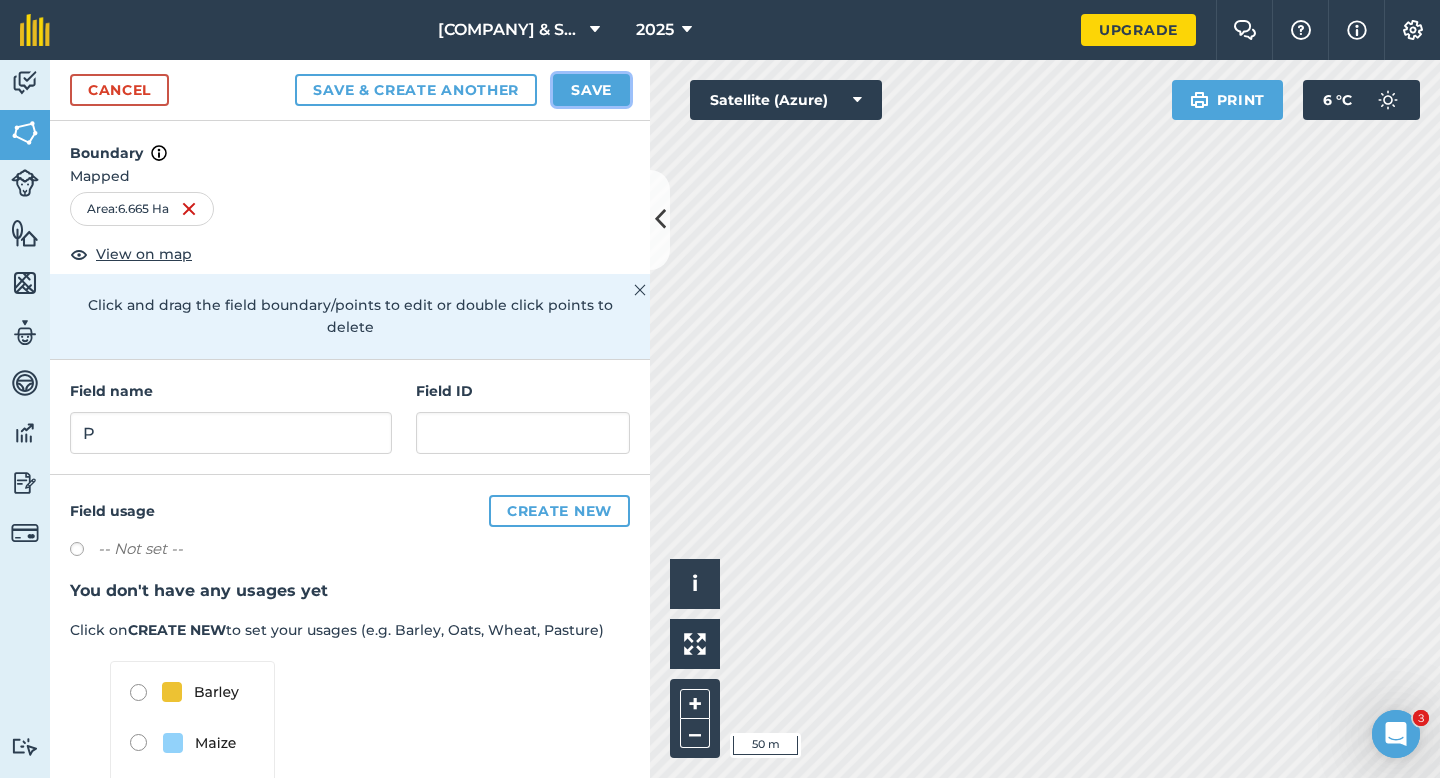 click on "Save" at bounding box center (591, 90) 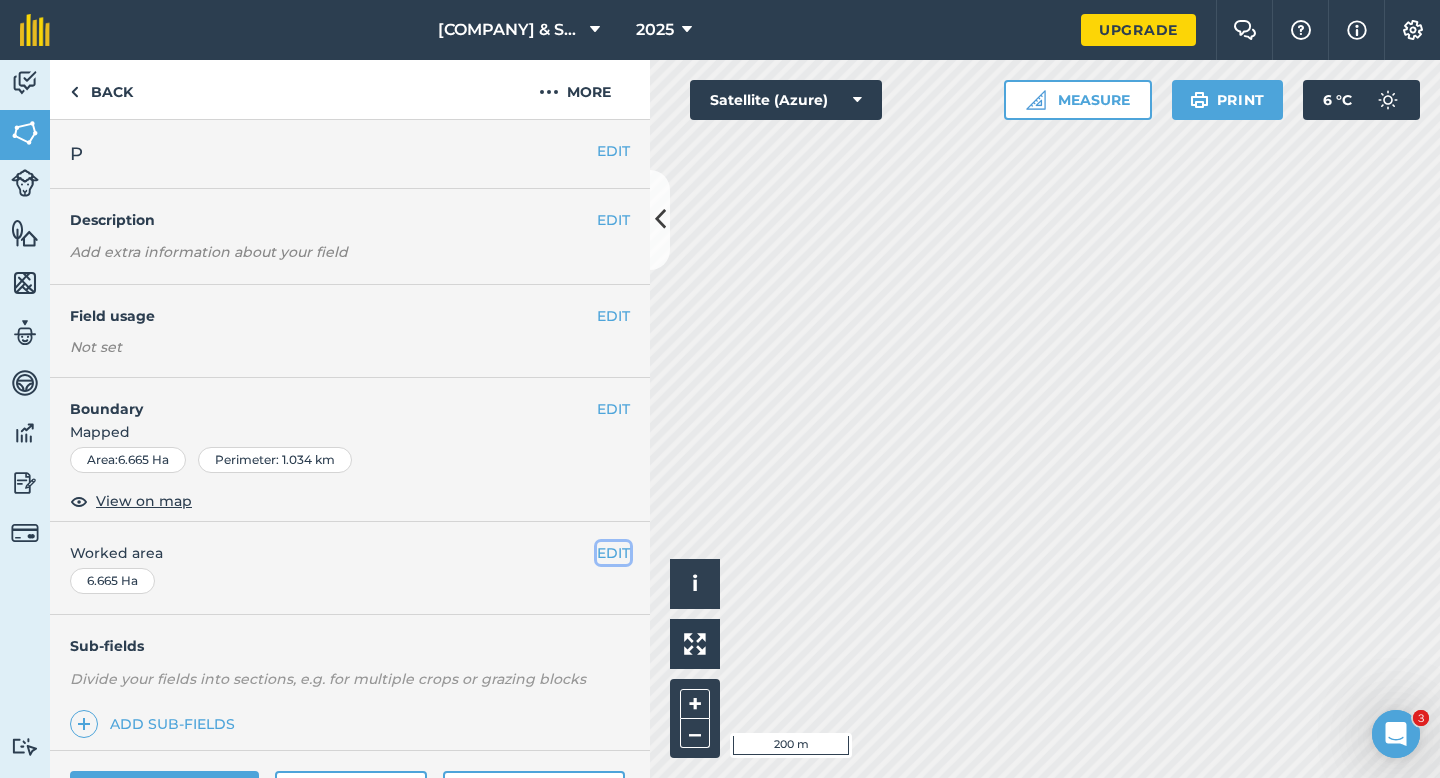 click on "EDIT" at bounding box center (613, 553) 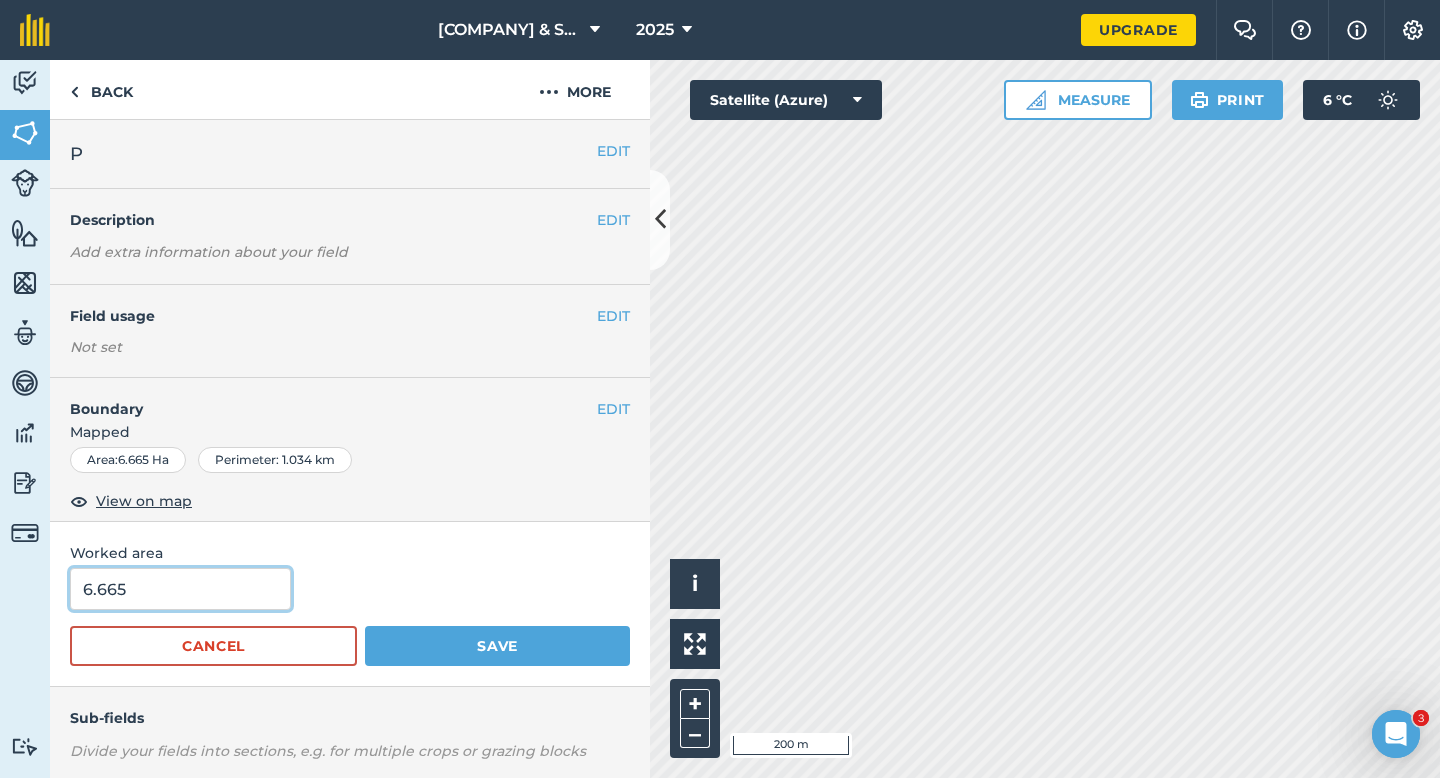 click on "6.665" at bounding box center [180, 589] 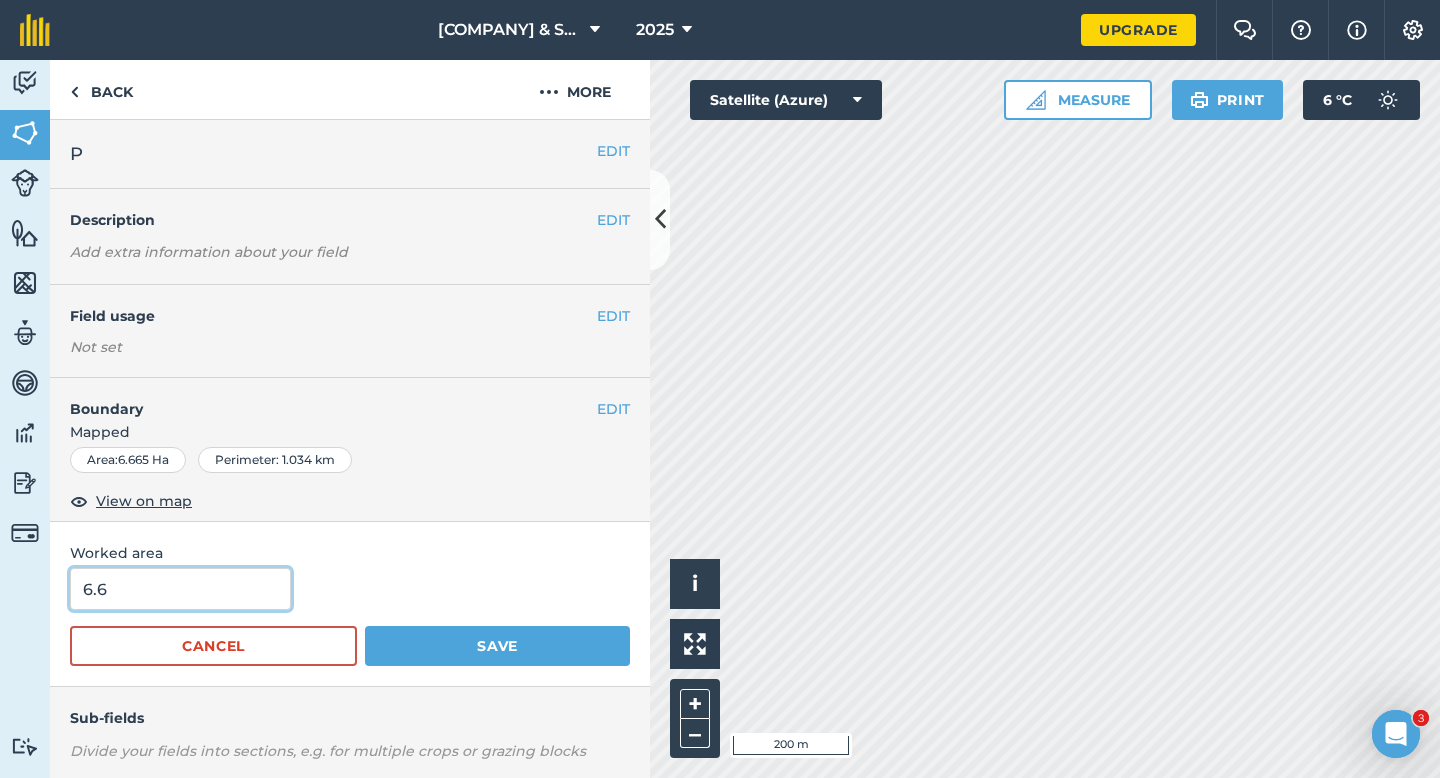 type on "6.6" 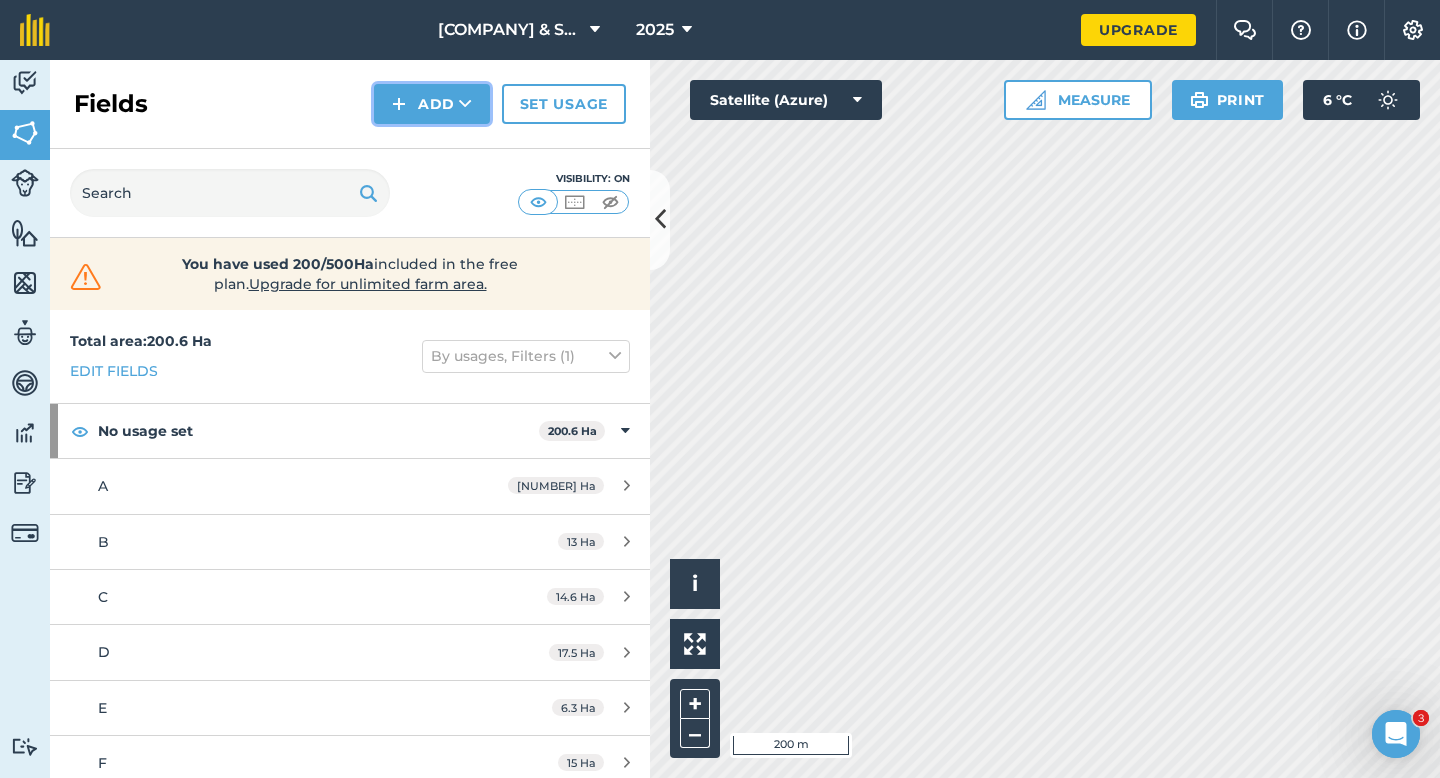 click on "Add" at bounding box center [432, 104] 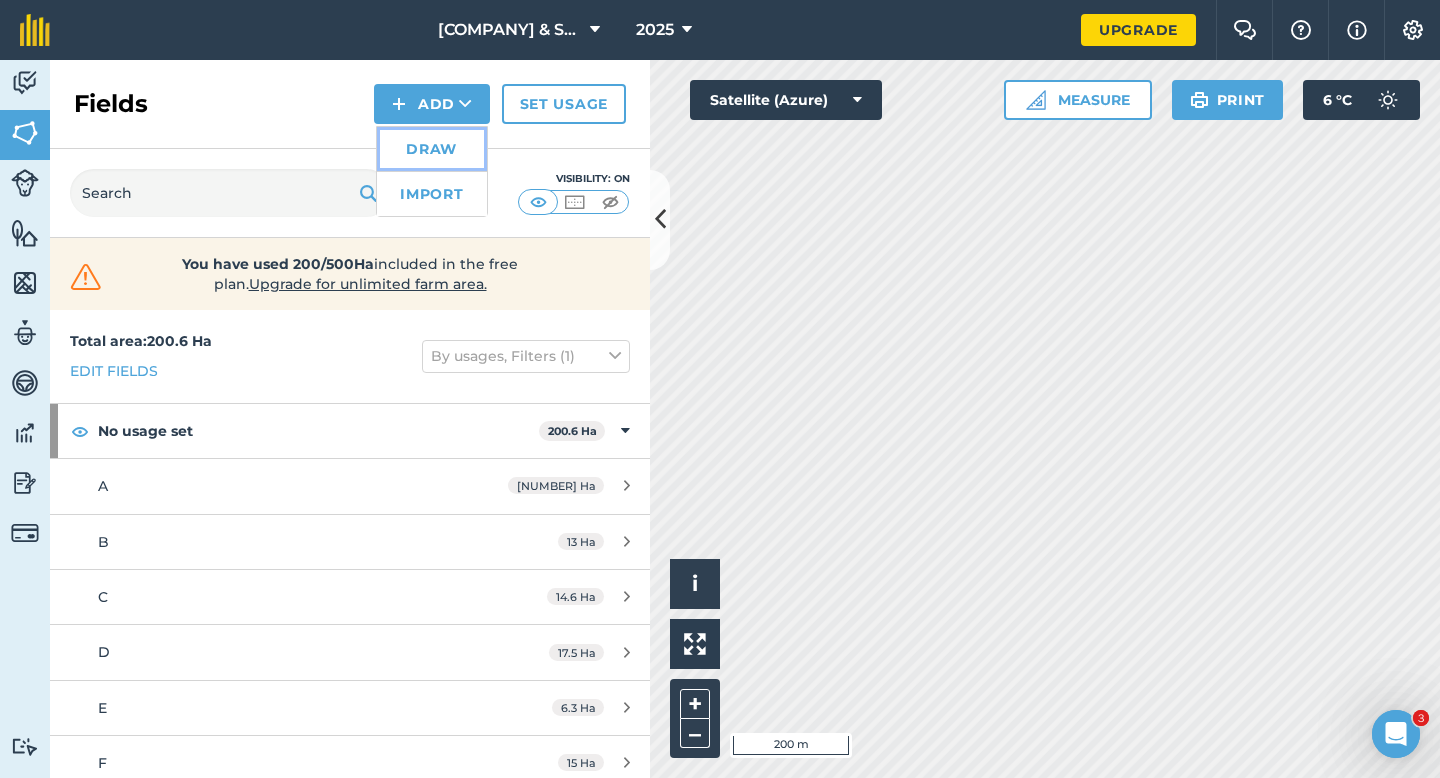 click on "Draw" at bounding box center (432, 149) 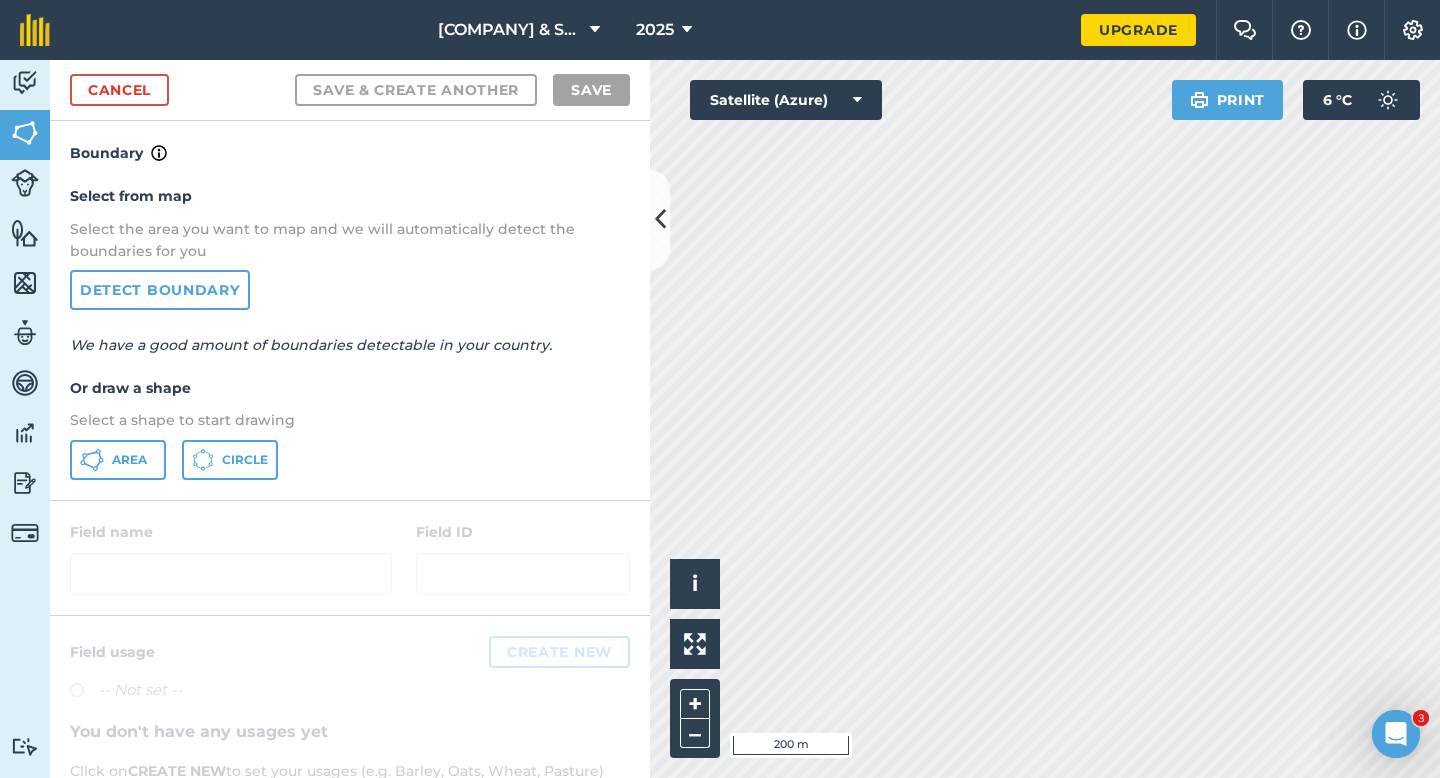 click on "Select from map Select the area you want to map and we will automatically detect the boundaries for you Detect boundary We have a good amount of boundaries detectable in your country. Or draw a shape Select a shape to start drawing Area Circle" at bounding box center (350, 332) 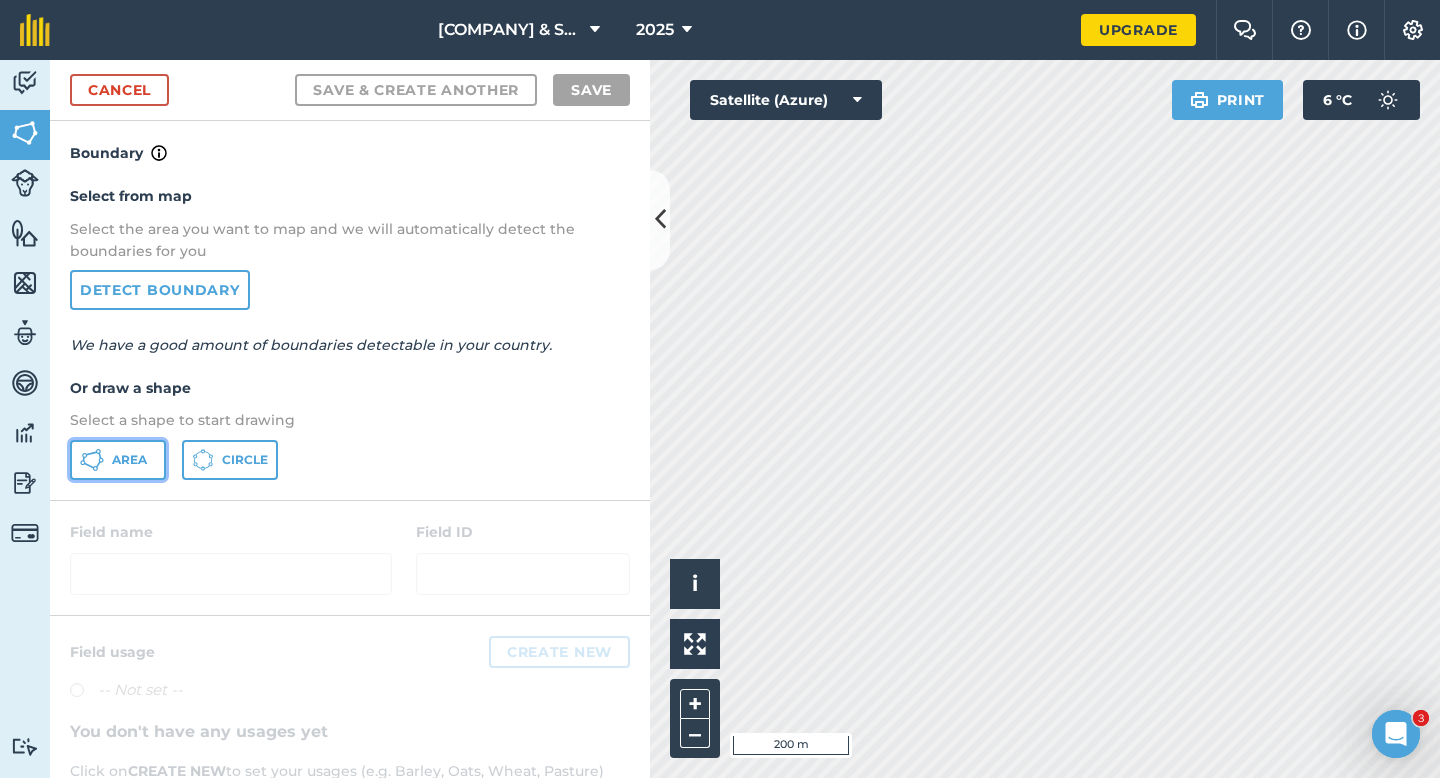 click on "Area" at bounding box center [118, 460] 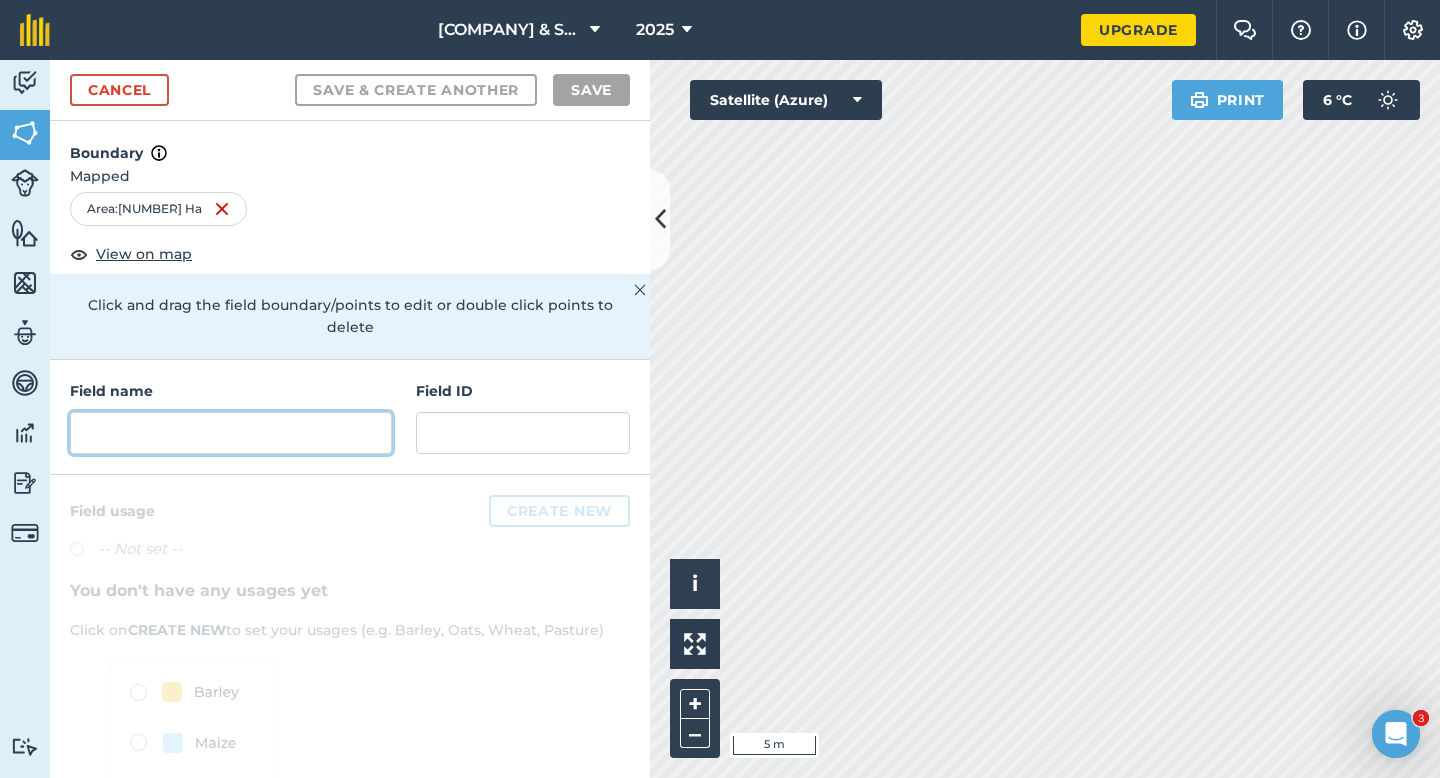 click at bounding box center (231, 433) 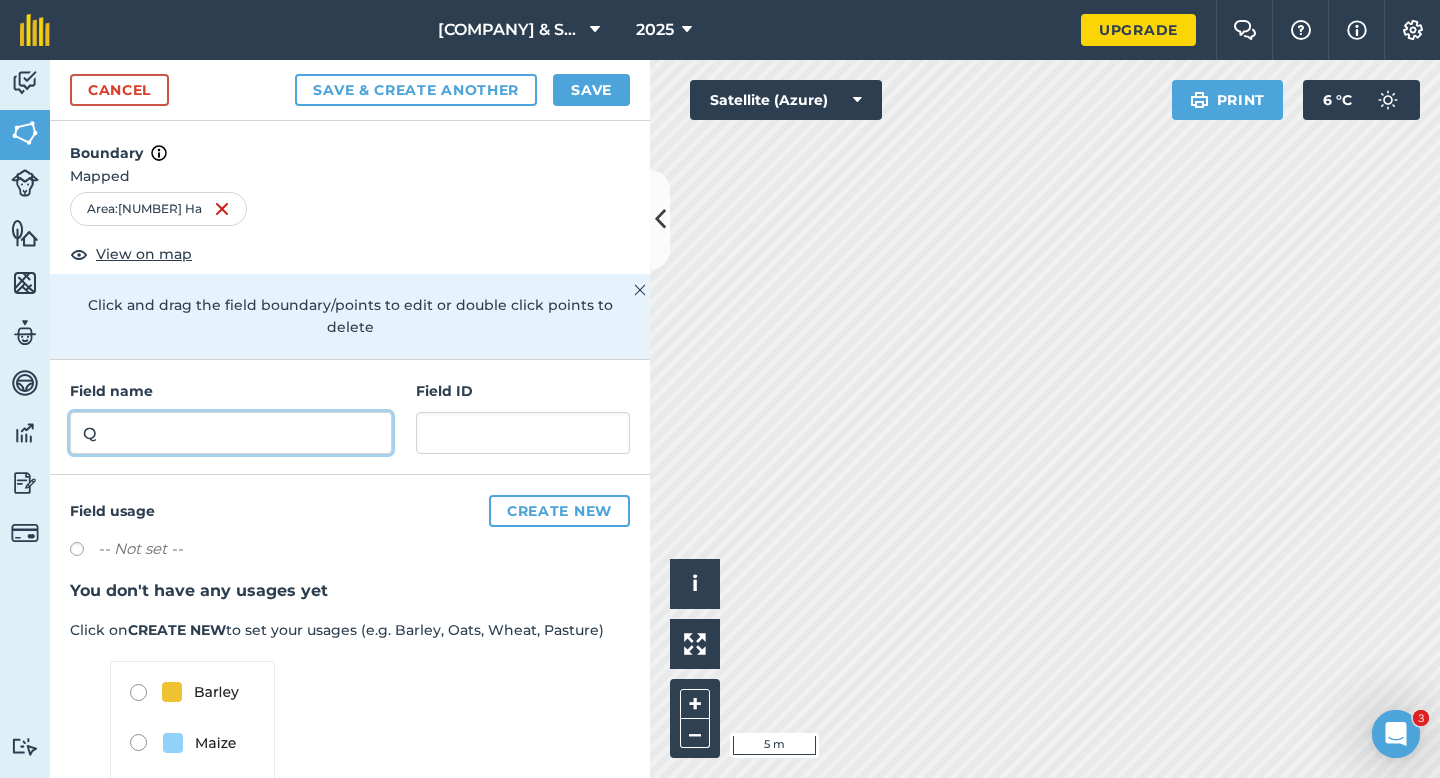 type on "Q" 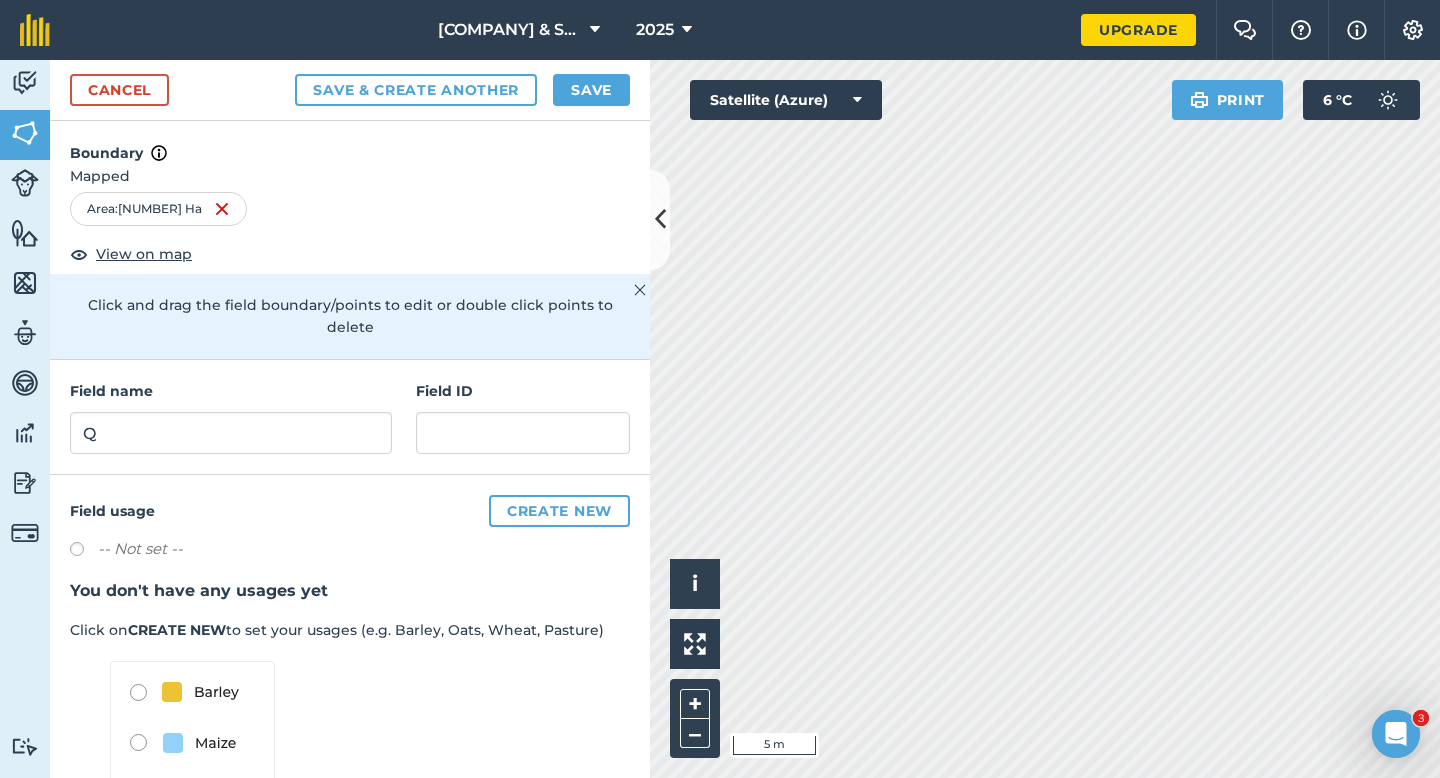click on "Cancel Save & Create Another Save" at bounding box center [350, 90] 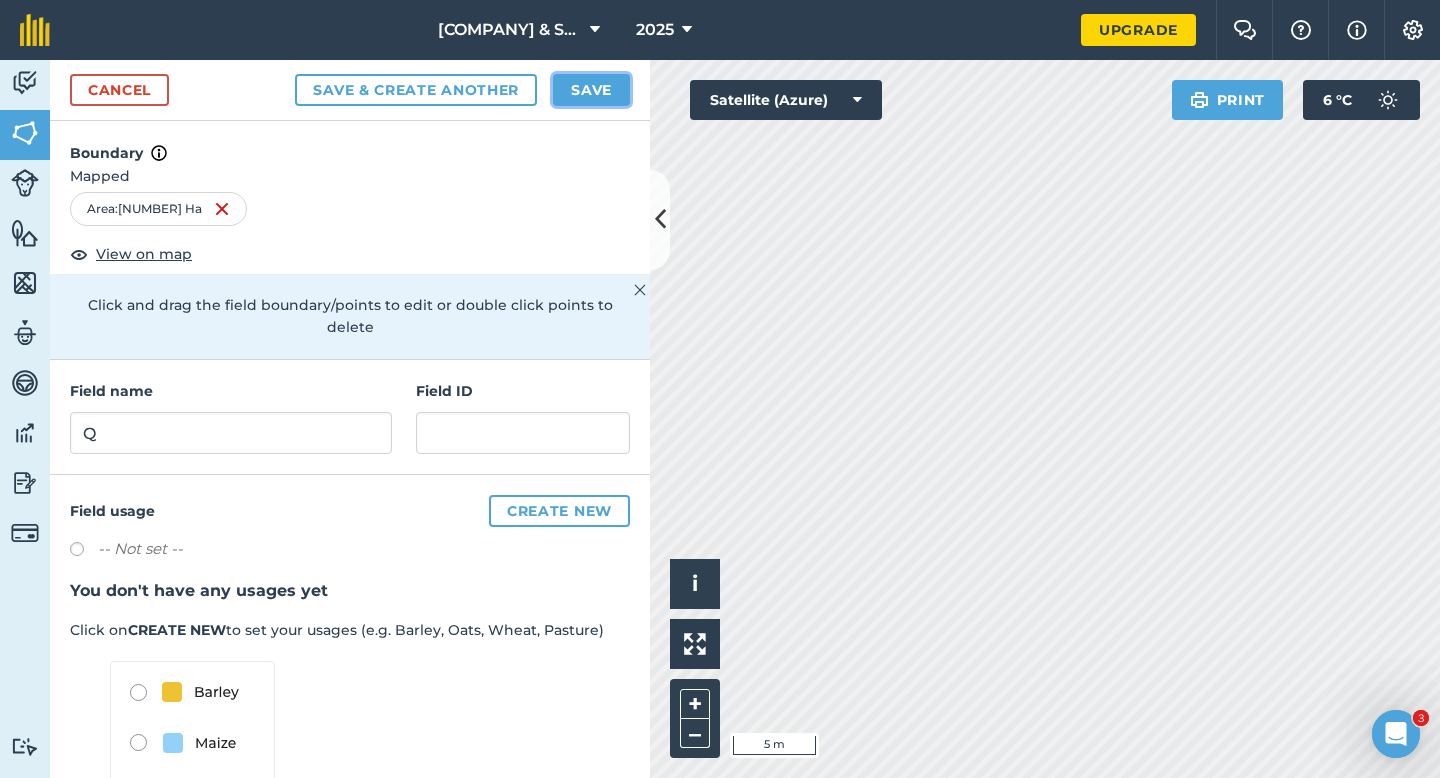 click on "Save" at bounding box center [591, 90] 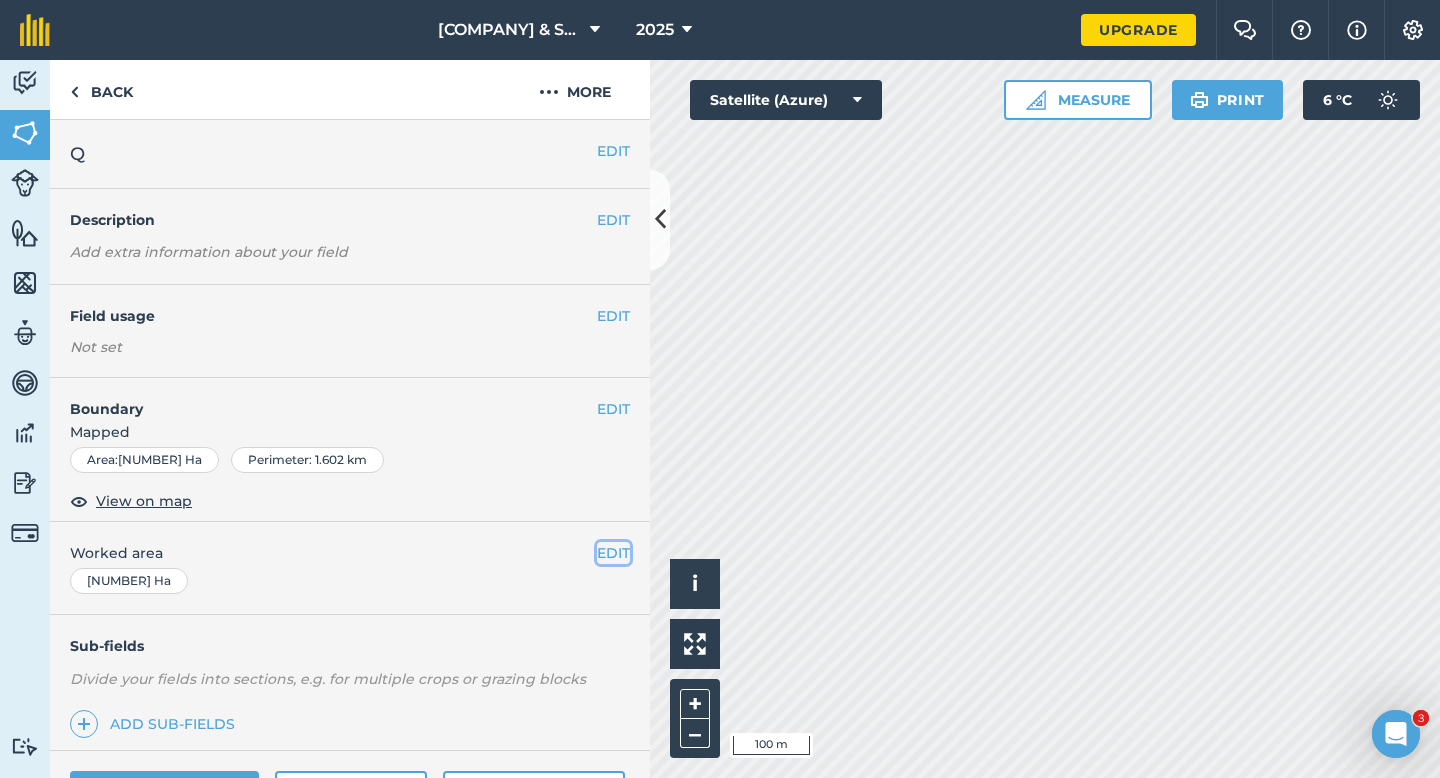 click on "EDIT" at bounding box center (613, 553) 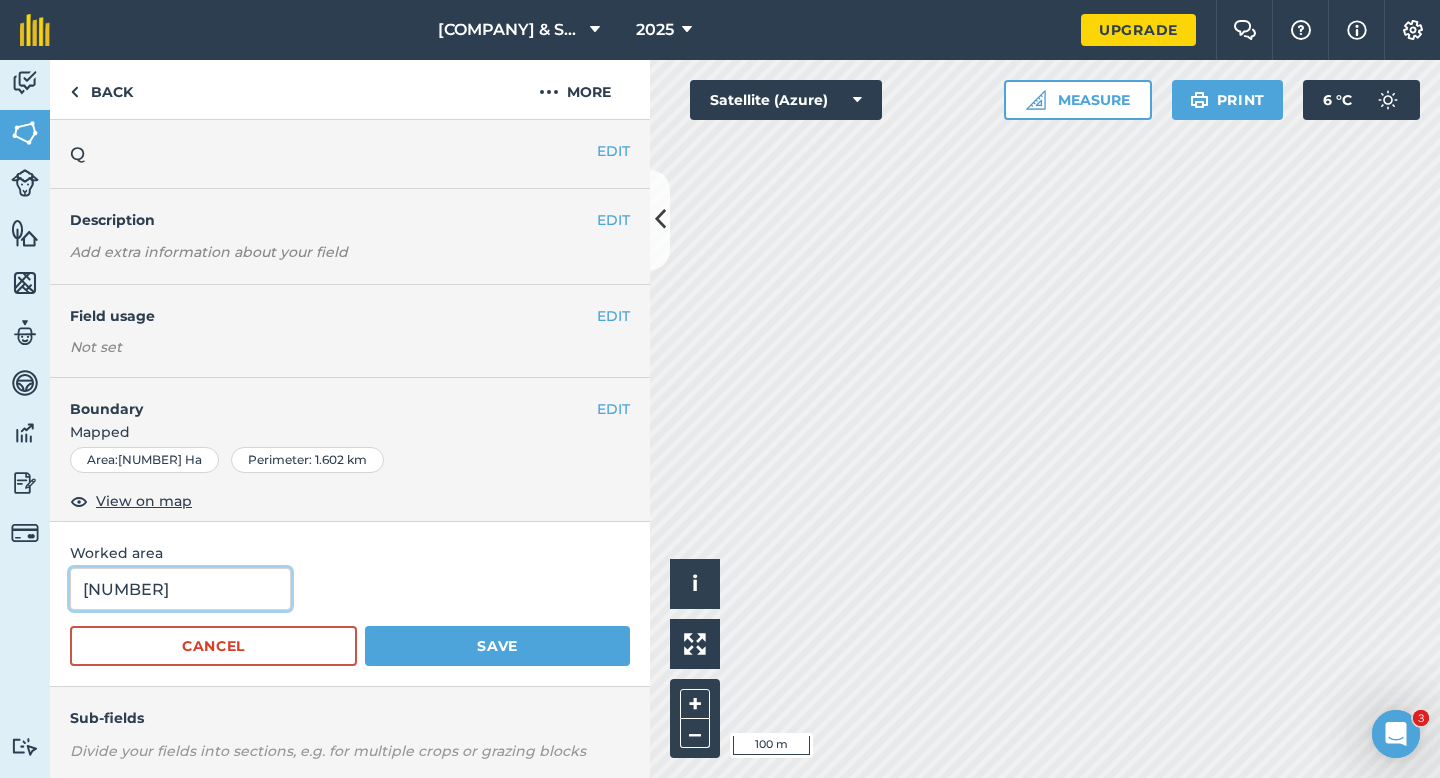 click on "[NUMBER]" at bounding box center (180, 589) 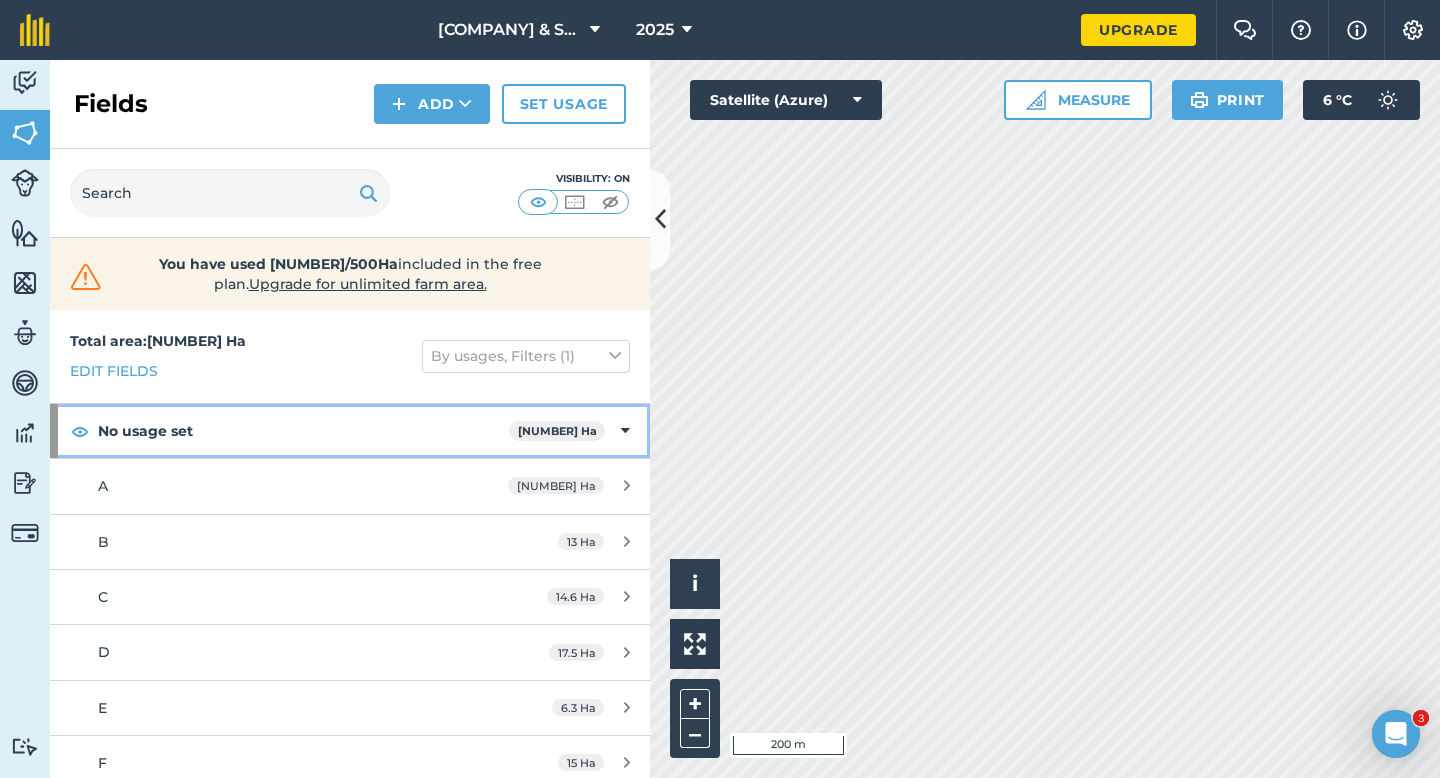 click on "No usage set 214.8   Ha" at bounding box center [350, 431] 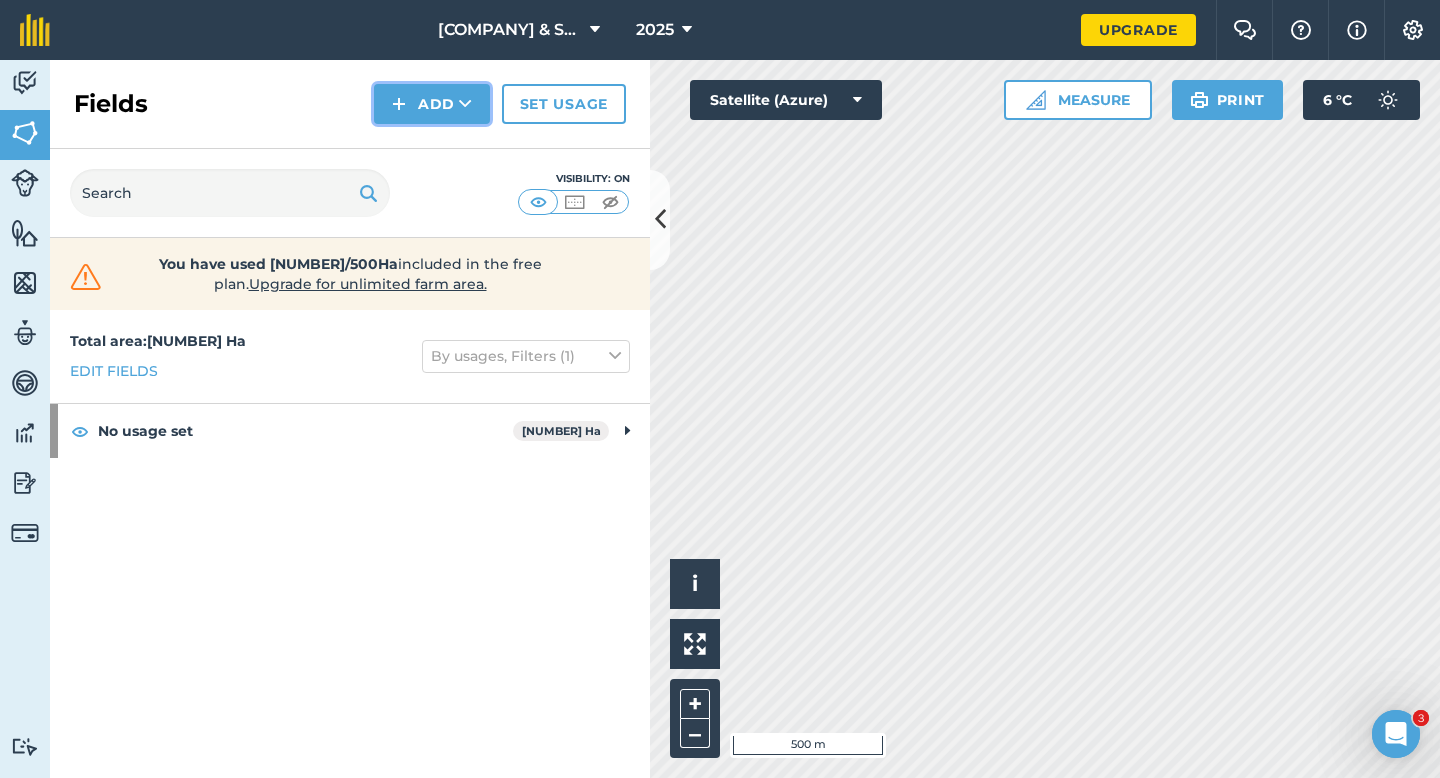 click on "Add" at bounding box center [432, 104] 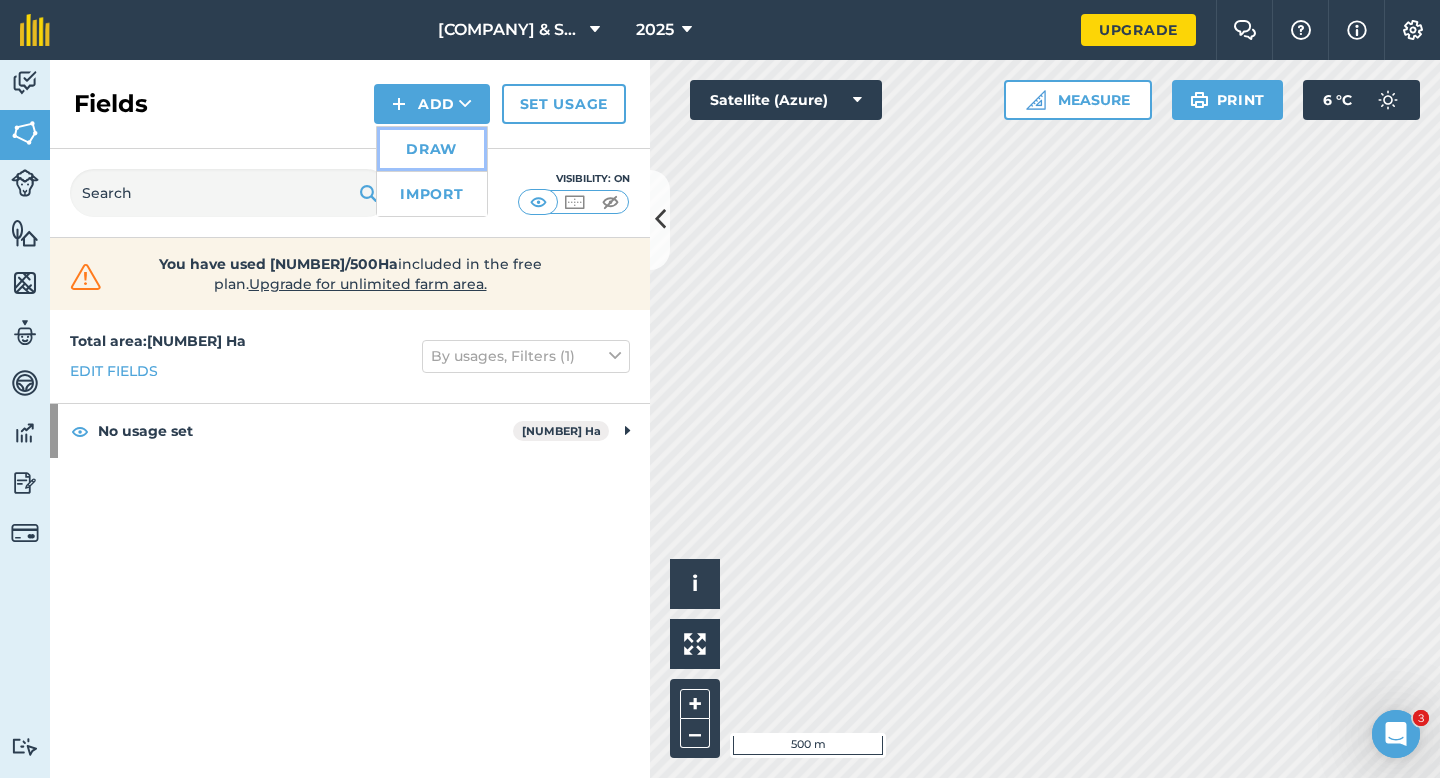 click on "Draw" at bounding box center [432, 149] 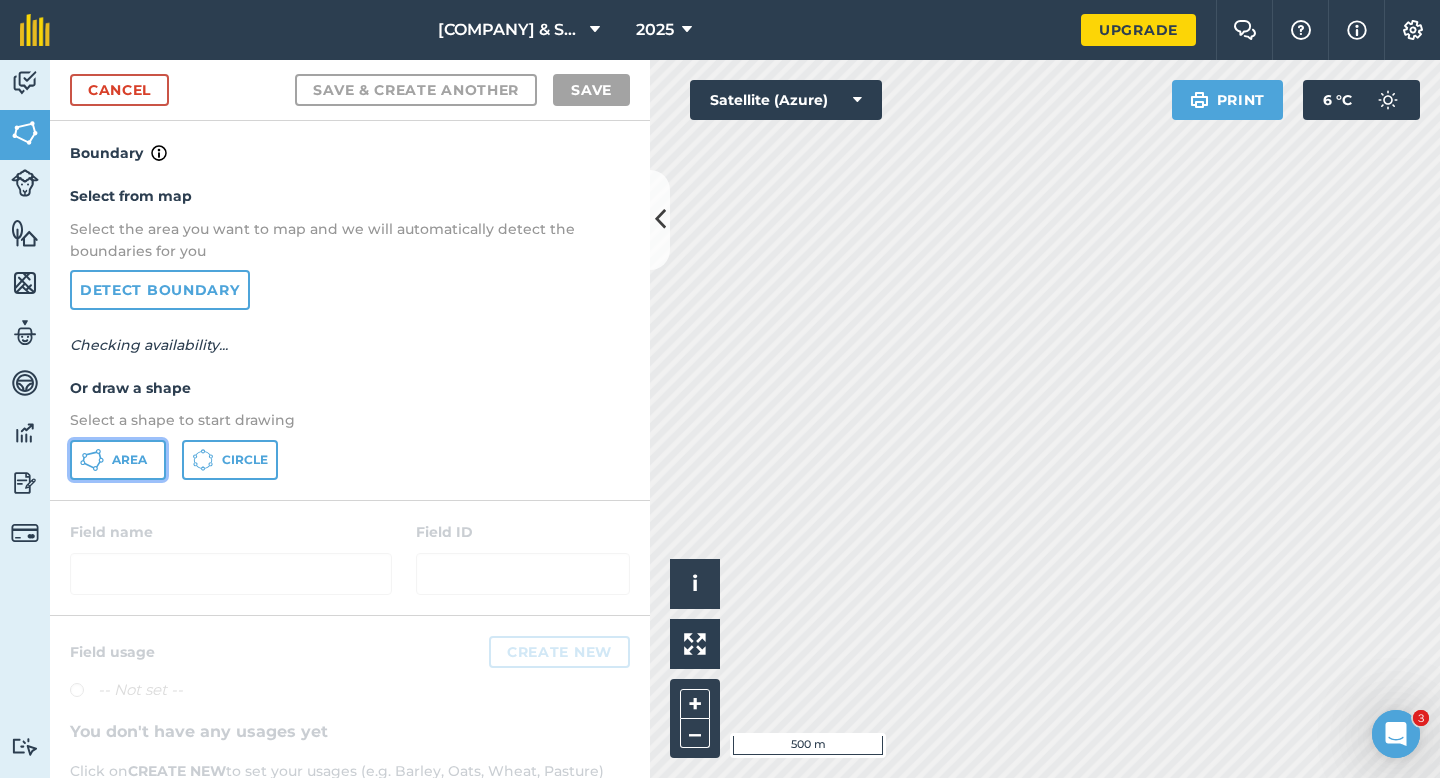 click on "Area" at bounding box center [129, 460] 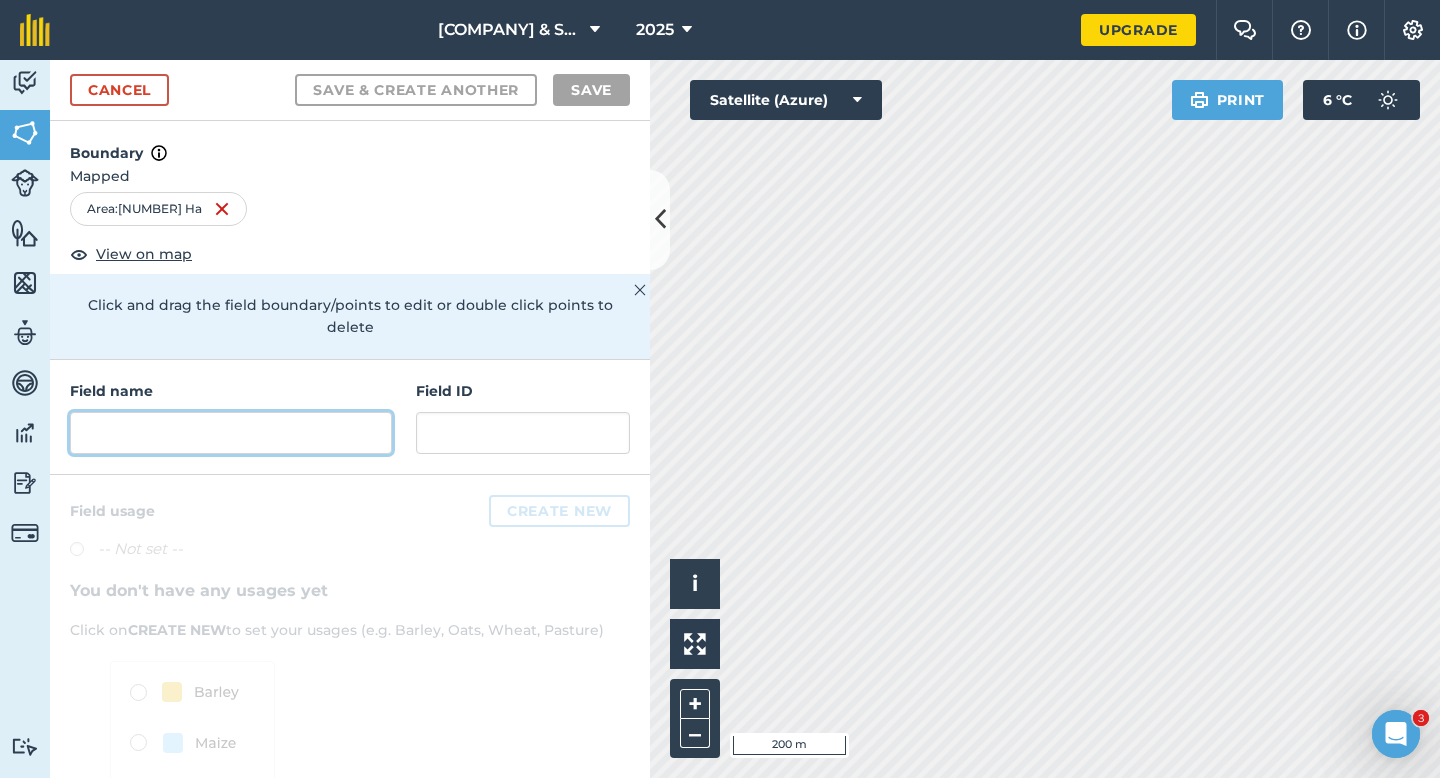 click at bounding box center (231, 433) 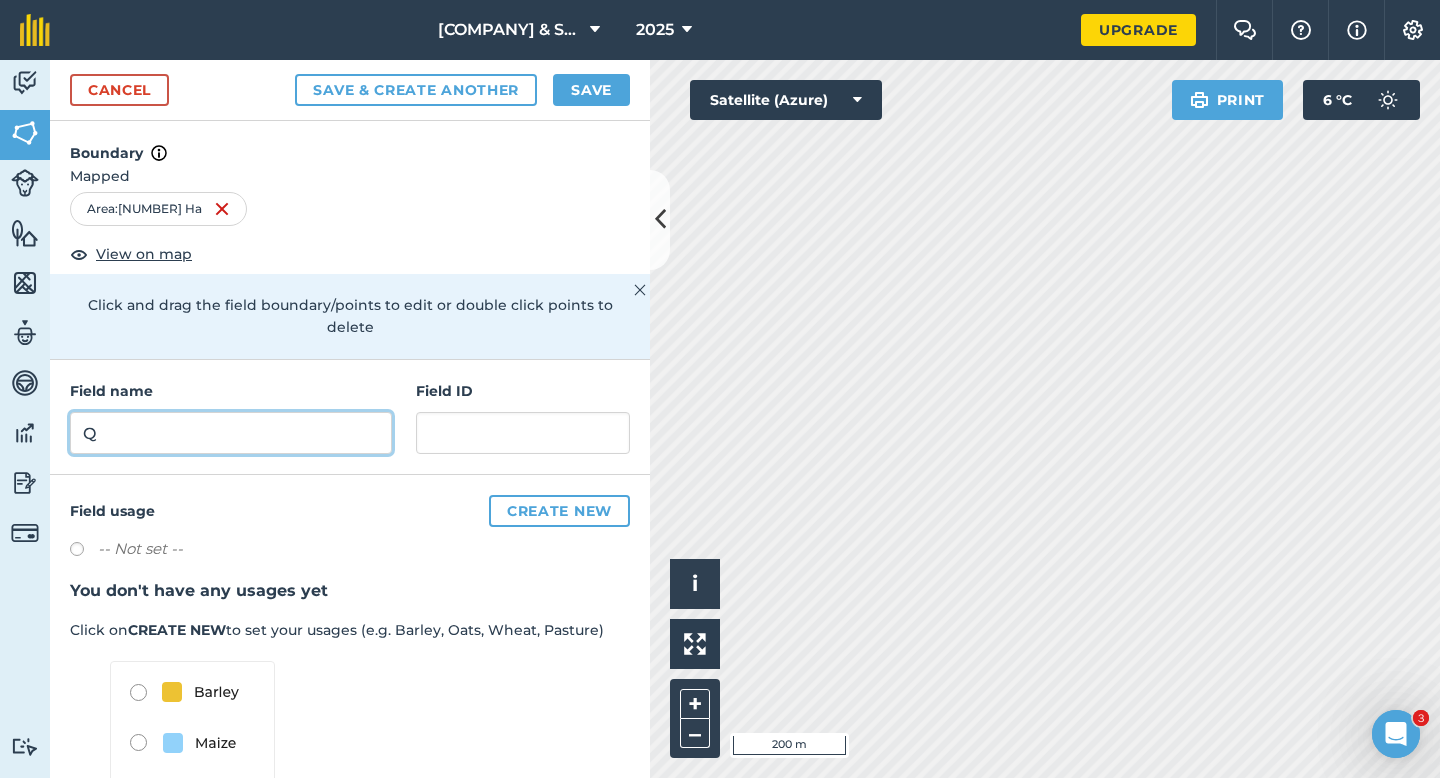 type on "Q" 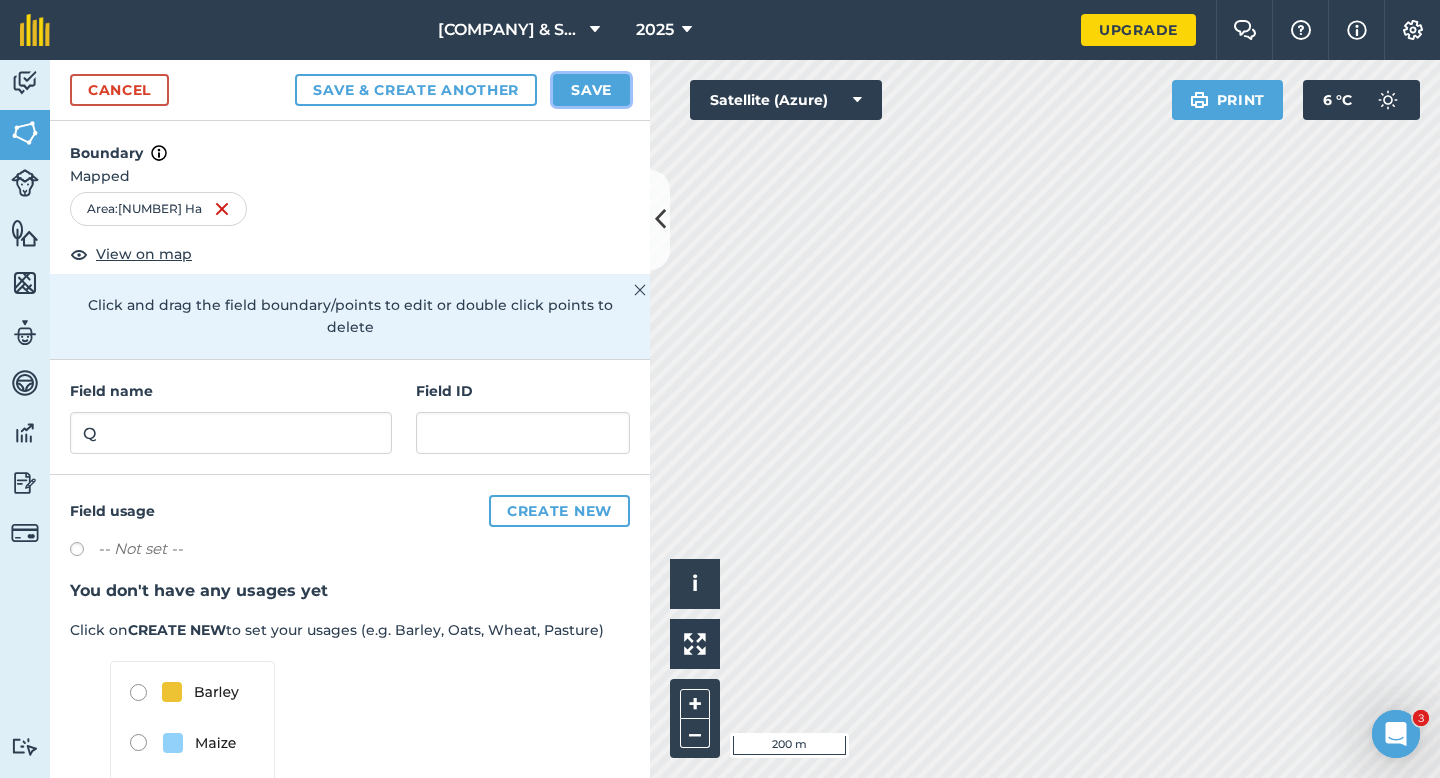 click on "Save" at bounding box center [591, 90] 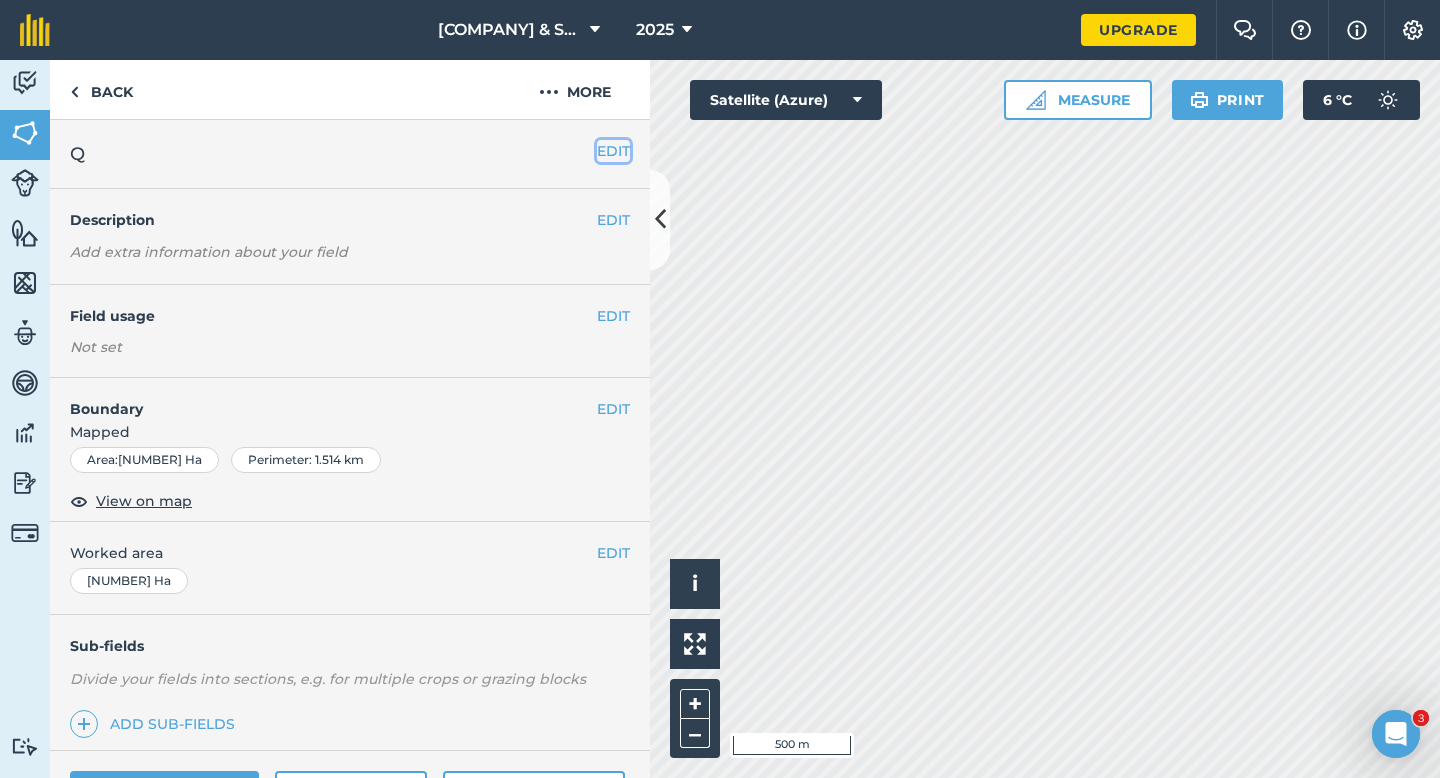 click on "EDIT" at bounding box center [613, 151] 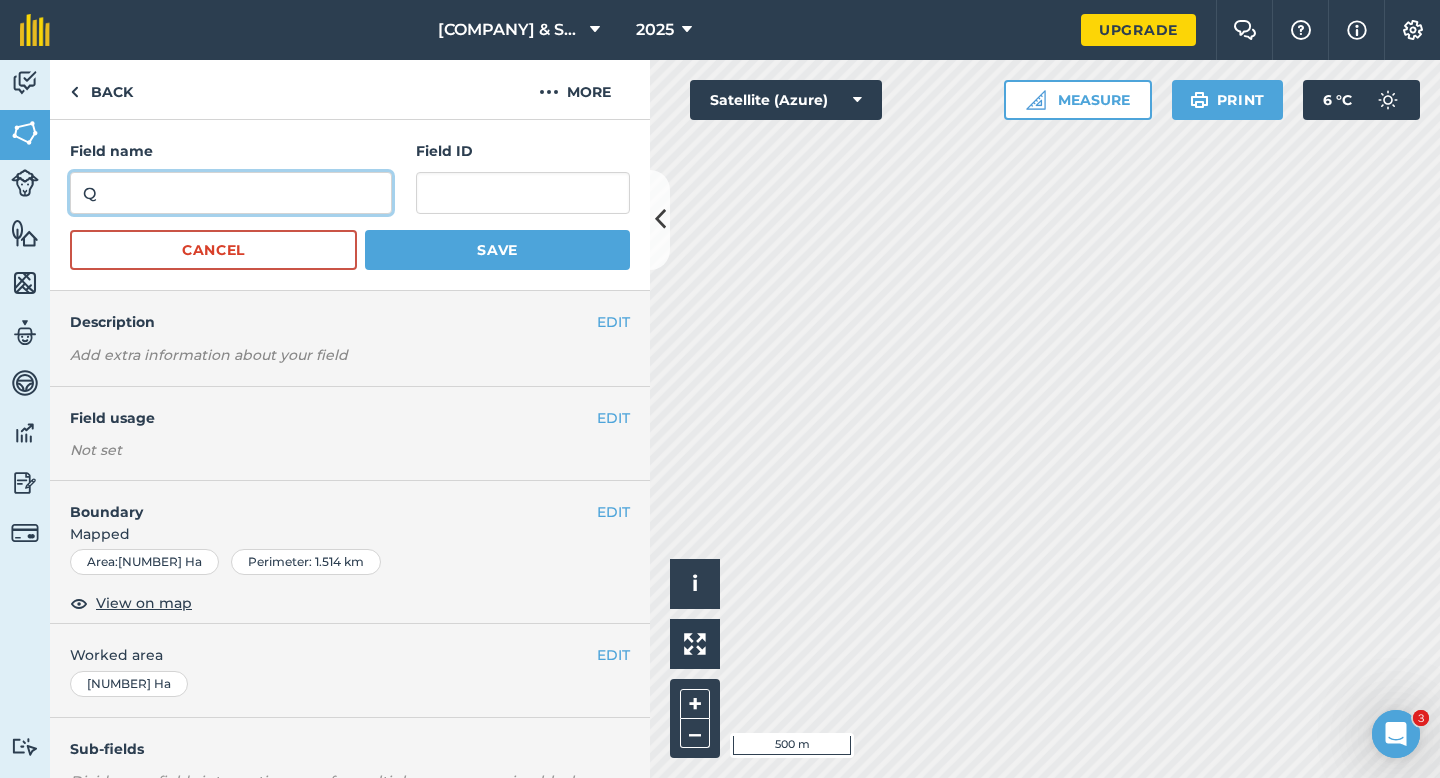 click on "Q" at bounding box center (231, 193) 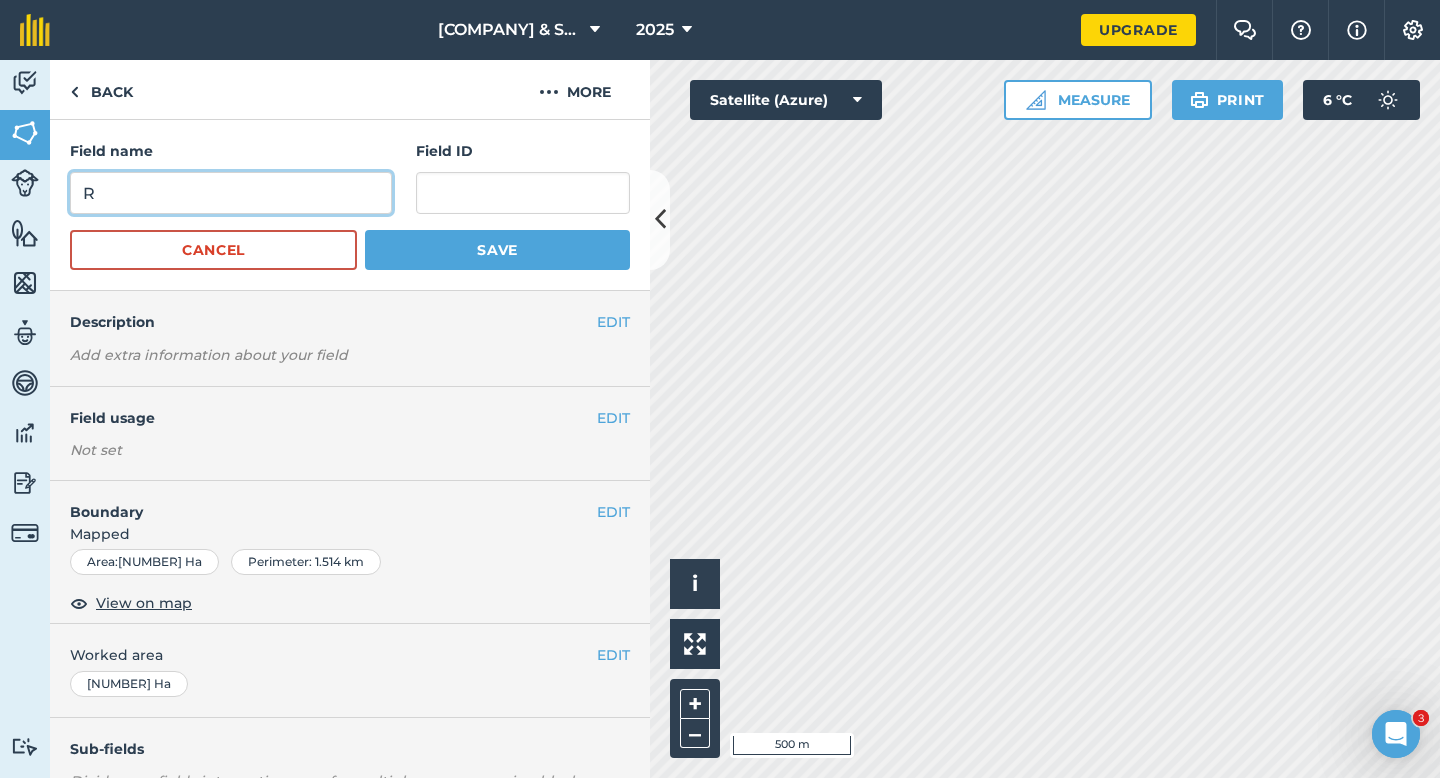 type on "R" 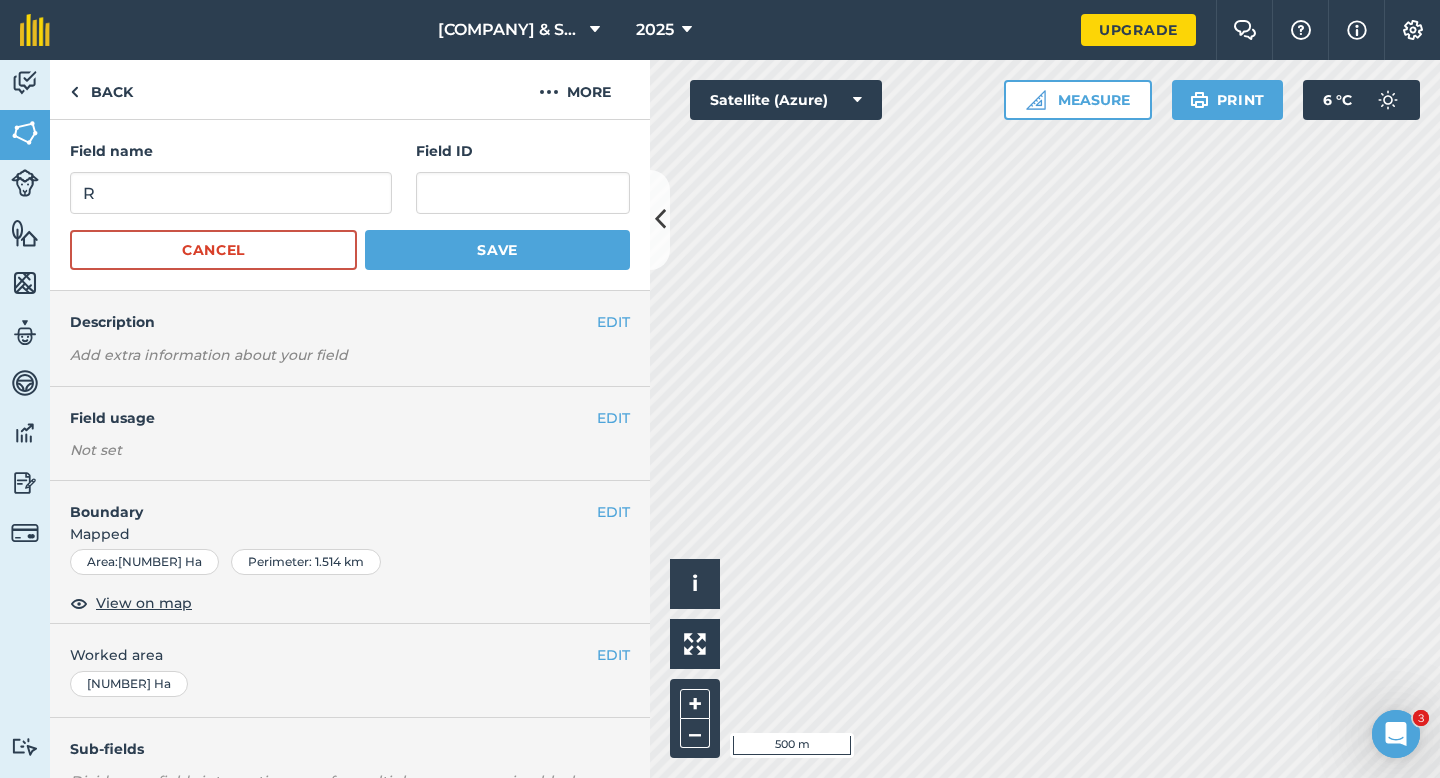 click on "Field name R Field ID Cancel Save" at bounding box center (350, 205) 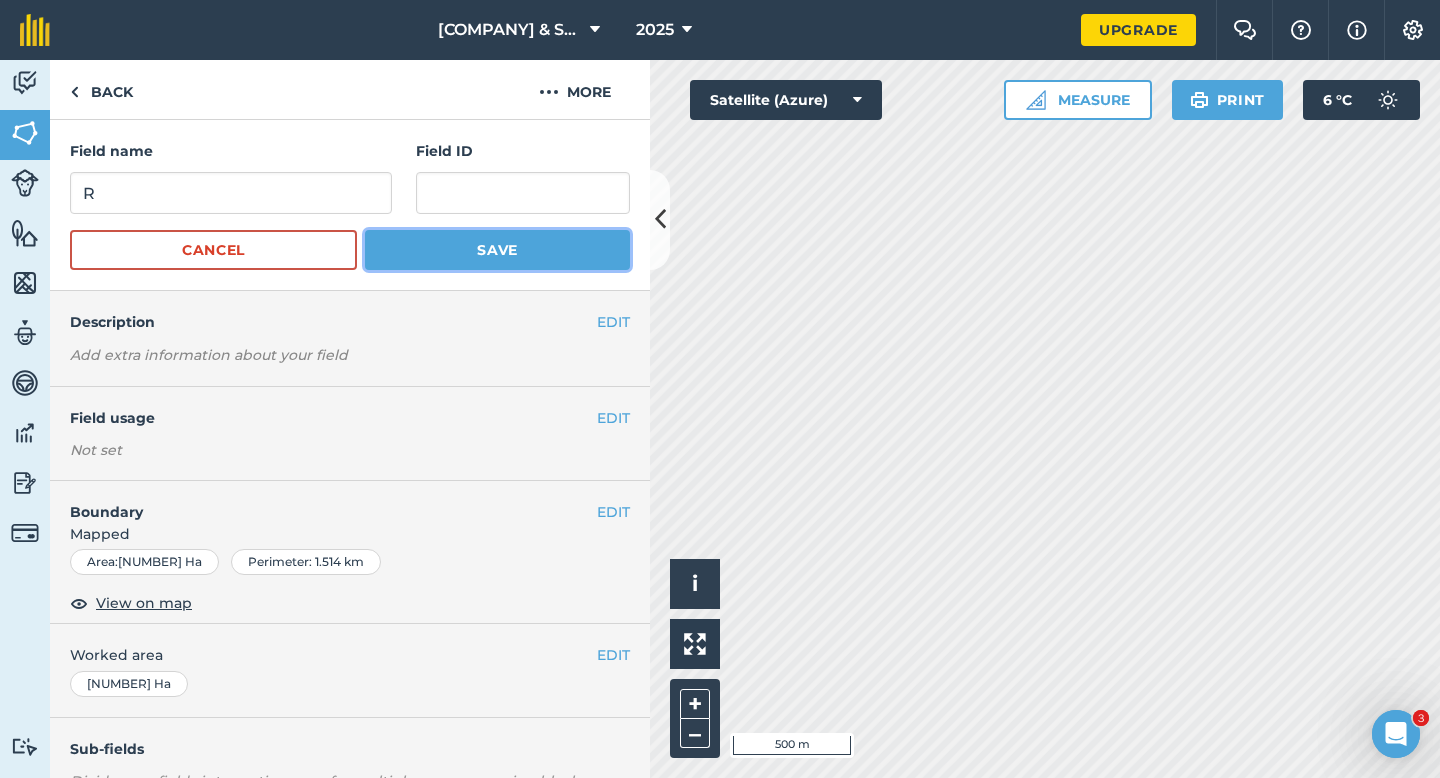 click on "Save" at bounding box center [497, 250] 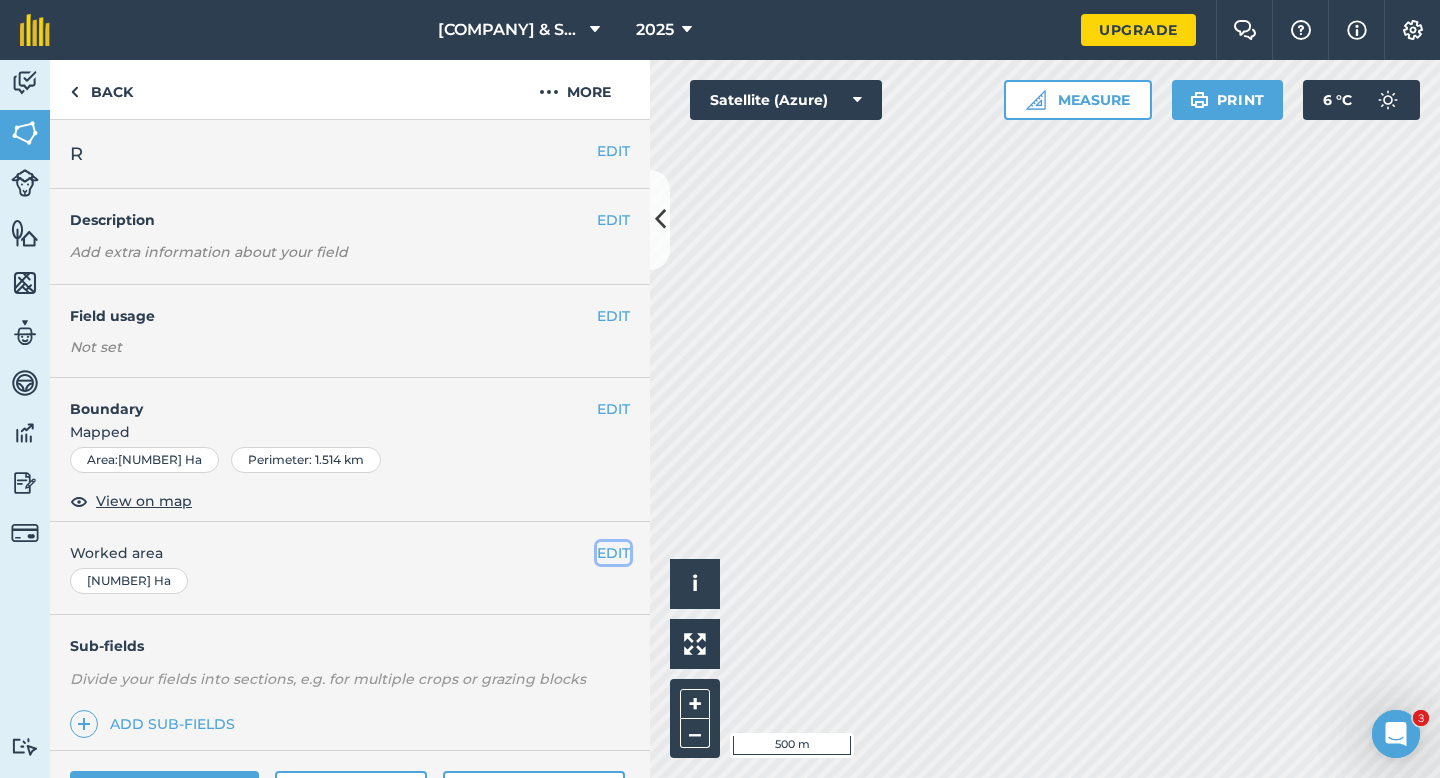 click on "EDIT" at bounding box center [613, 553] 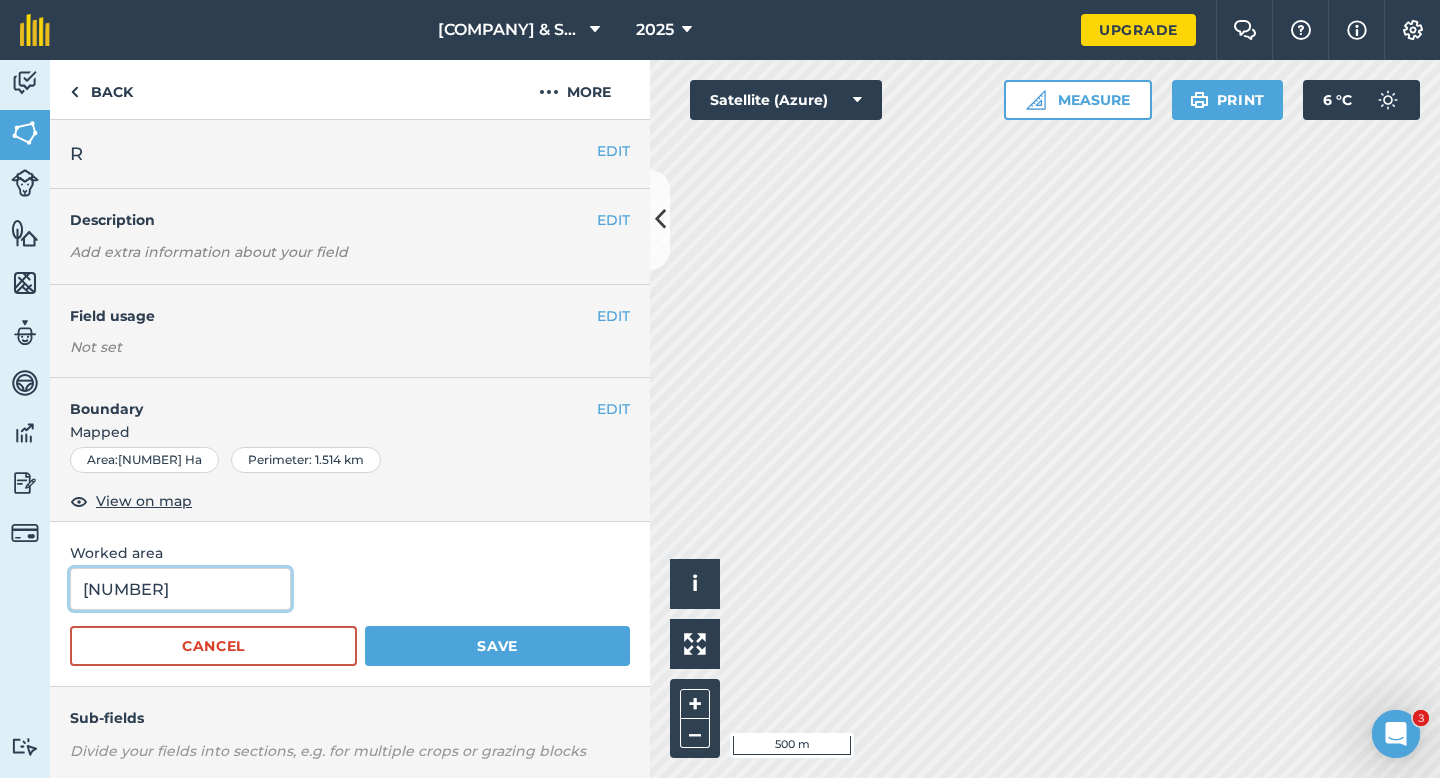 click on "[NUMBER]" at bounding box center (180, 589) 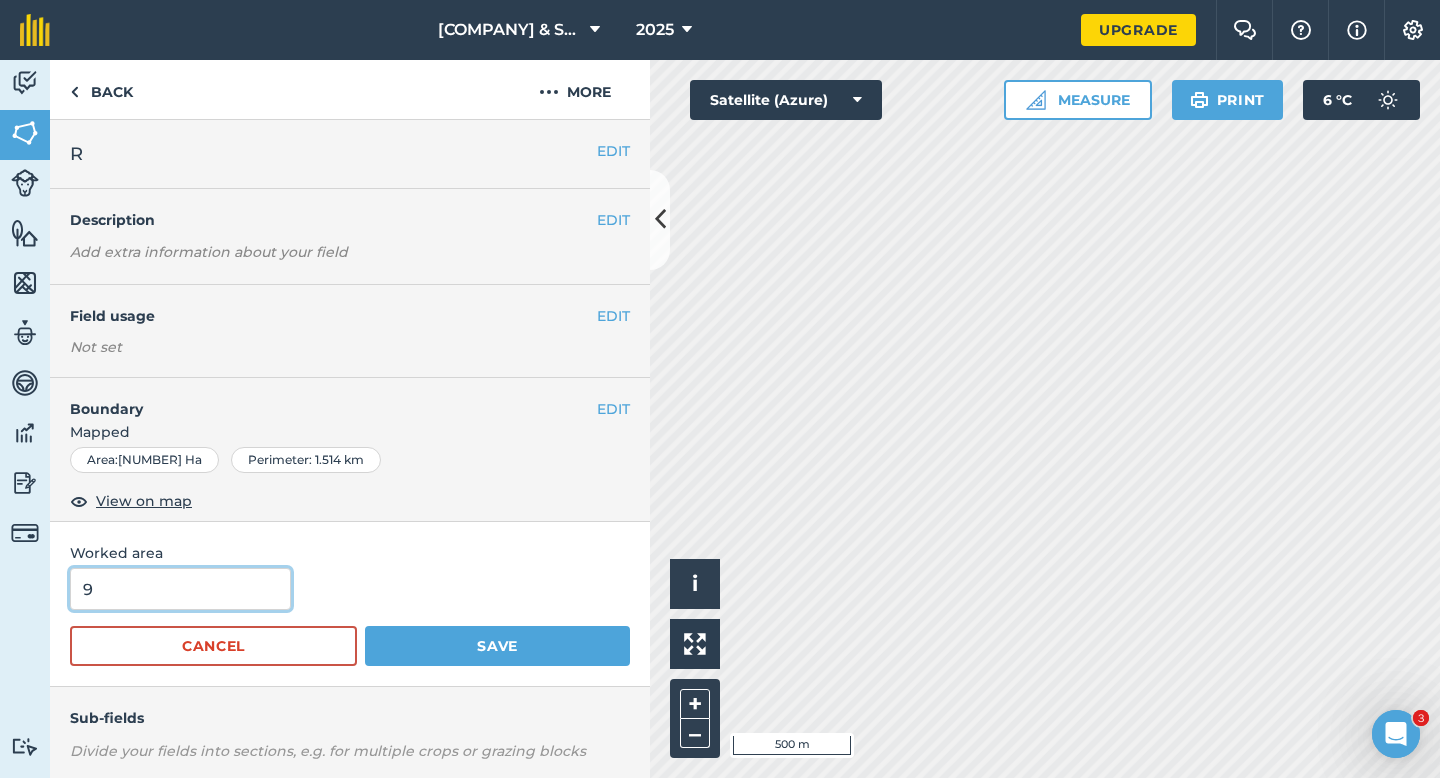 click on "Save" at bounding box center [497, 646] 